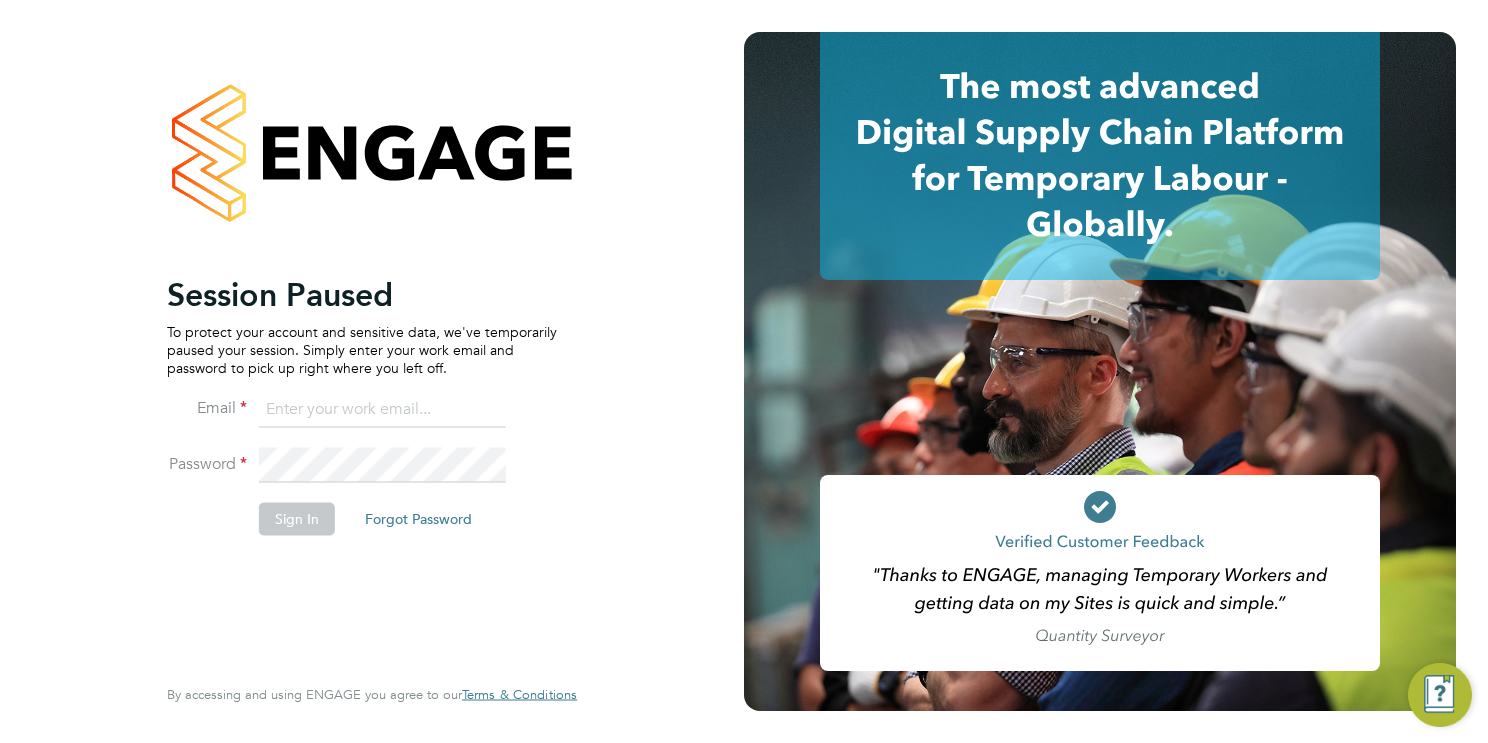 scroll, scrollTop: 0, scrollLeft: 0, axis: both 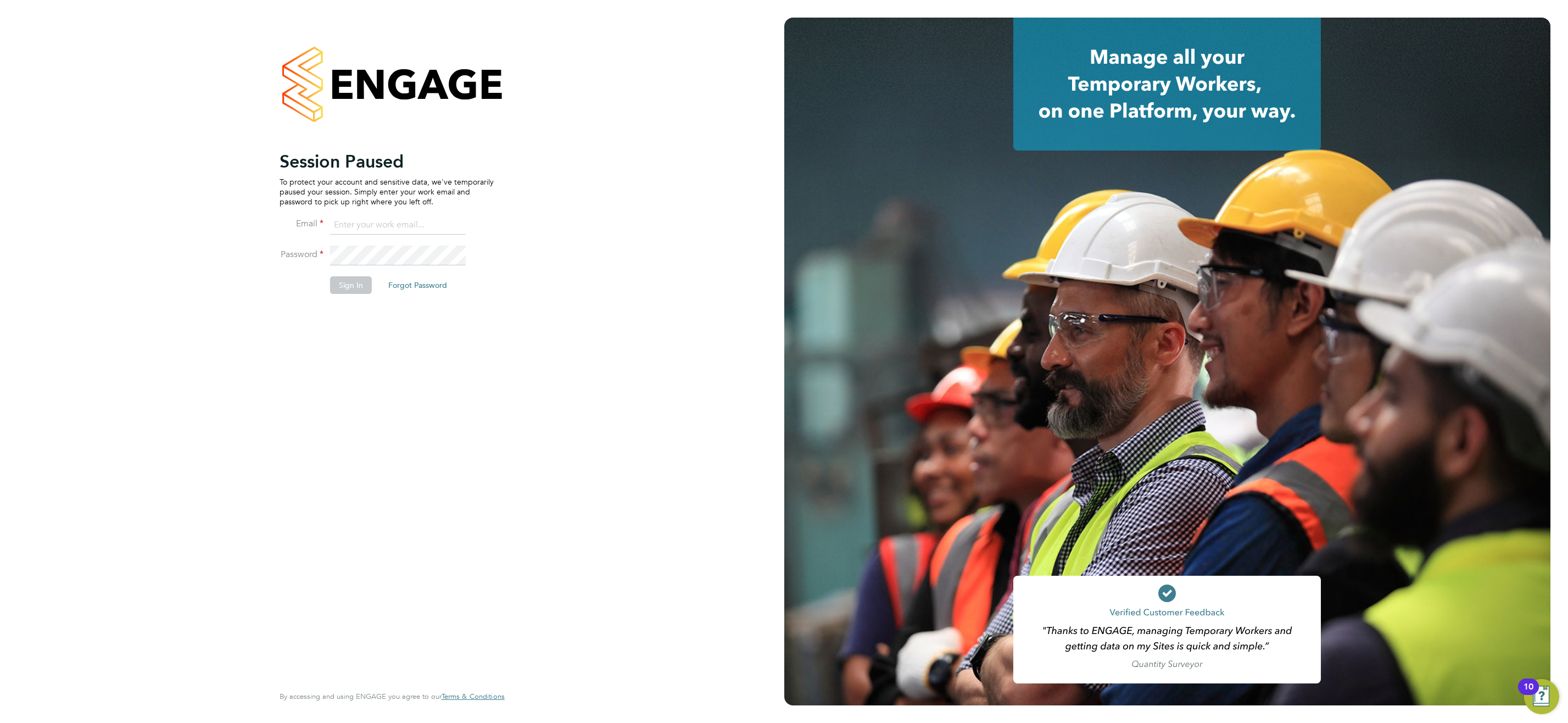 type on "[EMAIL]" 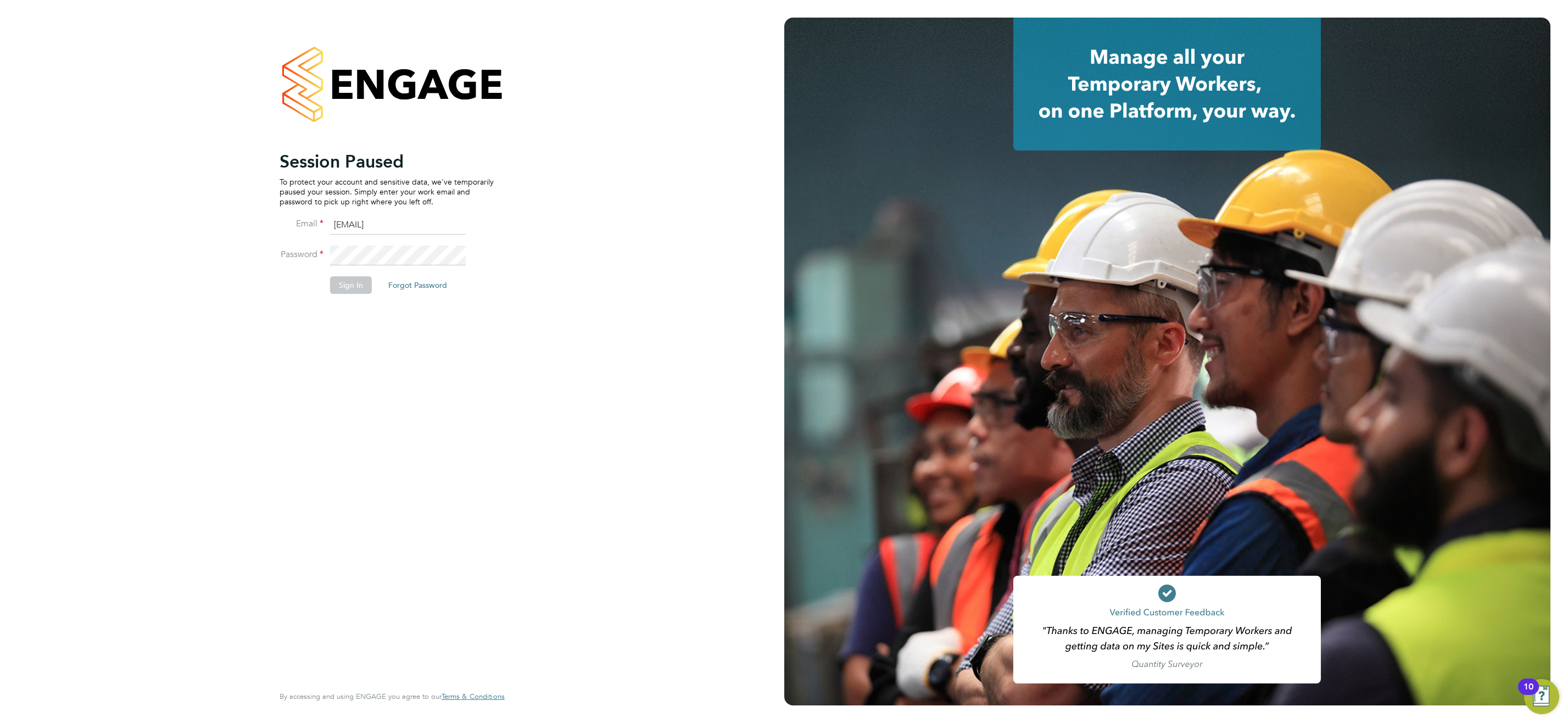 click on "Sign In" 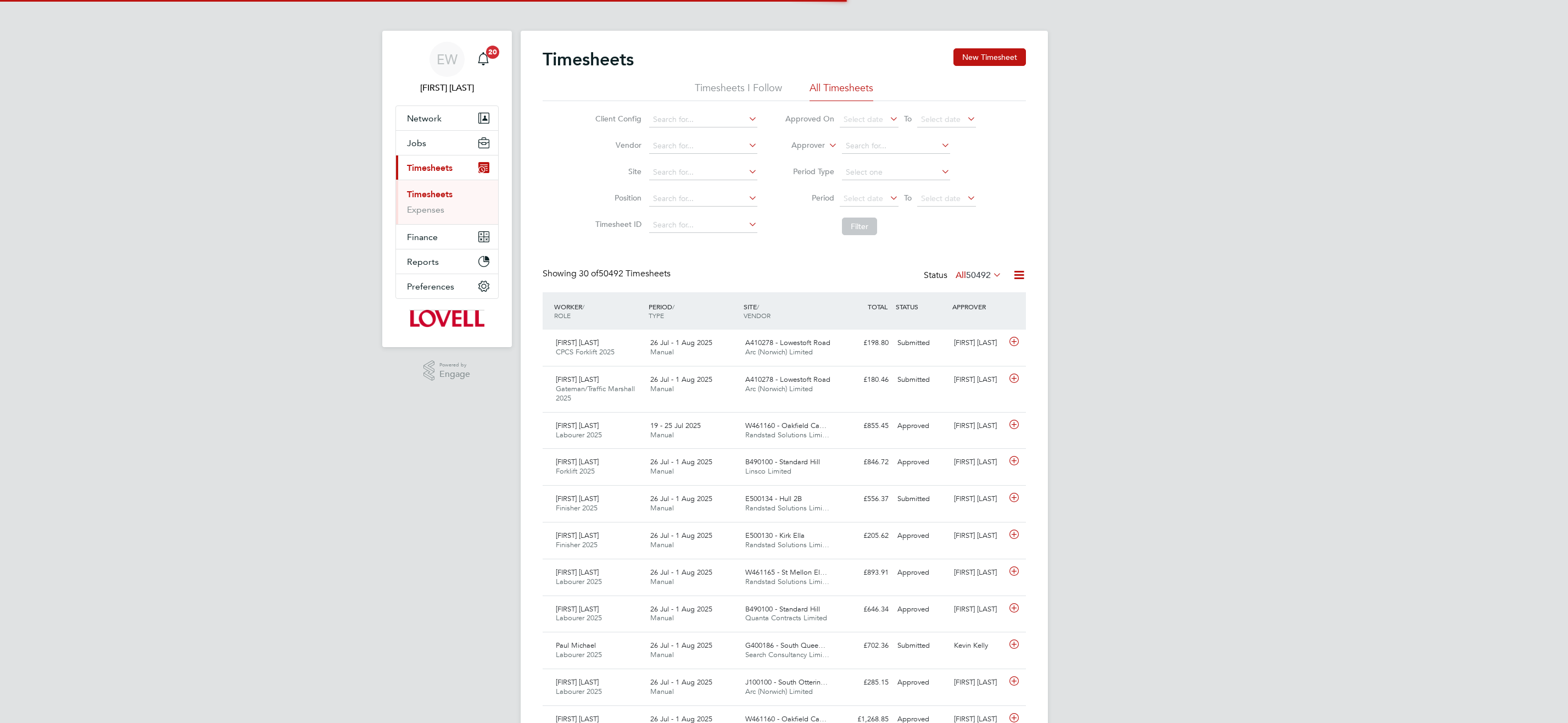 scroll, scrollTop: 0, scrollLeft: 0, axis: both 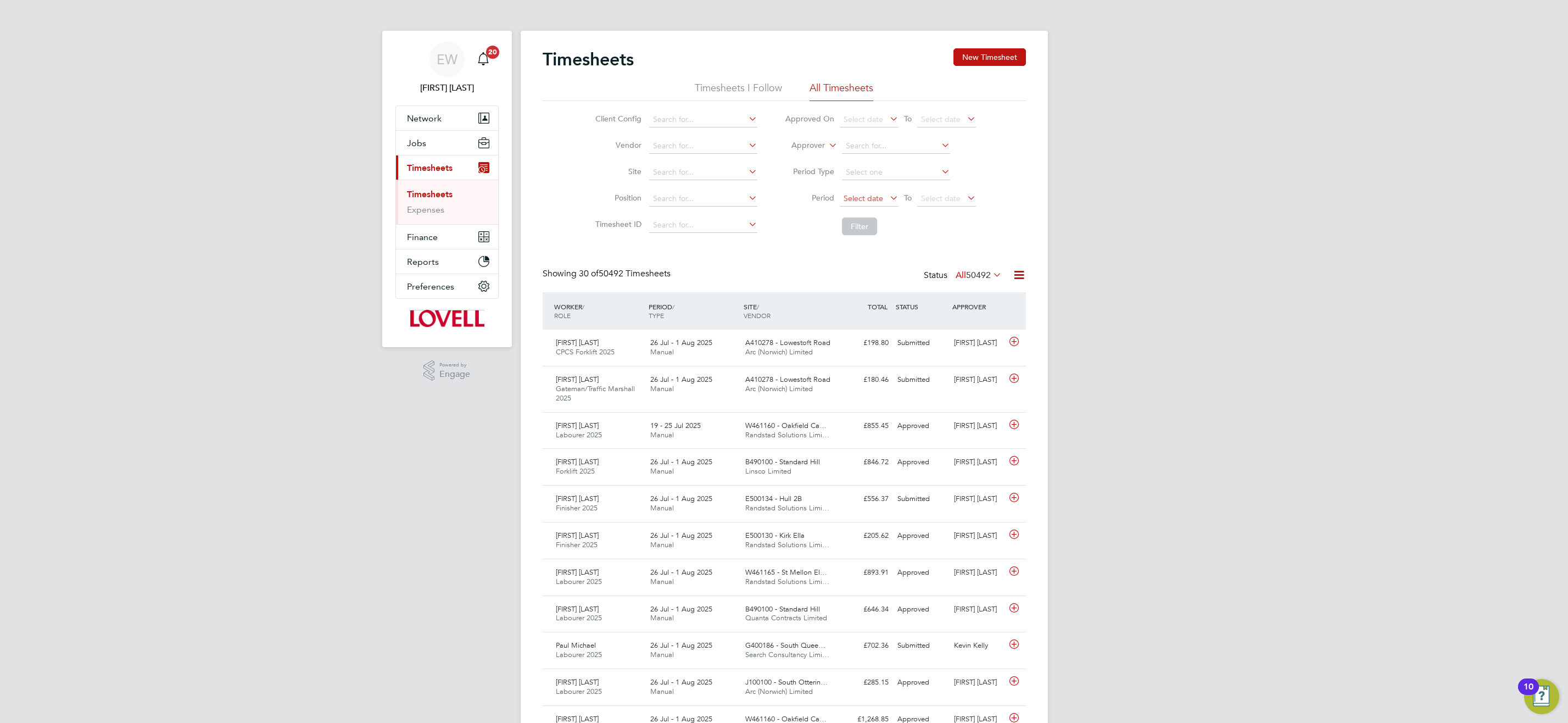 click on "Select date" 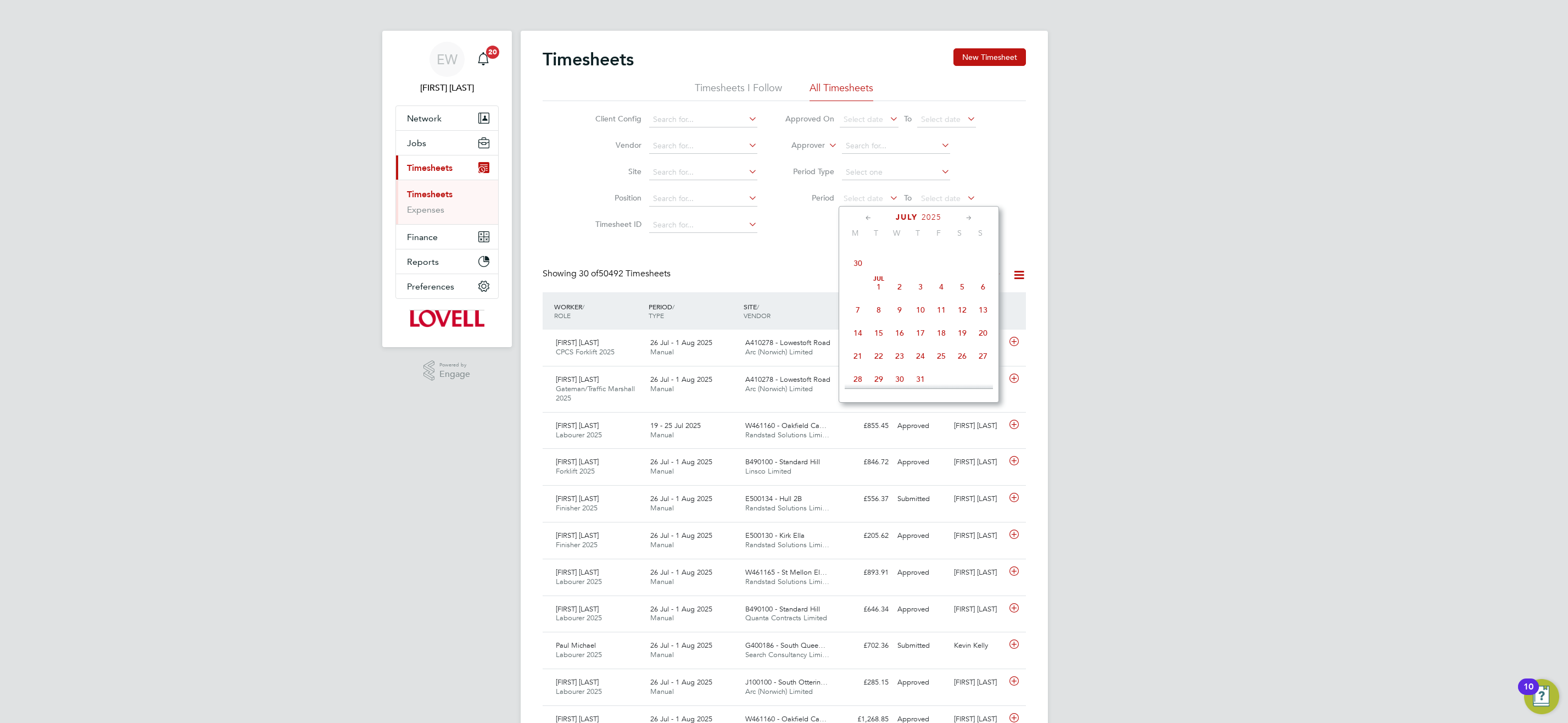 click on "30" 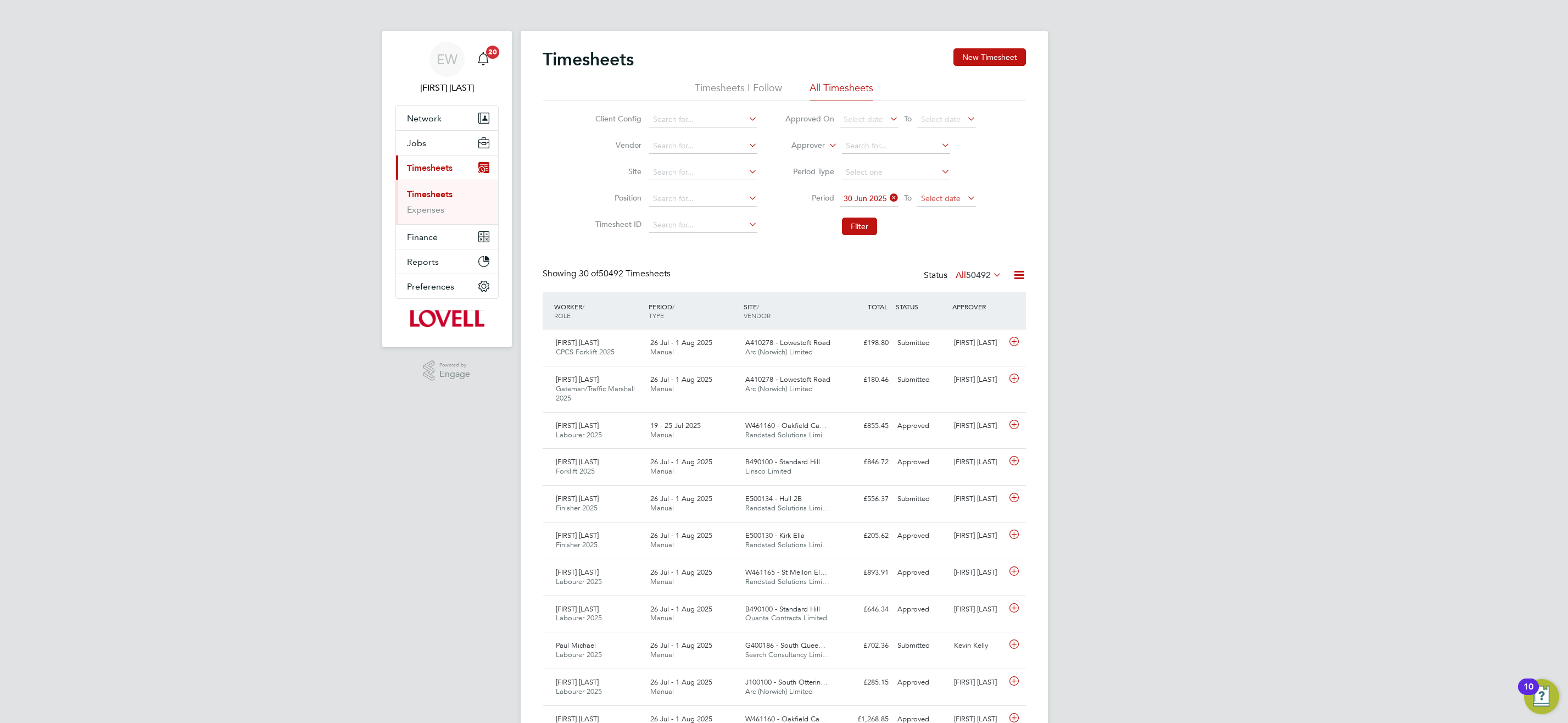 click on "Select date" 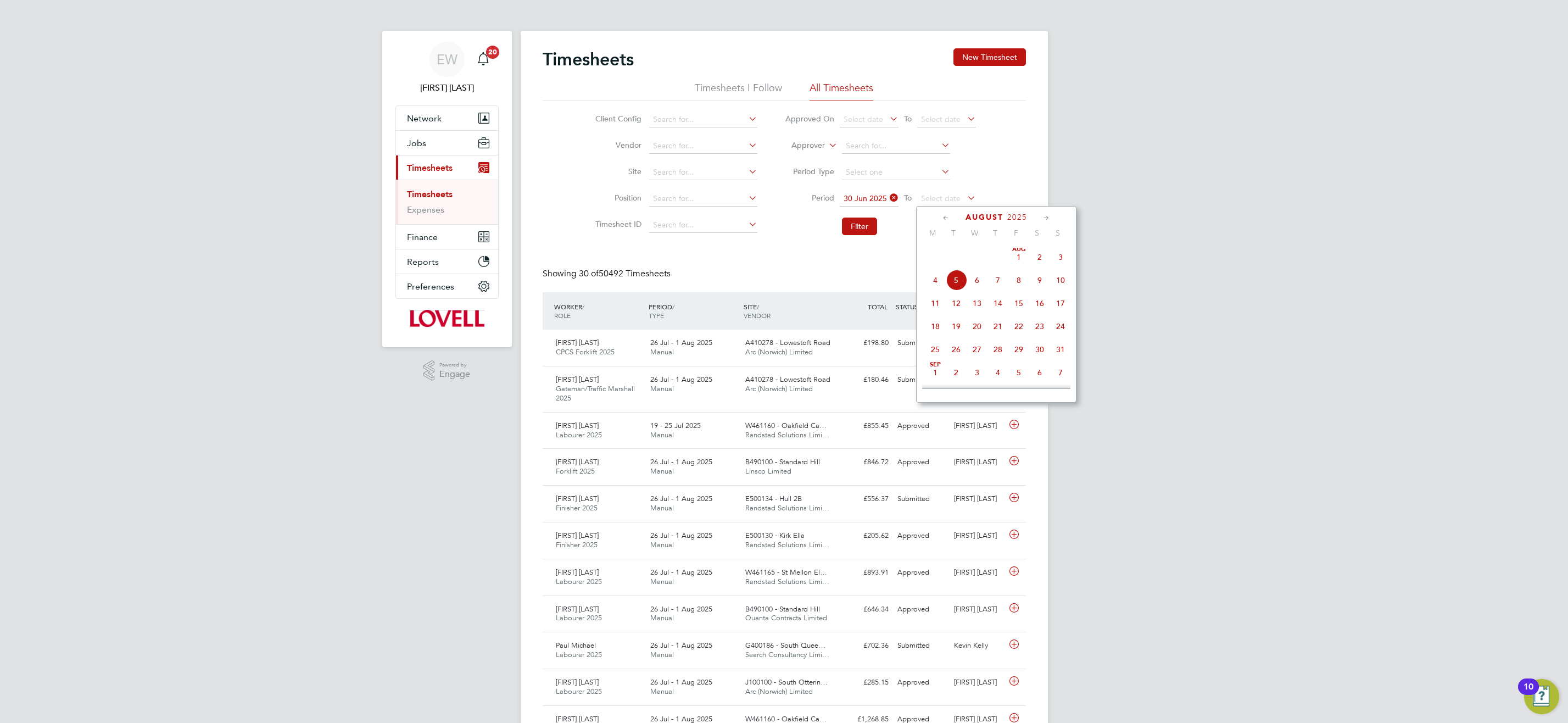 scroll, scrollTop: 366, scrollLeft: 0, axis: vertical 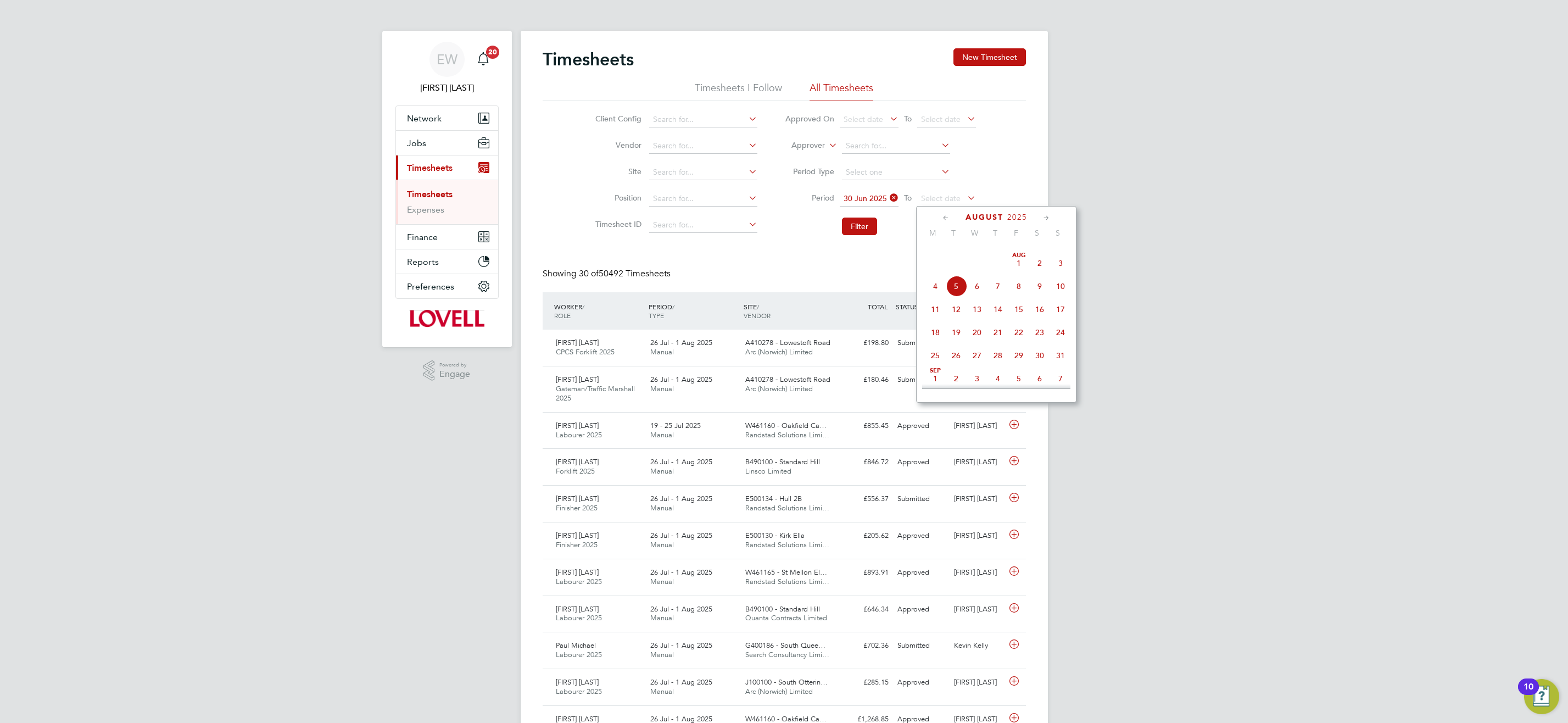 drag, startPoint x: 1015, startPoint y: 279, endPoint x: 914, endPoint y: 236, distance: 109.77249 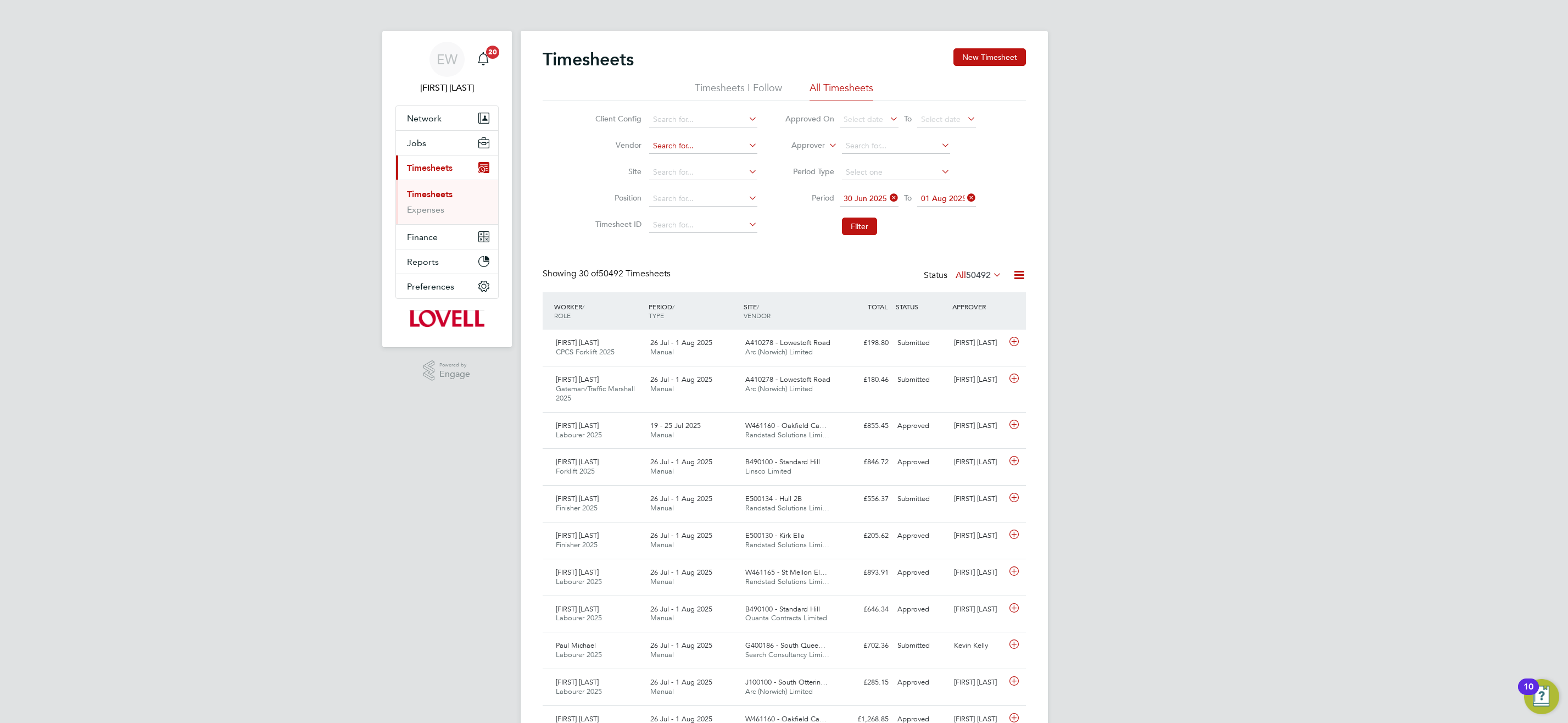 click 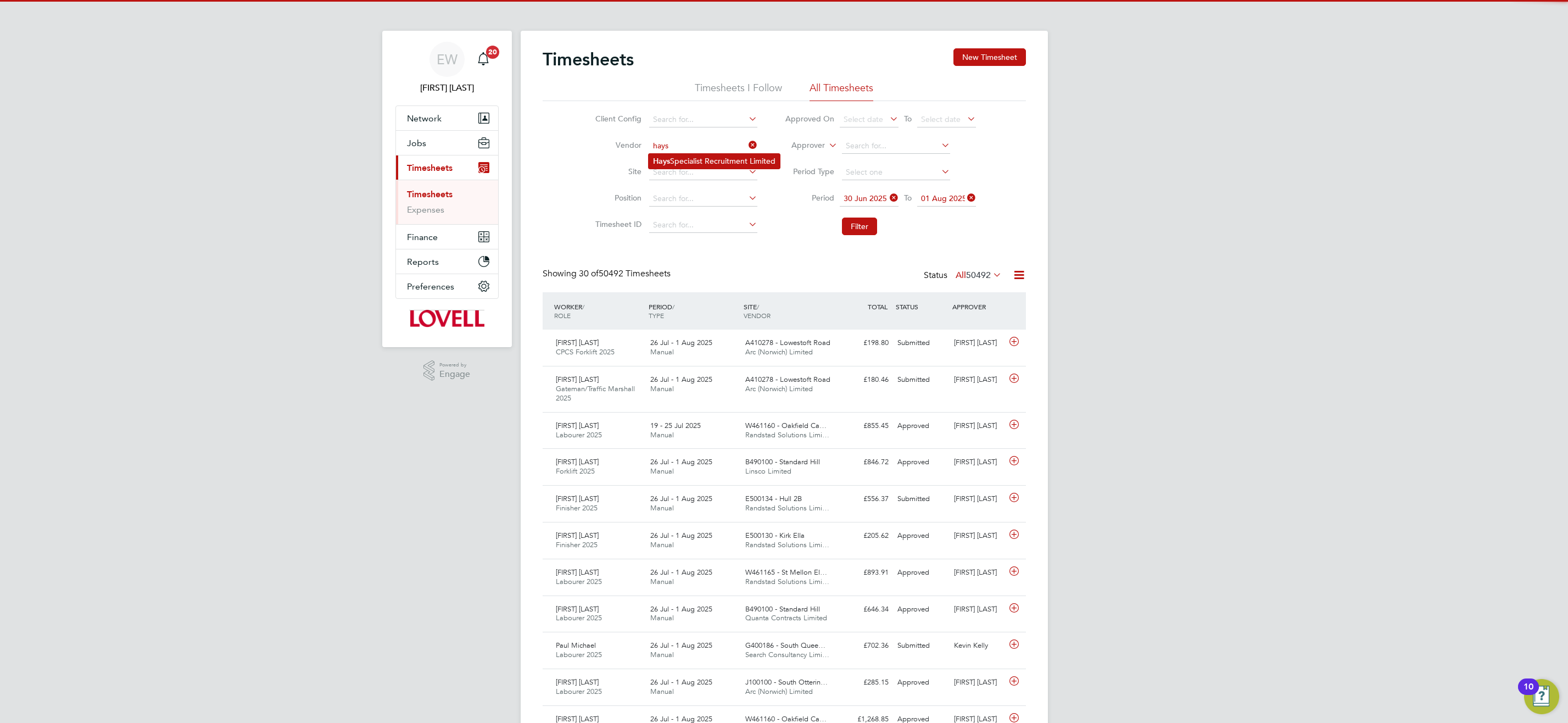 click on "Hays  Specialist Recruitment Limited" 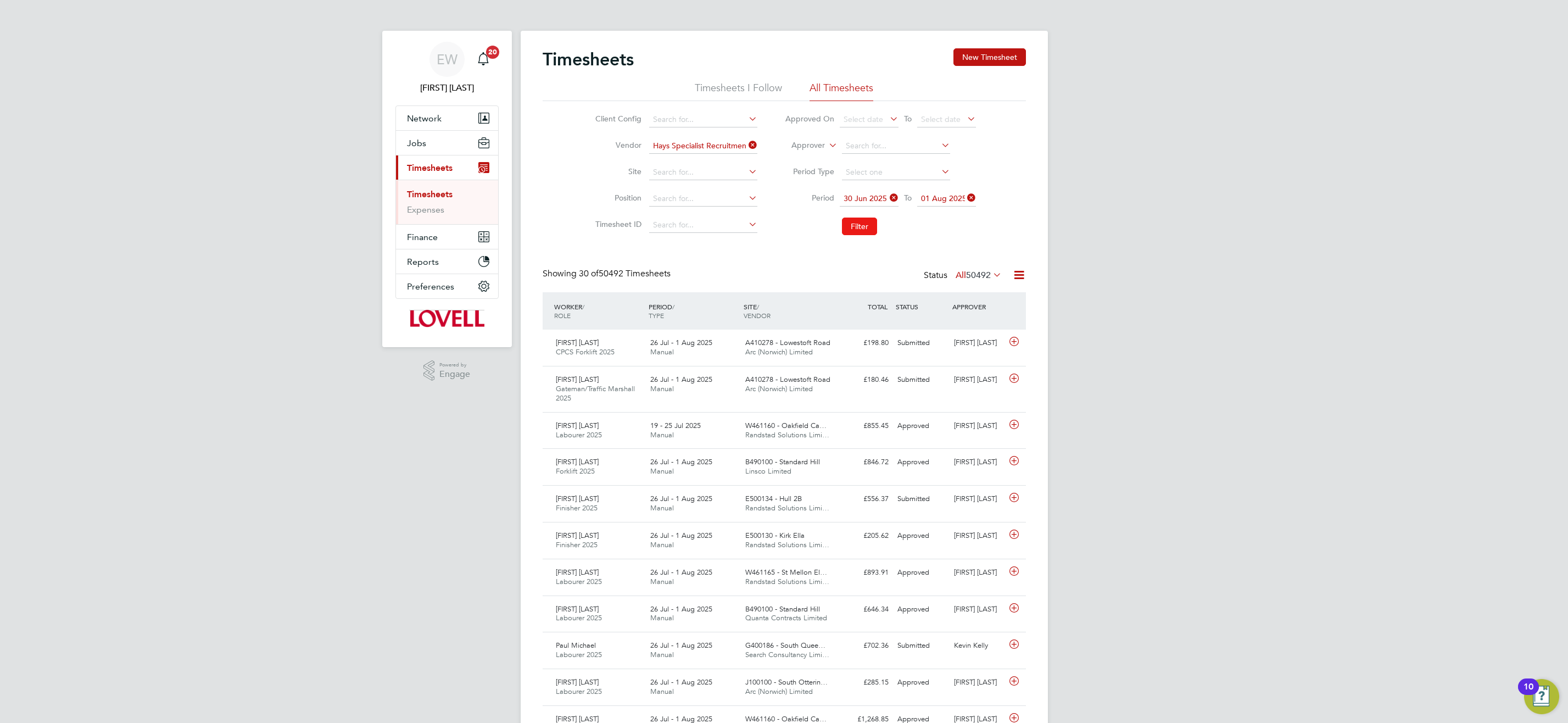 click on "Filter" 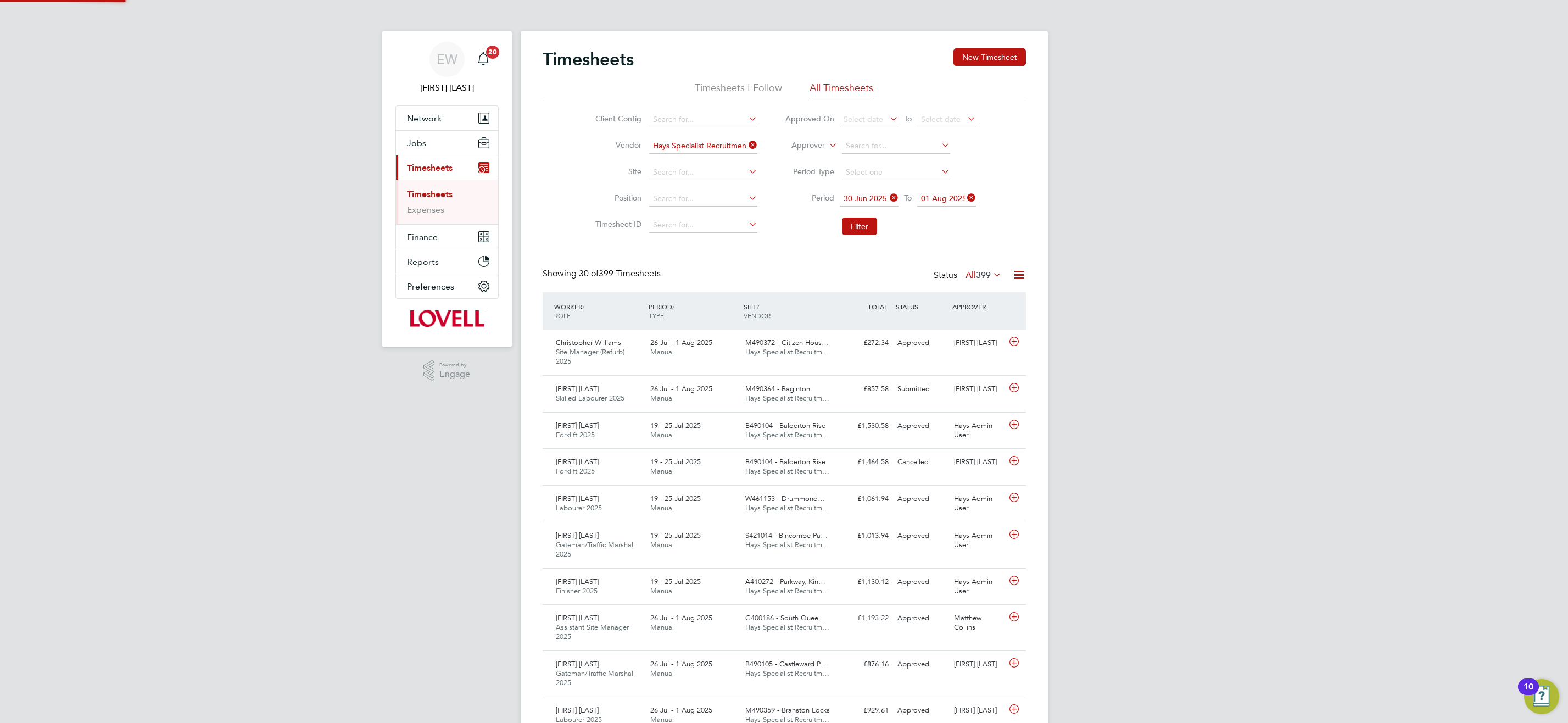 click 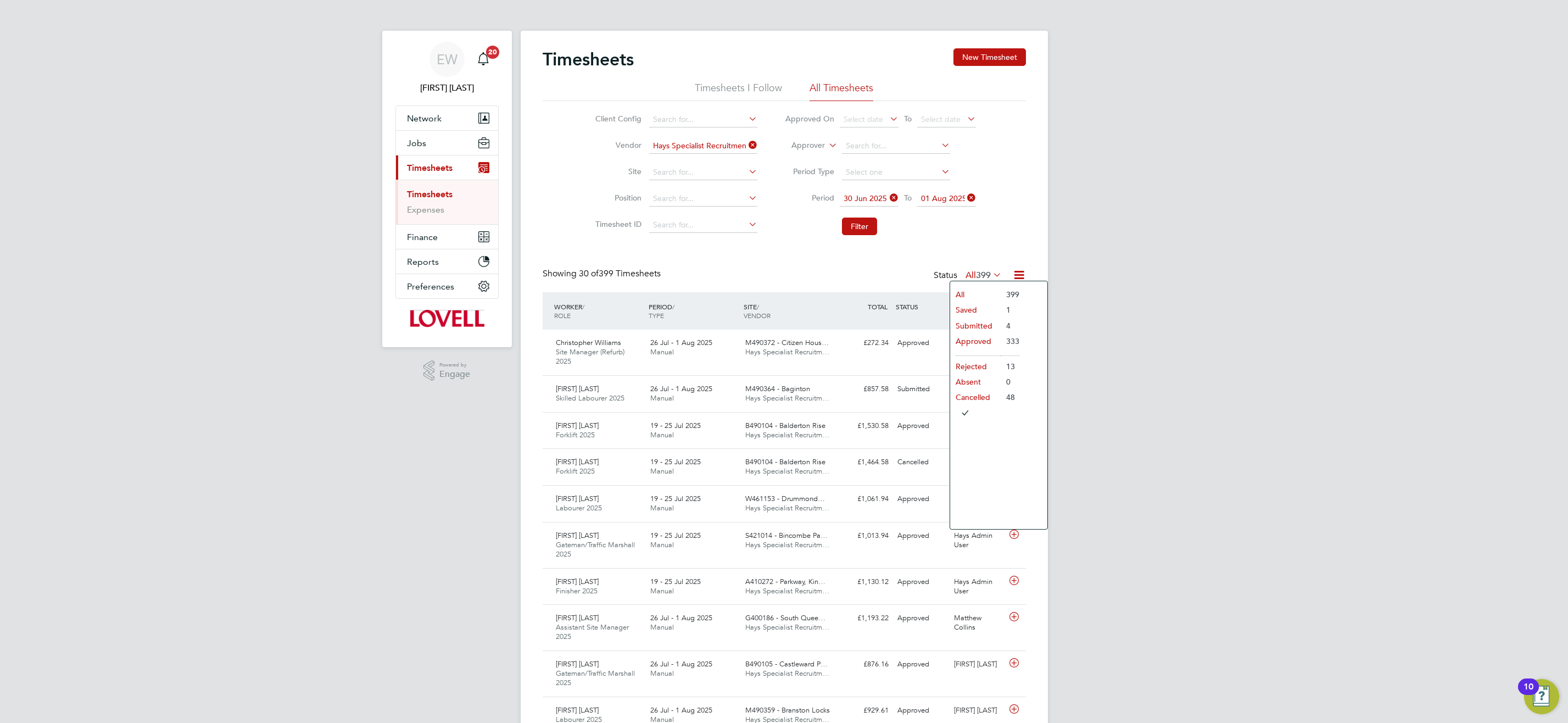 click on "Approved" 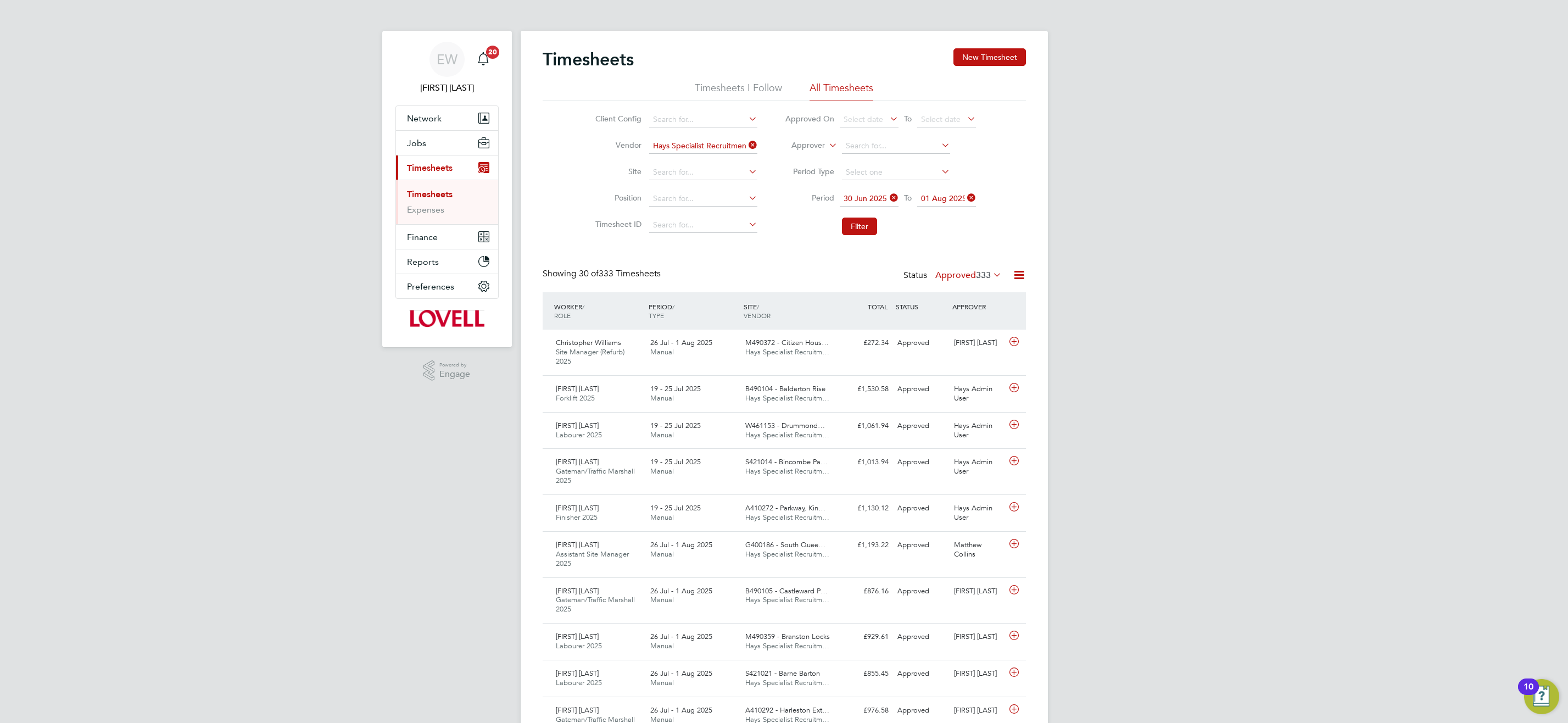 click 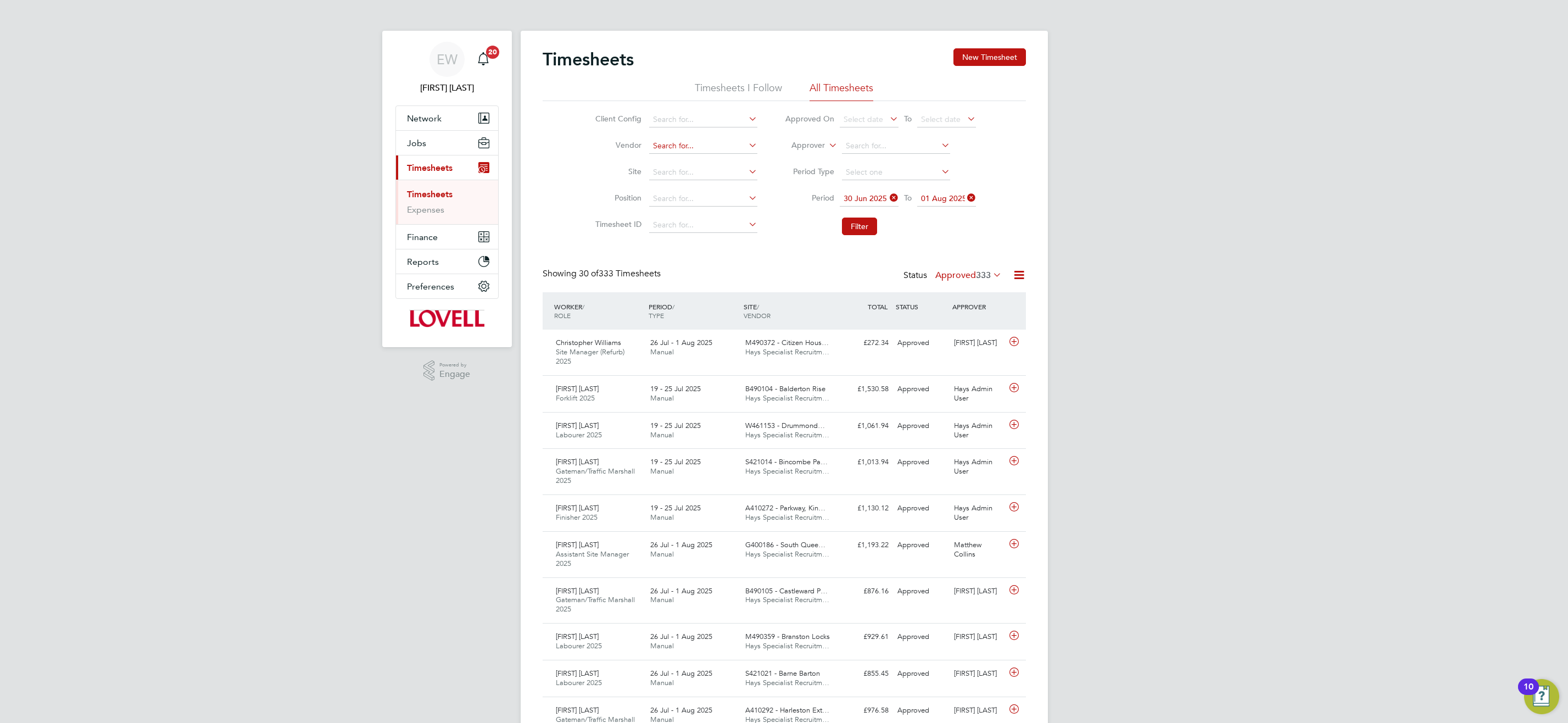 drag, startPoint x: 726, startPoint y: 148, endPoint x: 694, endPoint y: 140, distance: 32.98485 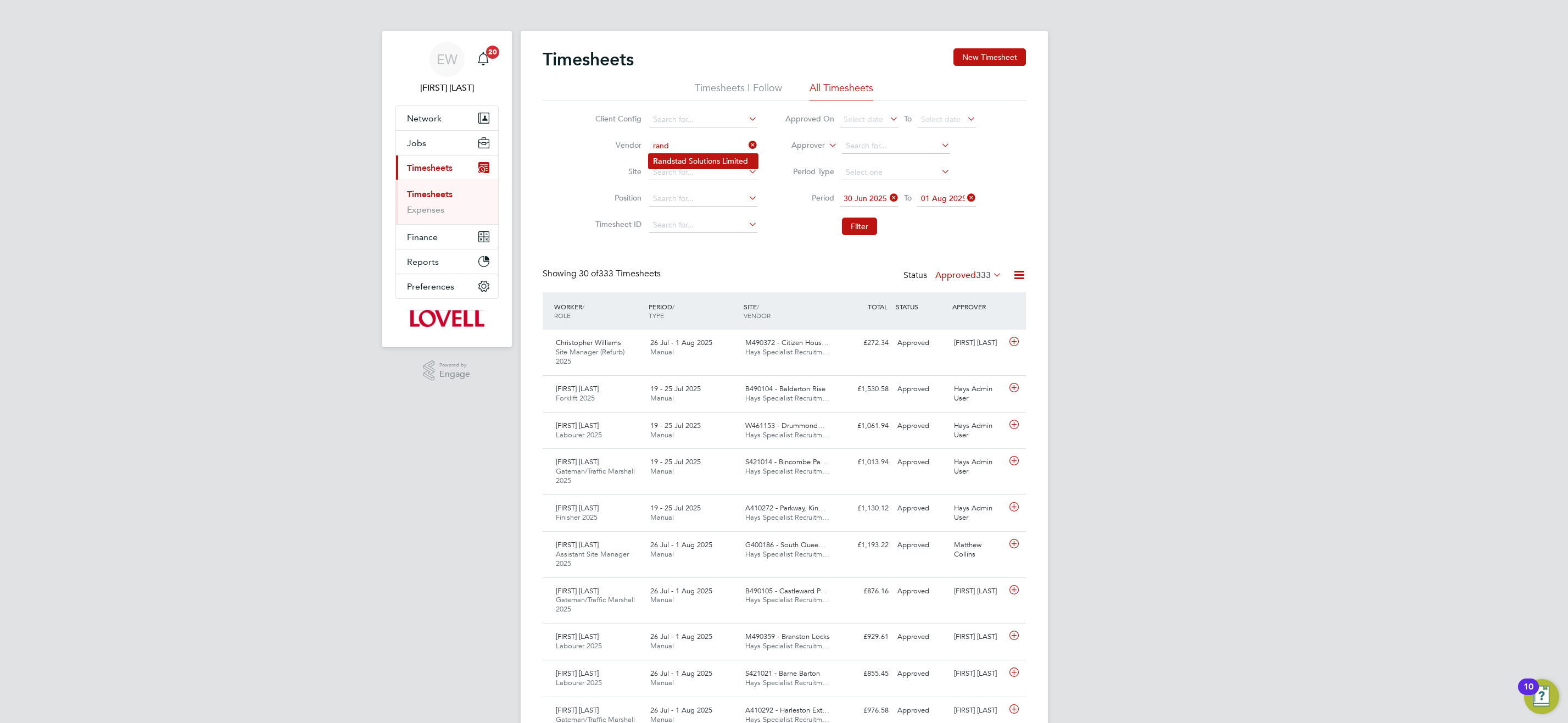 click on "Rand stad Solutions Limited" 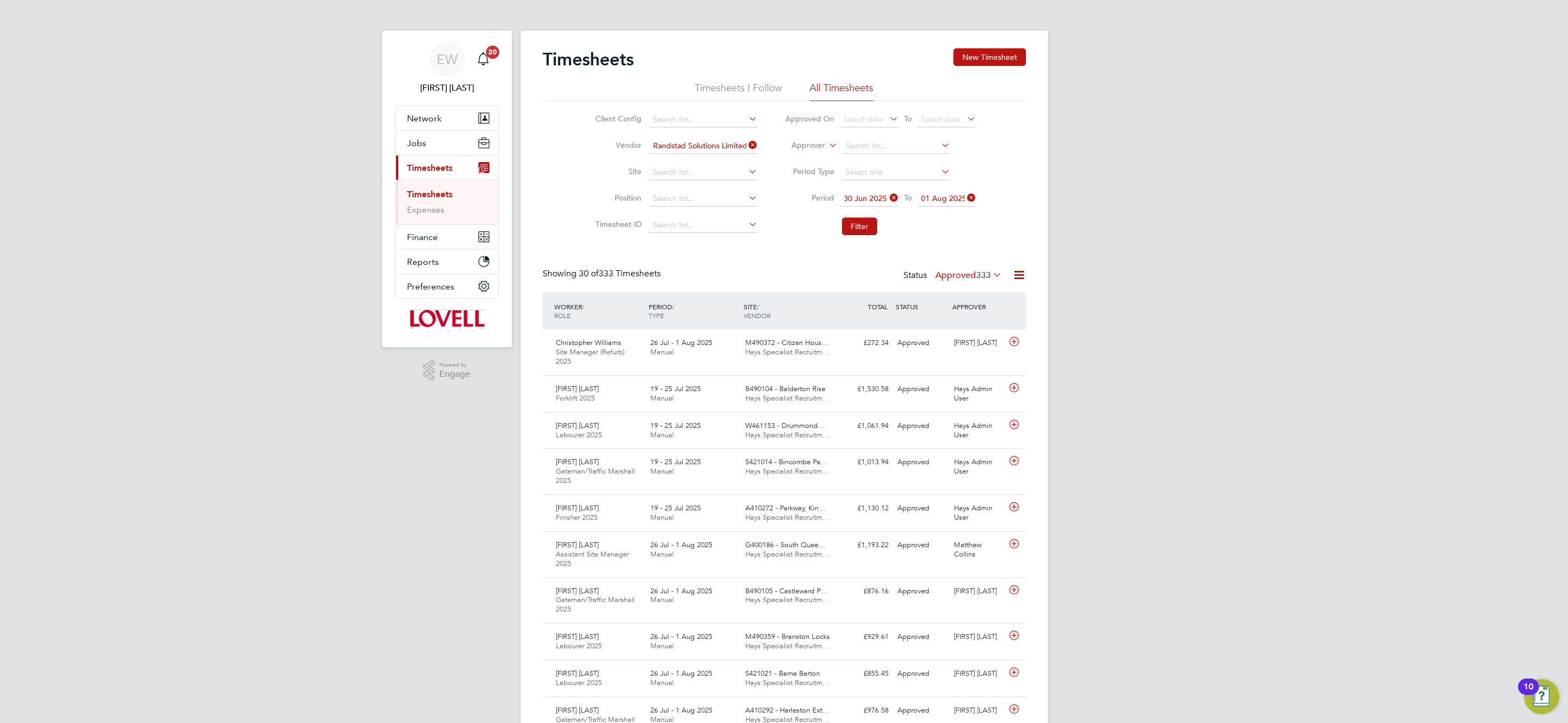 drag, startPoint x: 861, startPoint y: 224, endPoint x: 740, endPoint y: 599, distance: 394.0381 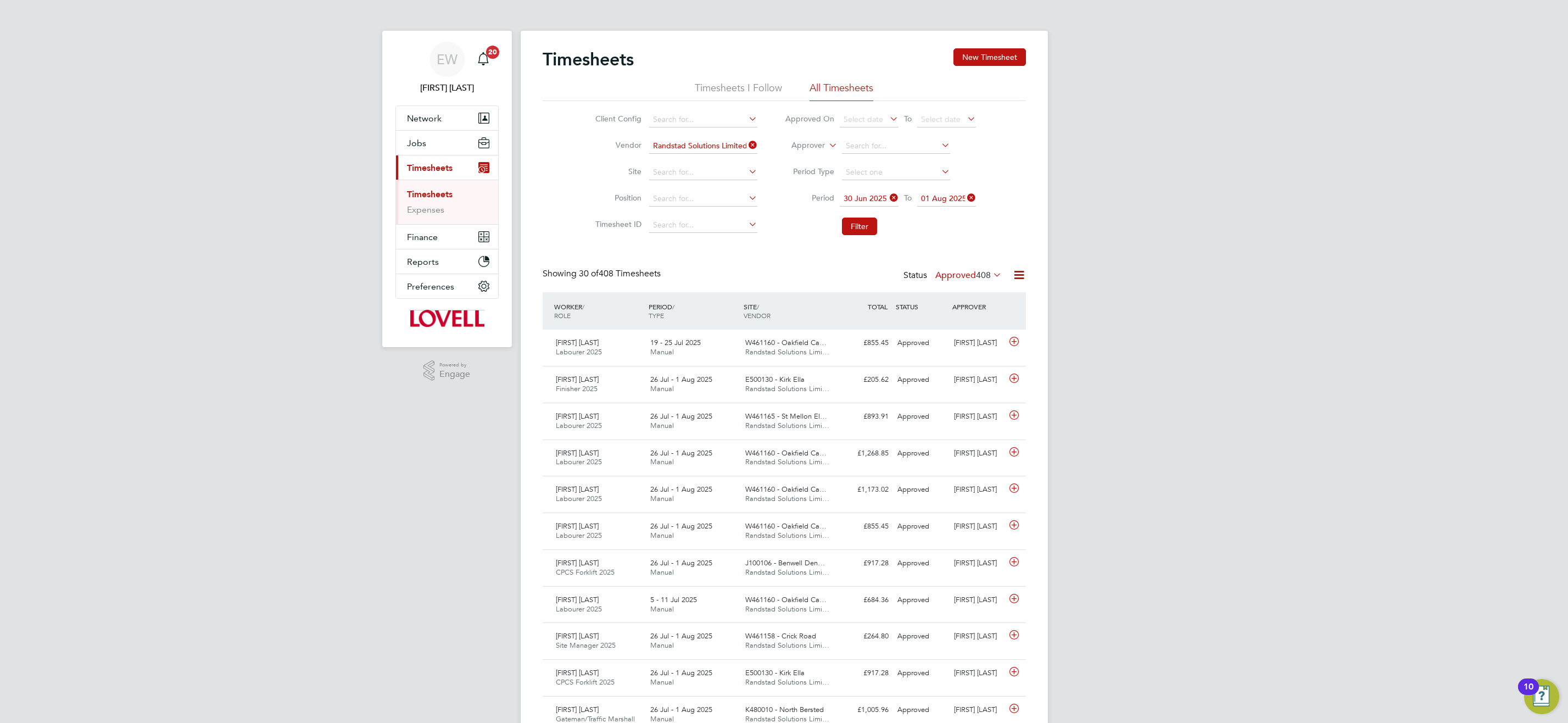 click 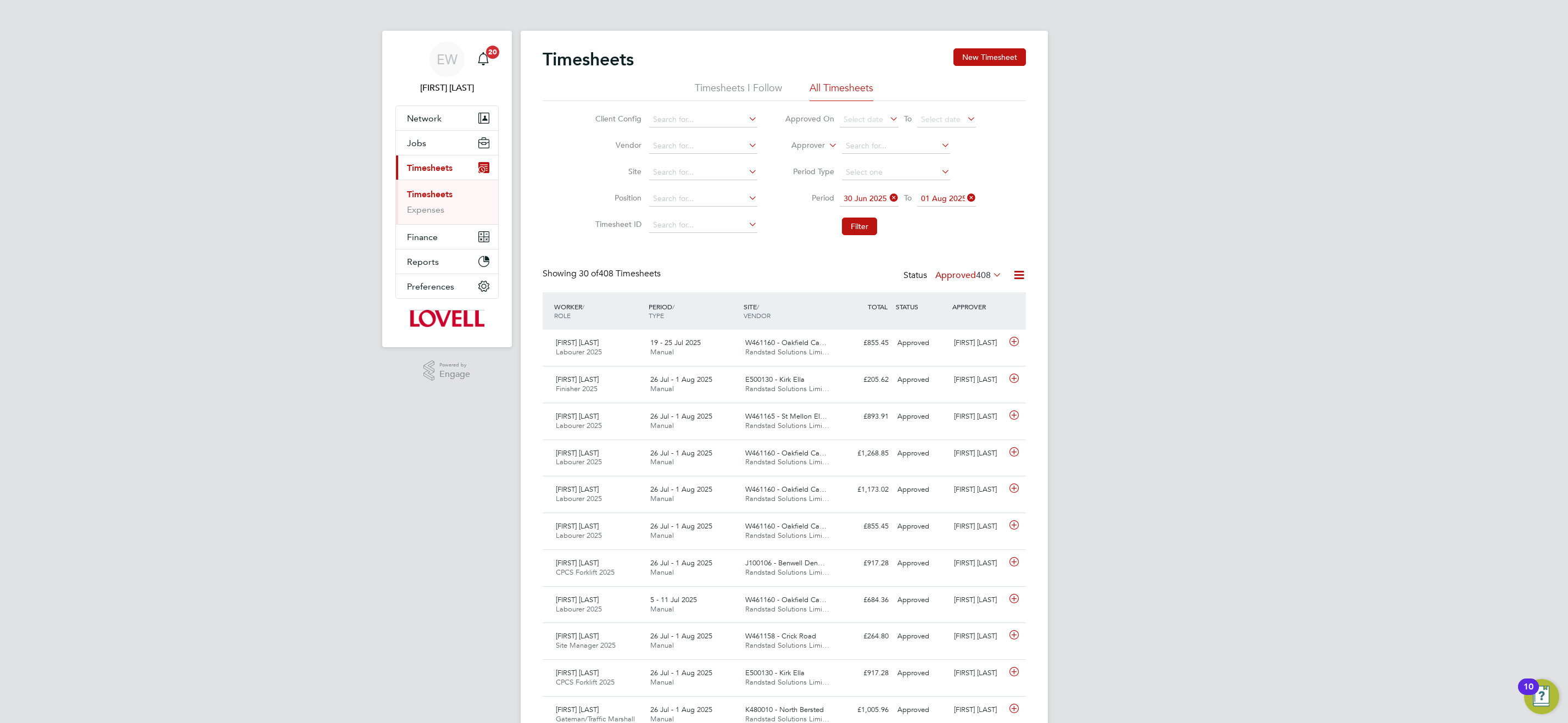 click 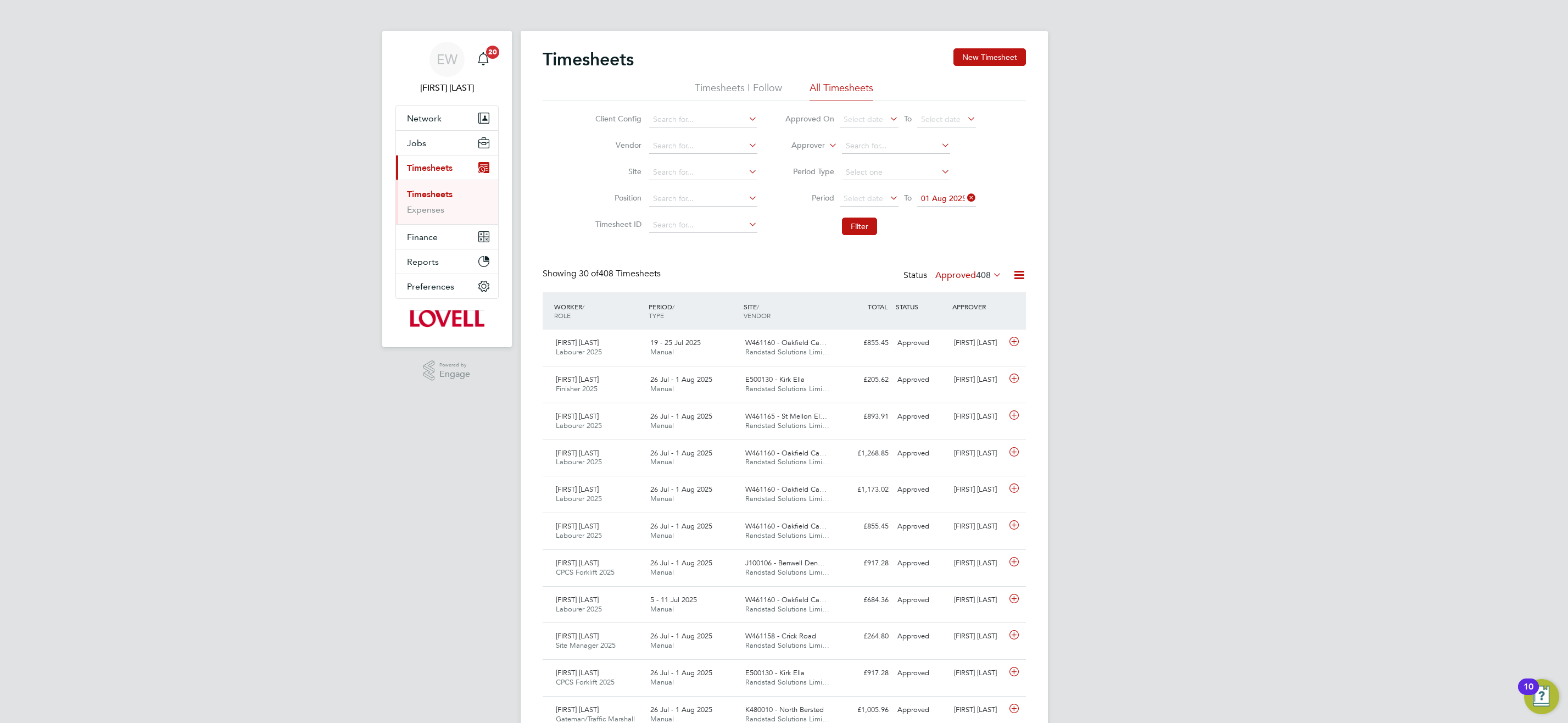 click 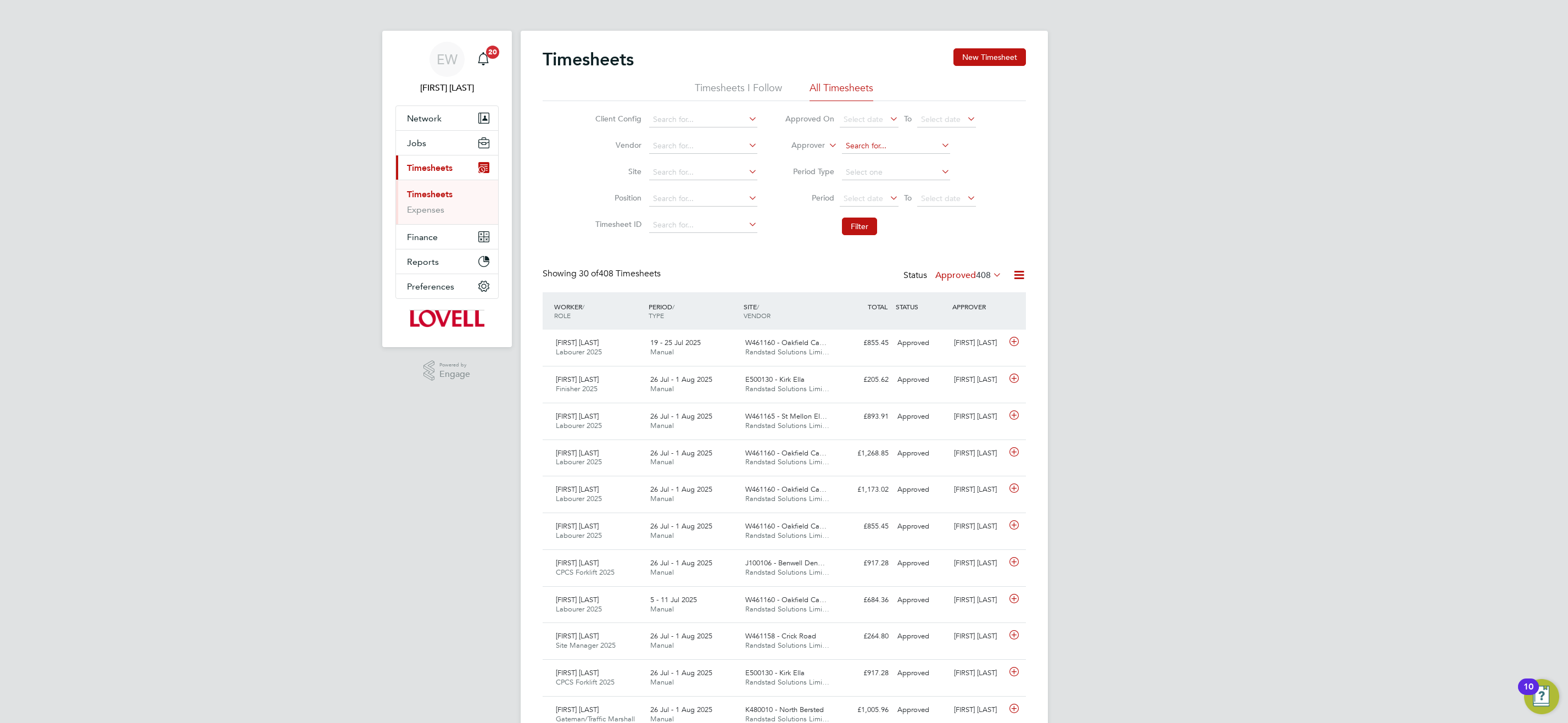 click 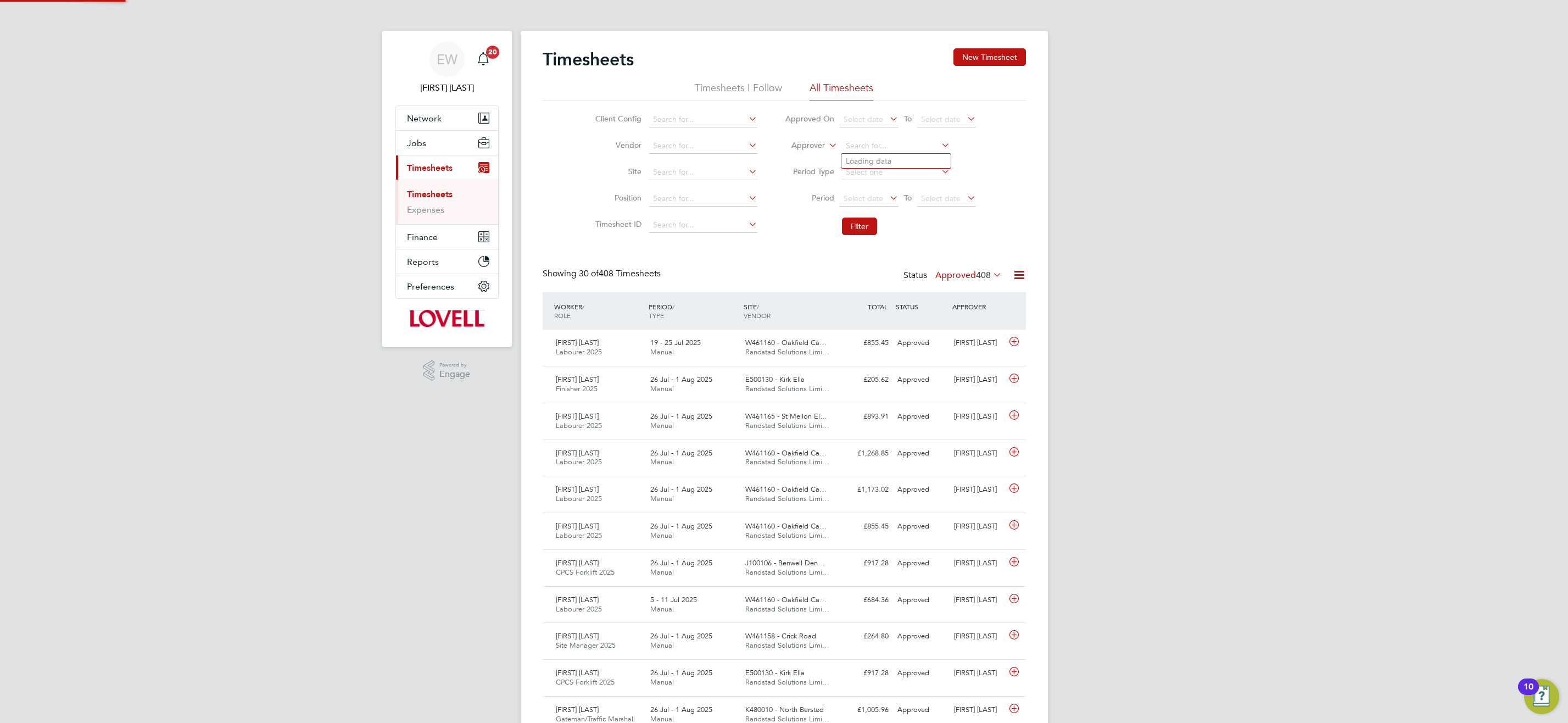 click 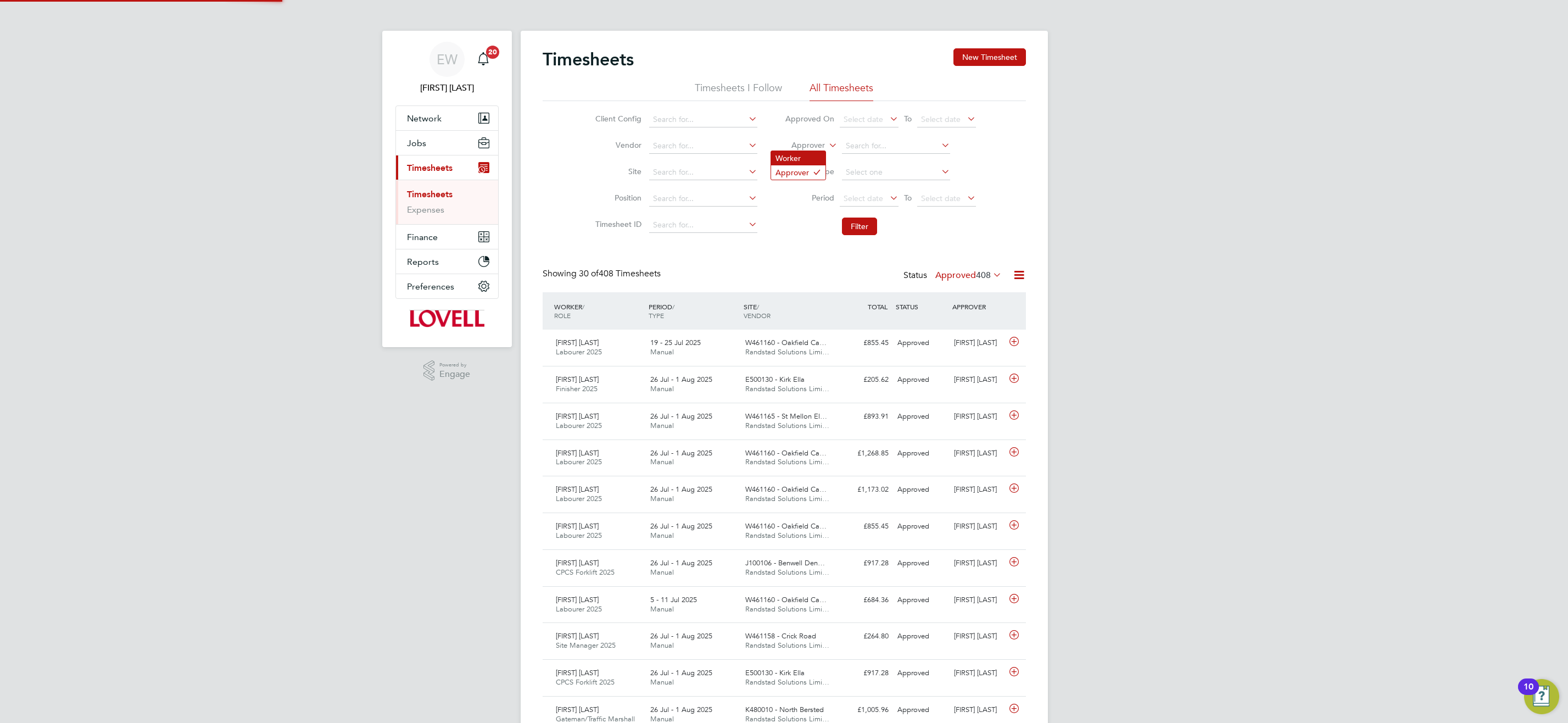 click on "Worker" 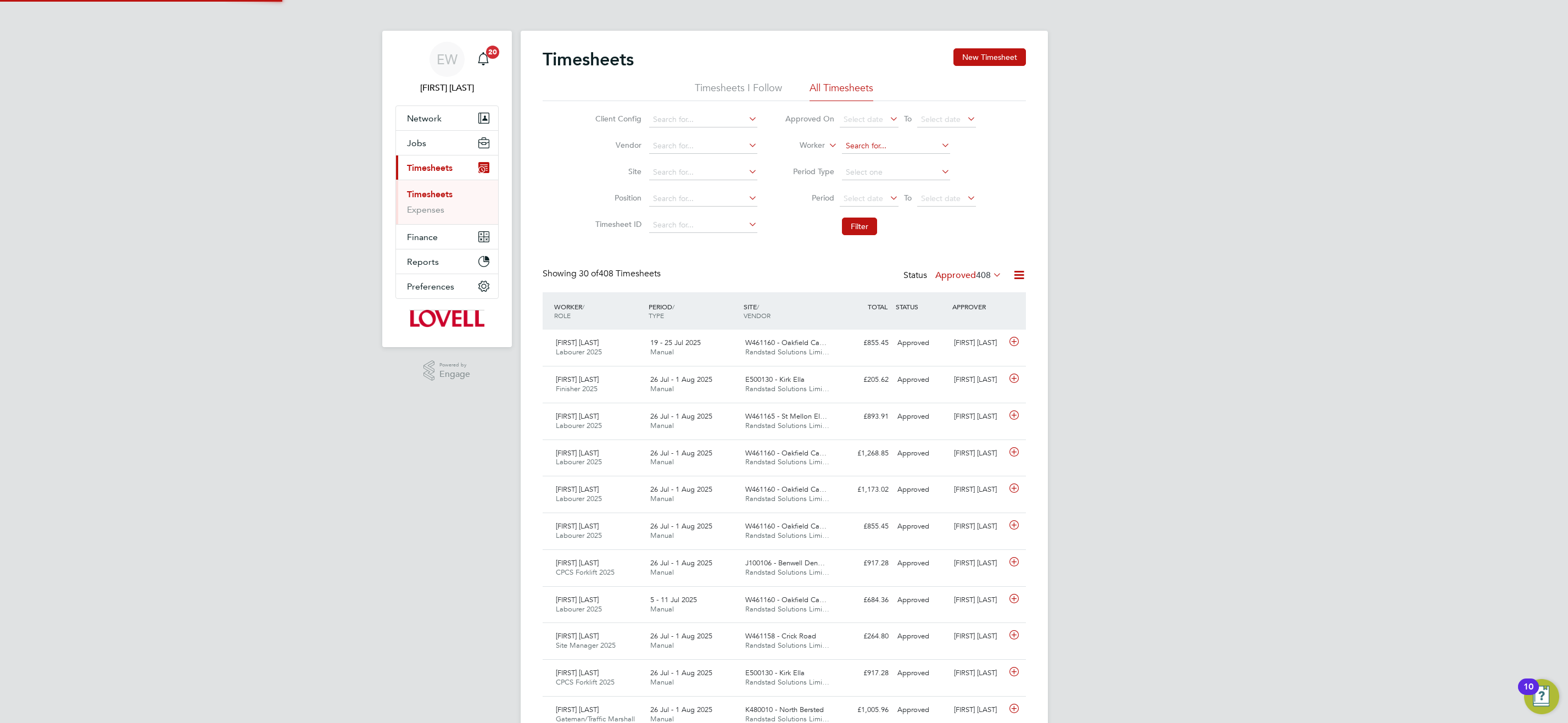 click 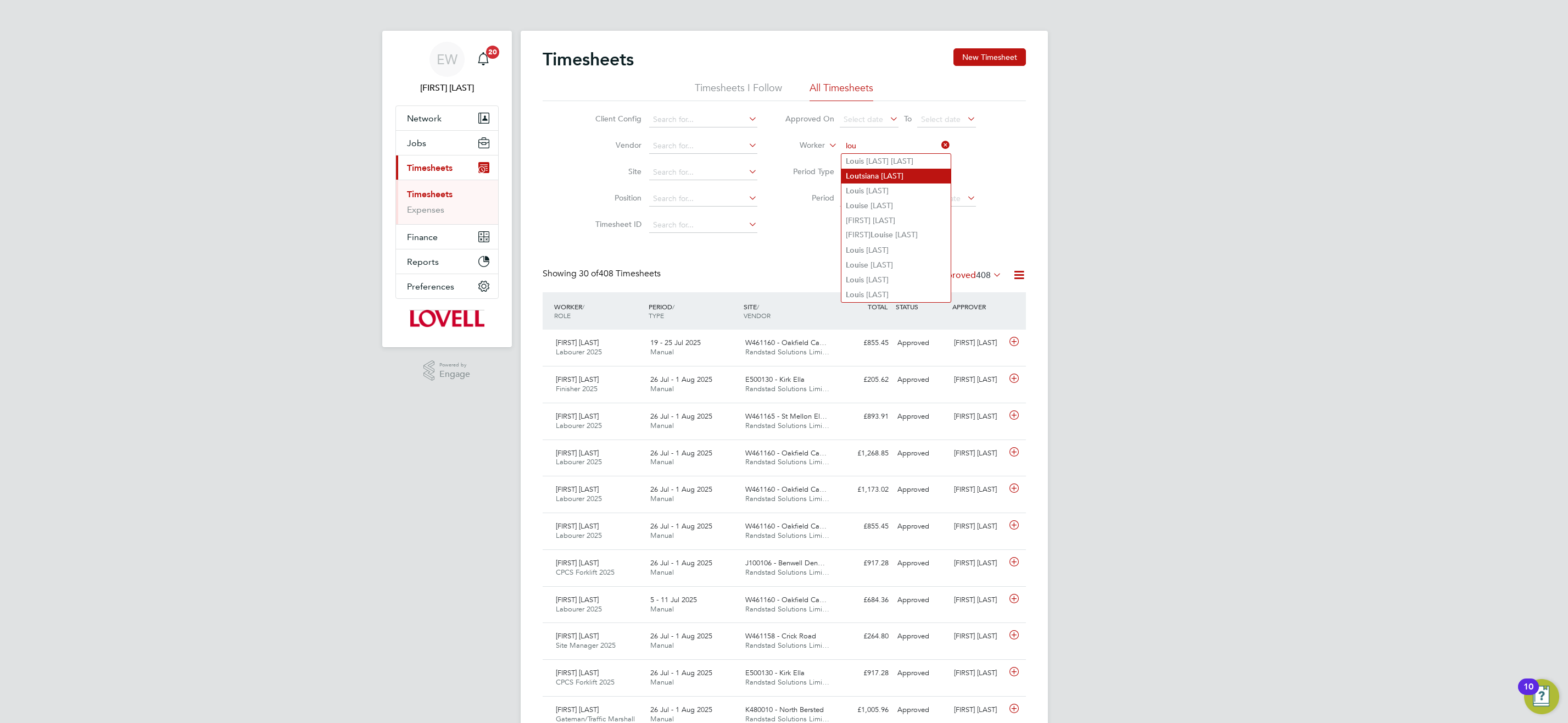 click on "Lou tsiana Maka" 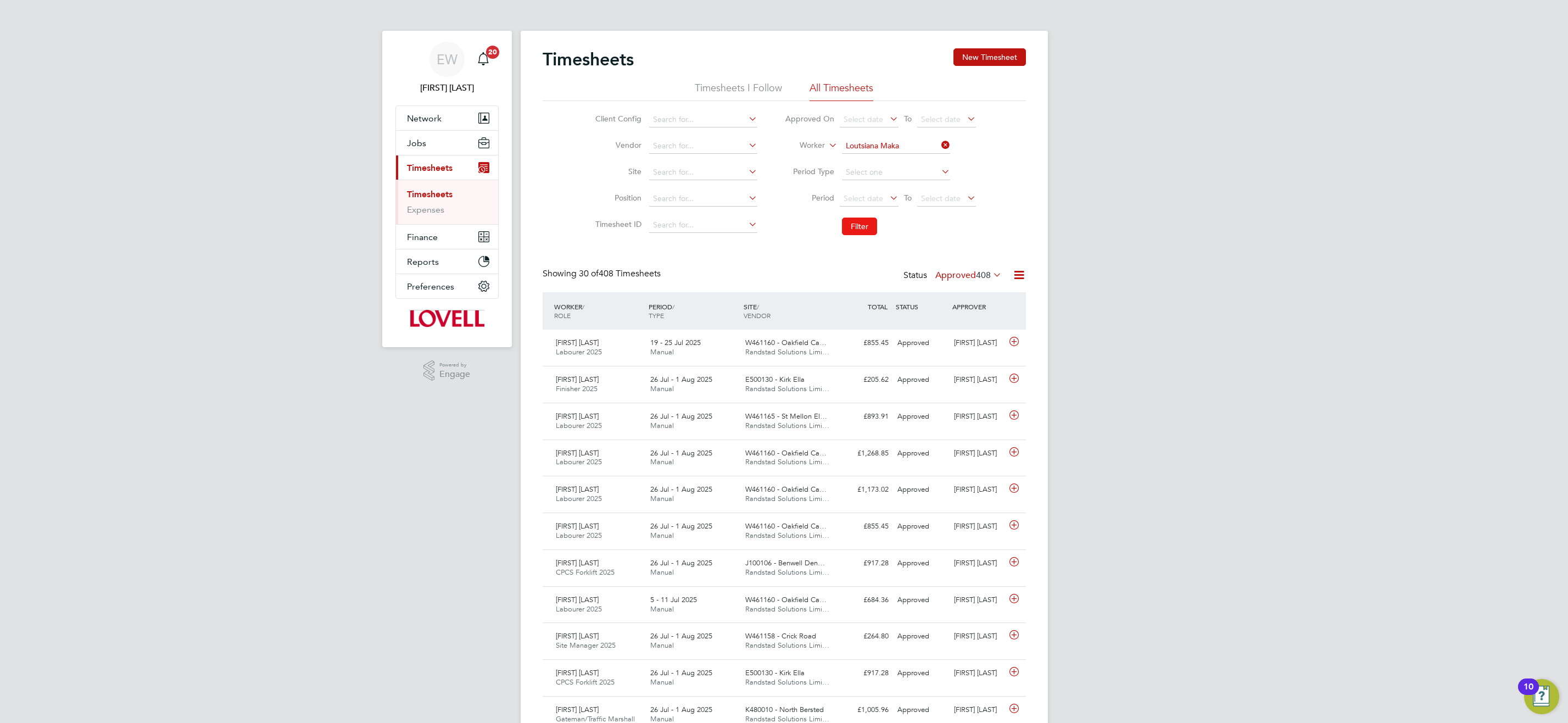 click on "Filter" 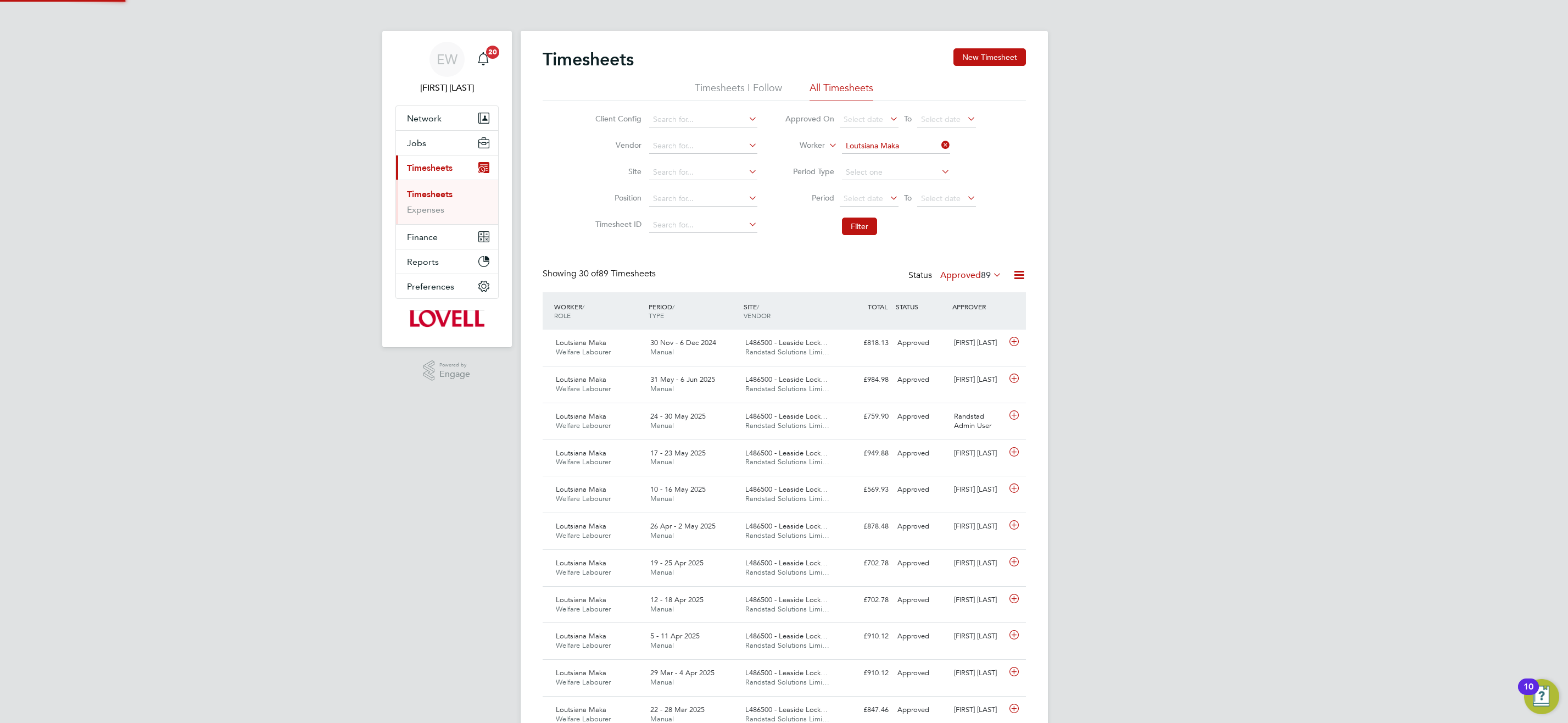 scroll, scrollTop: 5, scrollLeft: 5, axis: both 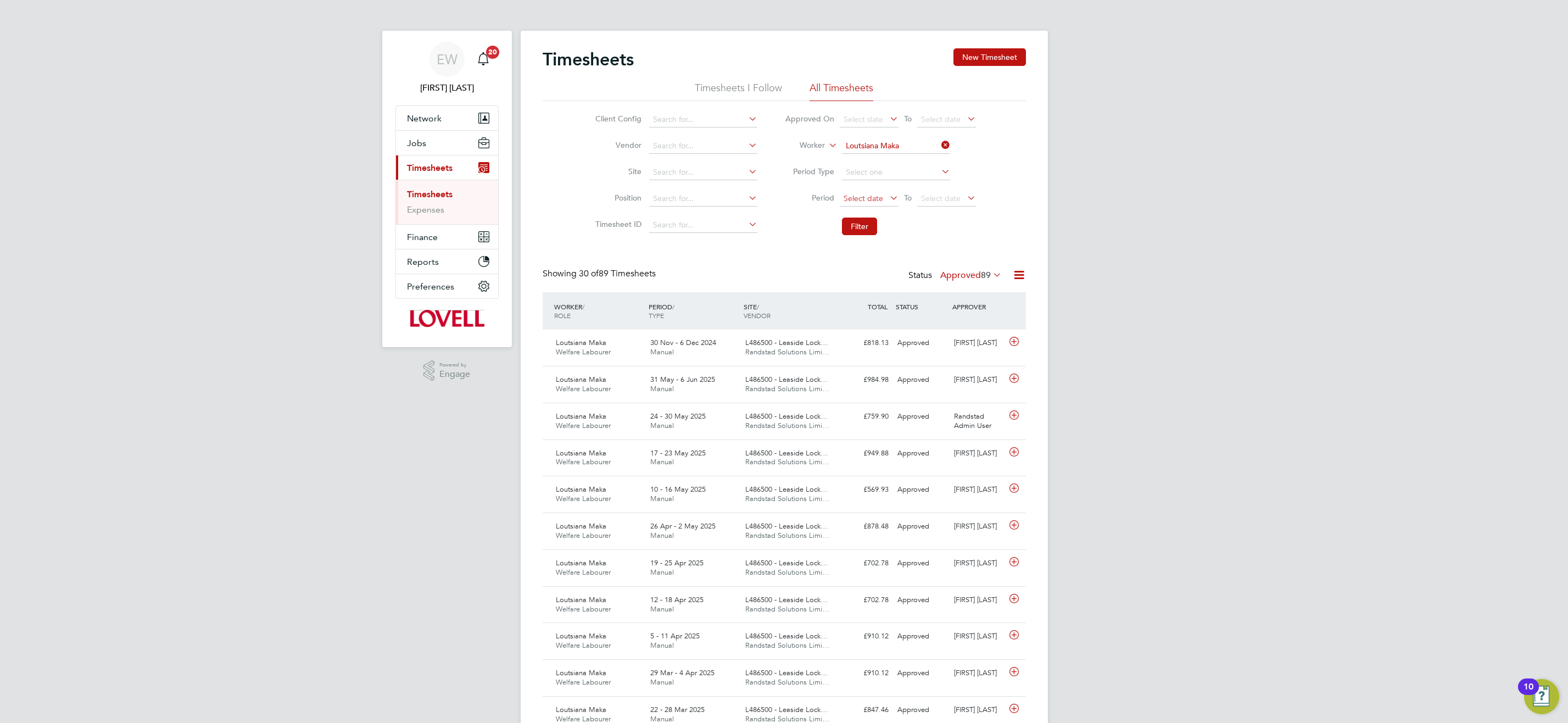 click on "Select date" 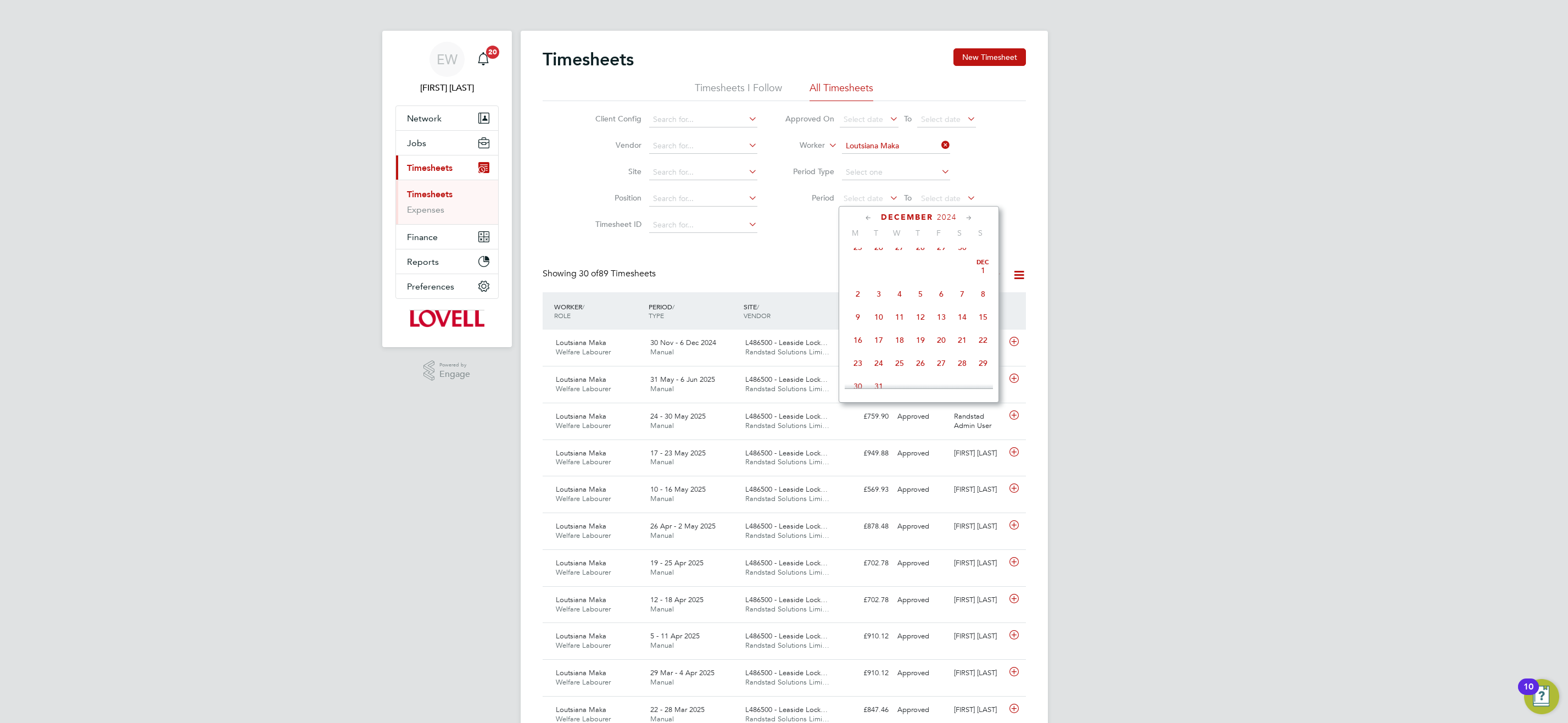 click on "30" 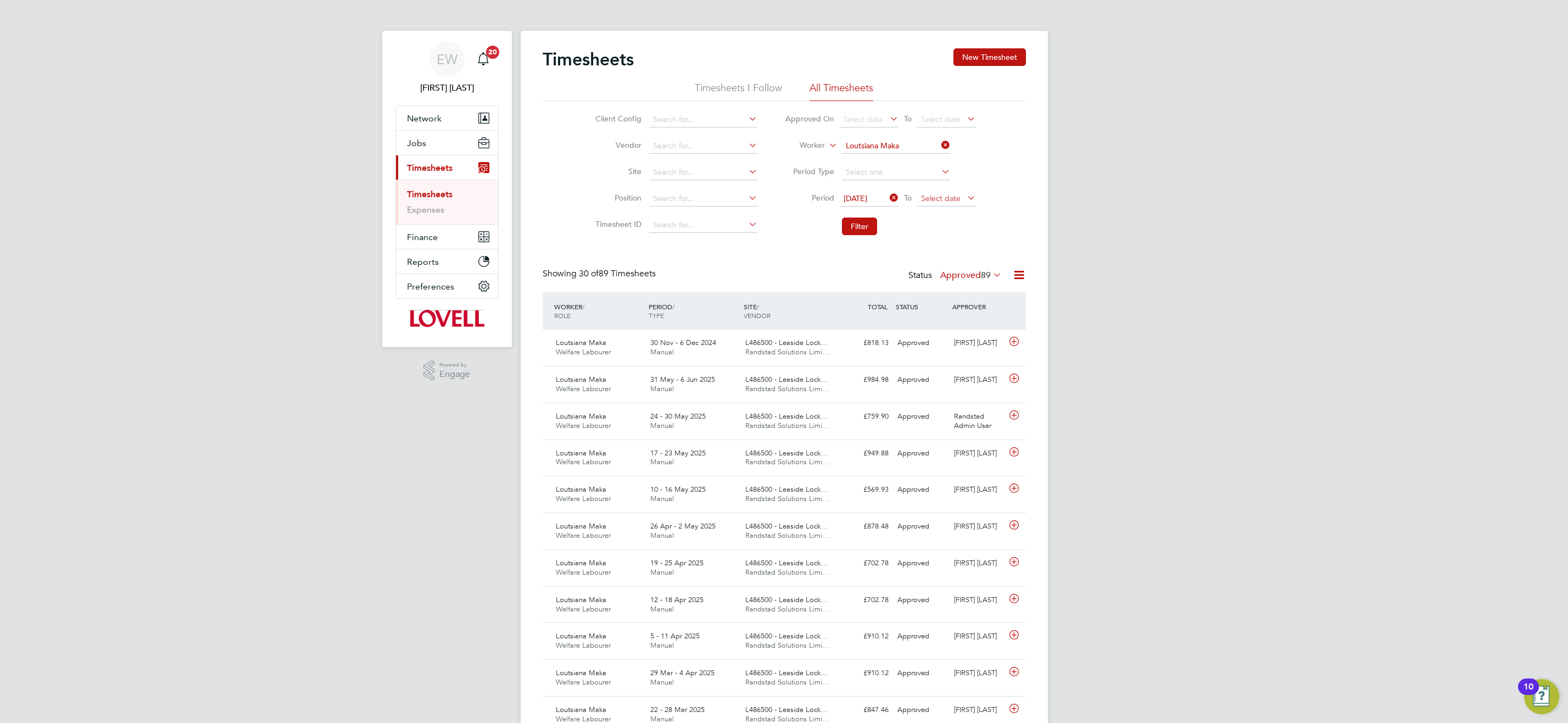 click on "Select date" 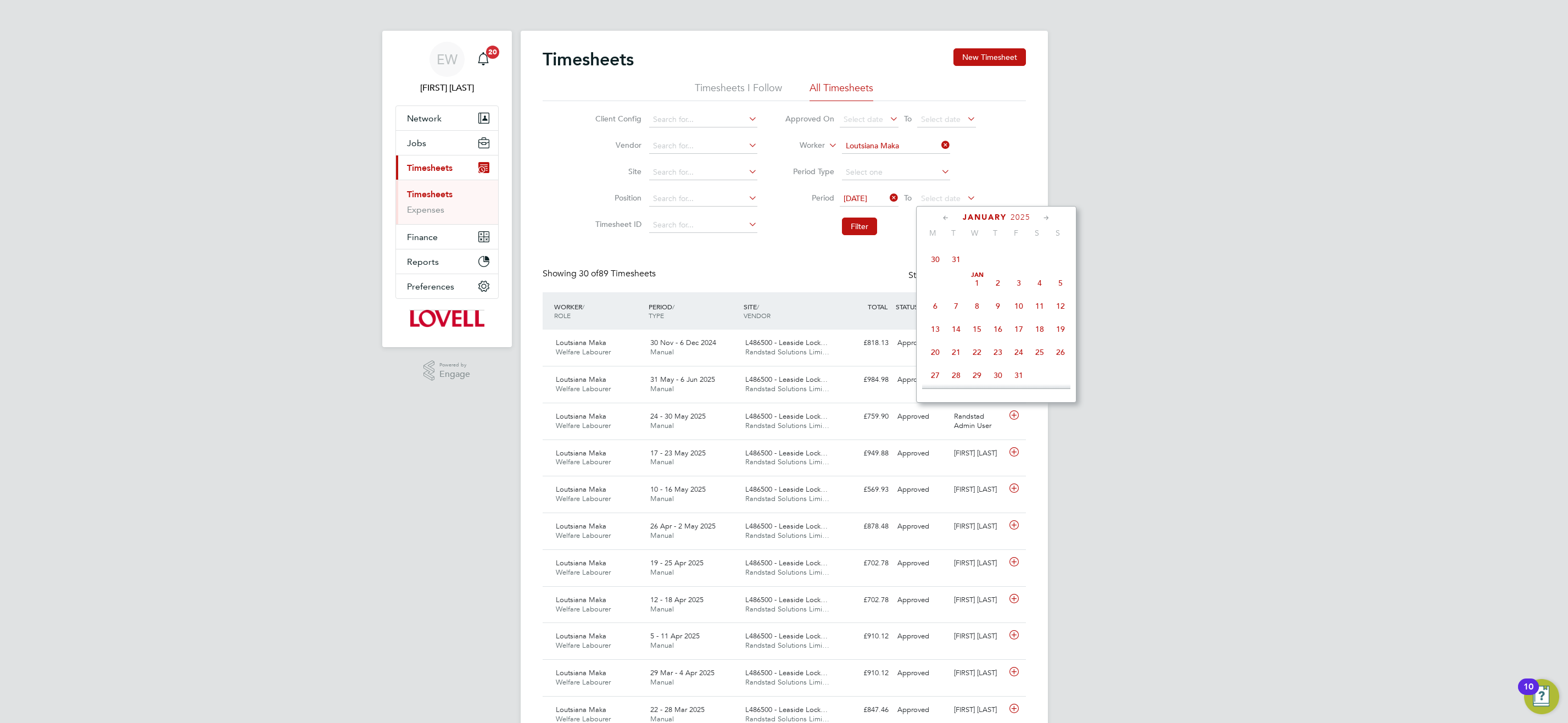 click on "3" 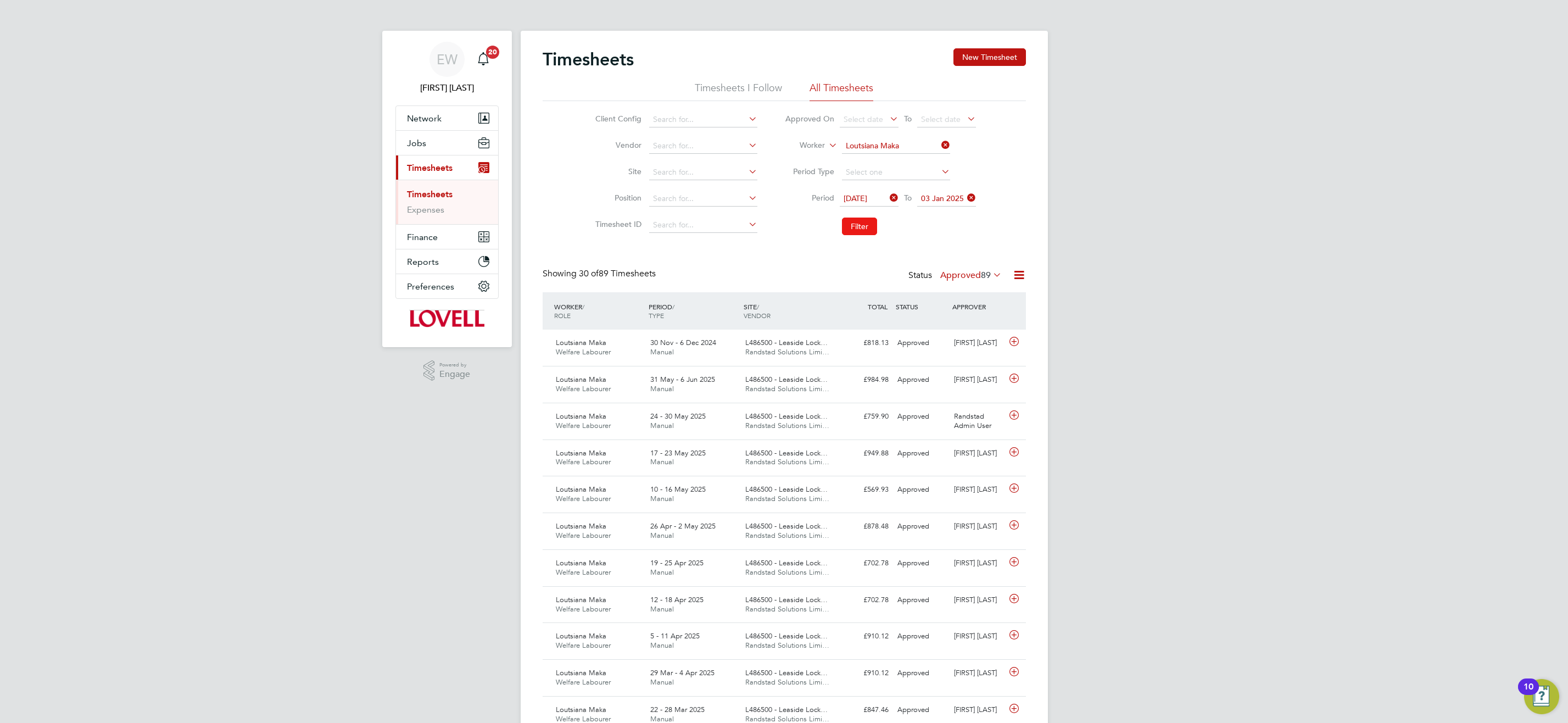 click on "Filter" 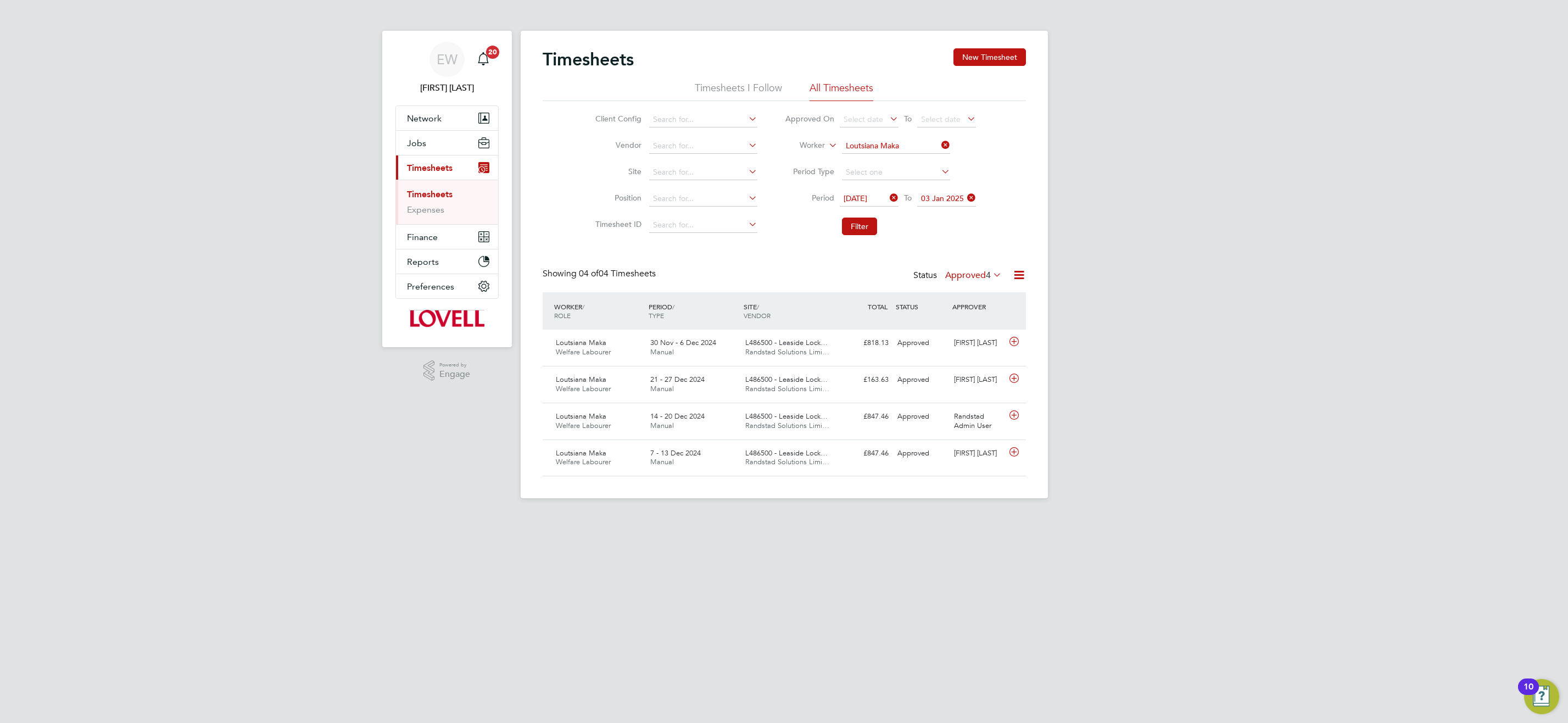 click 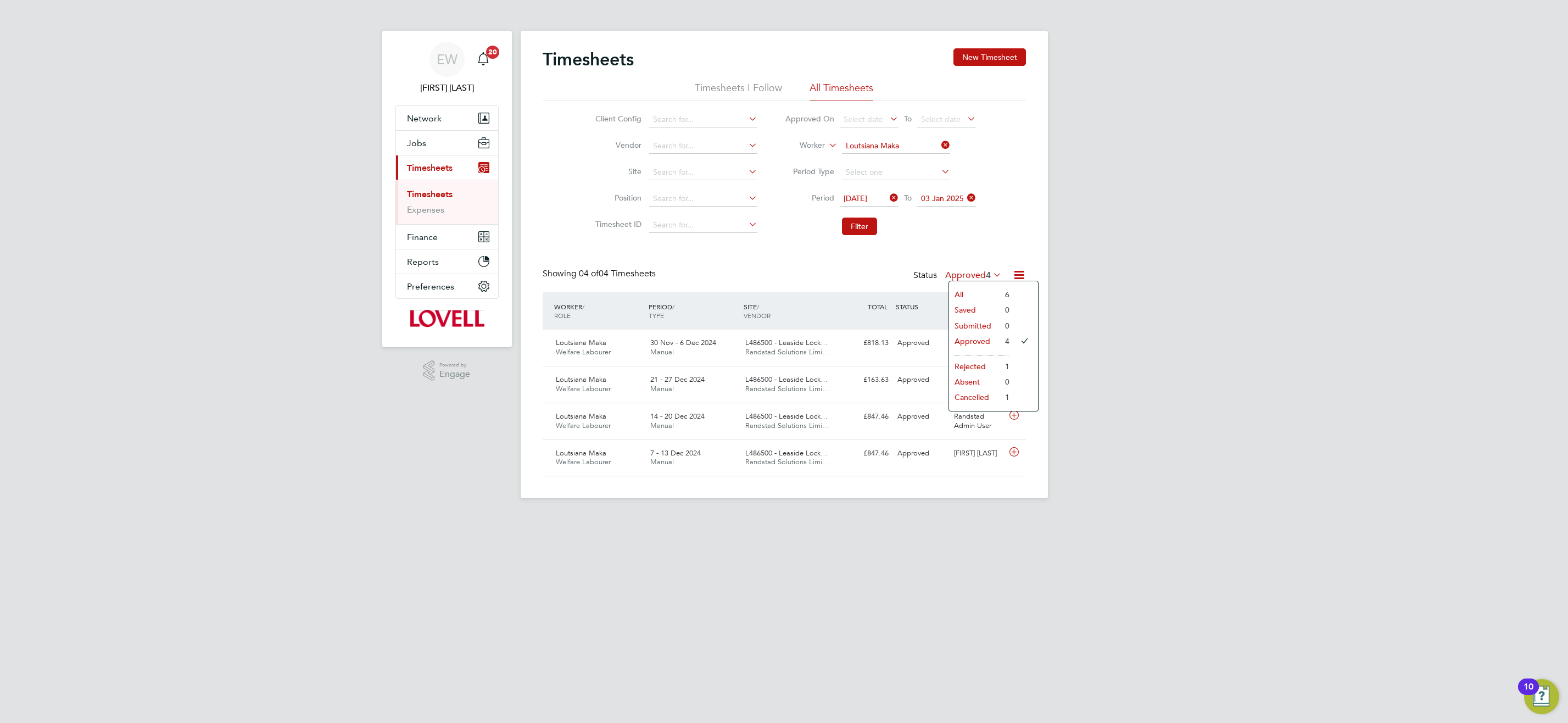 click on "All" 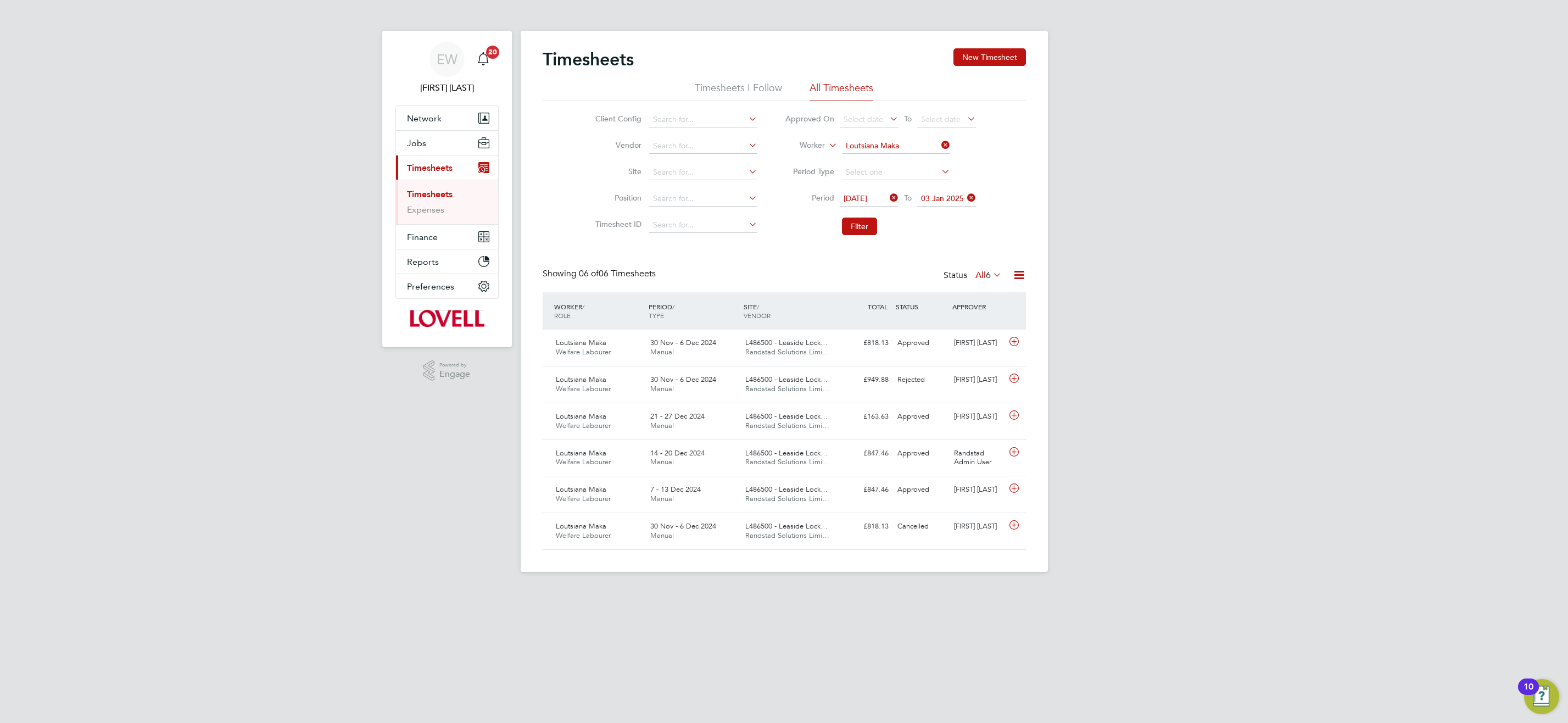 click 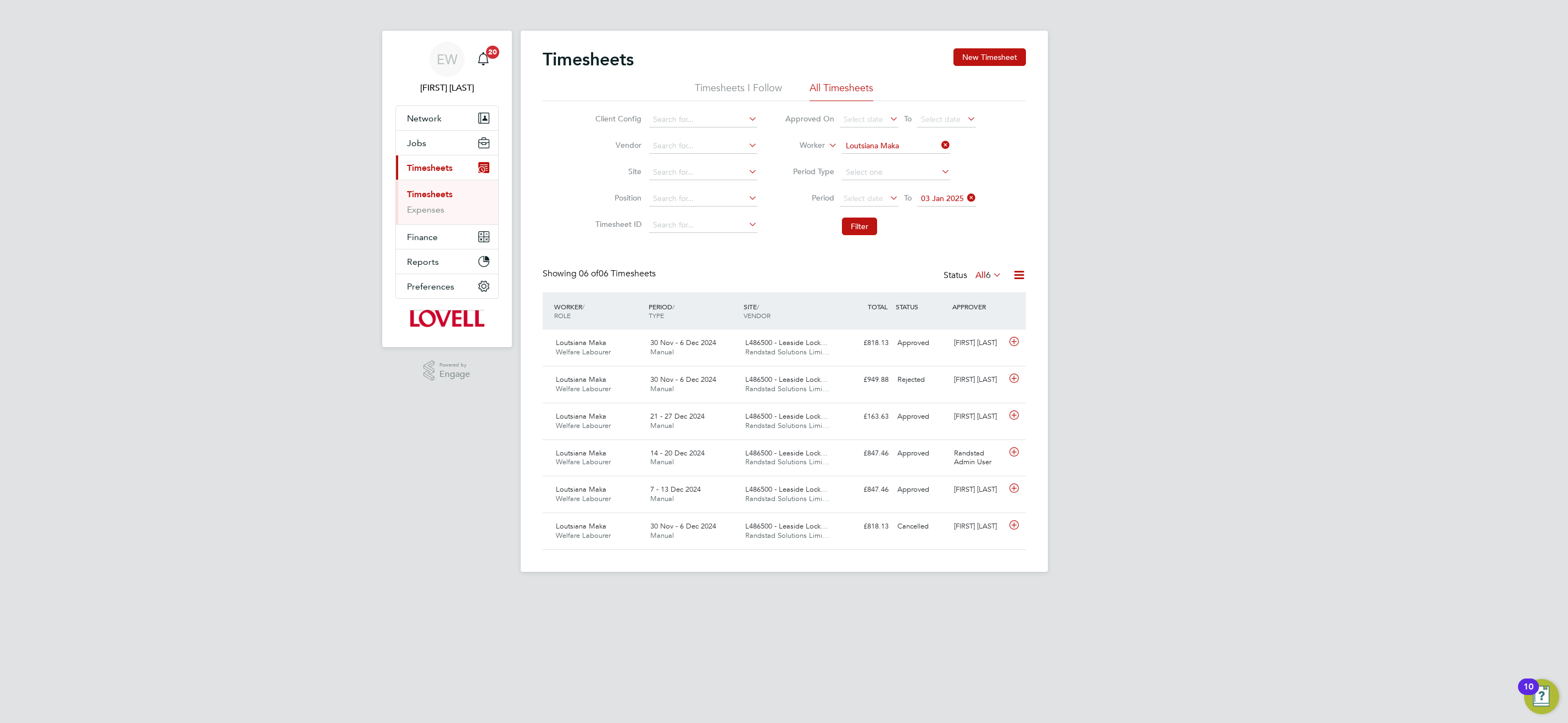 click 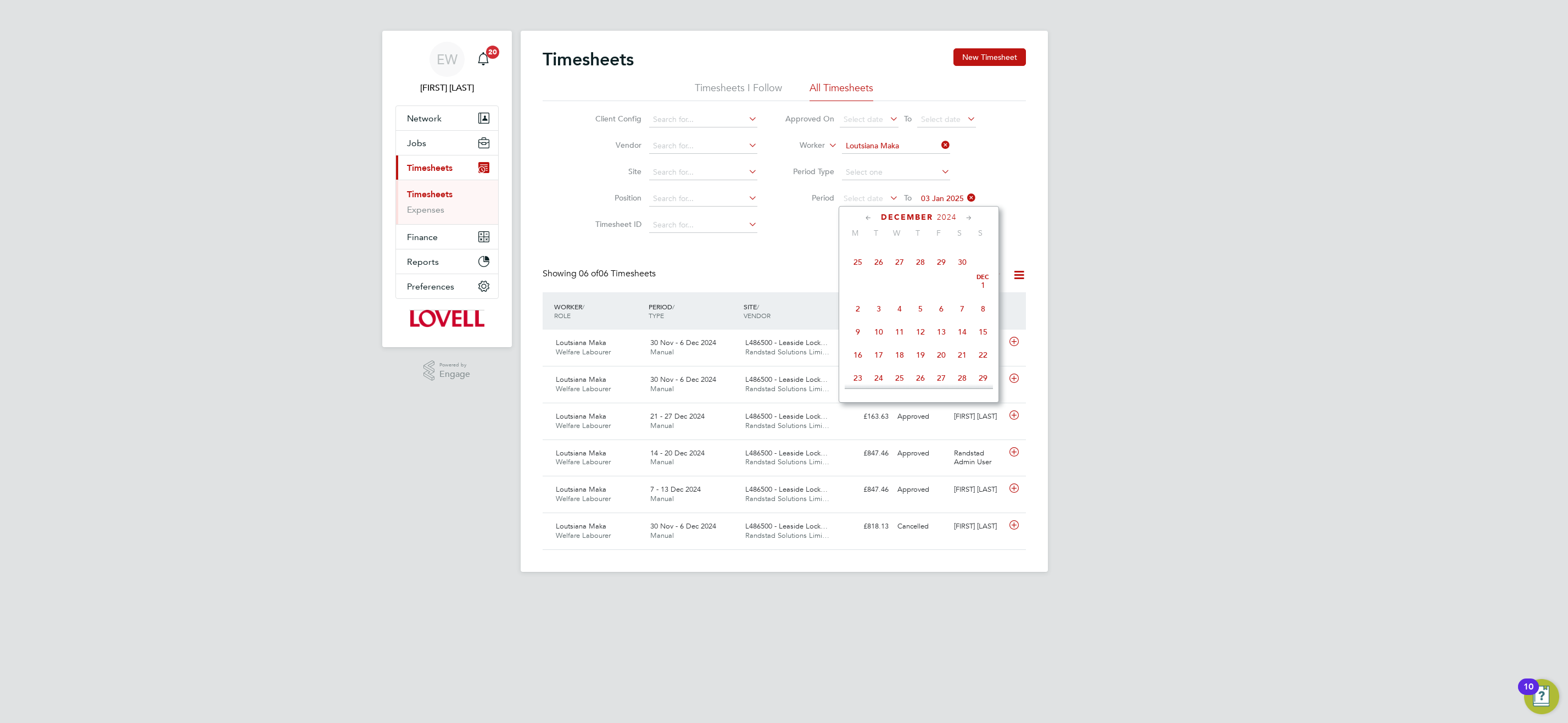 click on "30" 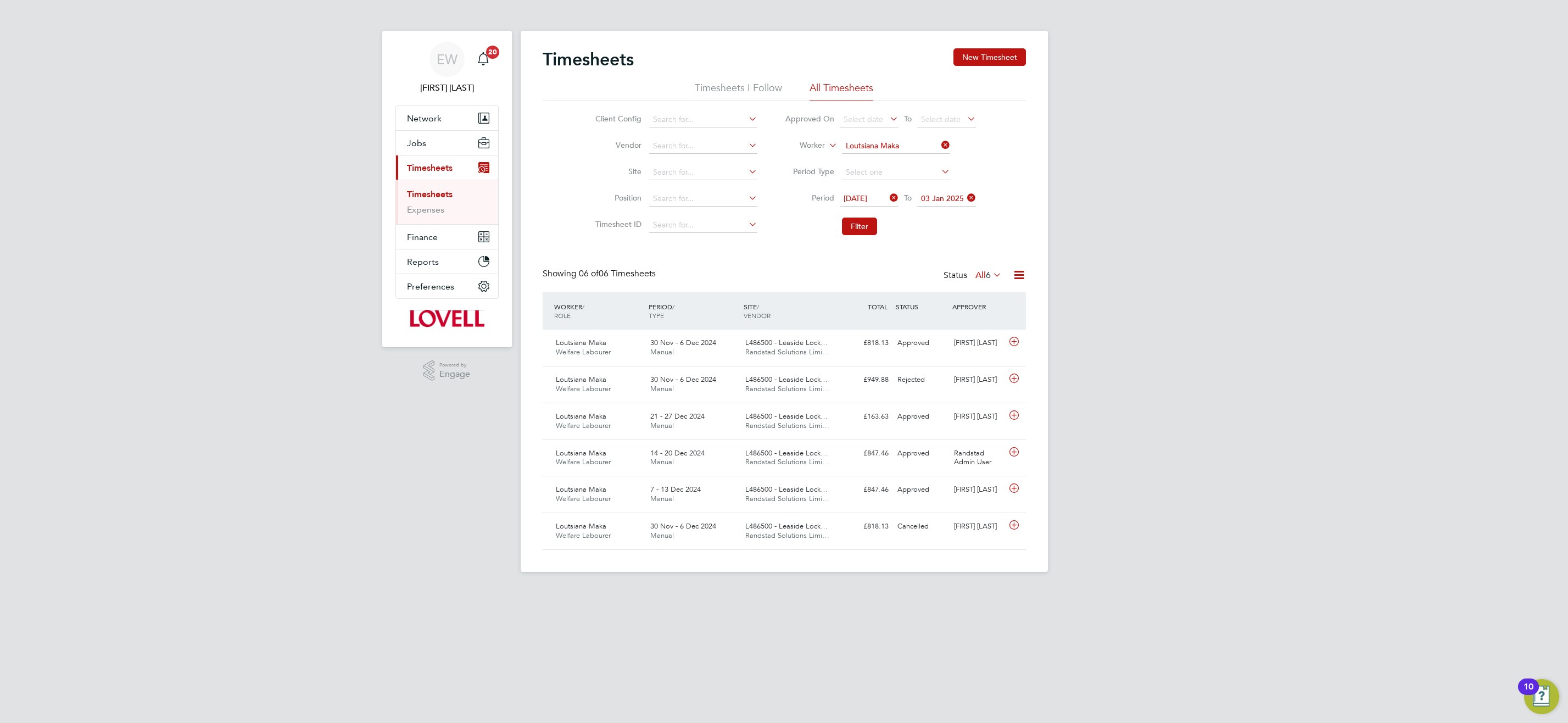 click on "03 Jan 2025" 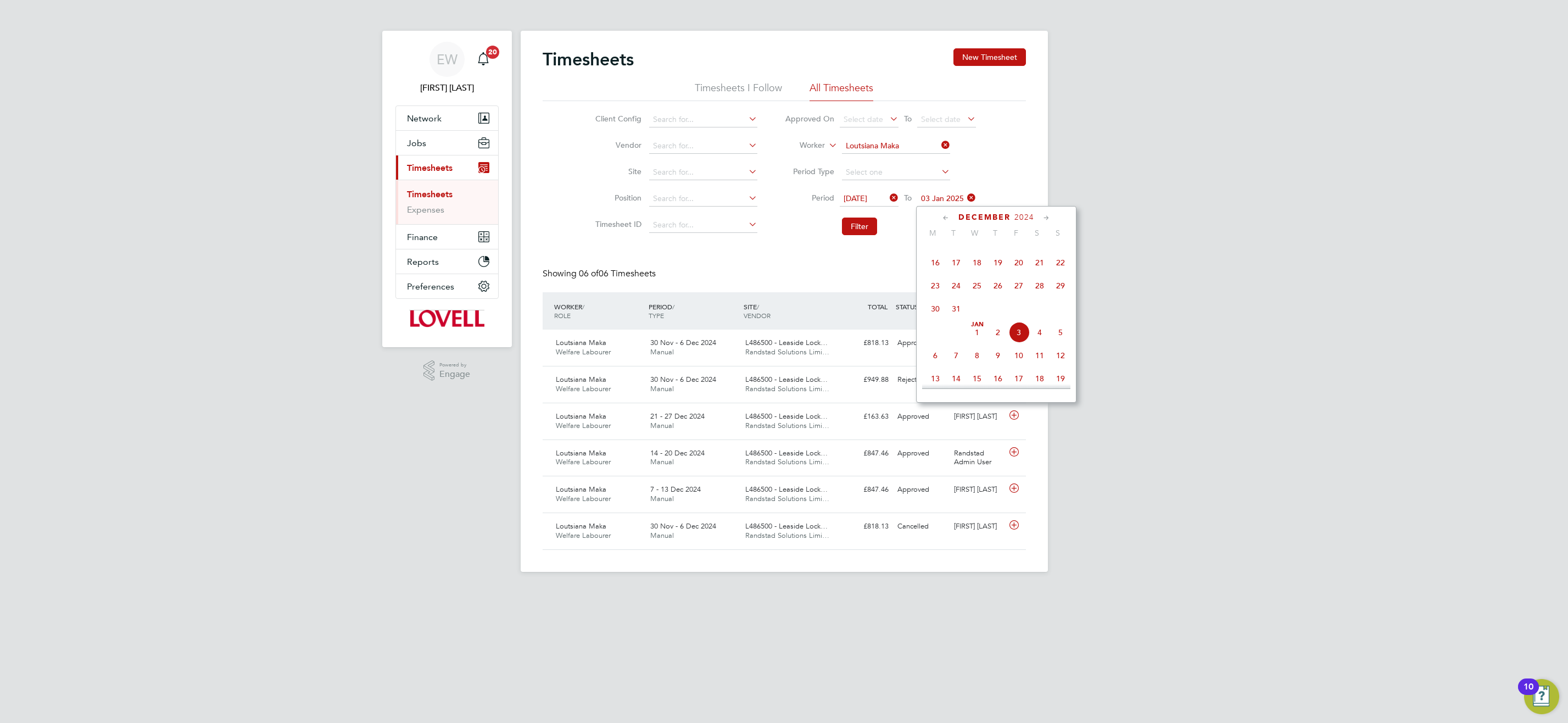 scroll, scrollTop: 272, scrollLeft: 0, axis: vertical 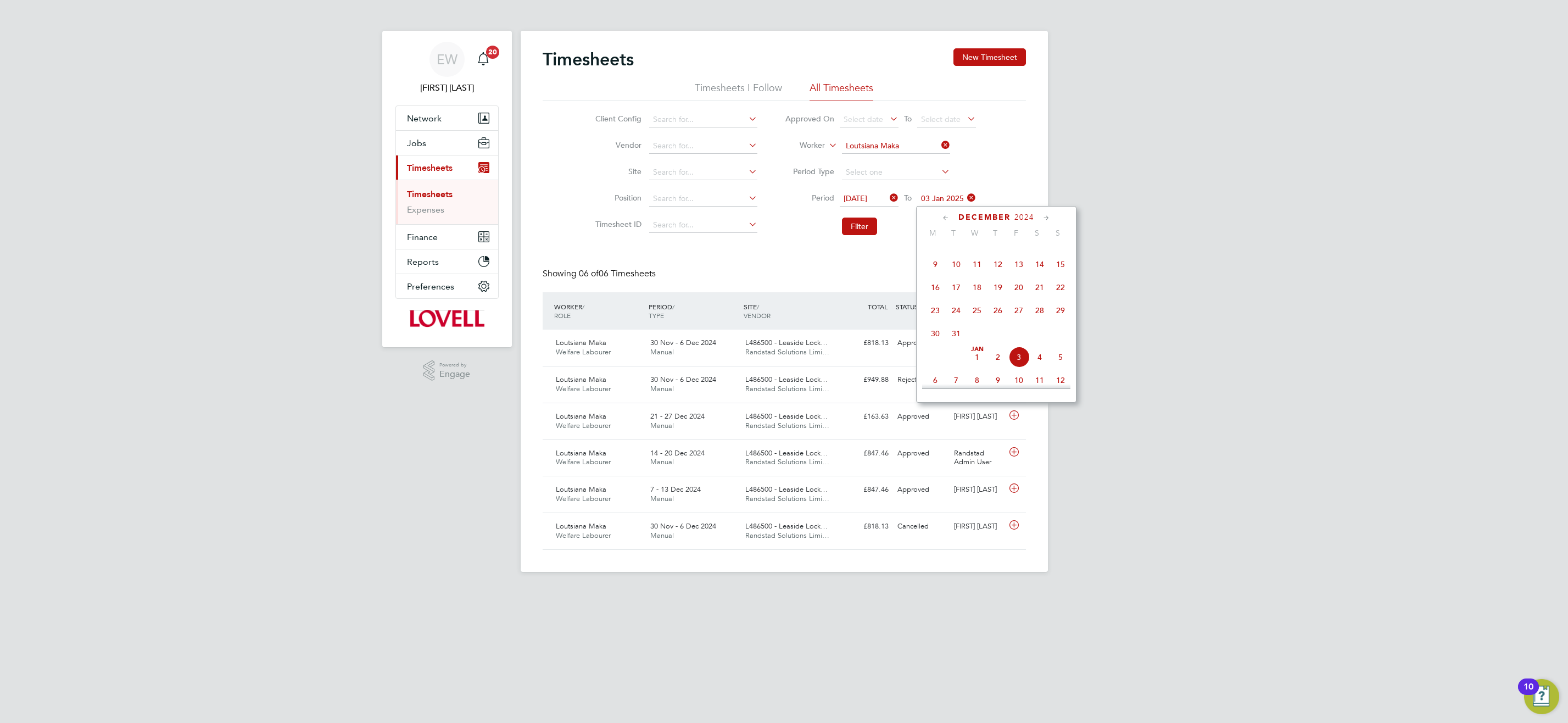 click on "6" 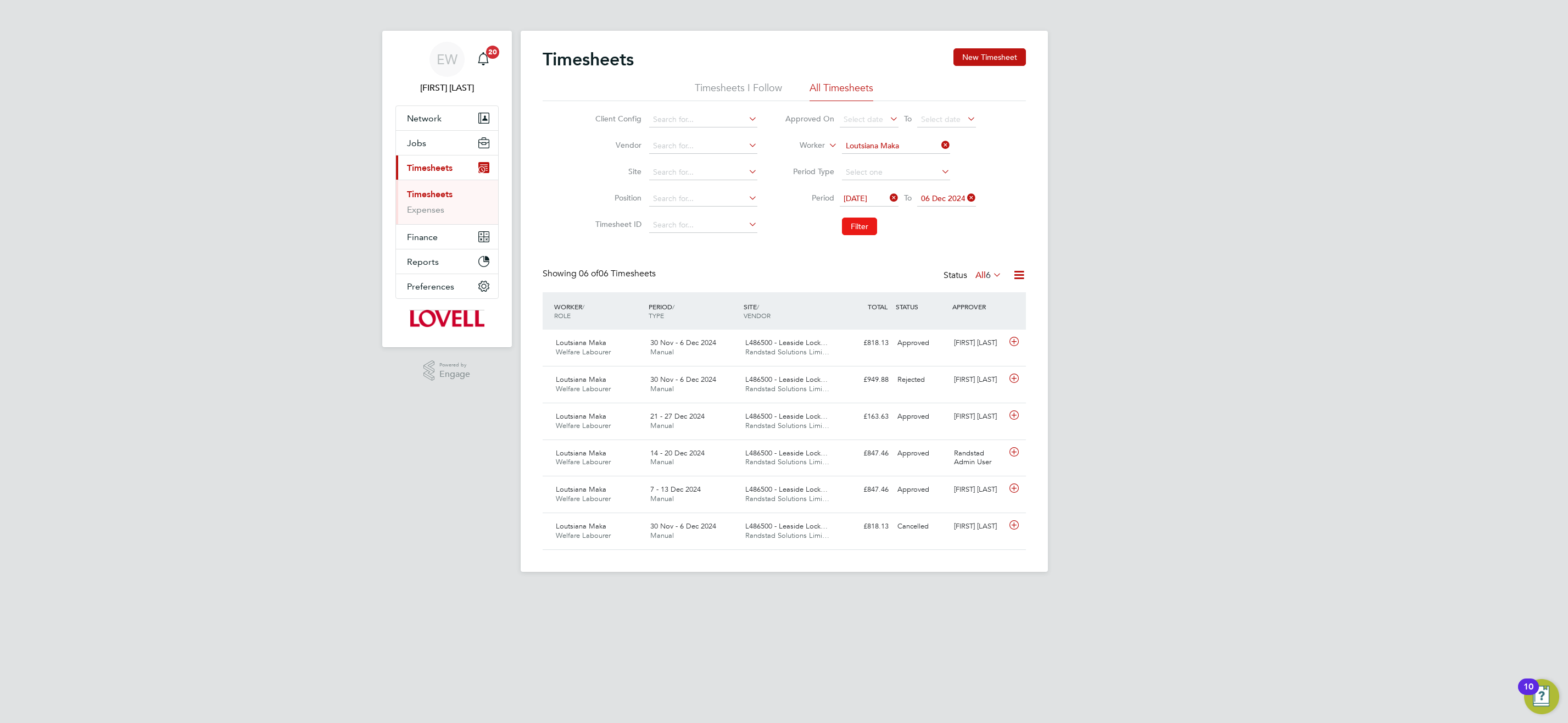 click on "Filter" 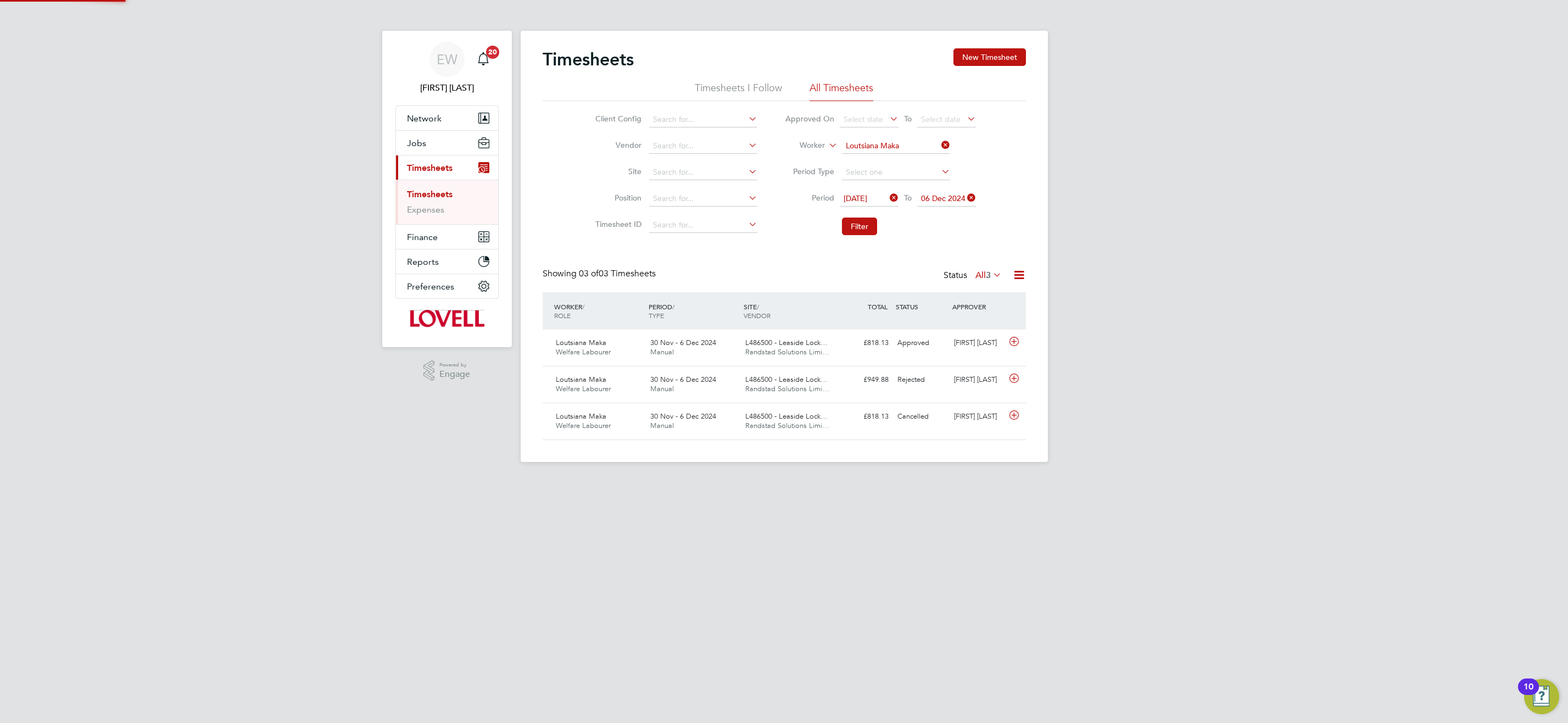 scroll, scrollTop: 5, scrollLeft: 5, axis: both 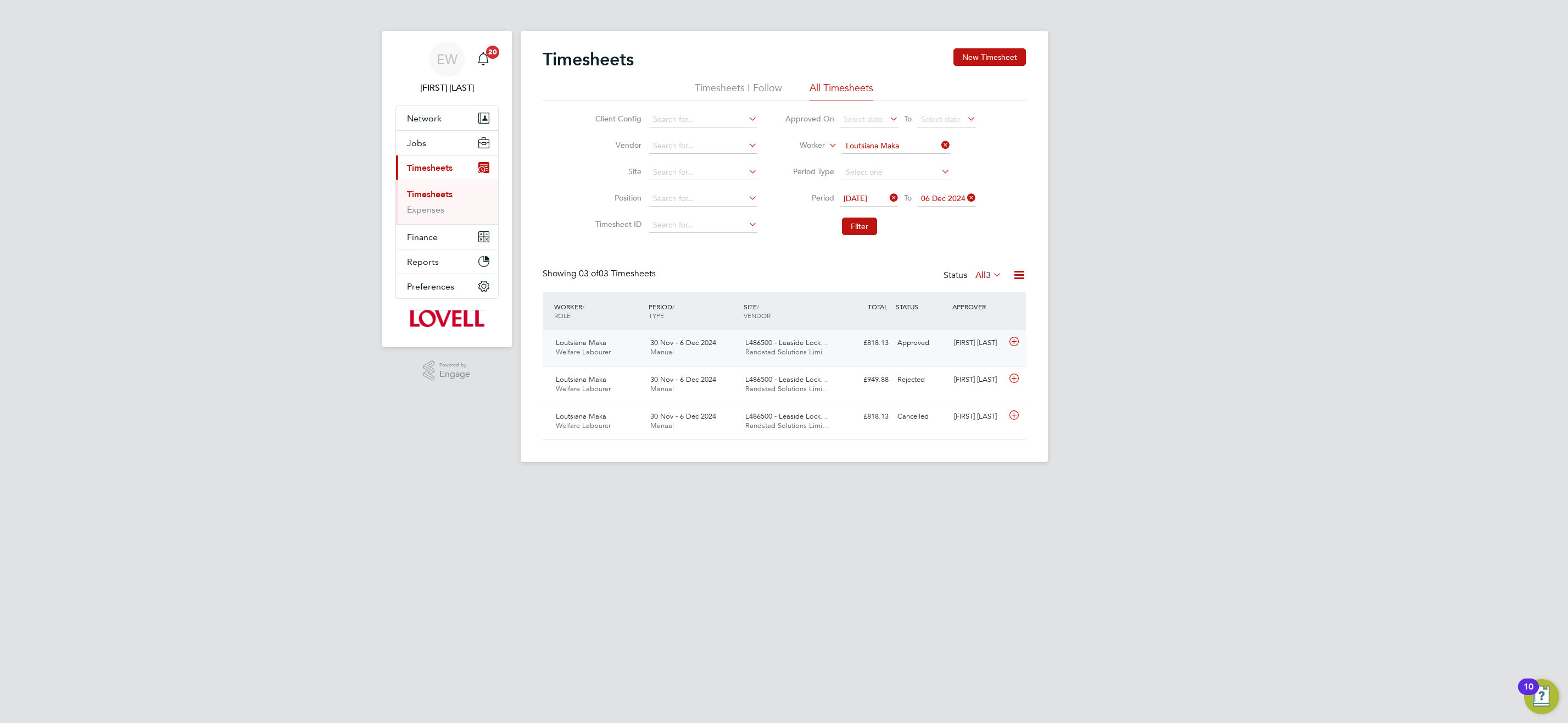 click on "L486500 - Leaside Lock…" 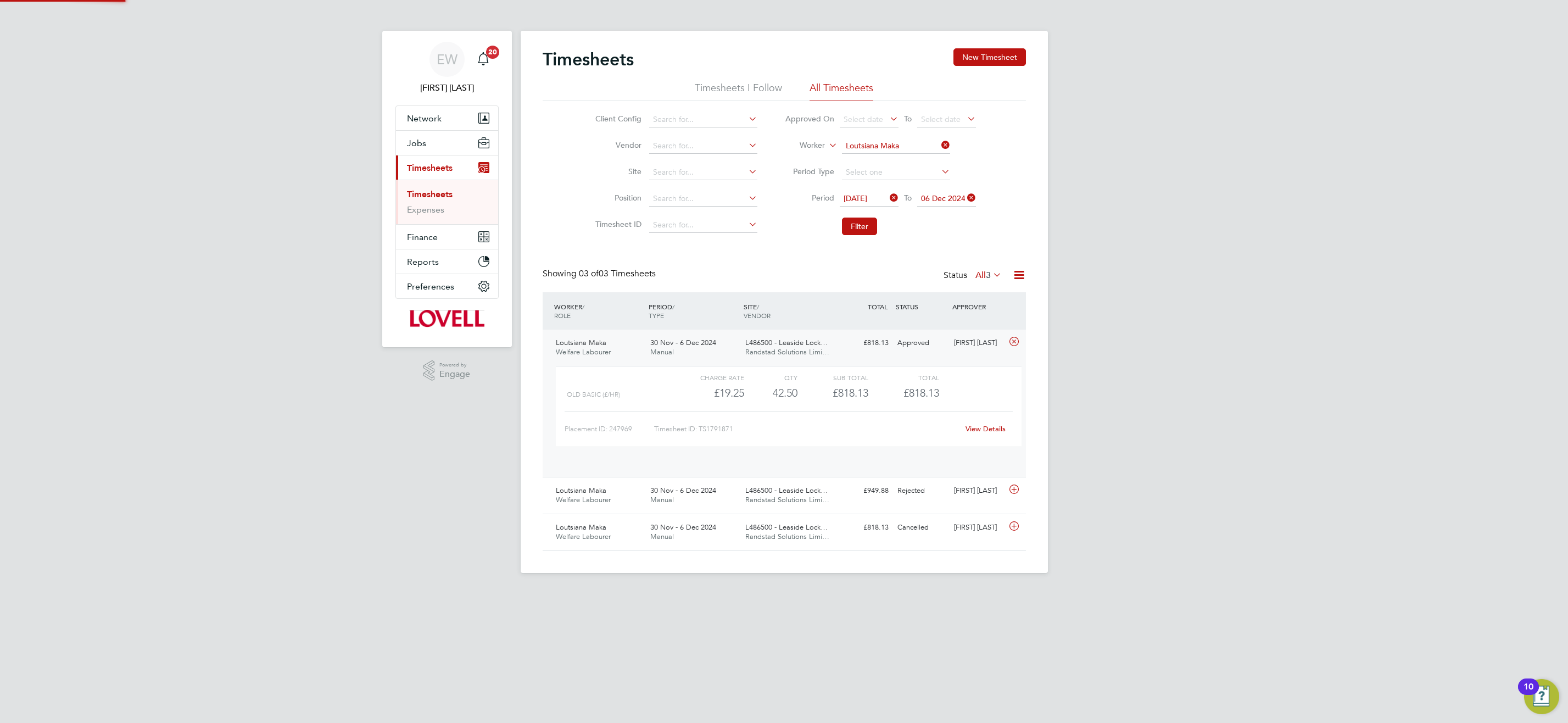 scroll, scrollTop: 5, scrollLeft: 5, axis: both 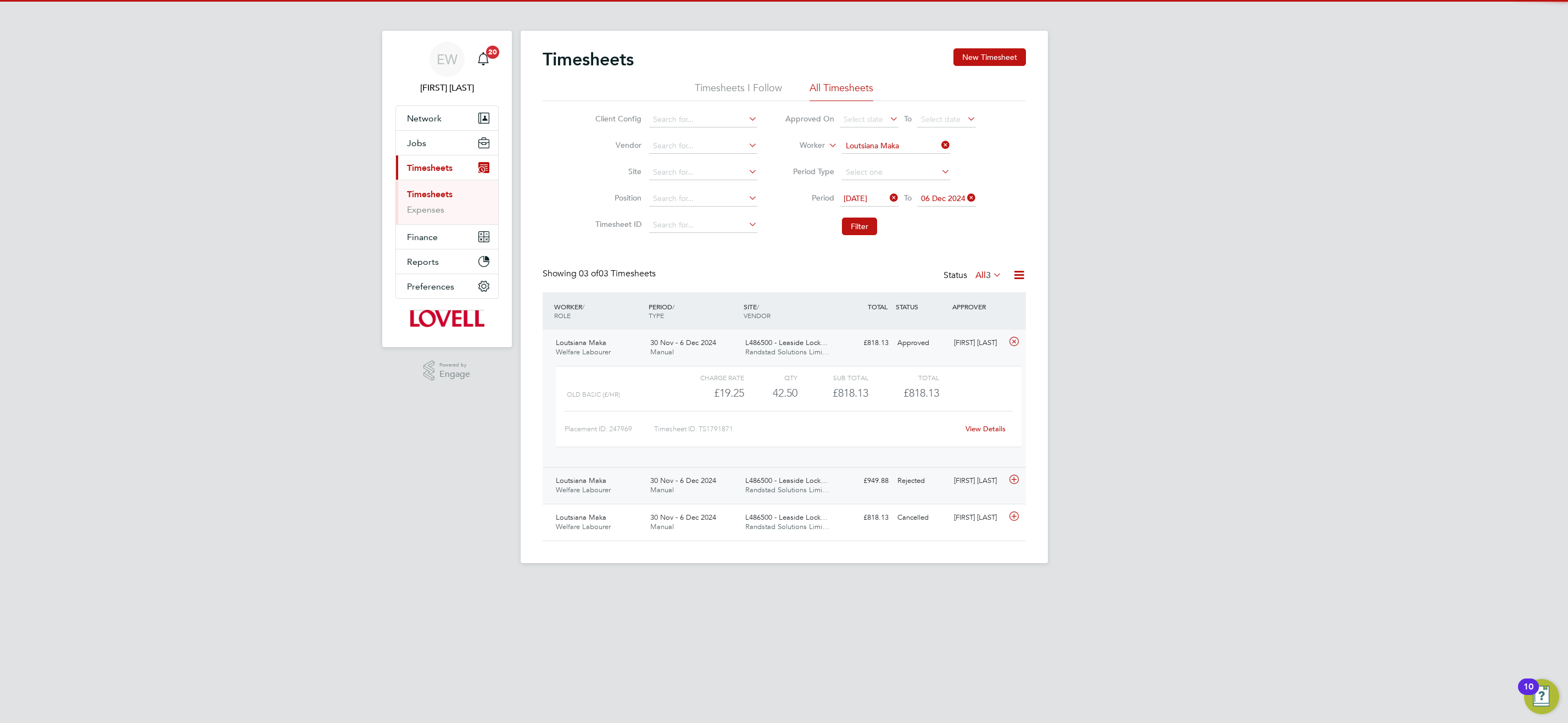 click on "Randstad Solutions Limi…" 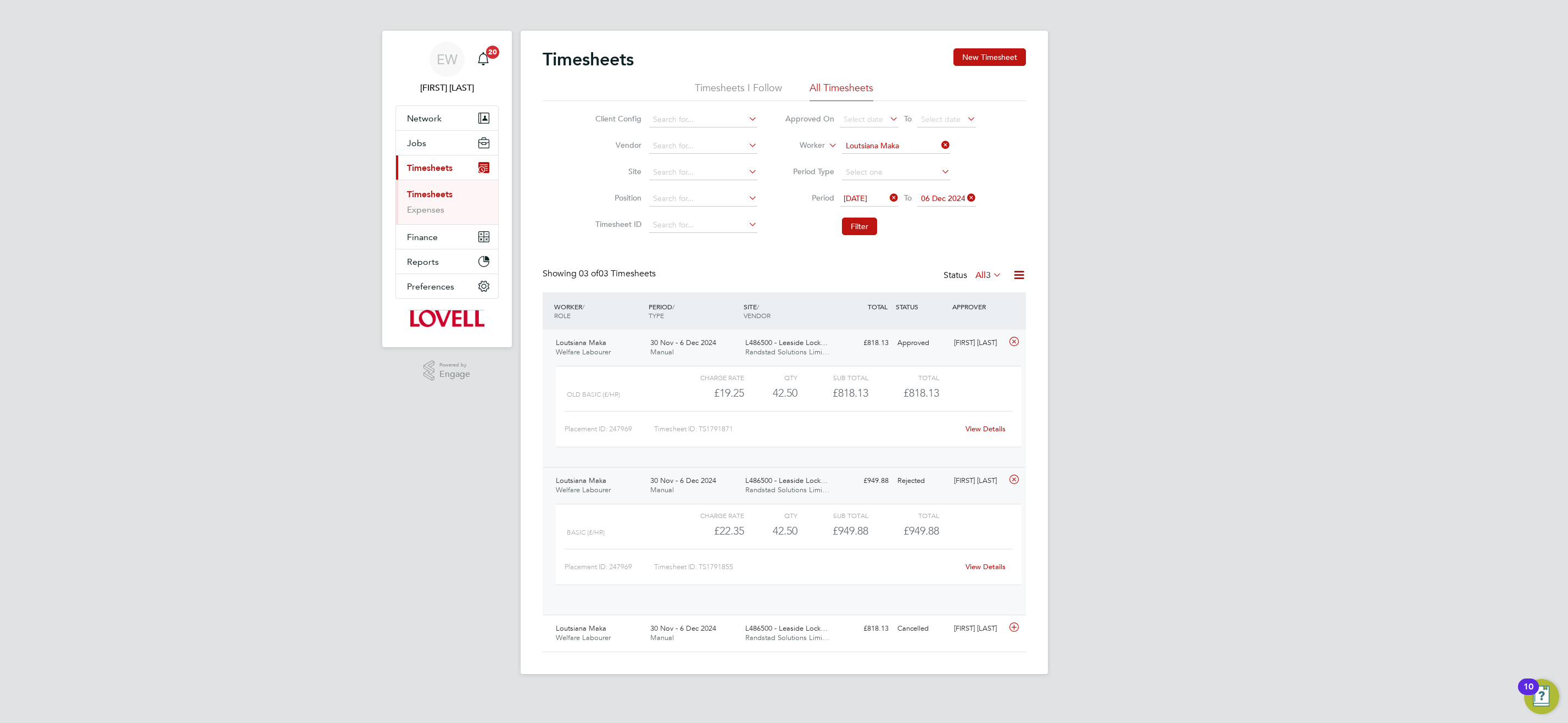 scroll, scrollTop: 5, scrollLeft: 5, axis: both 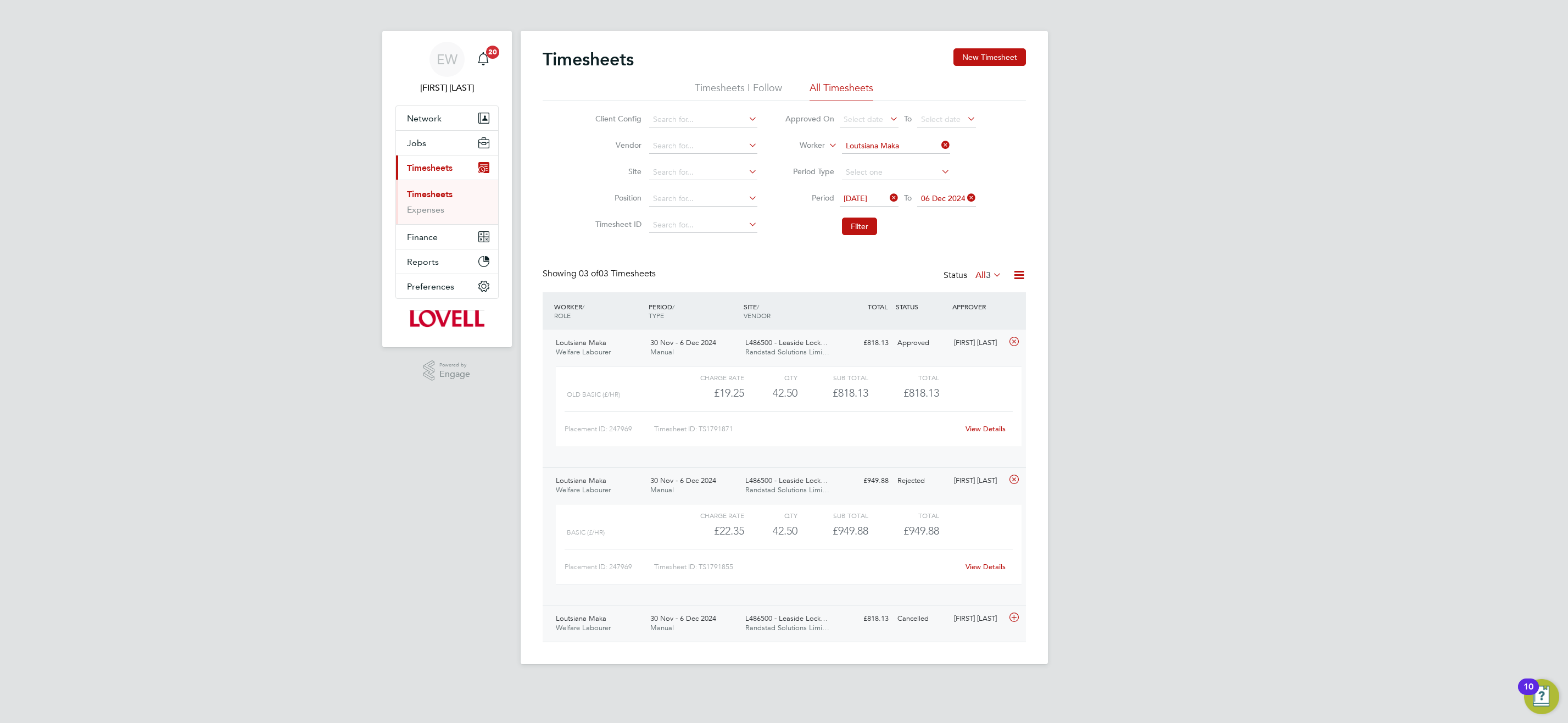 click on "L486500 - Leaside Lock…" 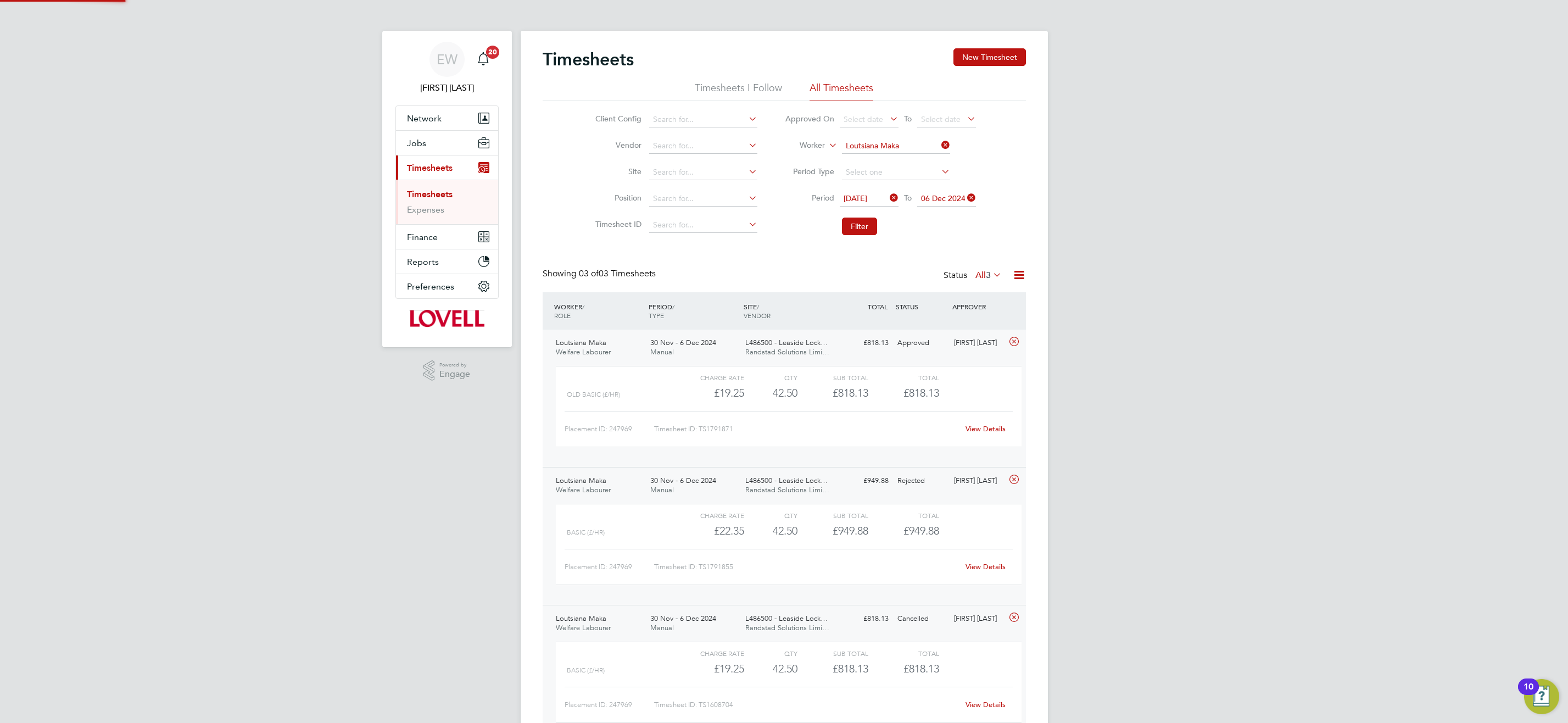 scroll, scrollTop: 5, scrollLeft: 5, axis: both 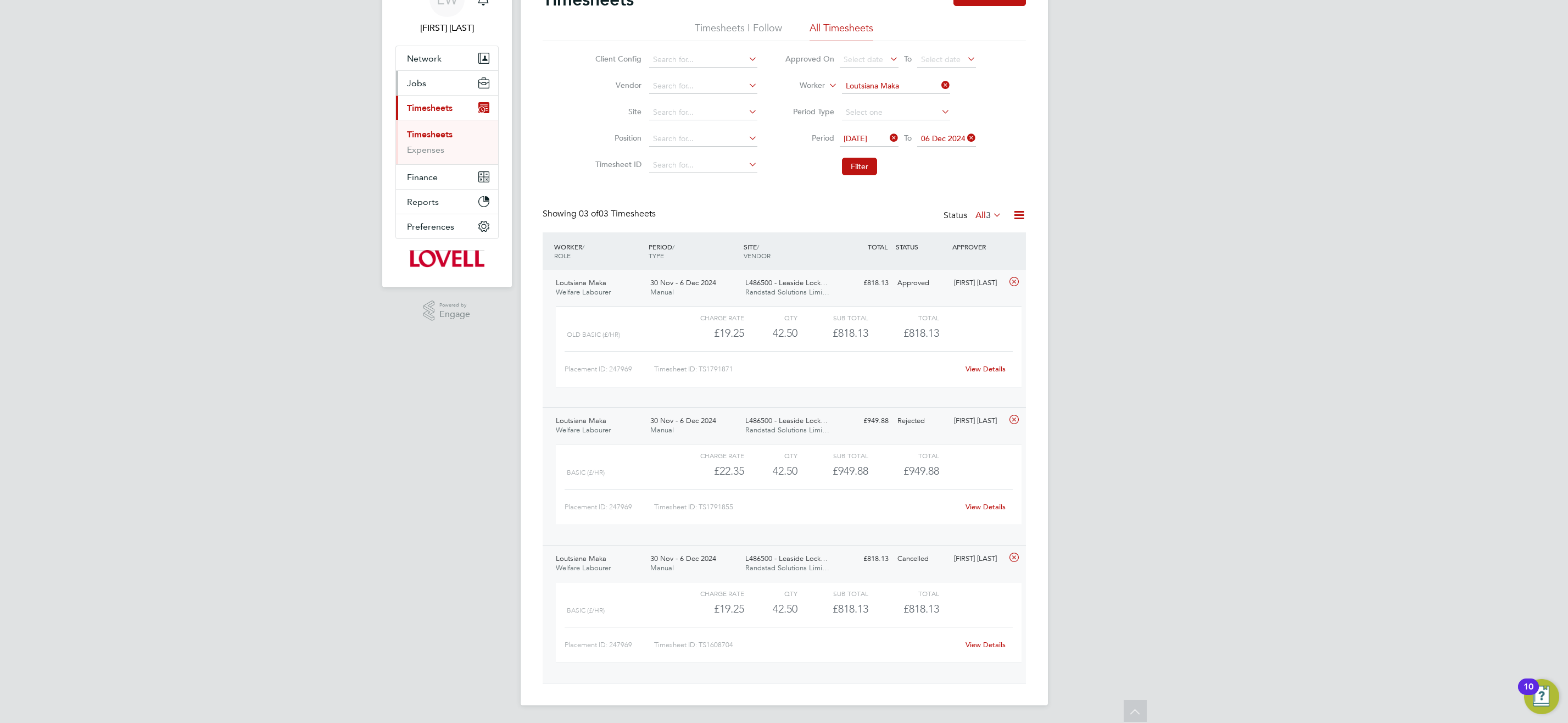 click on "Jobs" at bounding box center (447, 83) 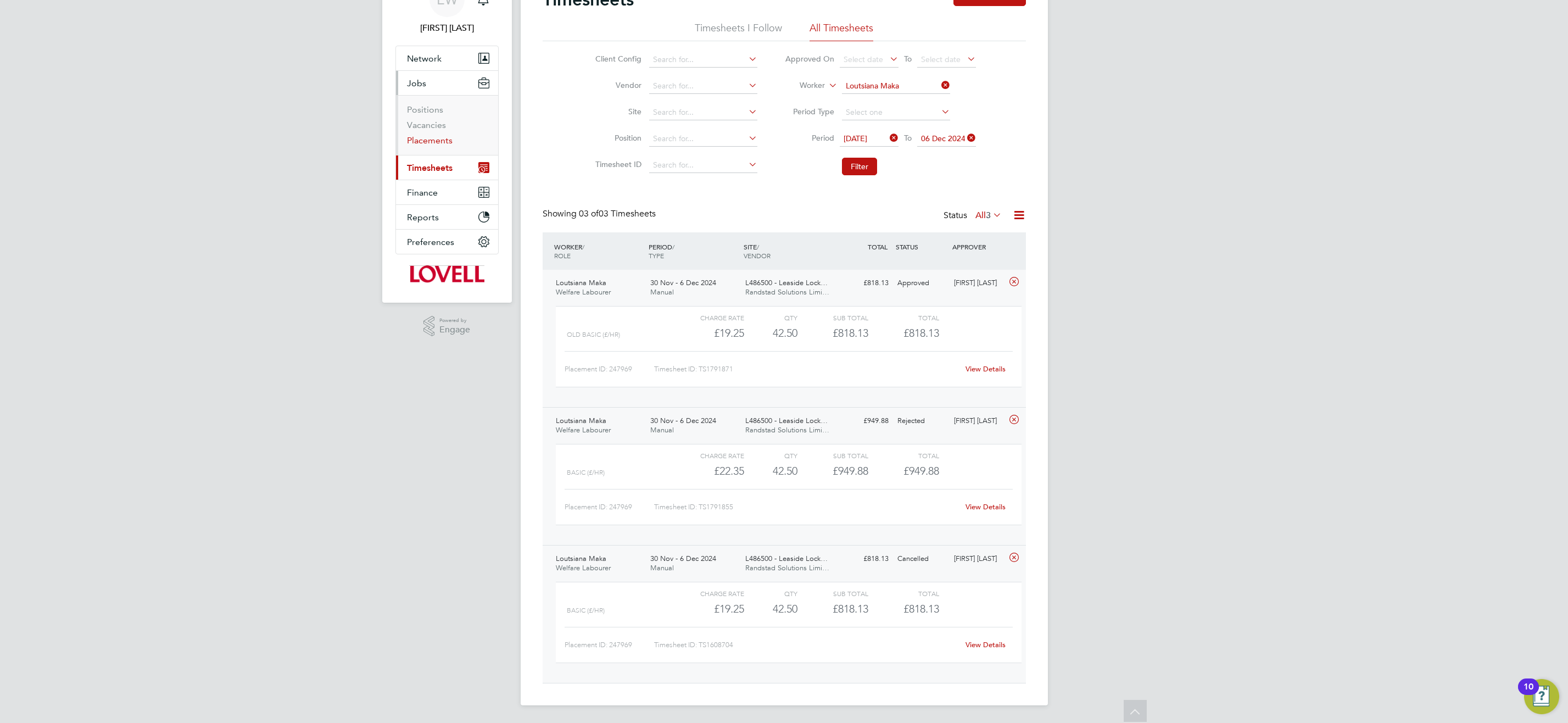 click on "Placements" at bounding box center [429, 140] 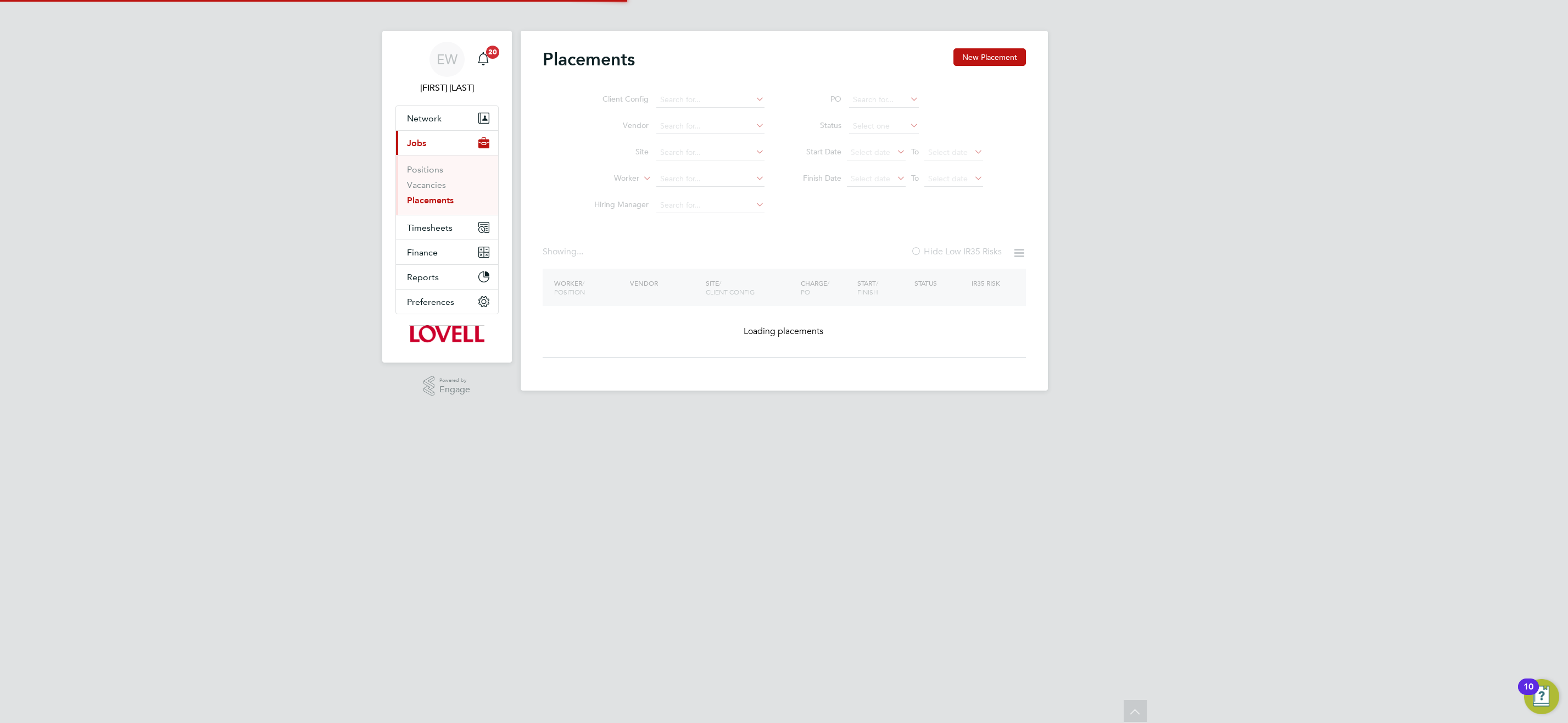 scroll, scrollTop: 0, scrollLeft: 0, axis: both 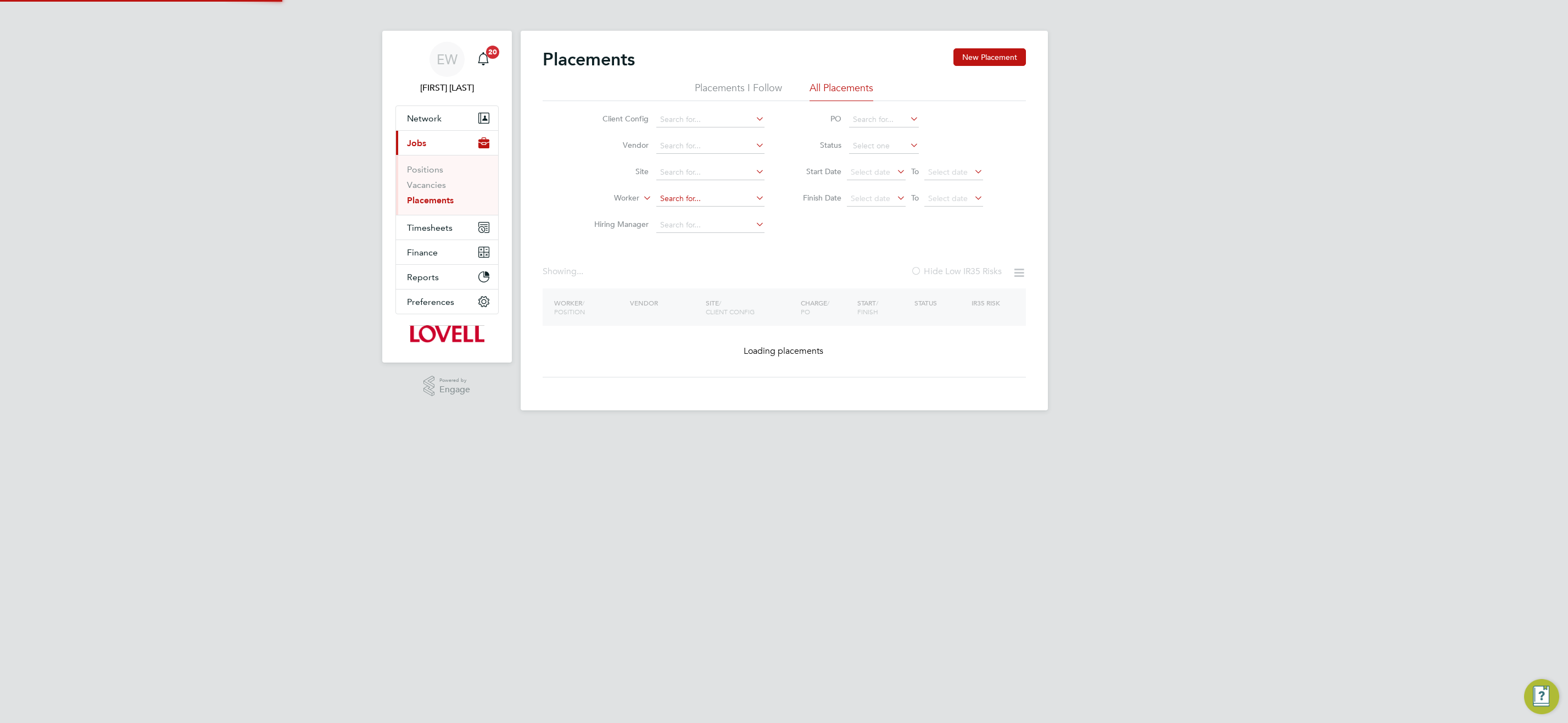 click 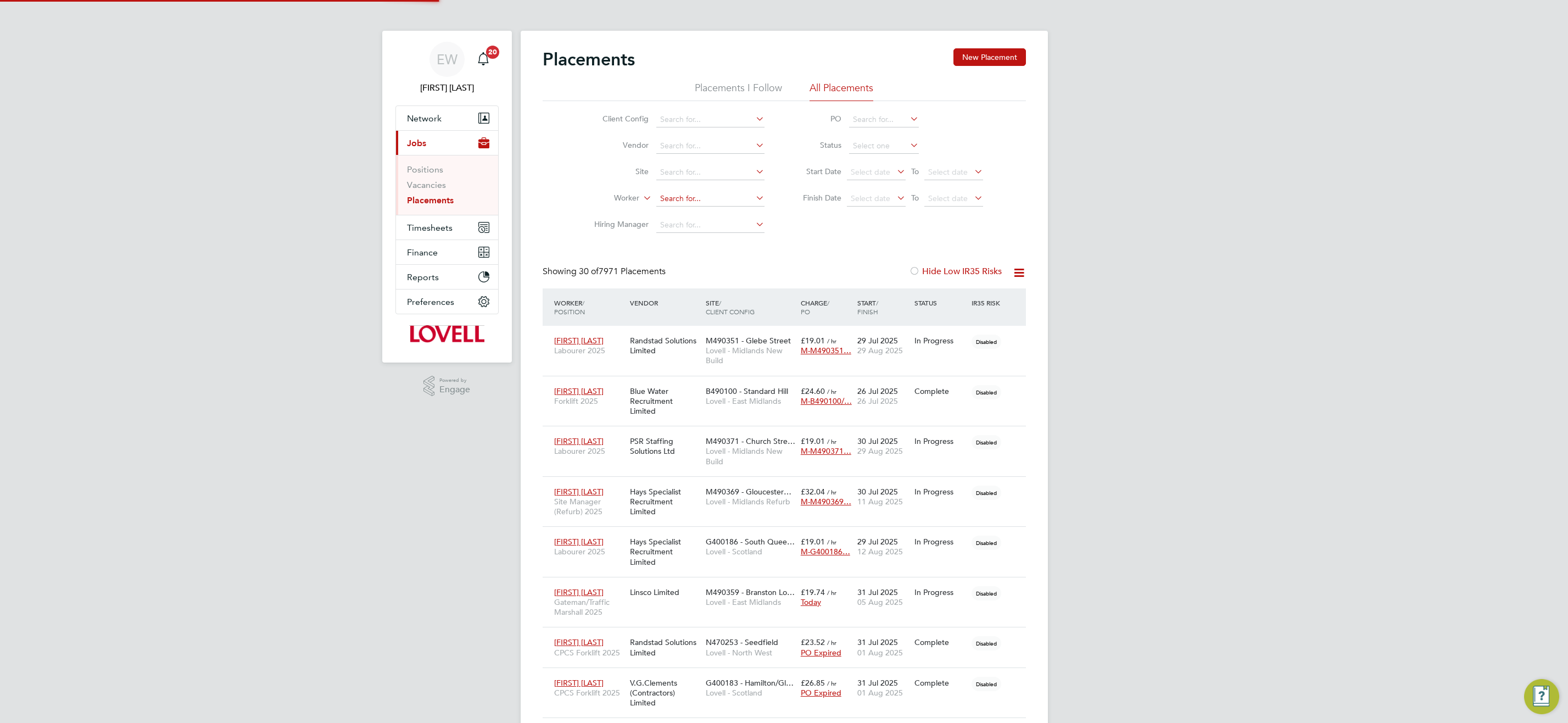 paste on "Lawrence Turlej" 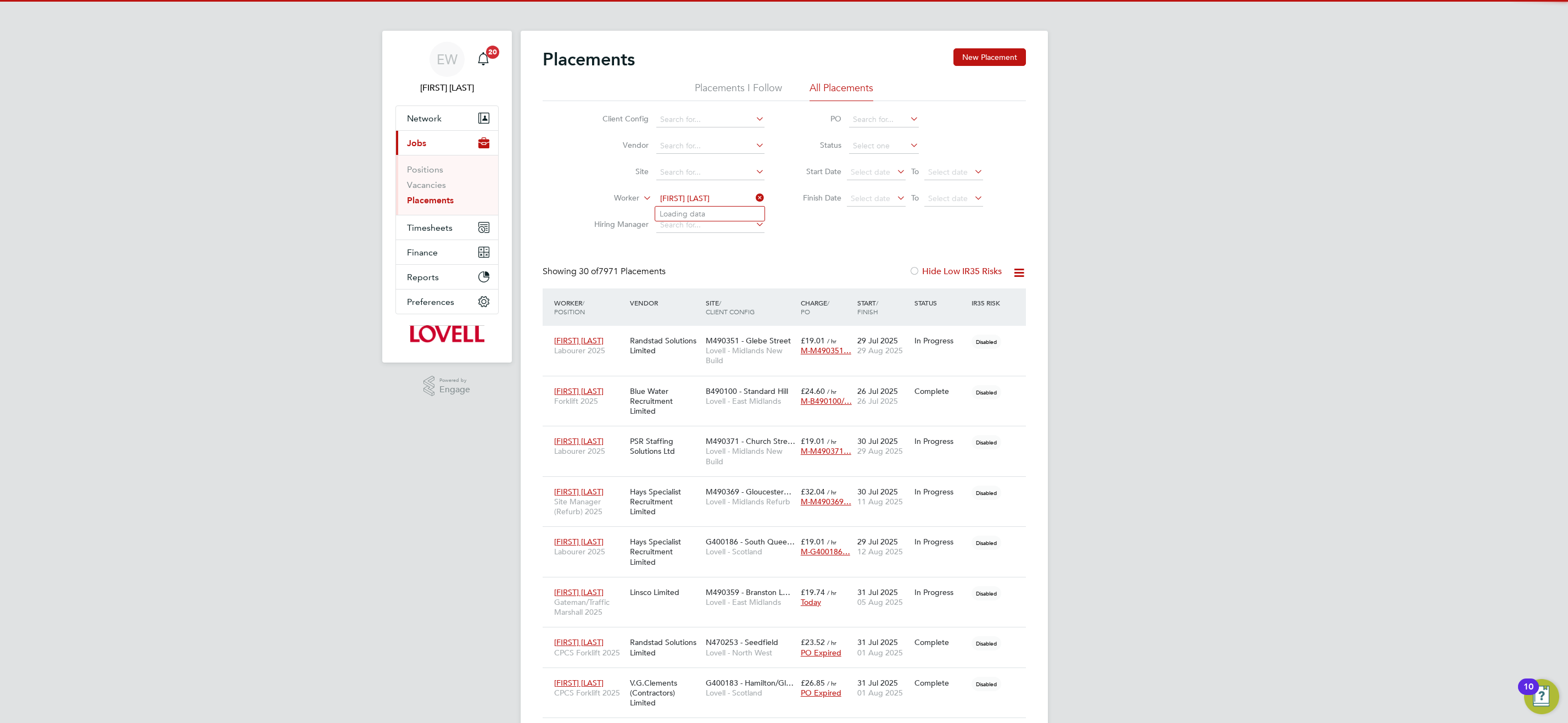 scroll, scrollTop: 5, scrollLeft: 5, axis: both 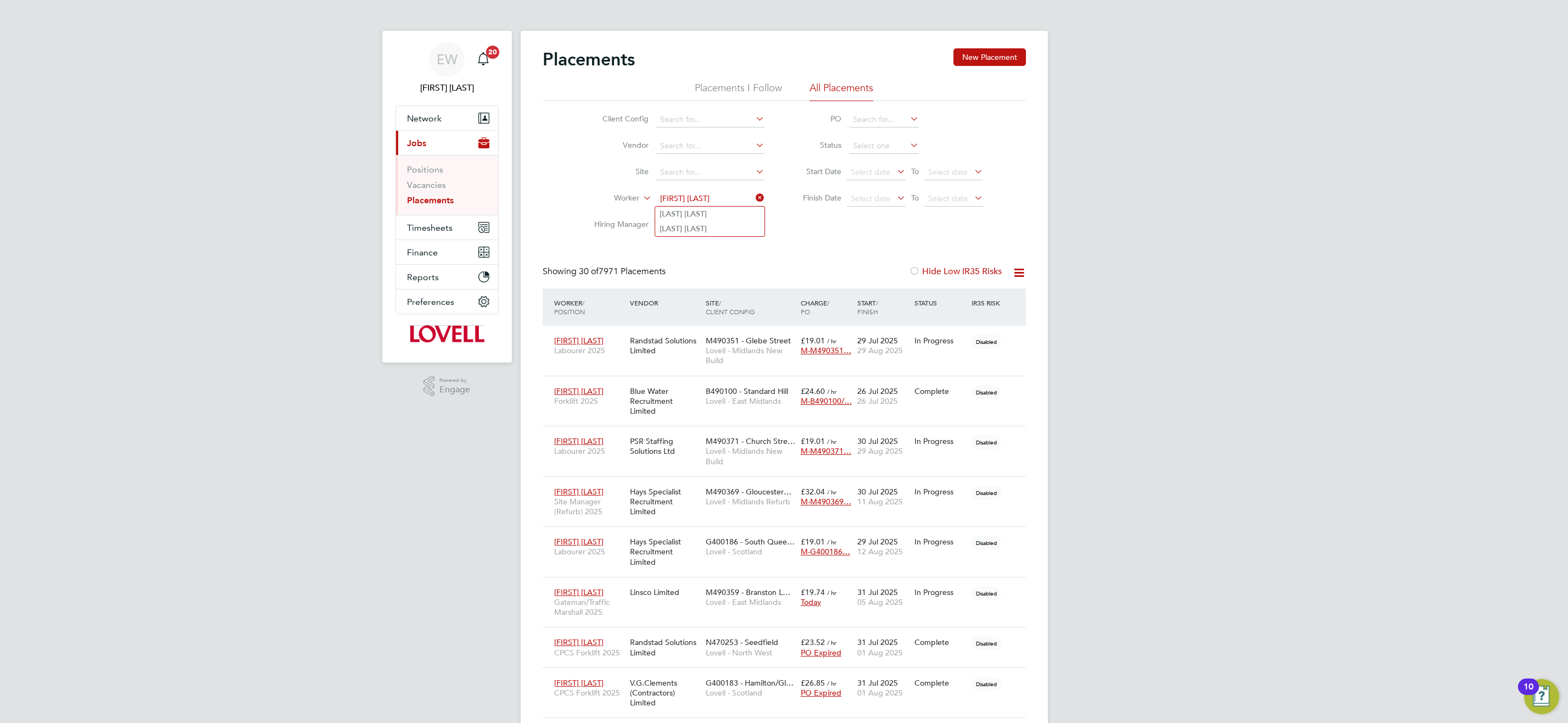 type on "Lawrence Turlej" 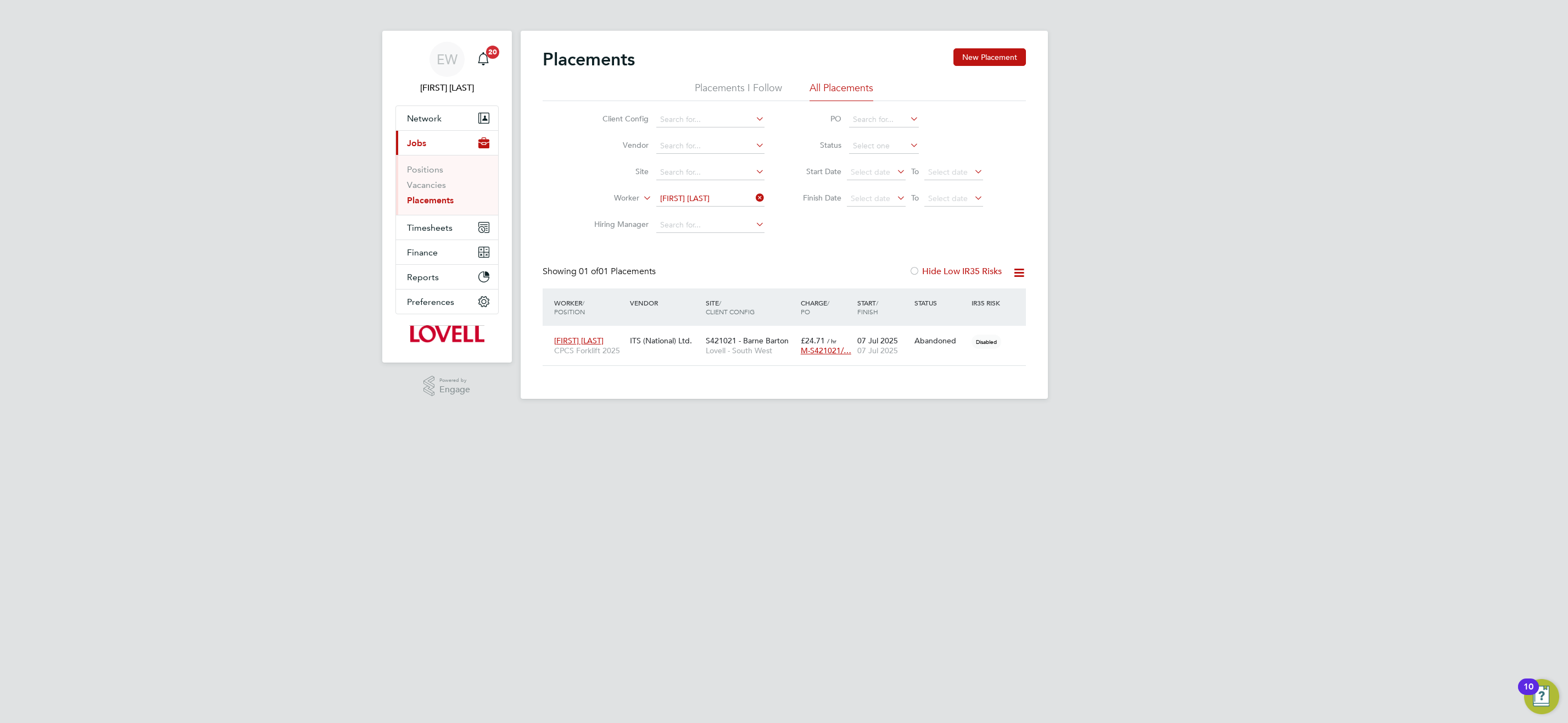 click on "Lawrence Turlej" 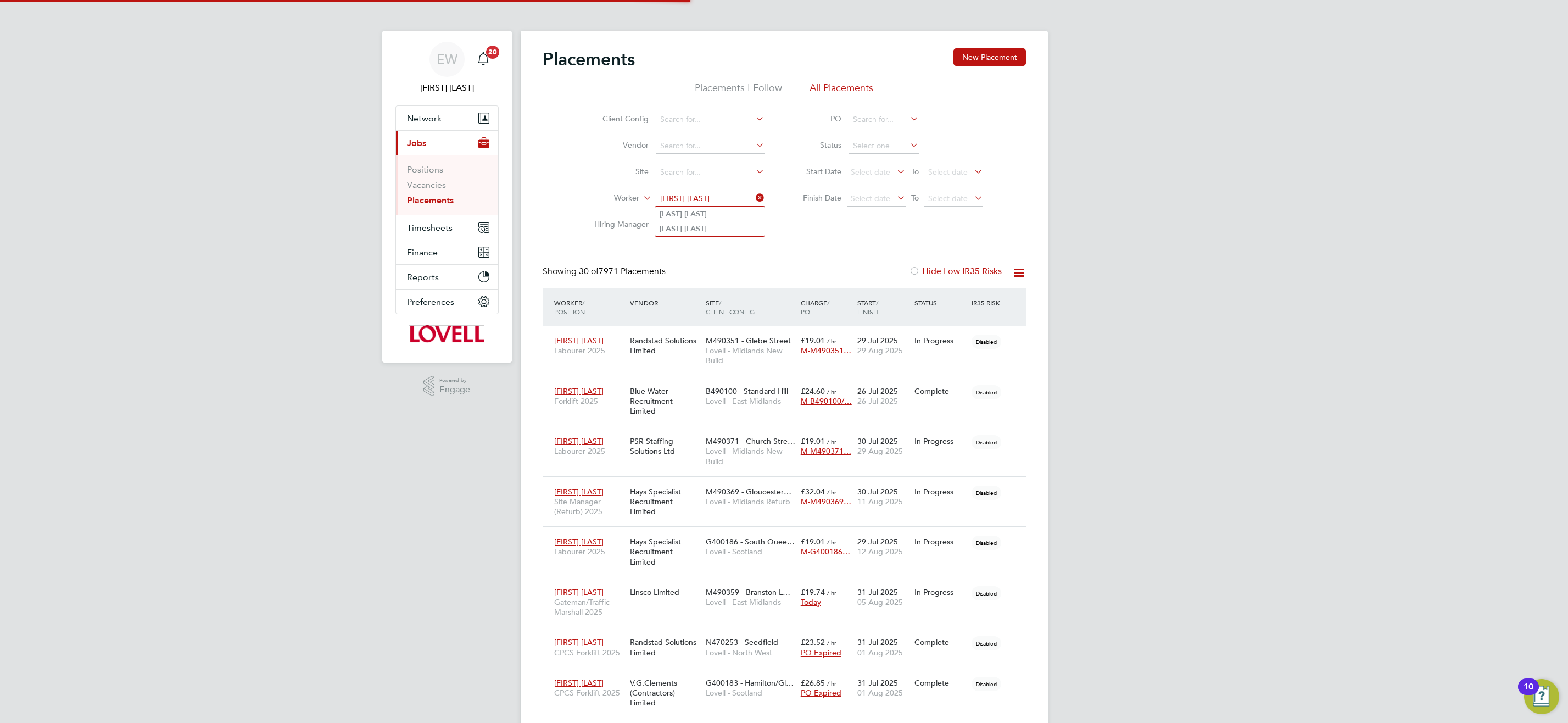 type on "Lawrence Turlej" 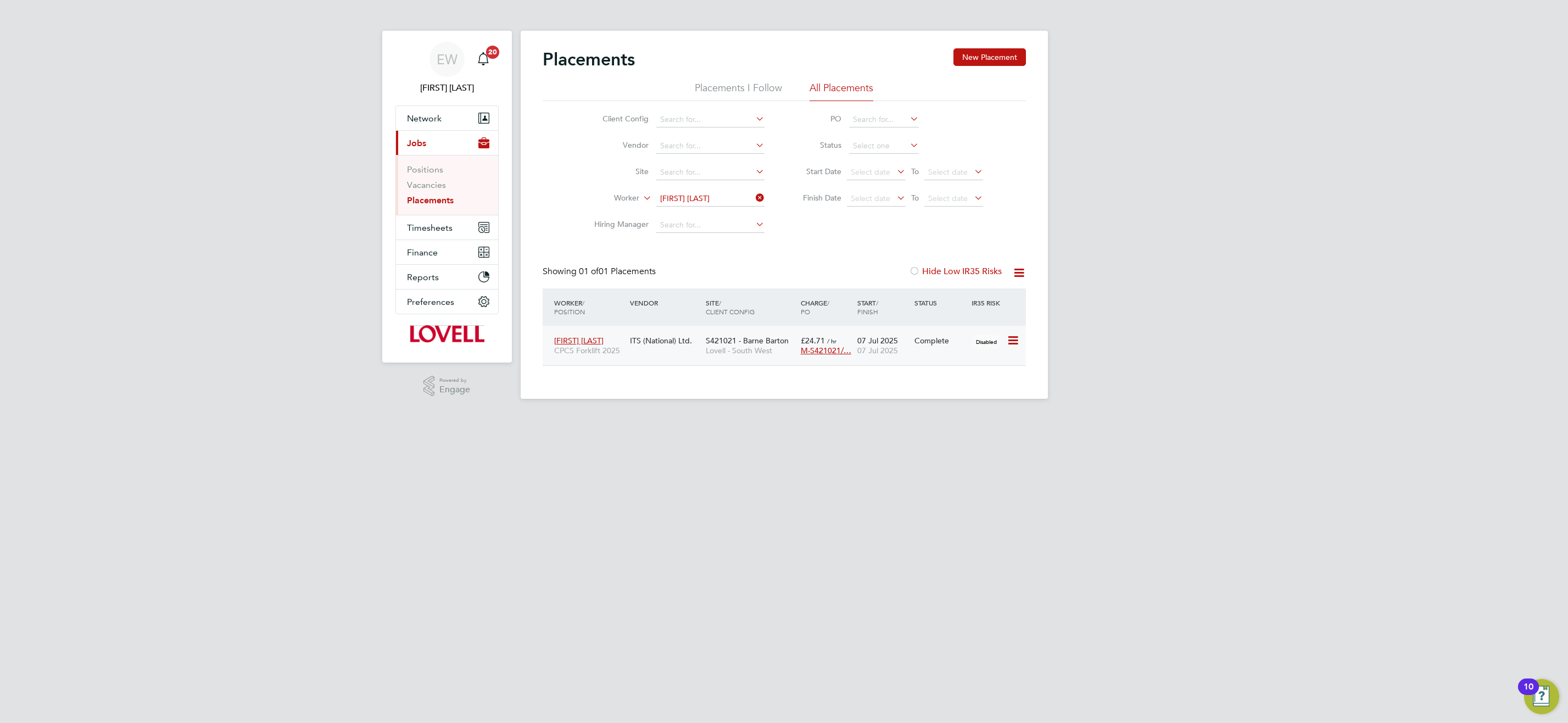 click on "Lovell - South West" 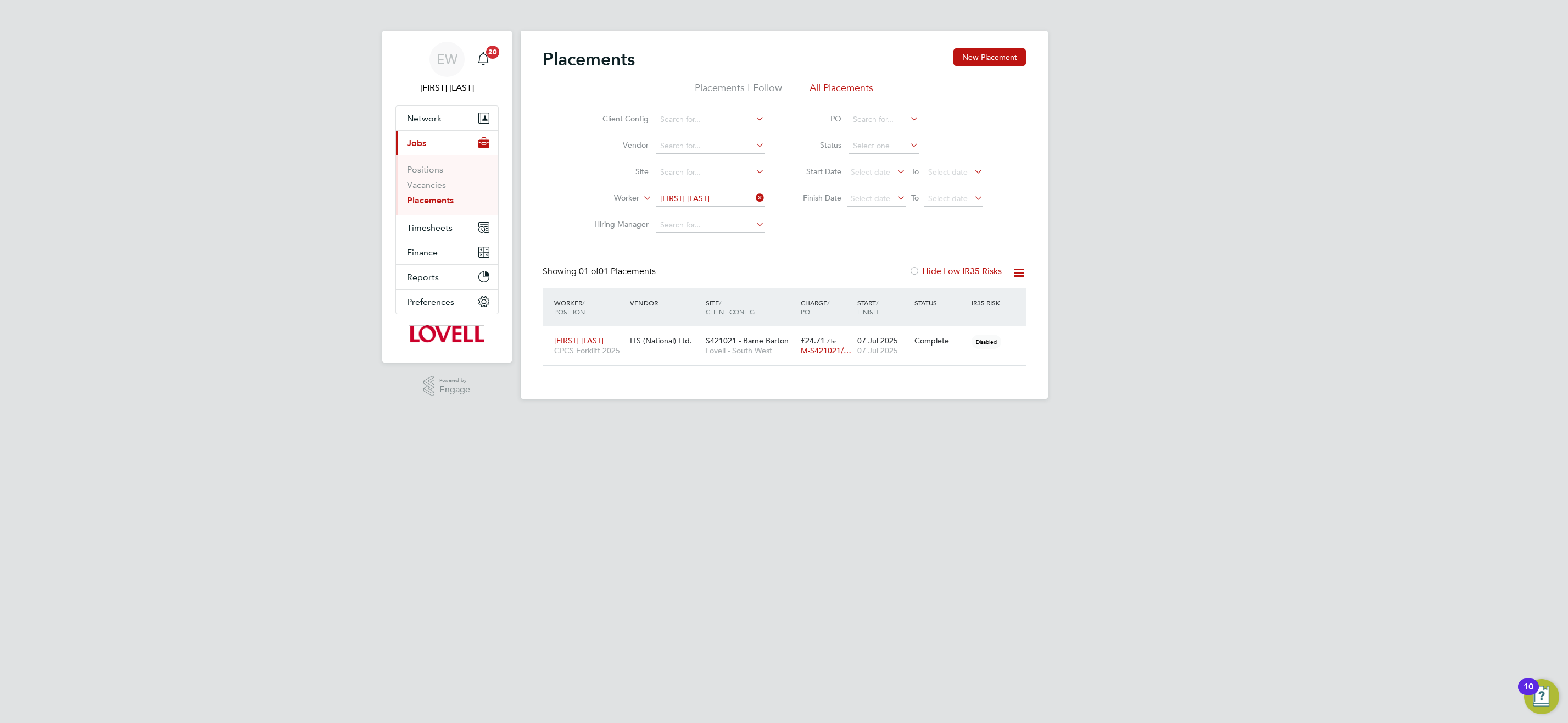 click on "Lawrence Turlej" 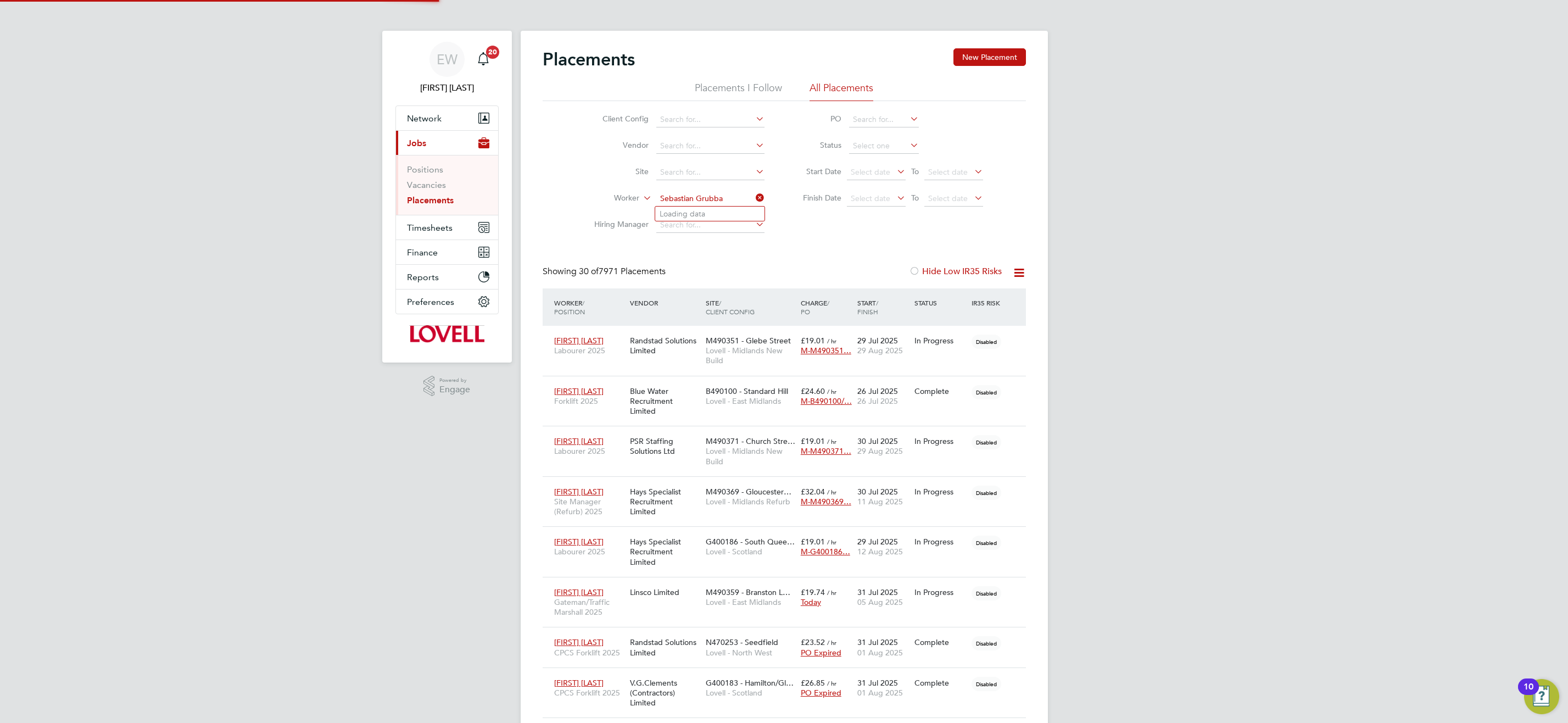 scroll, scrollTop: 5, scrollLeft: 5, axis: both 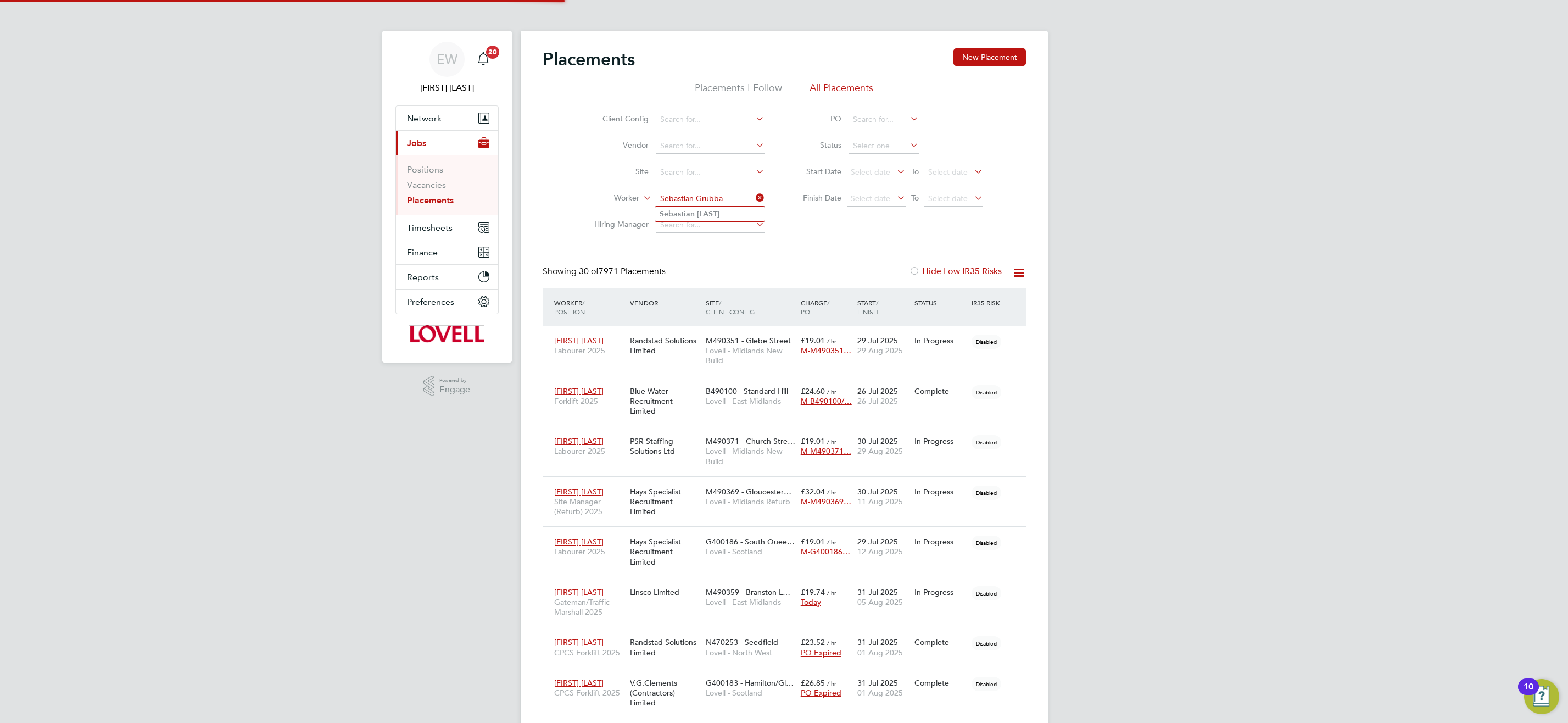 type on "Sebastian Grubba" 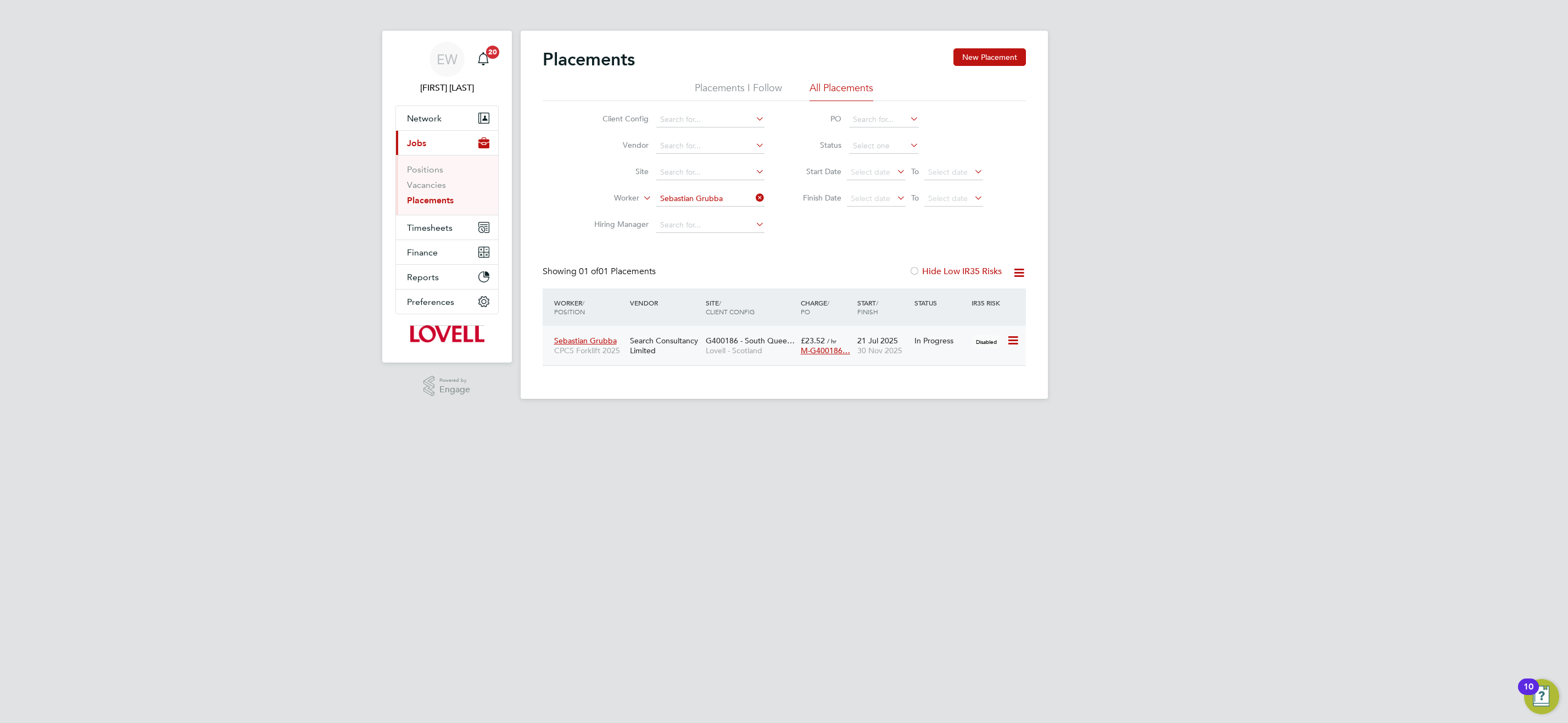click on "Lovell - Scotland" 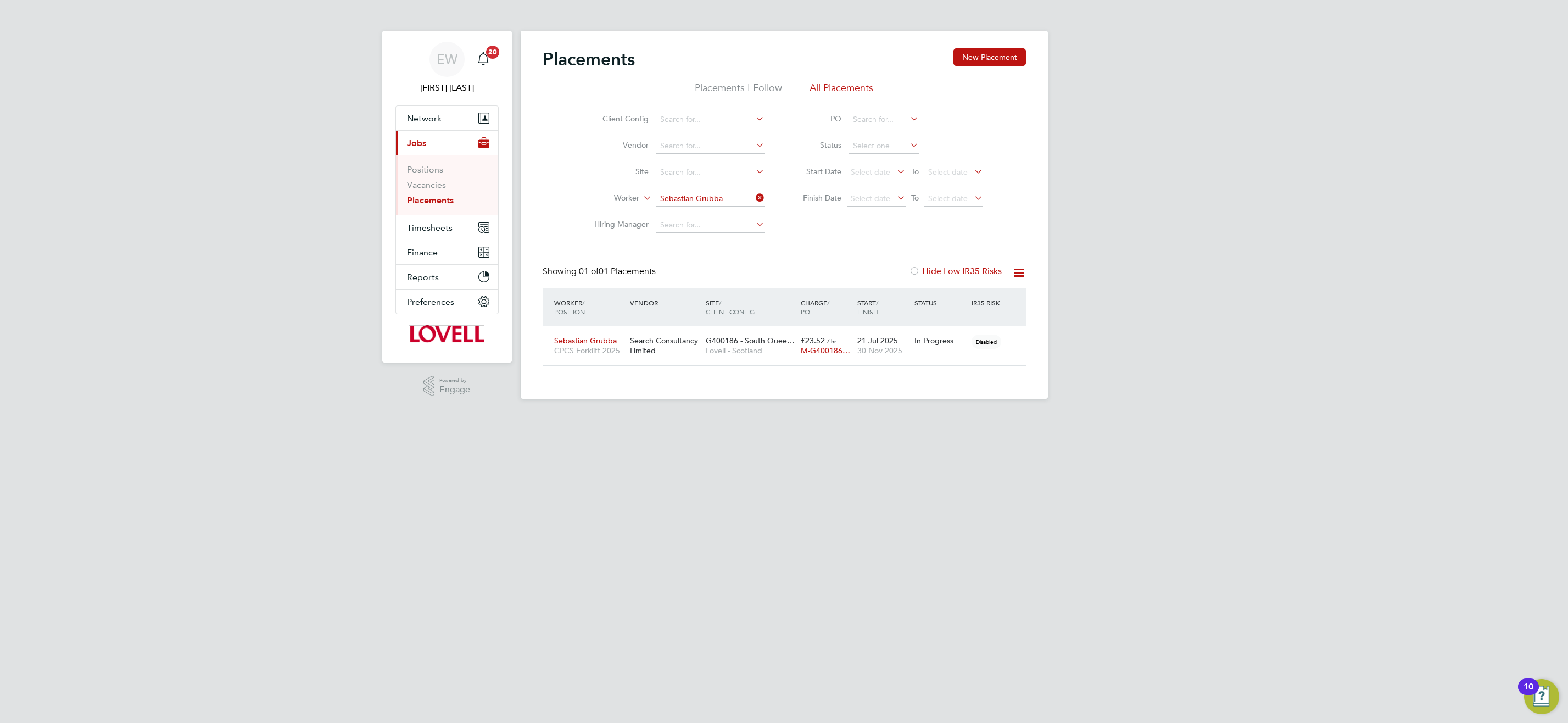click on "Sebastian Grubba" 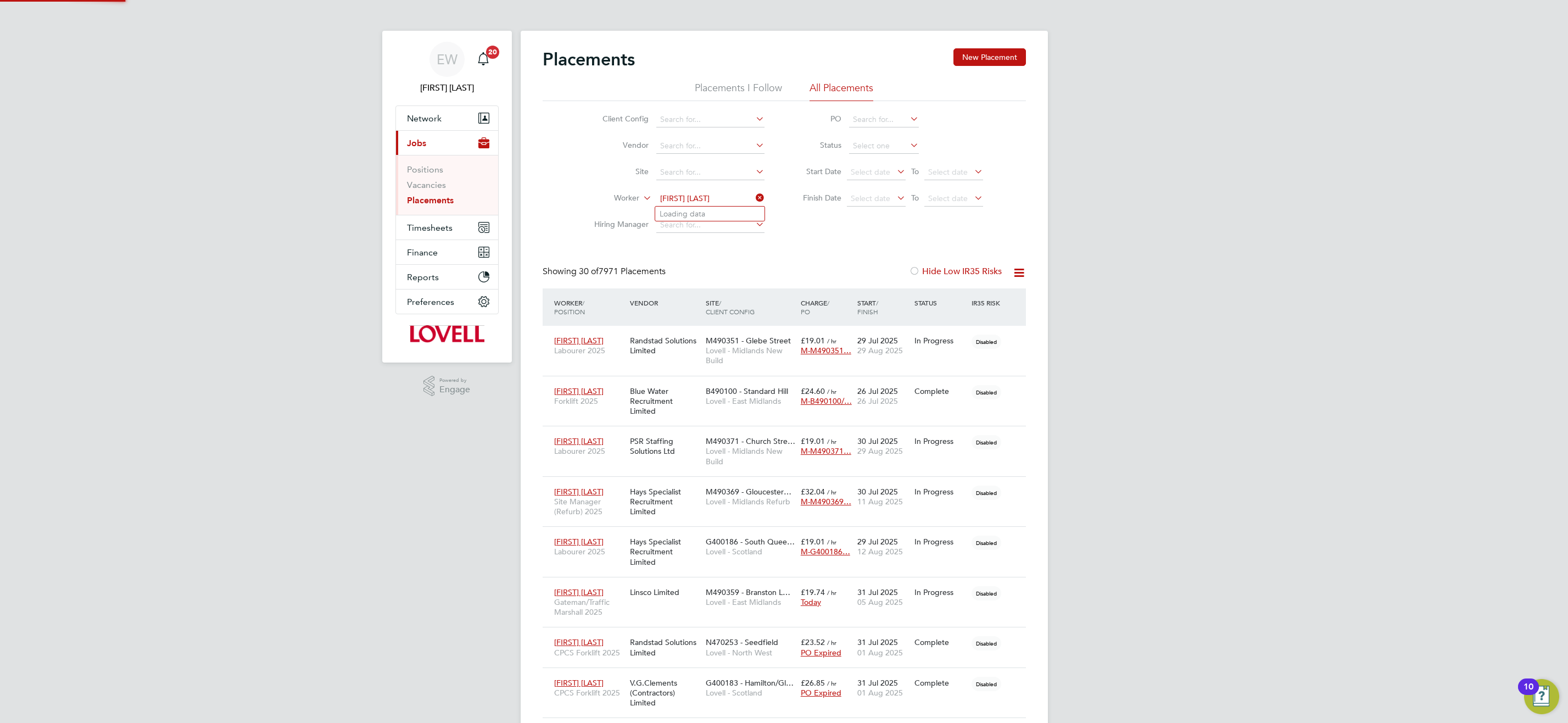scroll, scrollTop: 5, scrollLeft: 5, axis: both 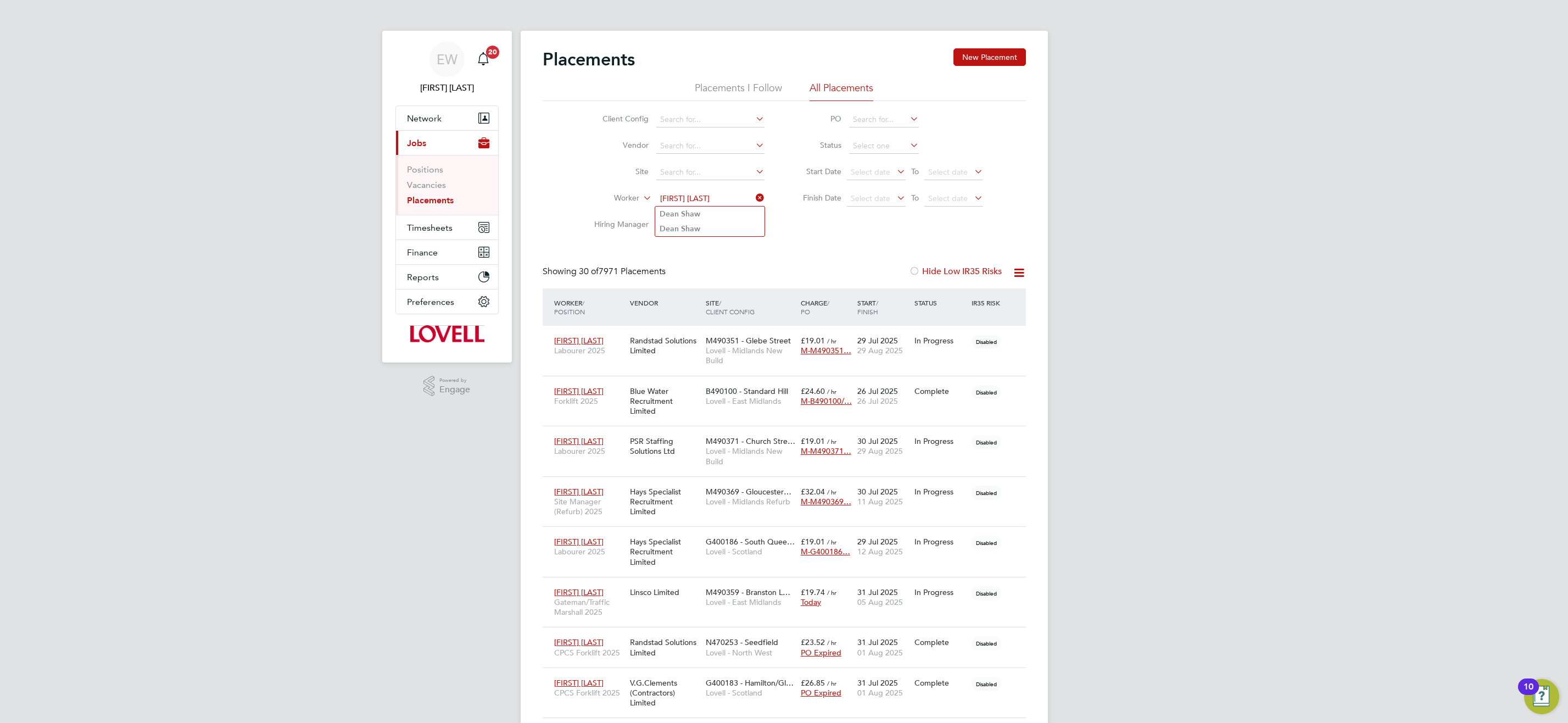 type on "Dean Shaw" 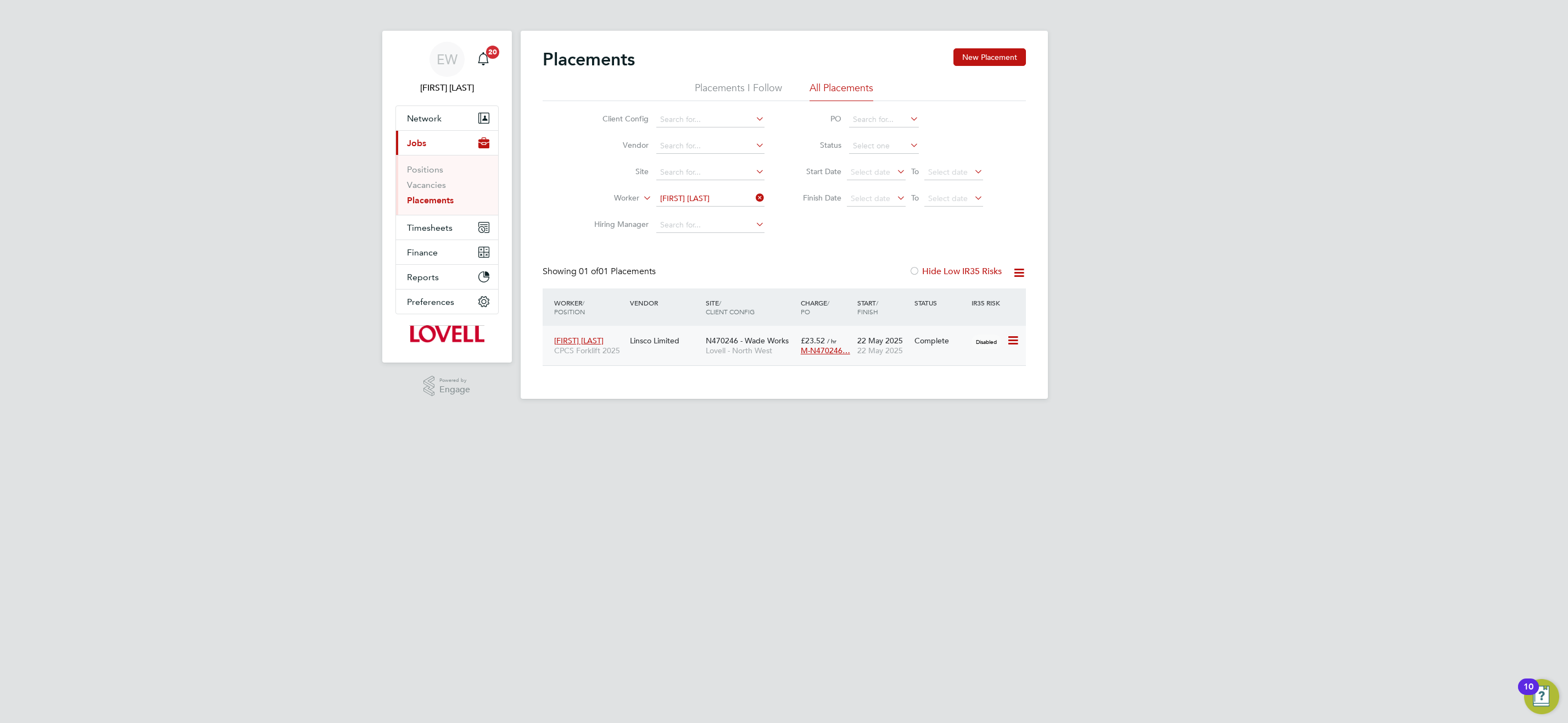 click on "Lovell - North West" 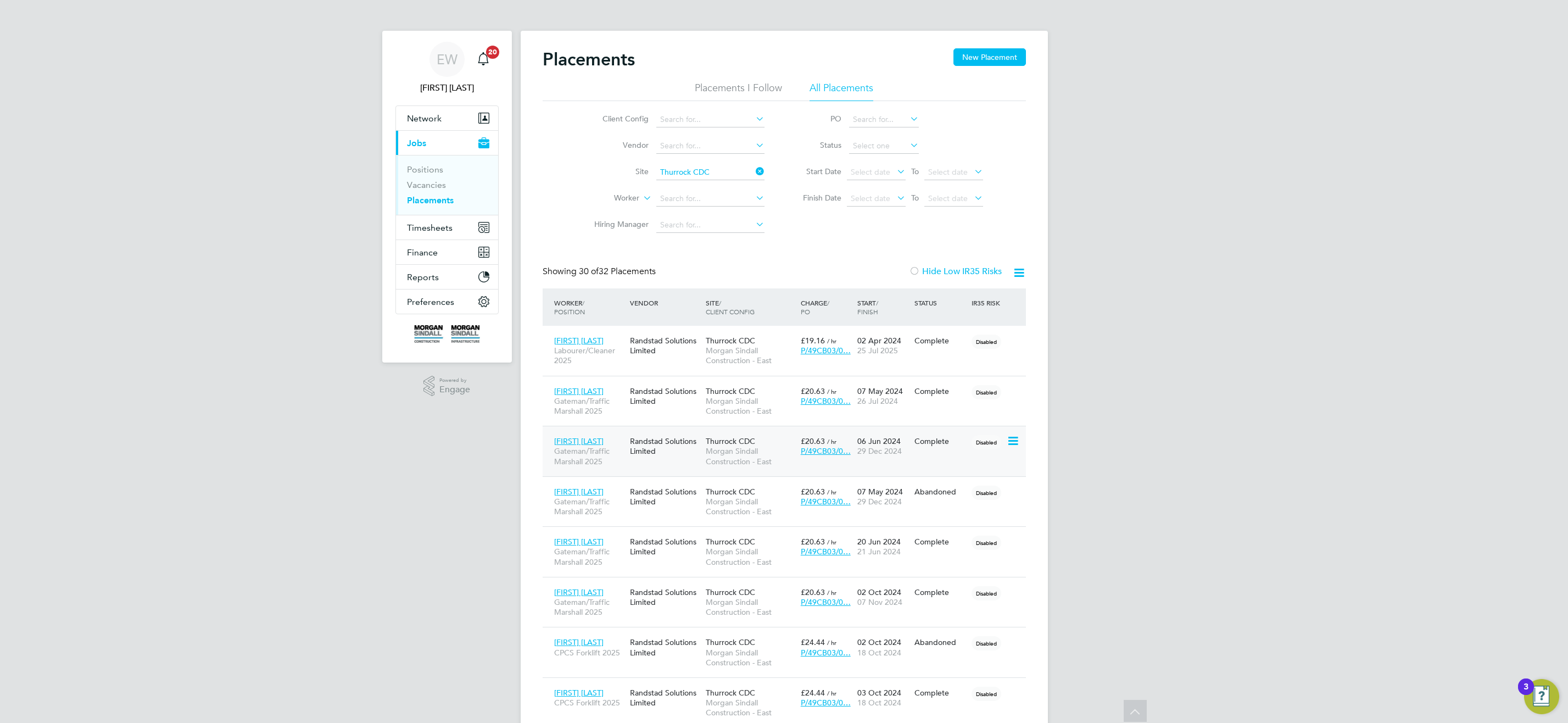 scroll, scrollTop: 209, scrollLeft: 0, axis: vertical 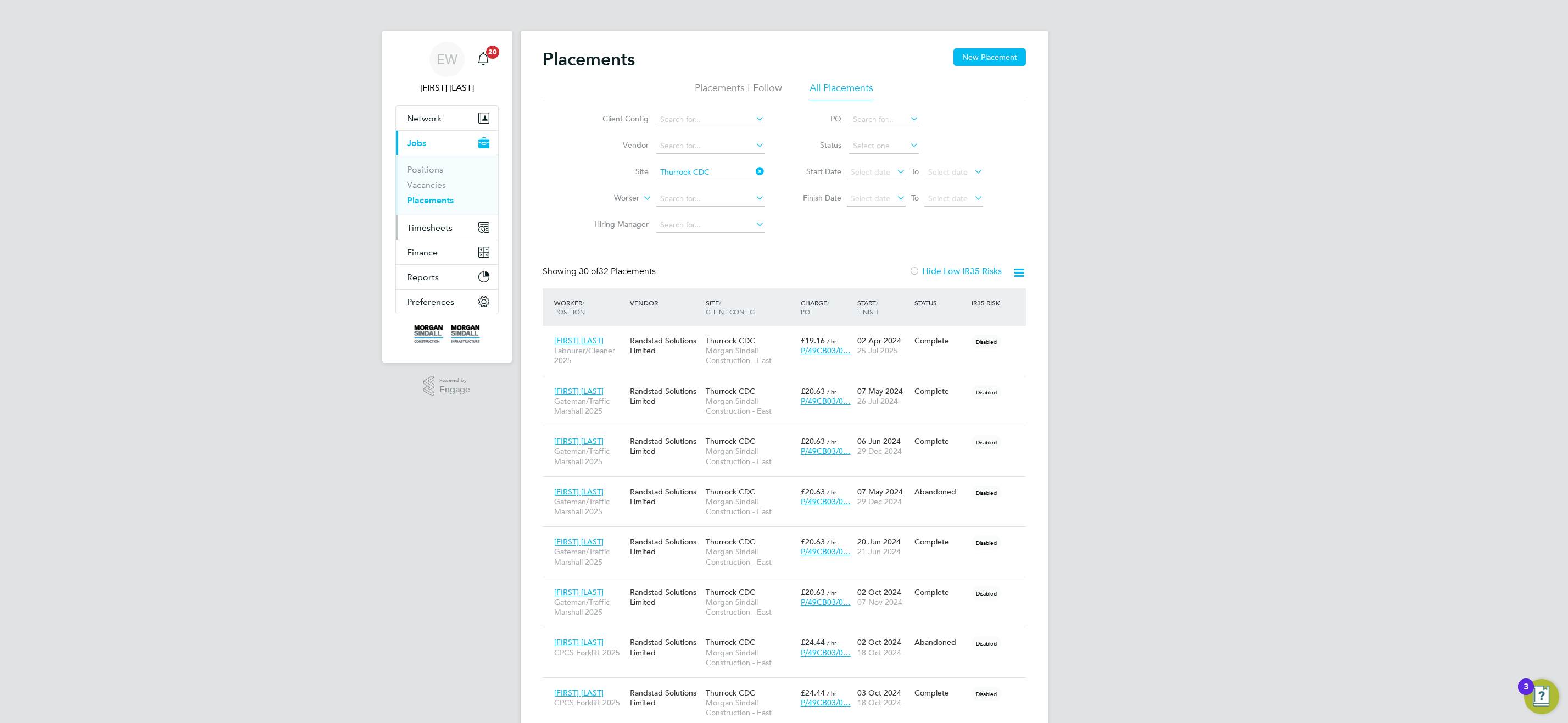click on "Timesheets" at bounding box center (447, 227) 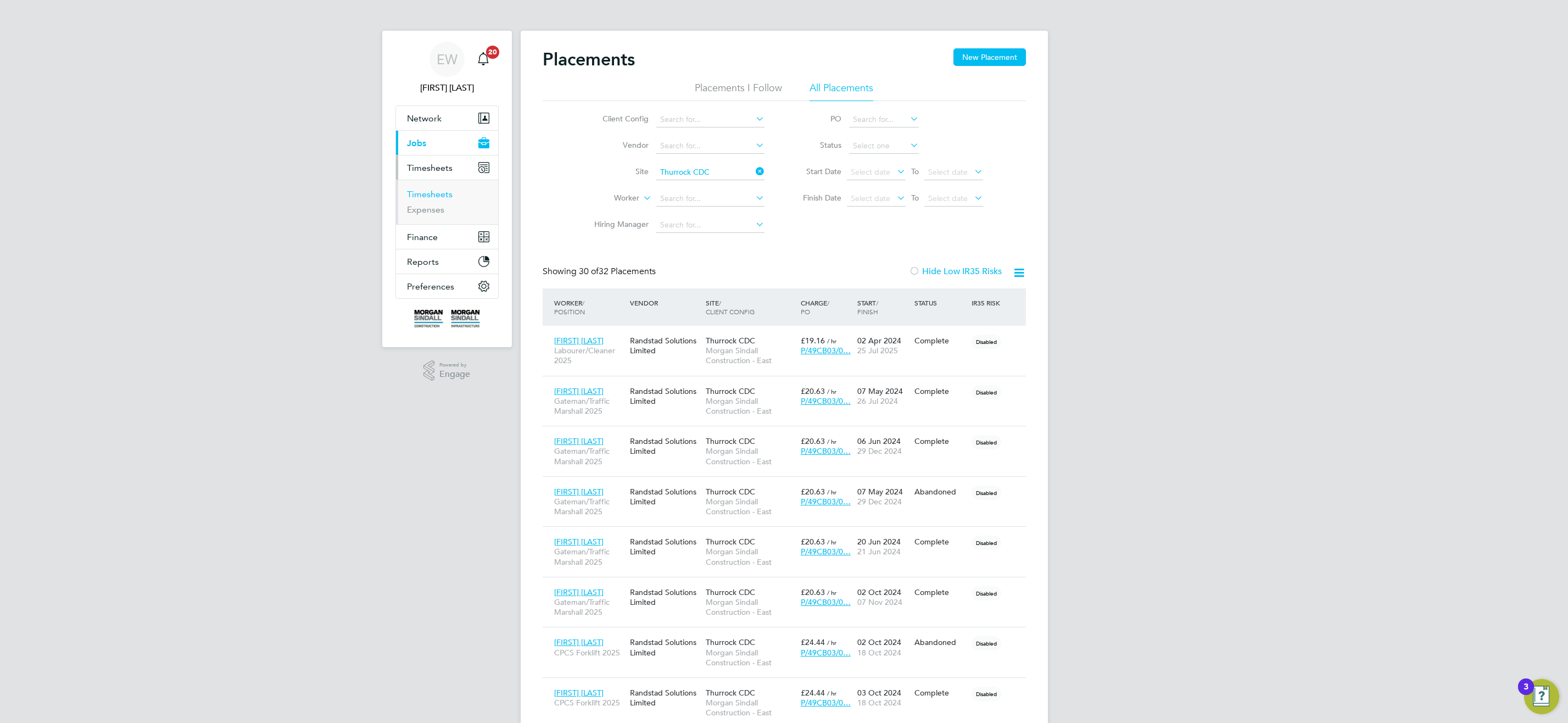 click on "Timesheets" at bounding box center (429, 194) 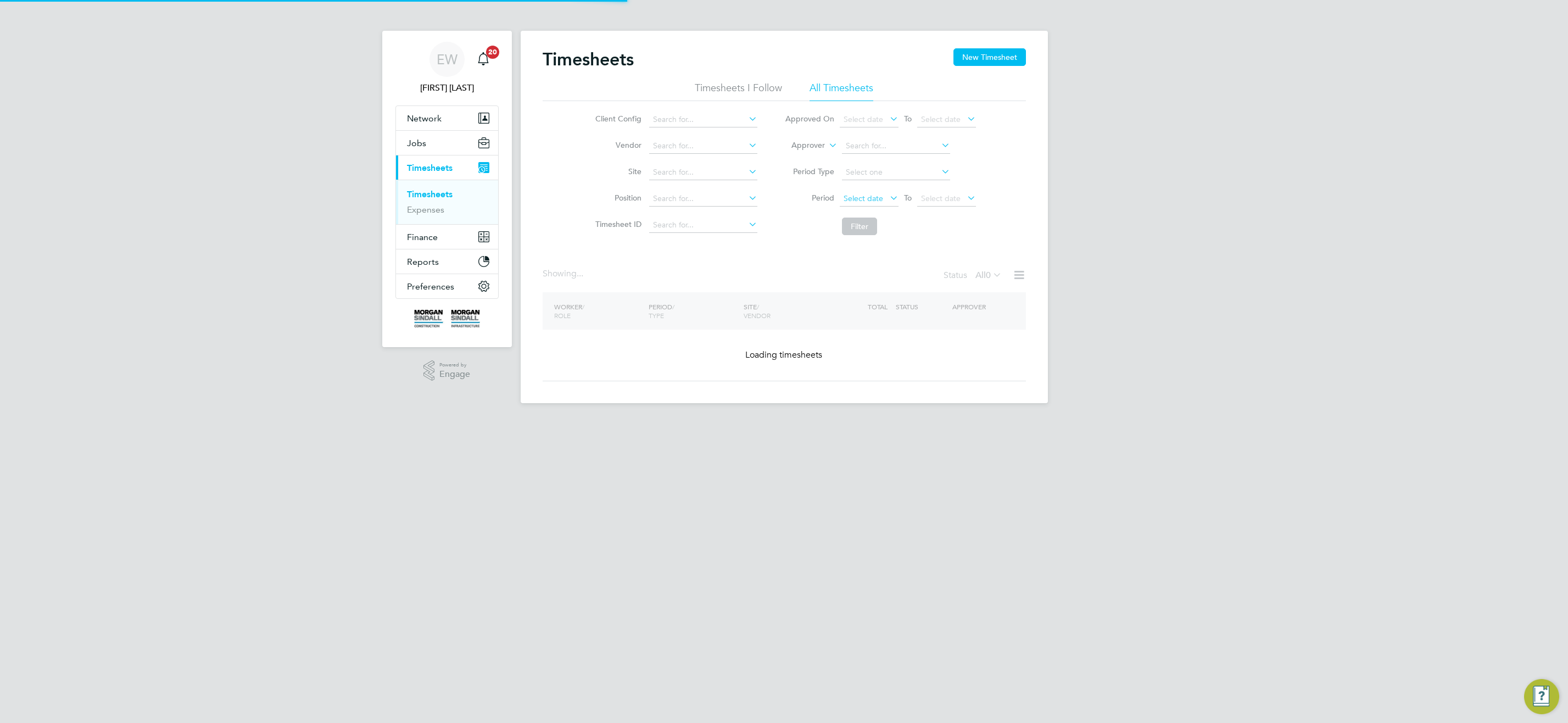 click on "Select date" 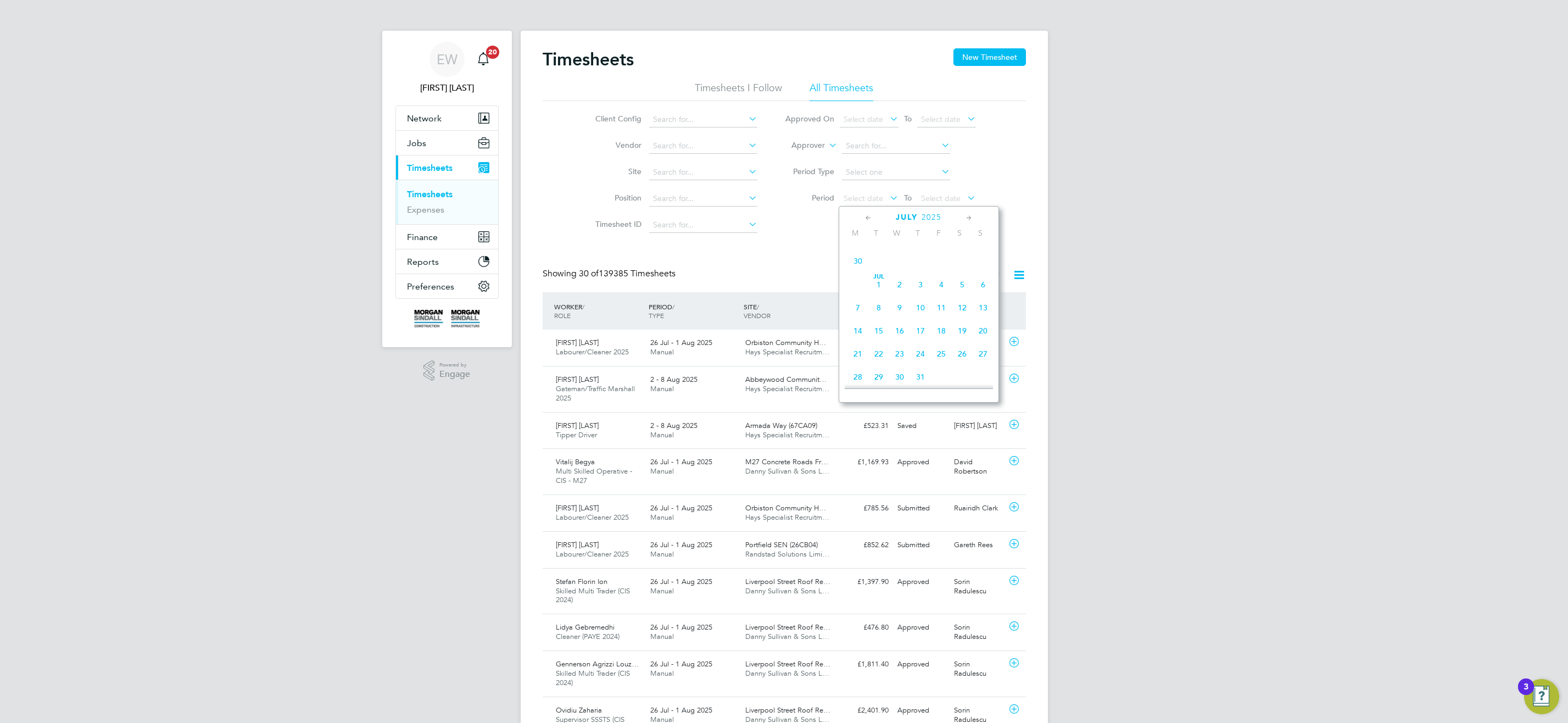 click on "30" 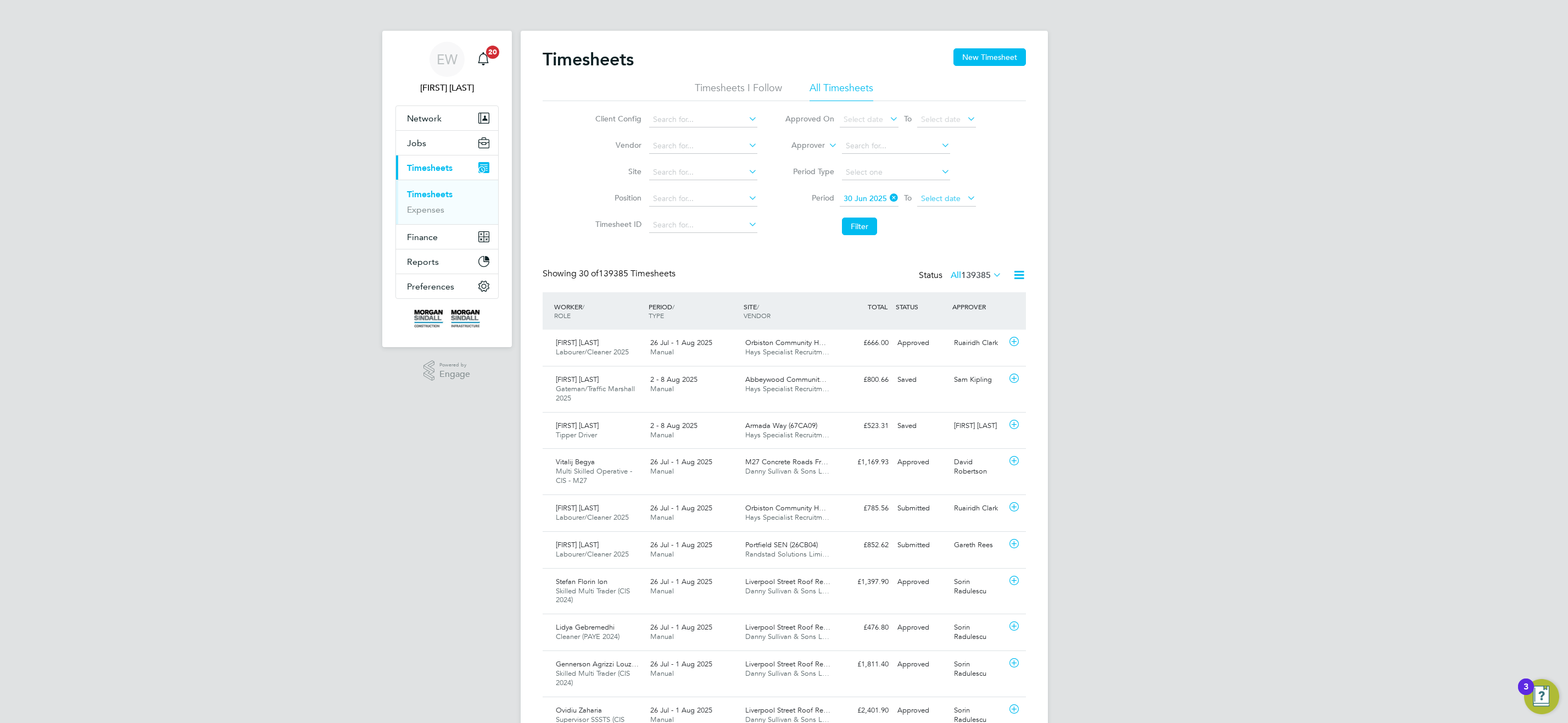 click on "Select date" 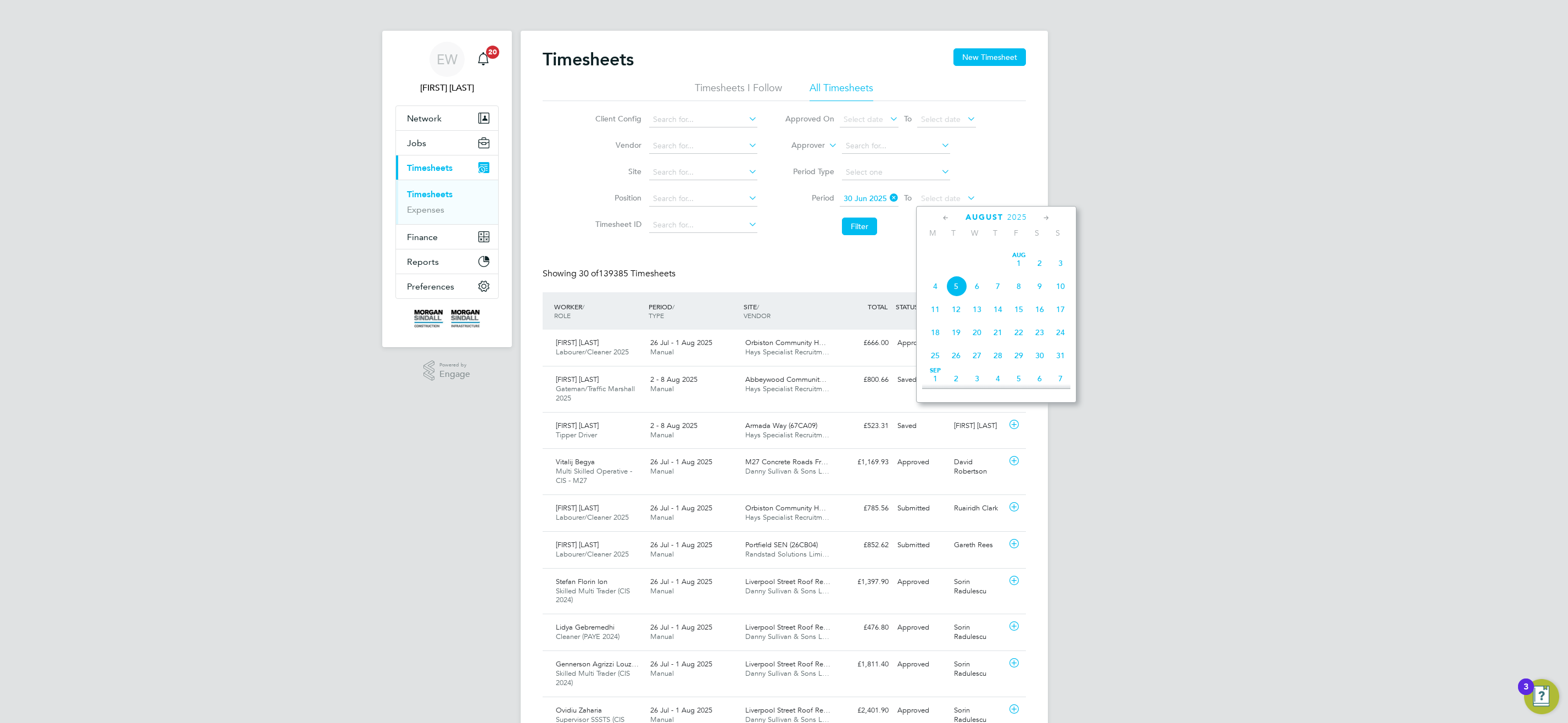 click on "Aug 1" 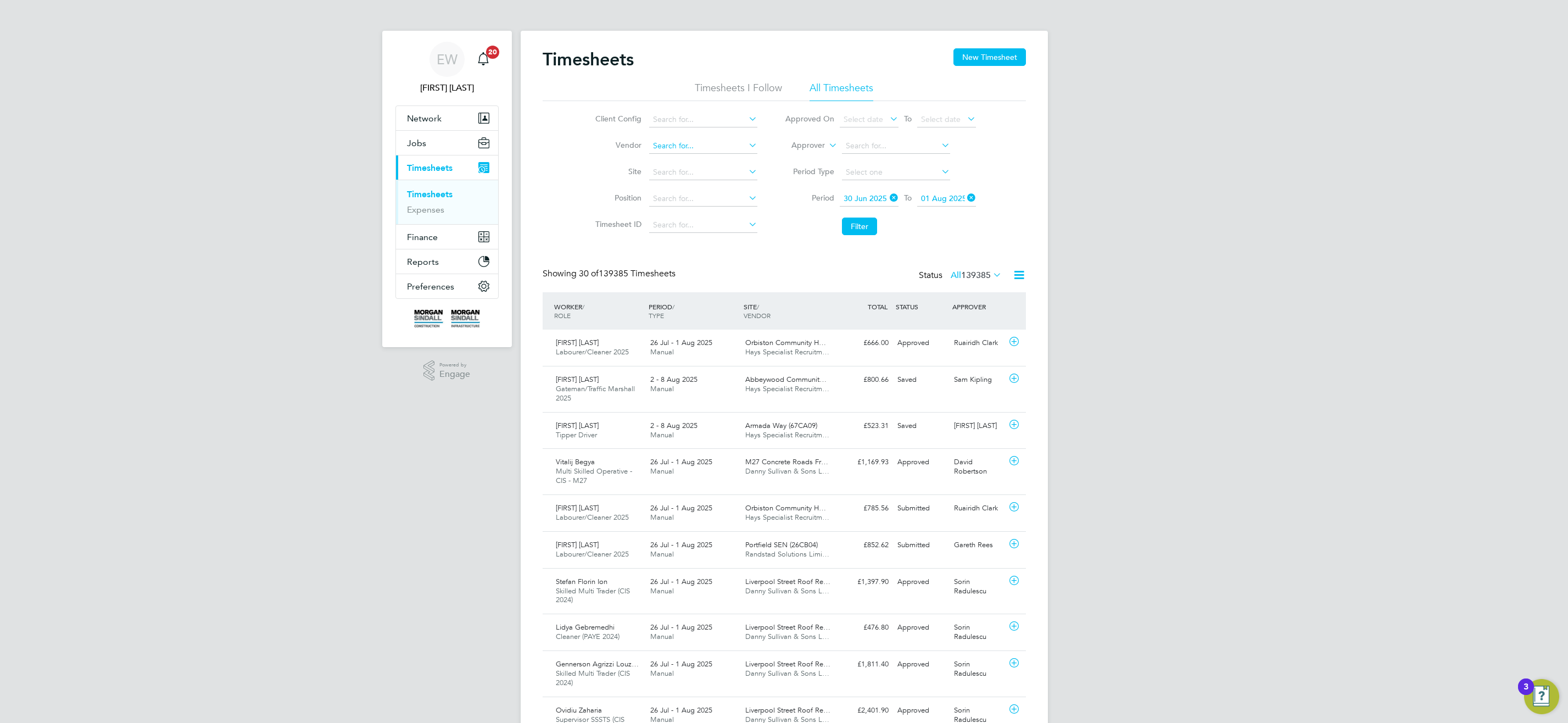 click 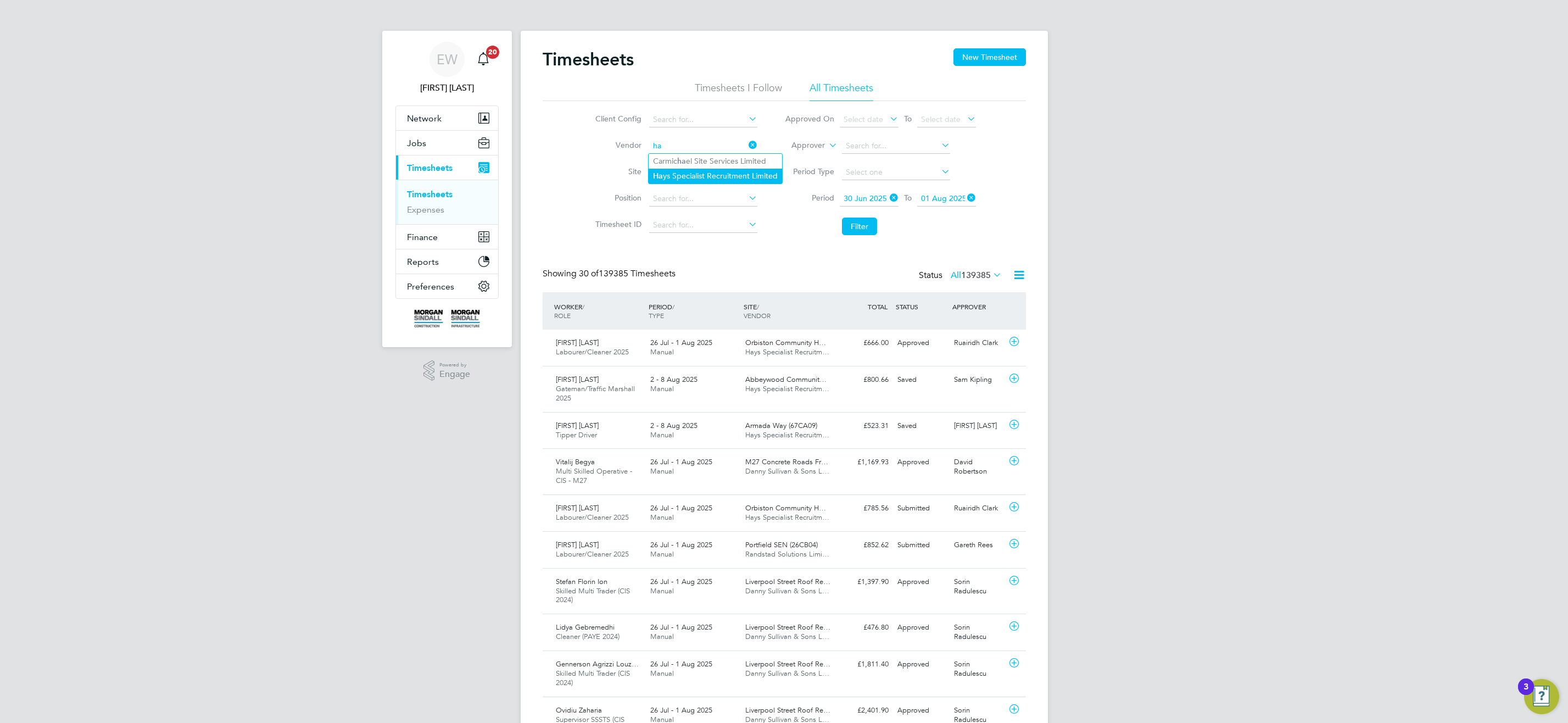 click on "Ha ys Specialist Recruitment Limited" 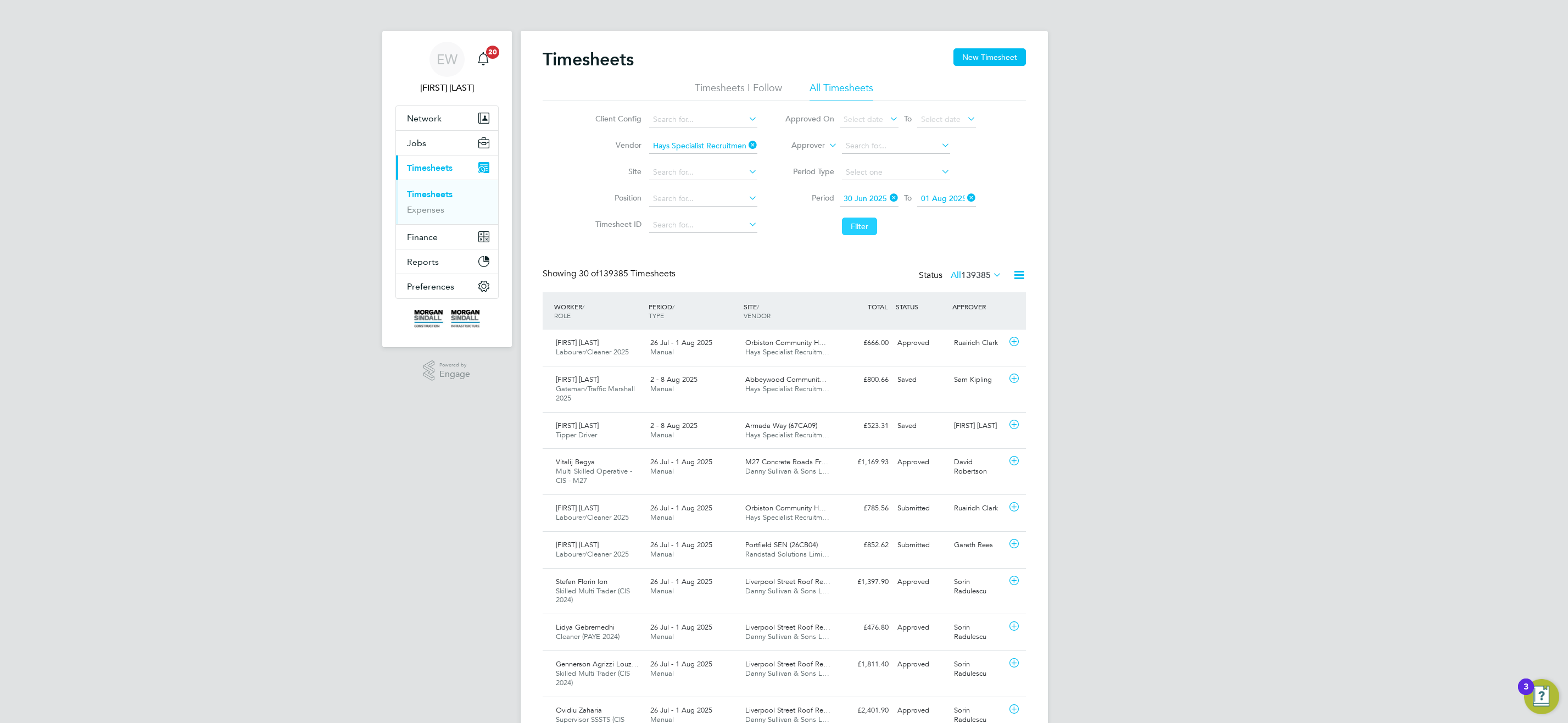 click on "Filter" 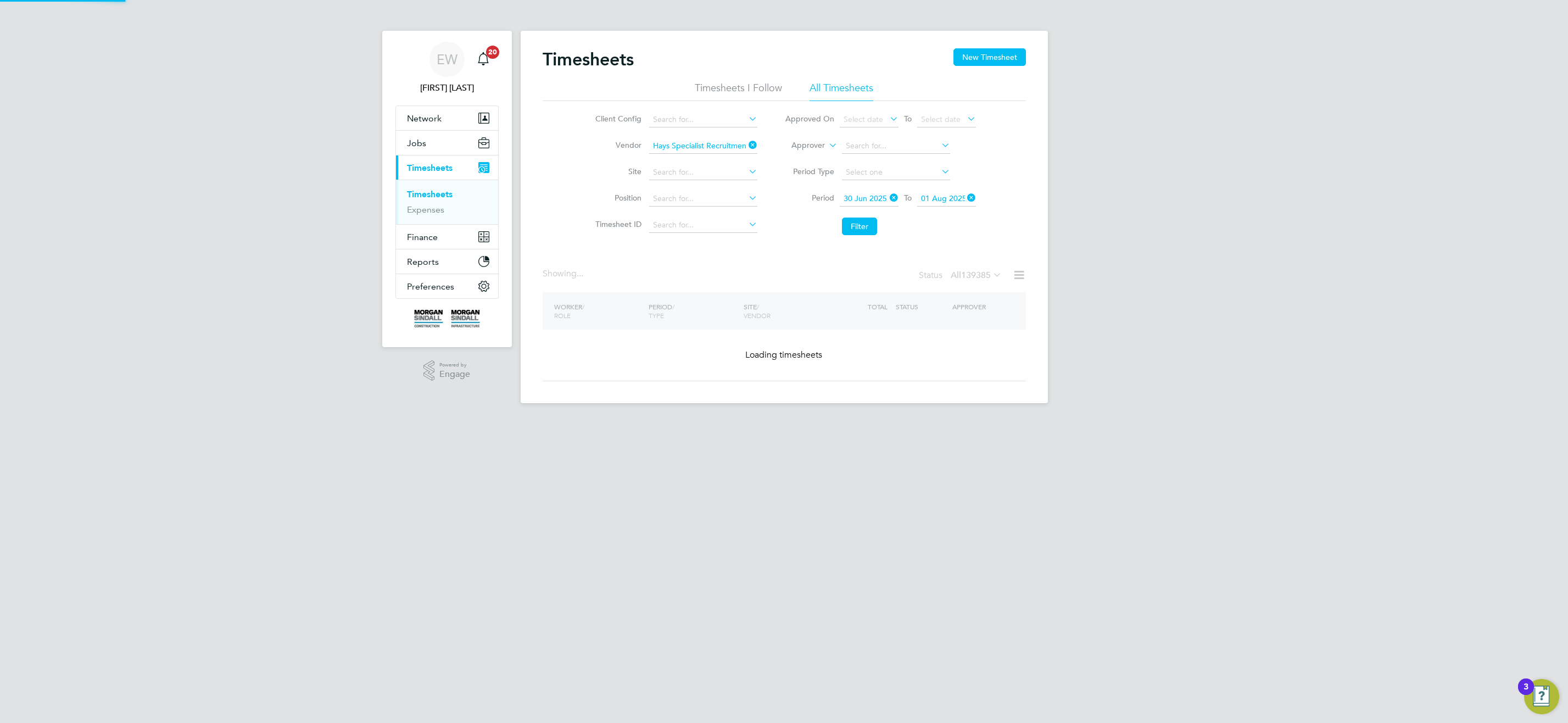 click 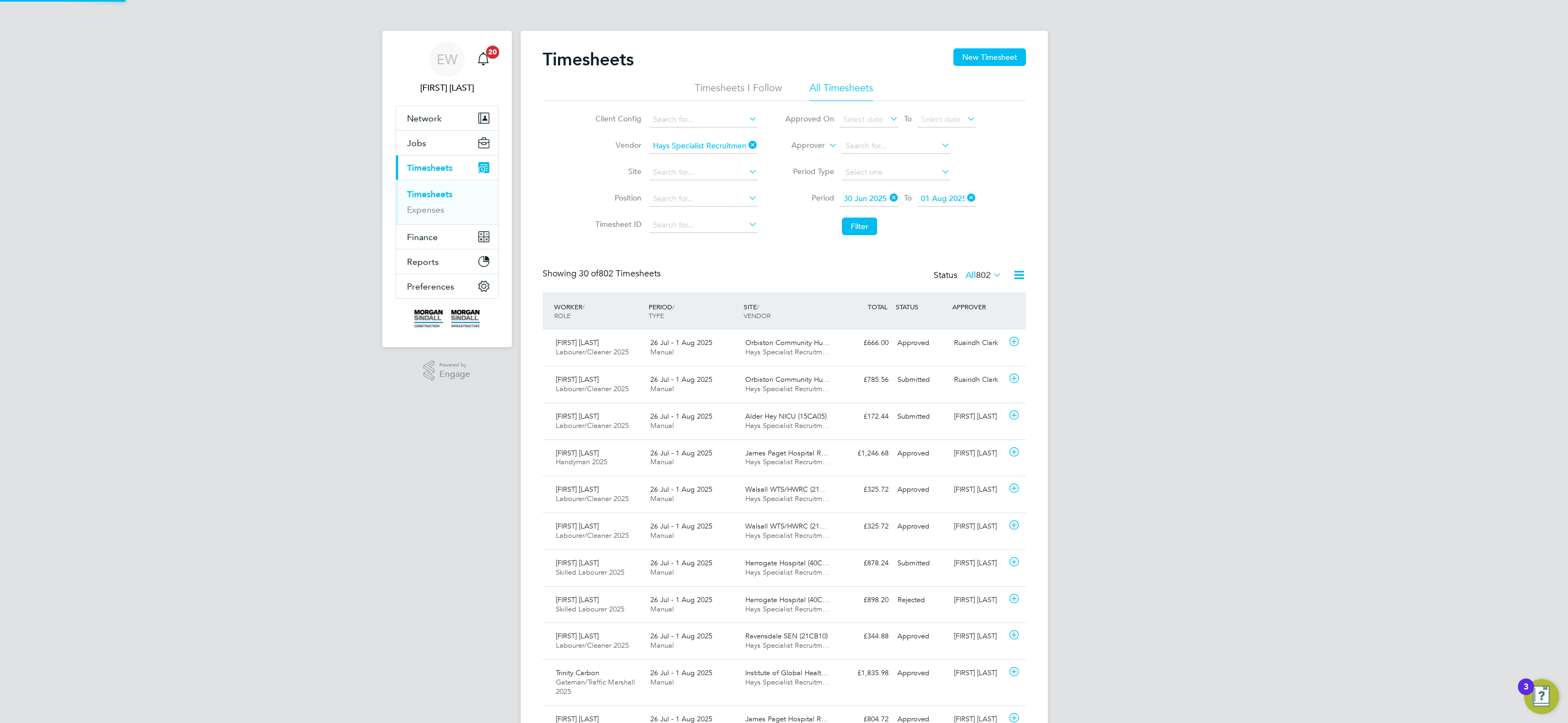 click 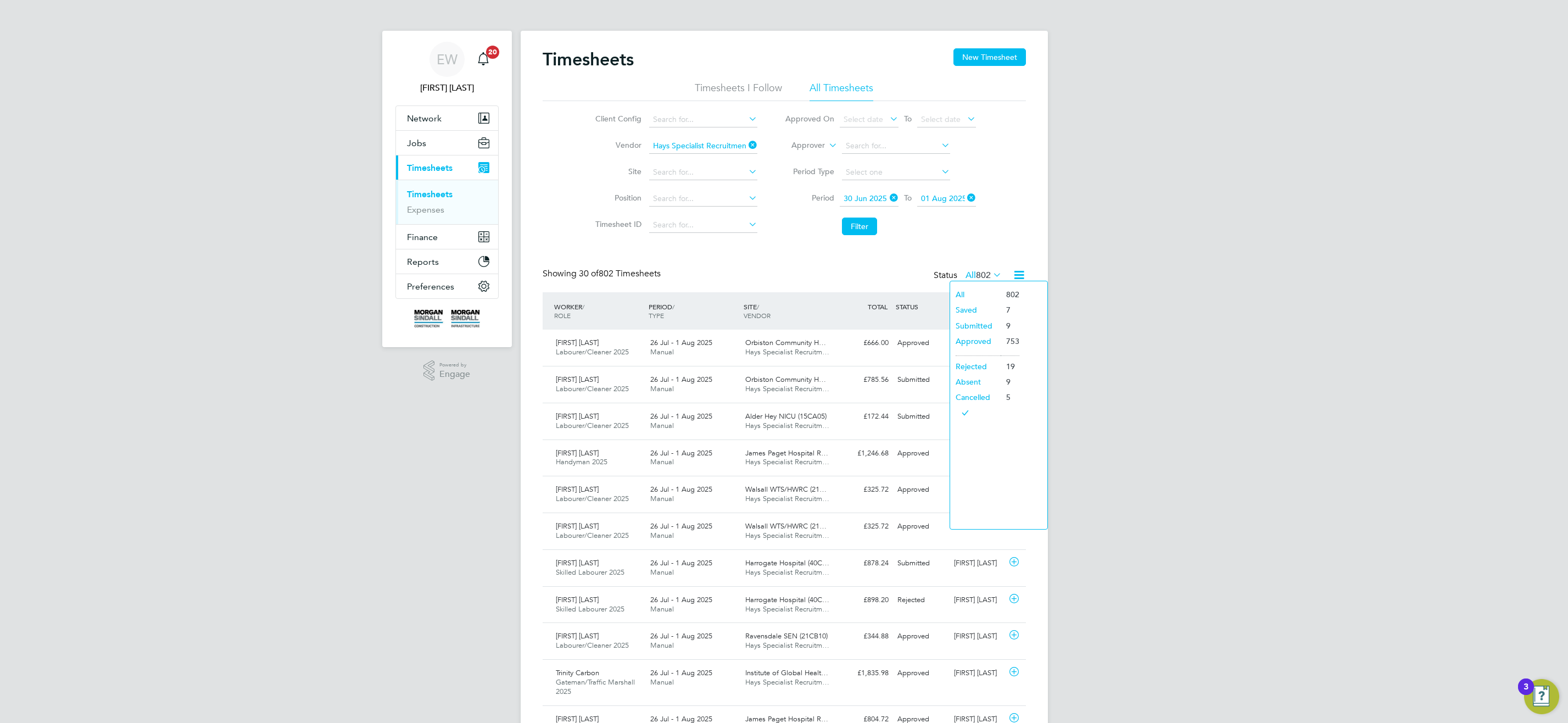 click on "Approved" 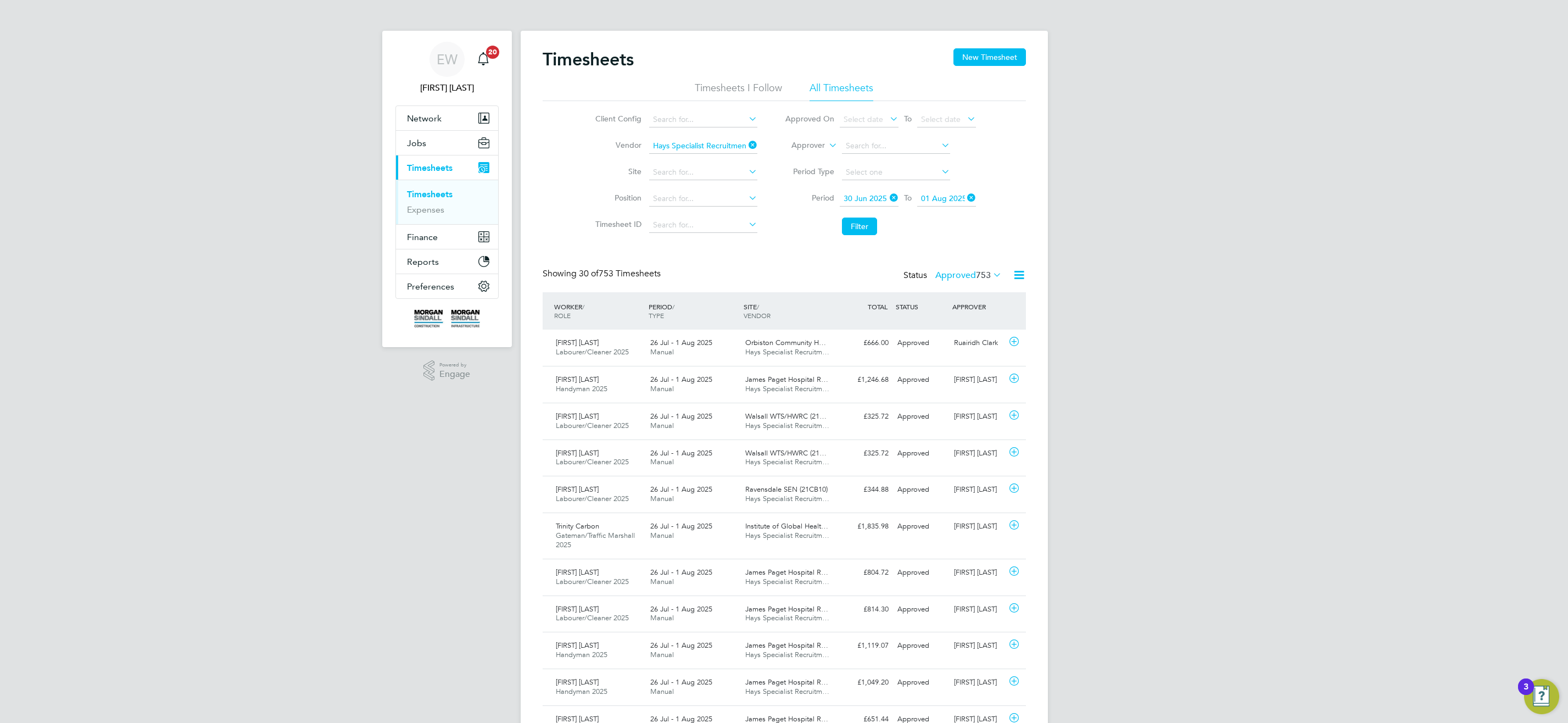 click 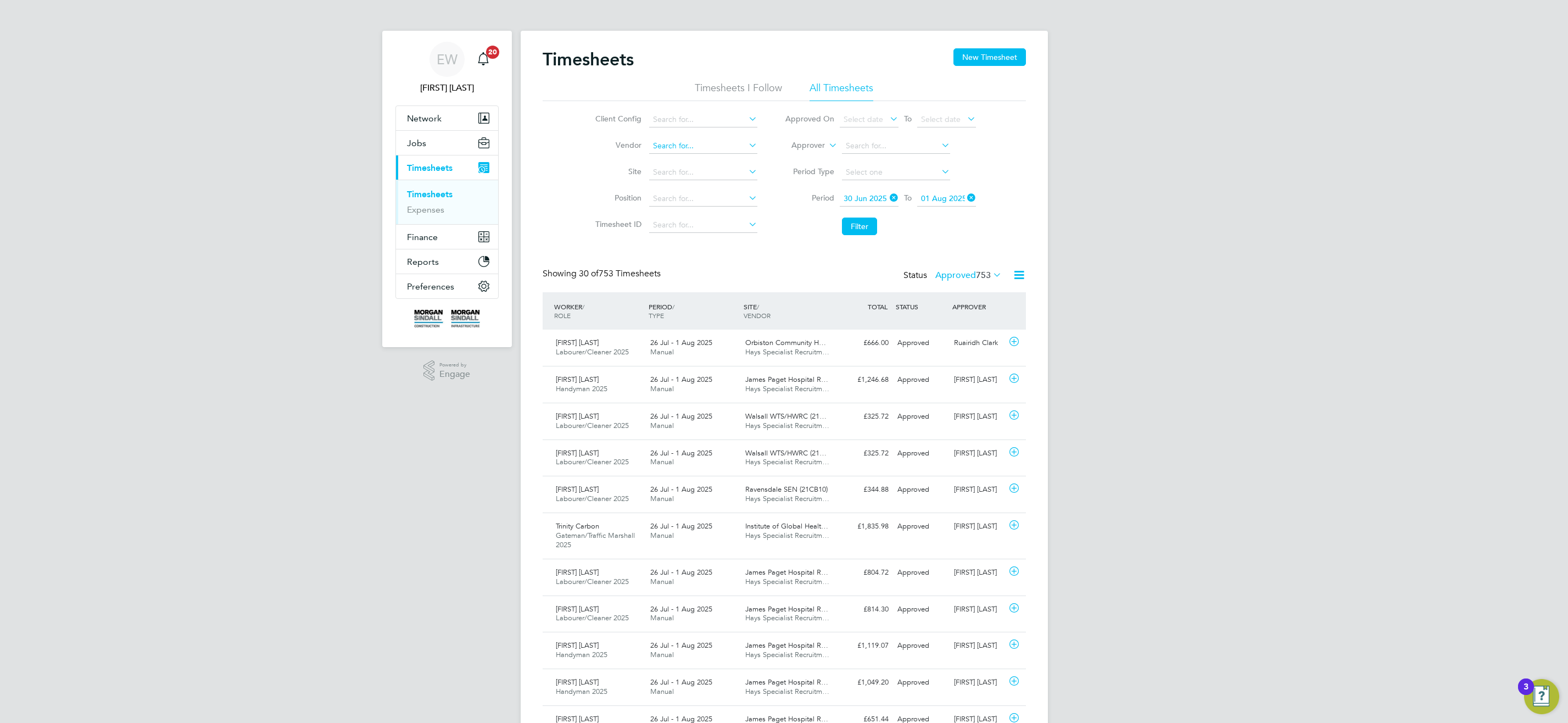click 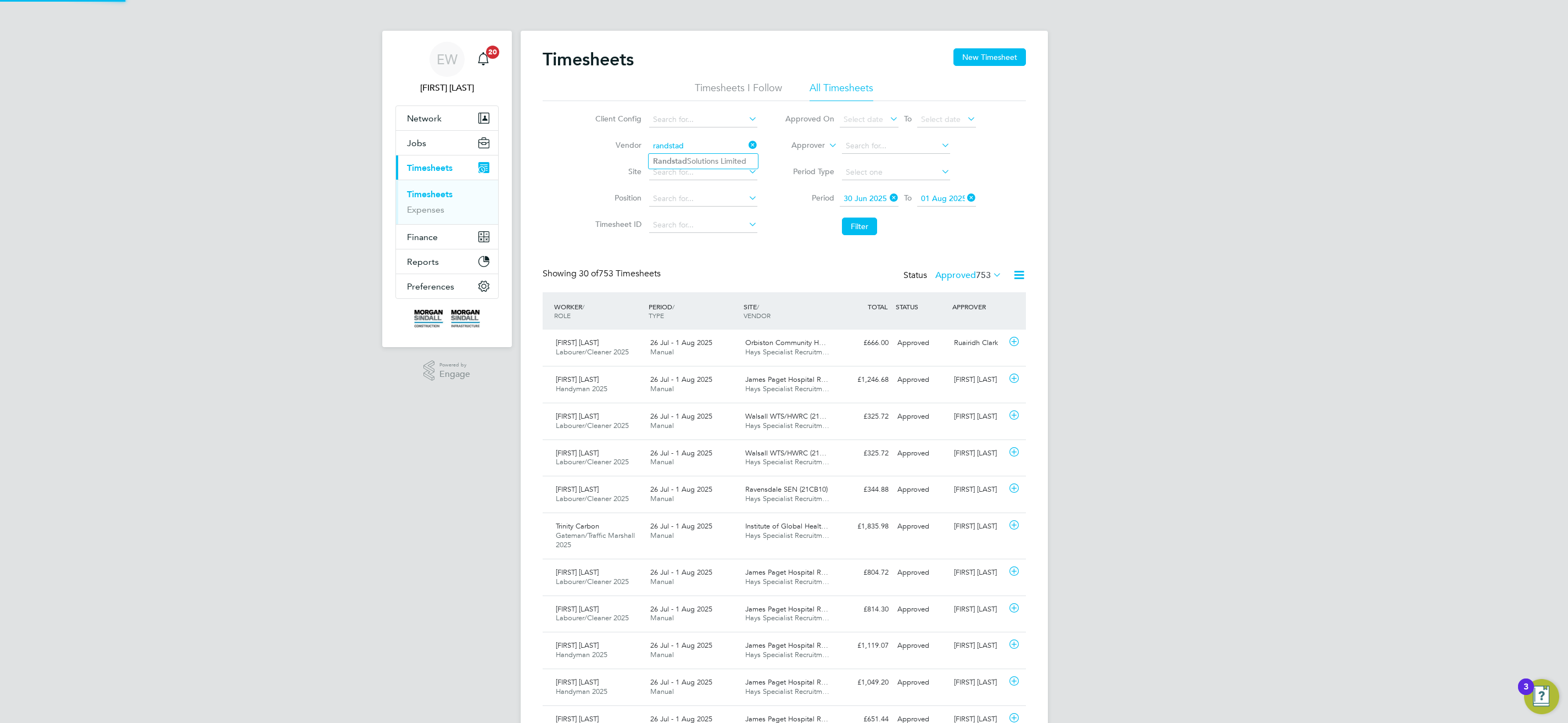 click on "Randstad  Solutions Limited" 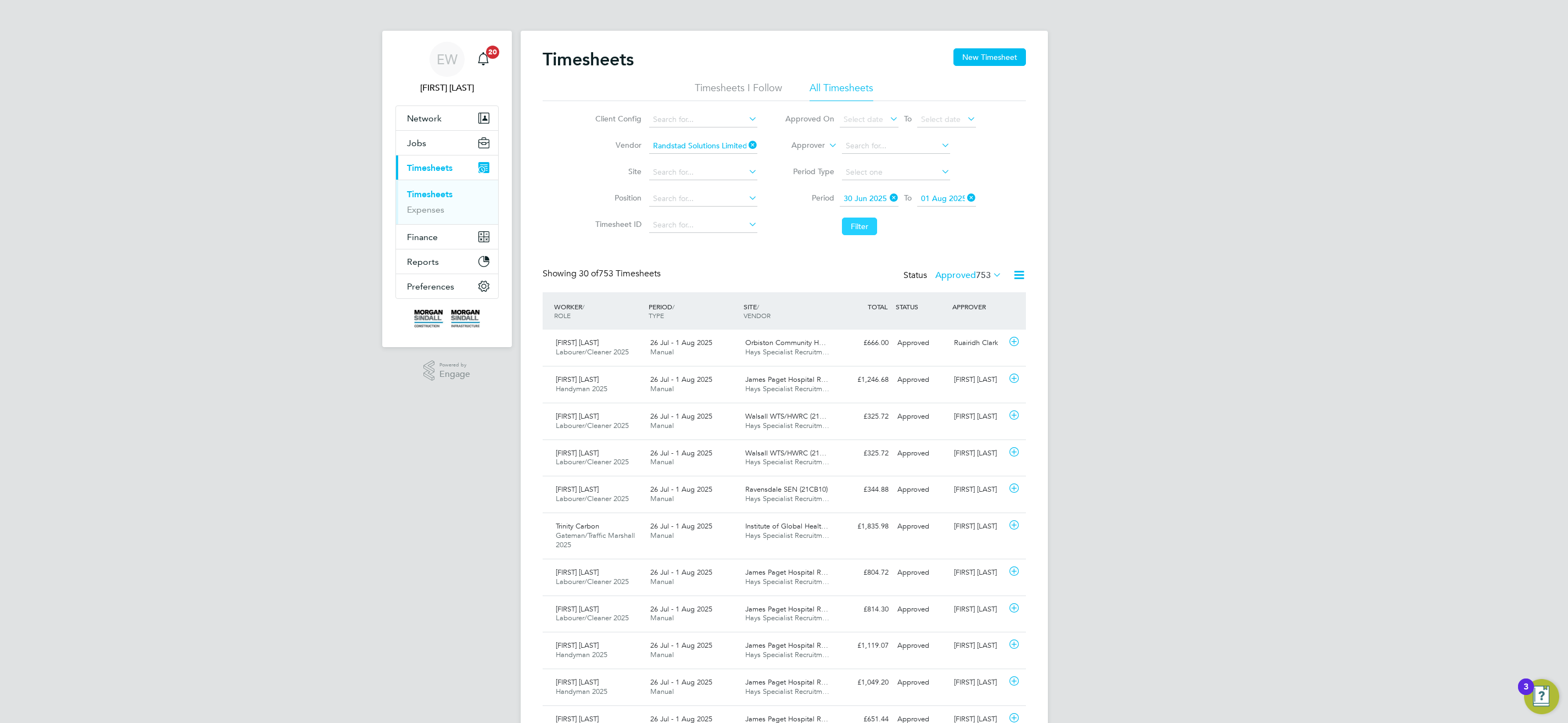 click on "Filter" 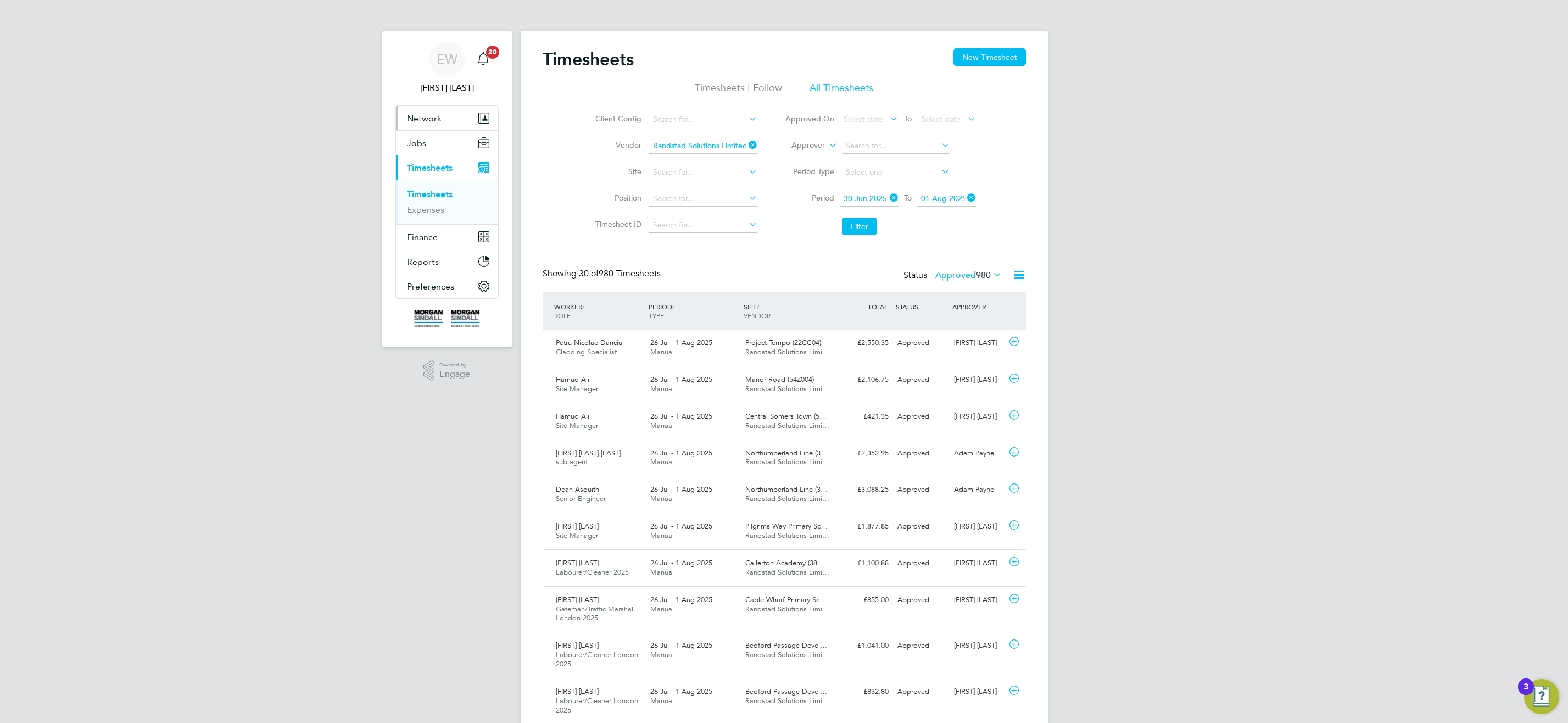 click on "Network" at bounding box center [424, 118] 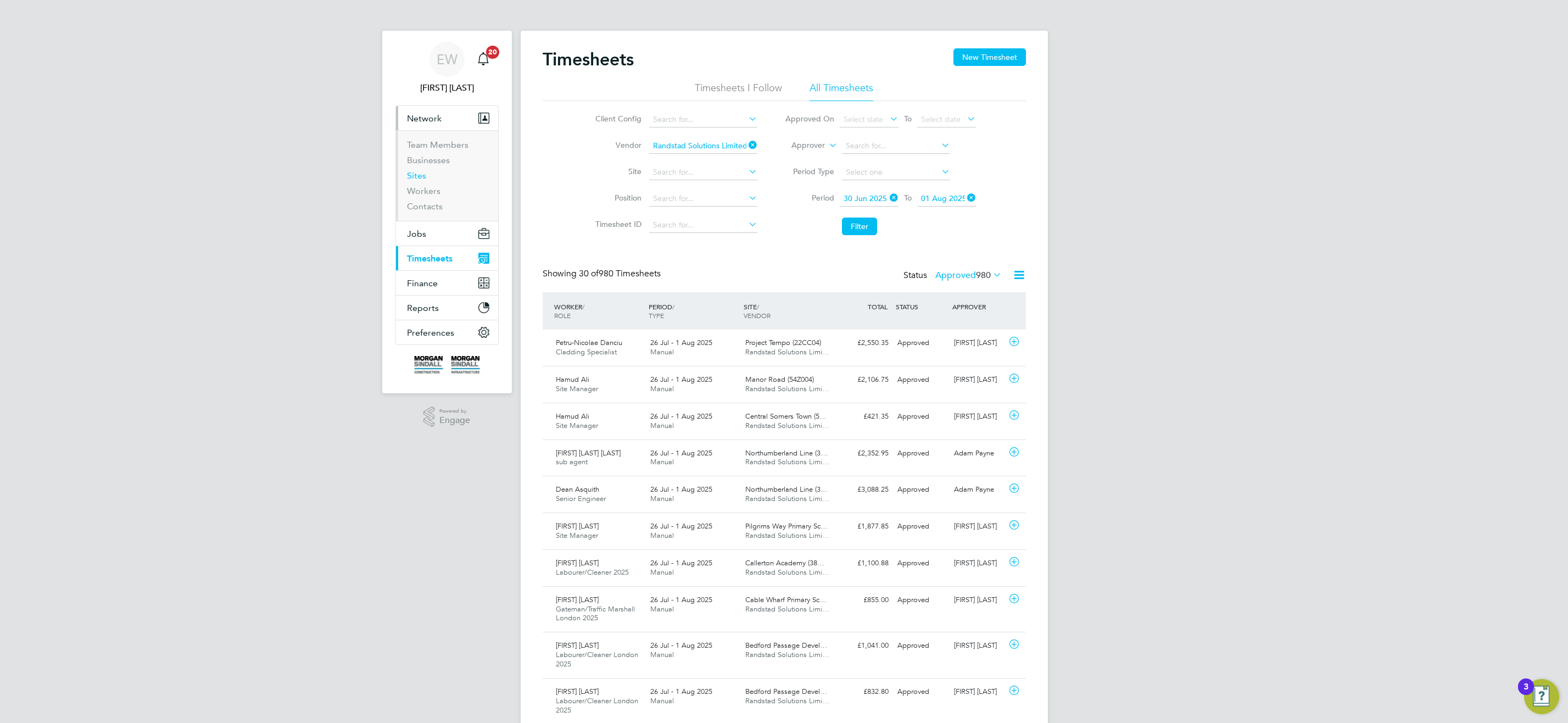 click on "Sites" at bounding box center (416, 175) 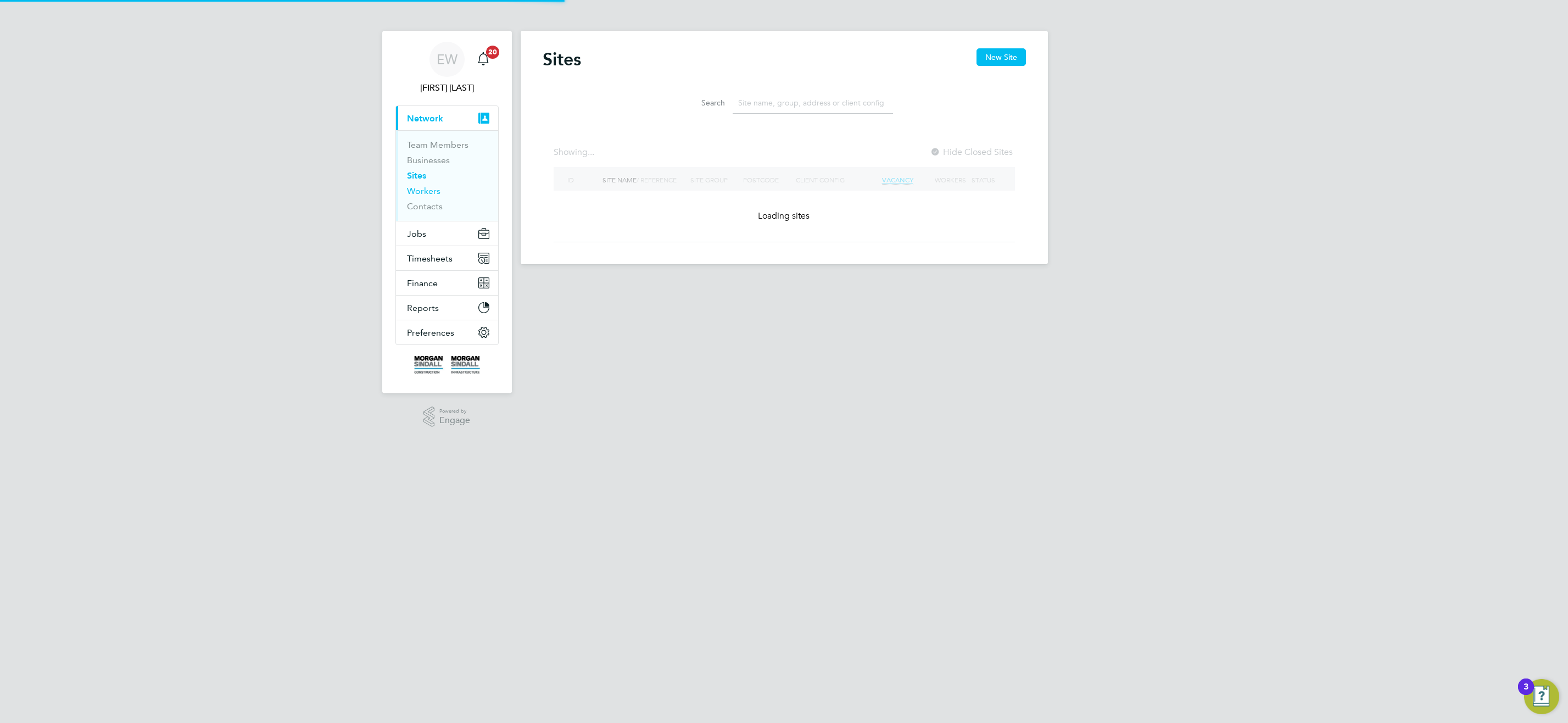 click on "Workers" at bounding box center [423, 191] 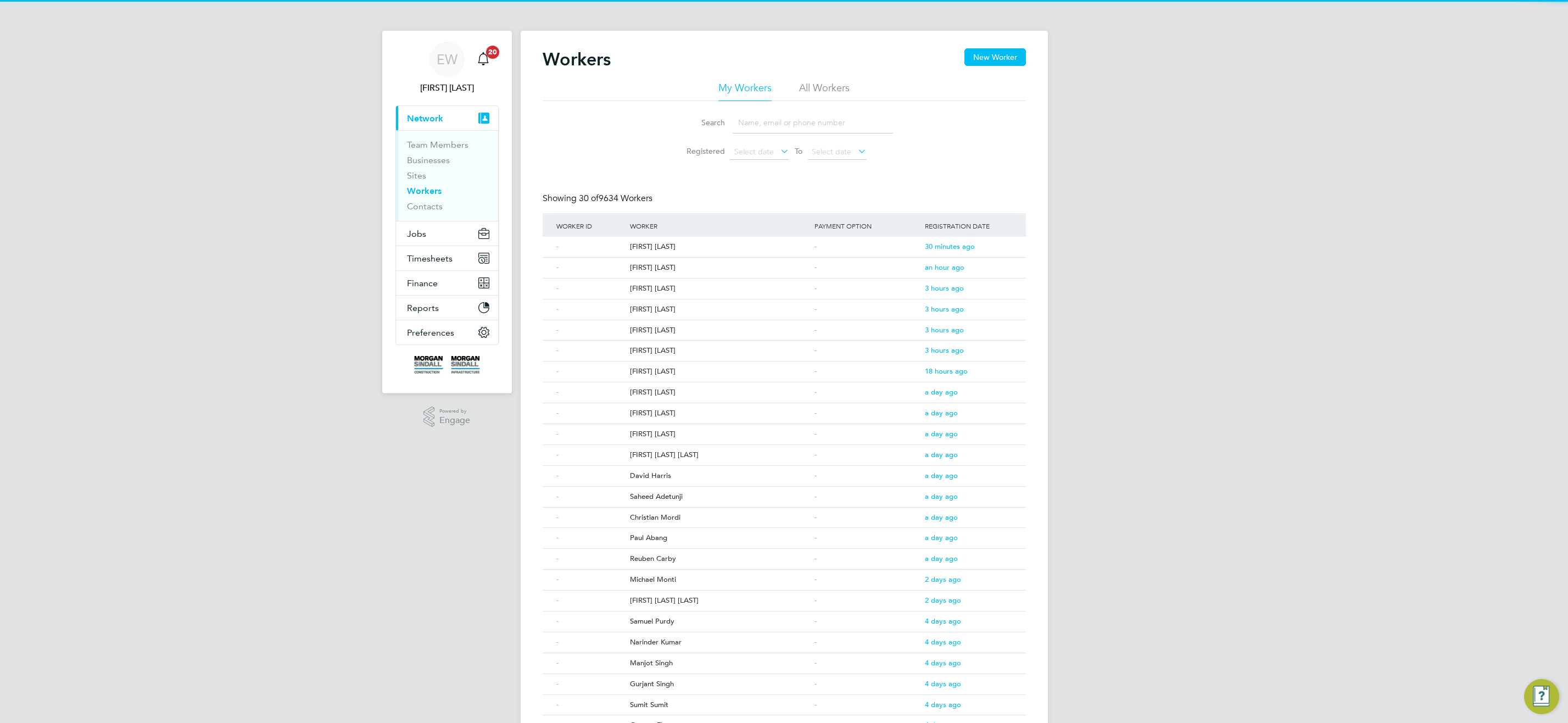 click 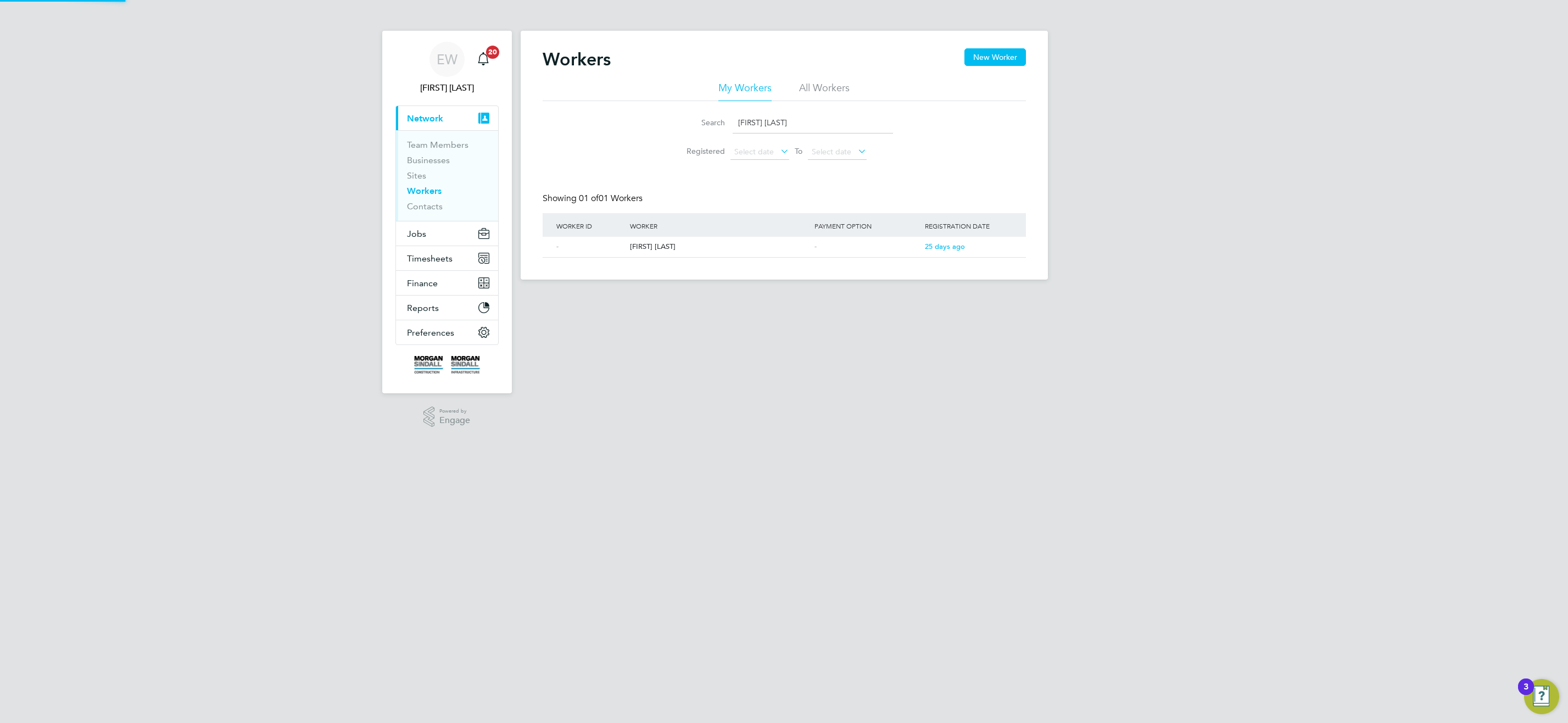 type on "Daniel Harrod" 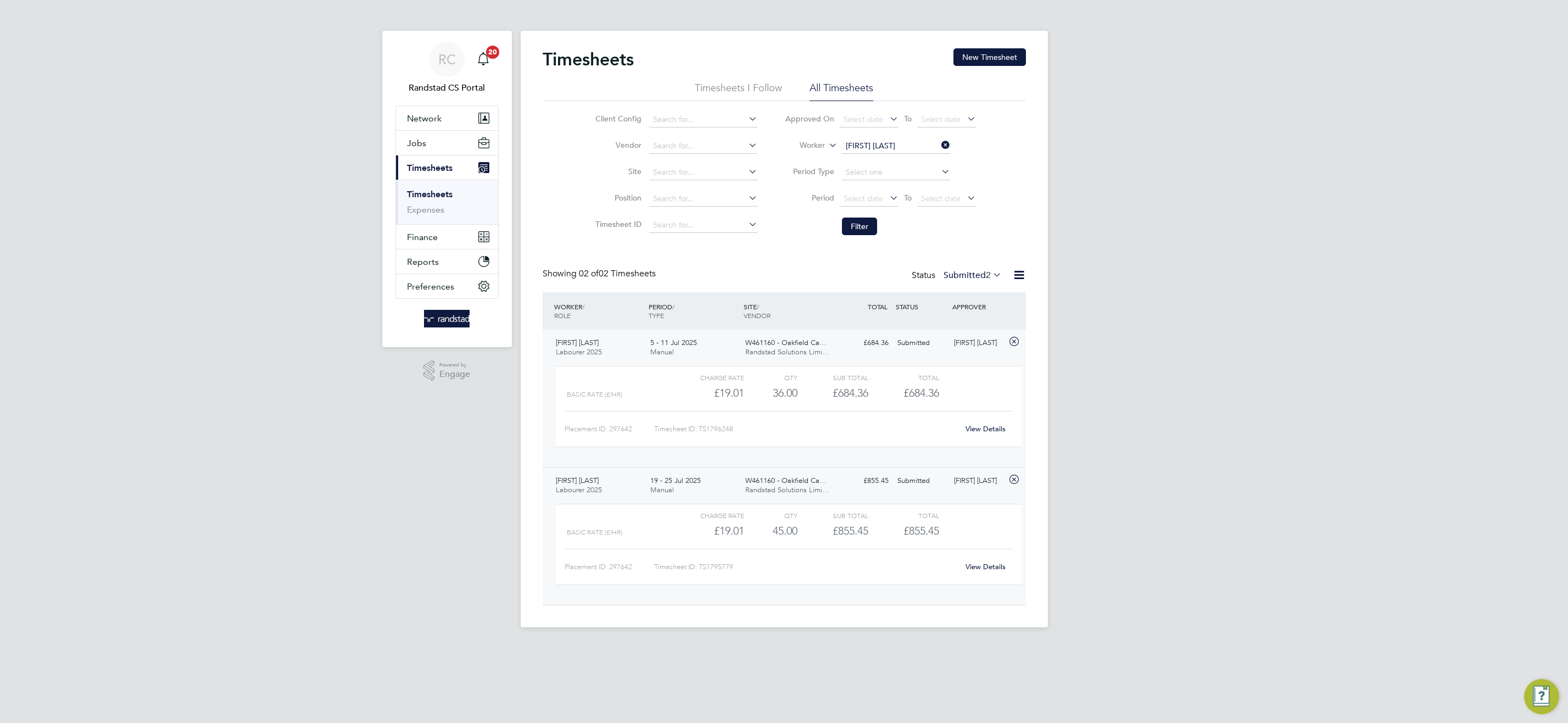 scroll, scrollTop: 0, scrollLeft: 0, axis: both 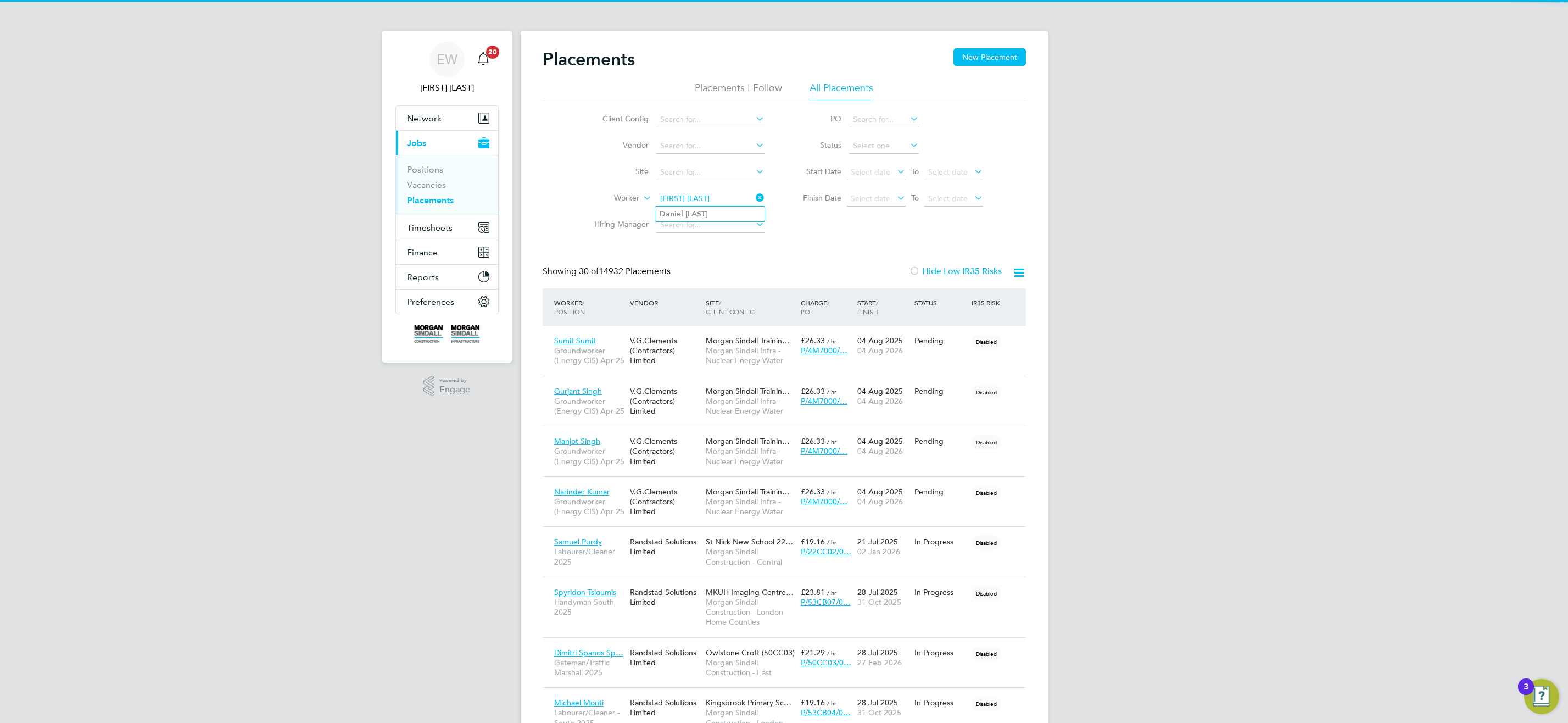 type on "[FIRST] [LAST]" 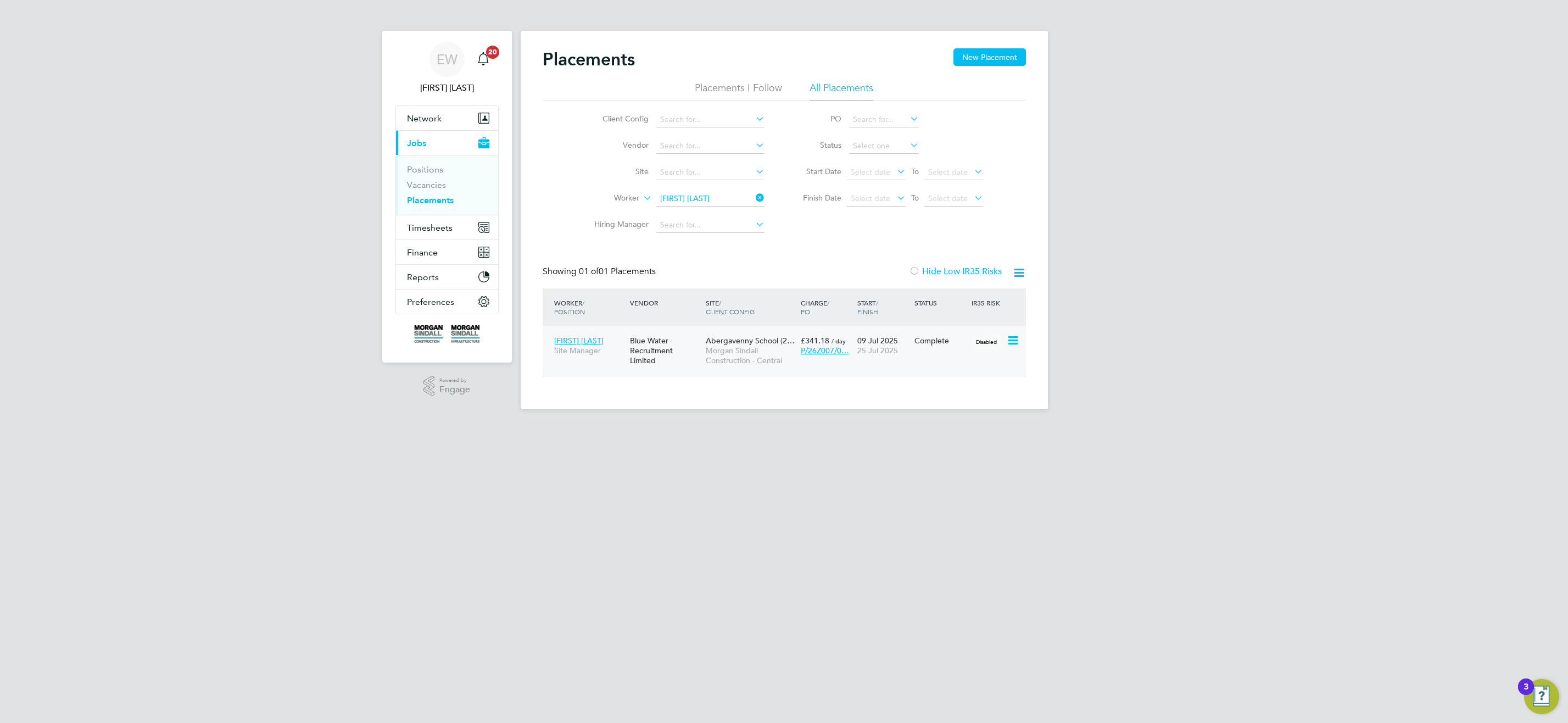 click on "Morgan Sindall Construction - Central" 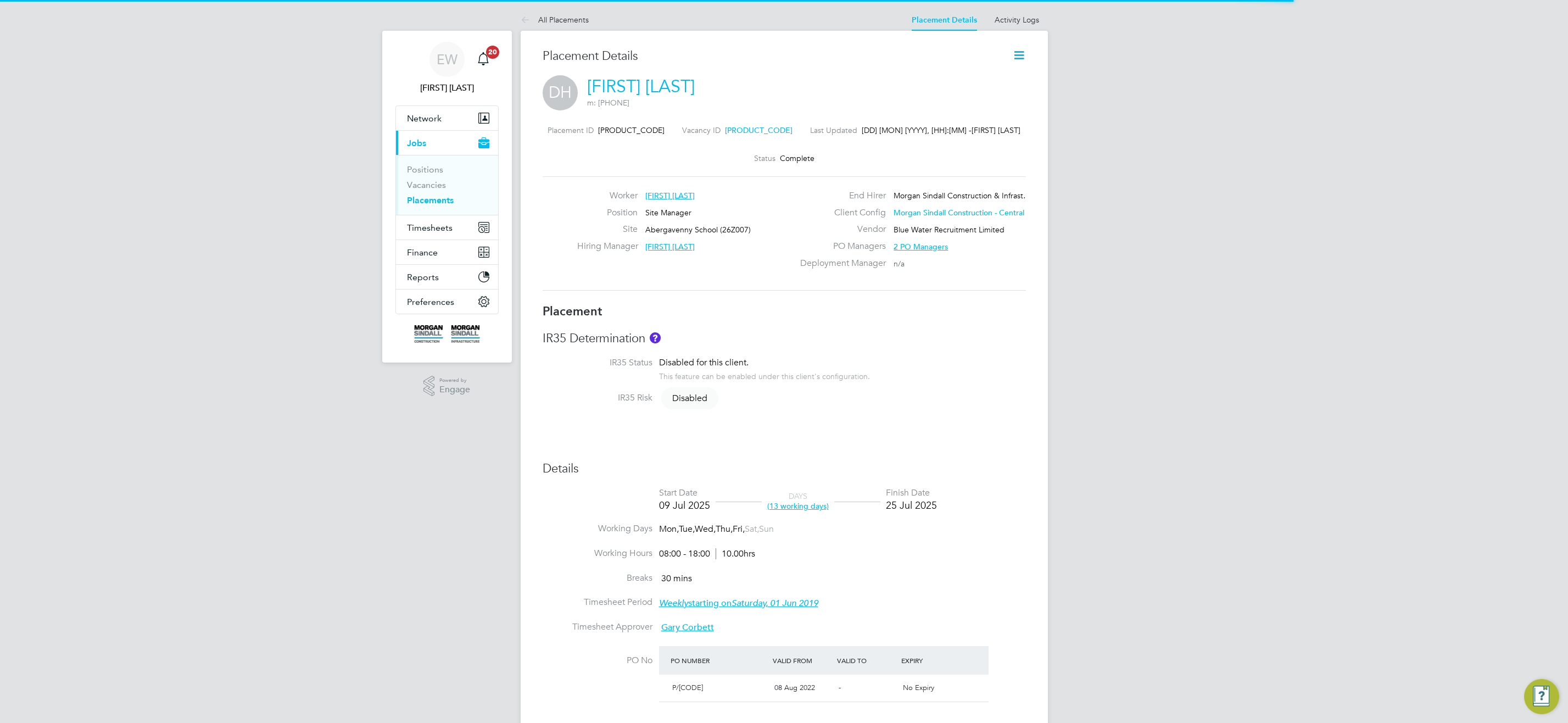 scroll, scrollTop: 0, scrollLeft: 0, axis: both 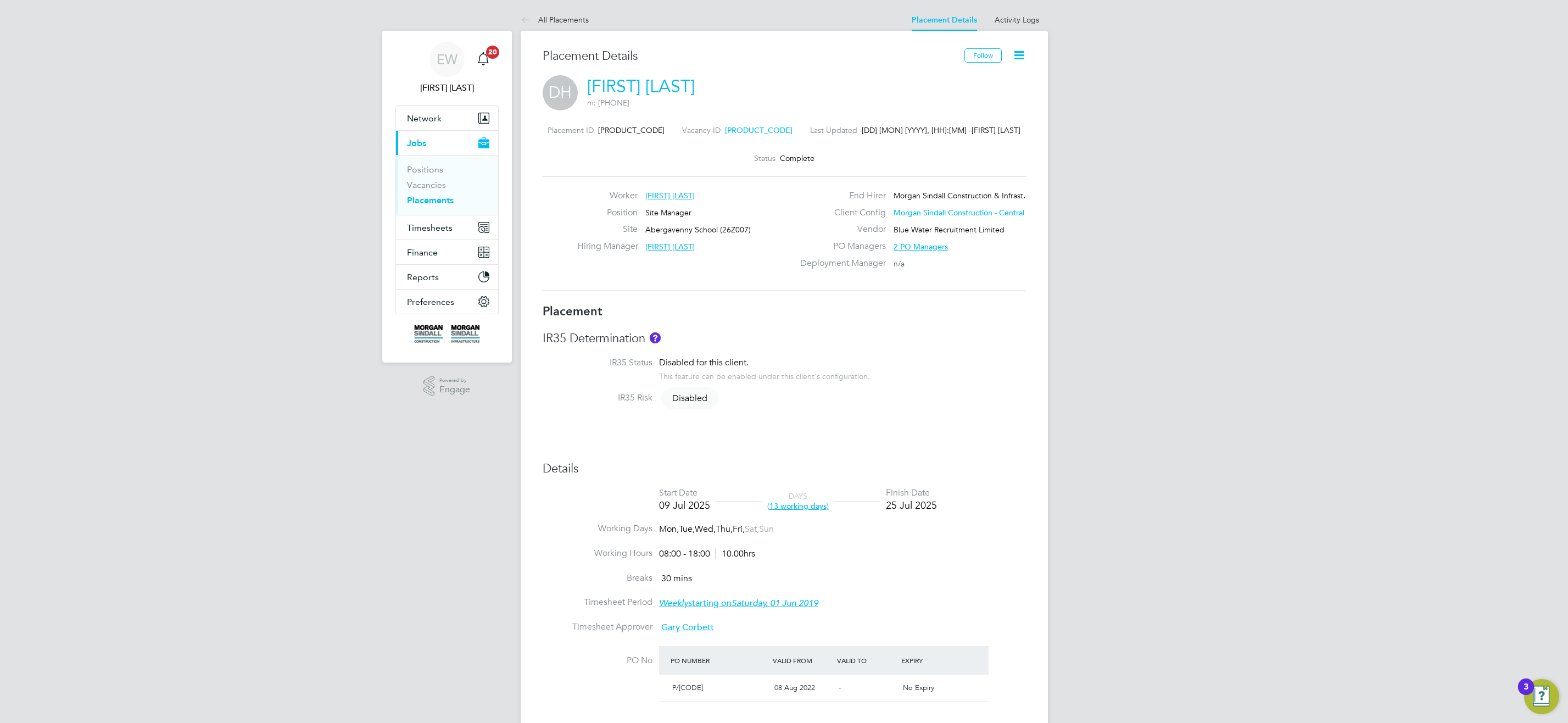 click on "Placements" at bounding box center [430, 200] 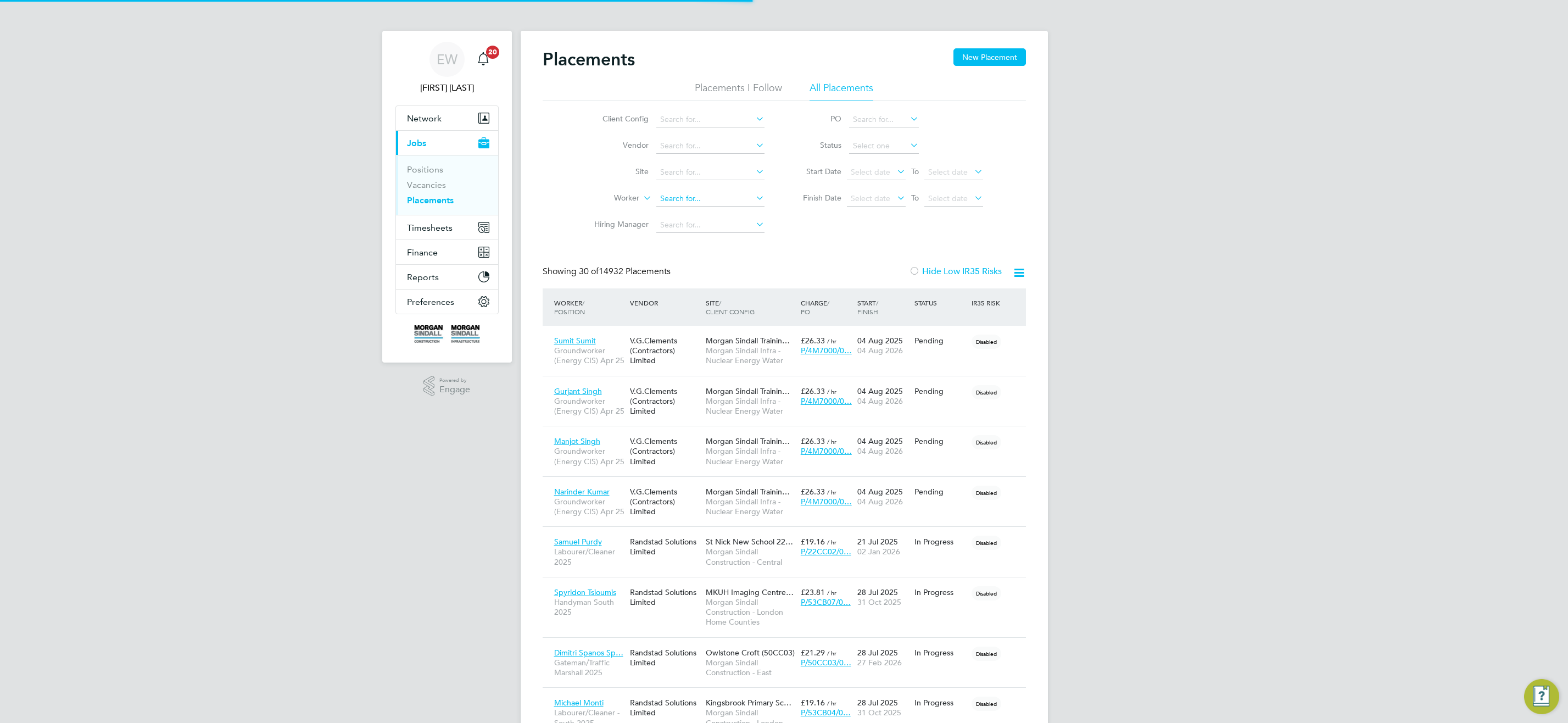 click 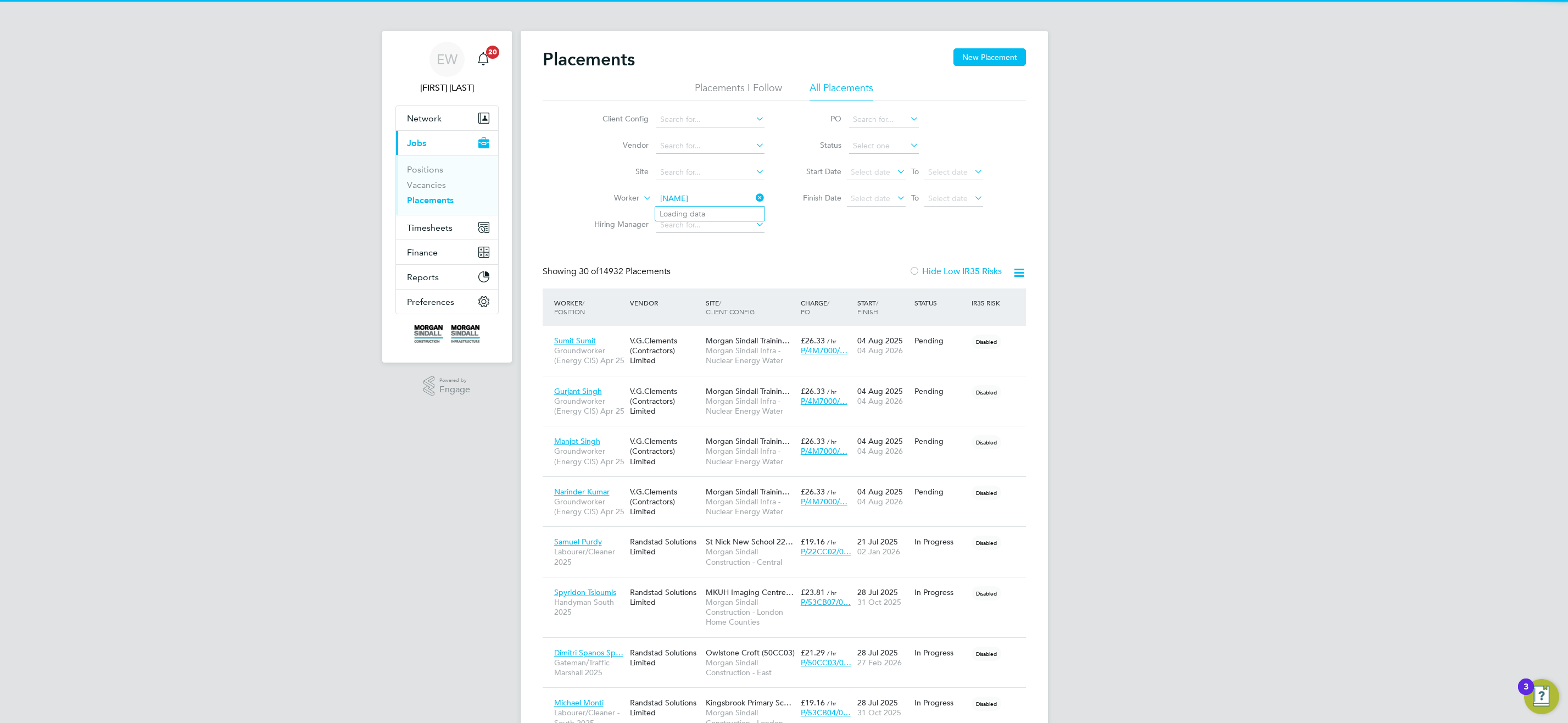 scroll, scrollTop: 5, scrollLeft: 5, axis: both 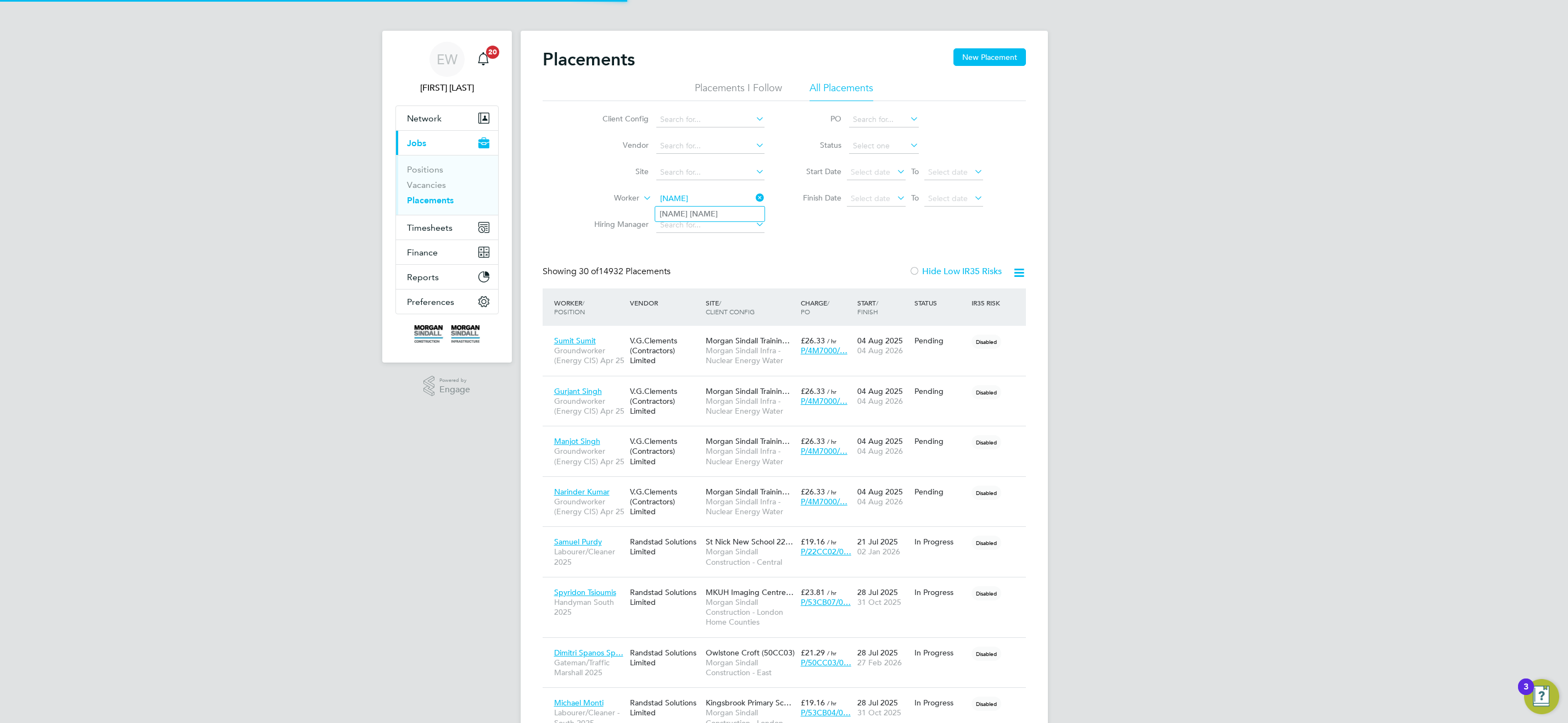 type on "[NAME]" 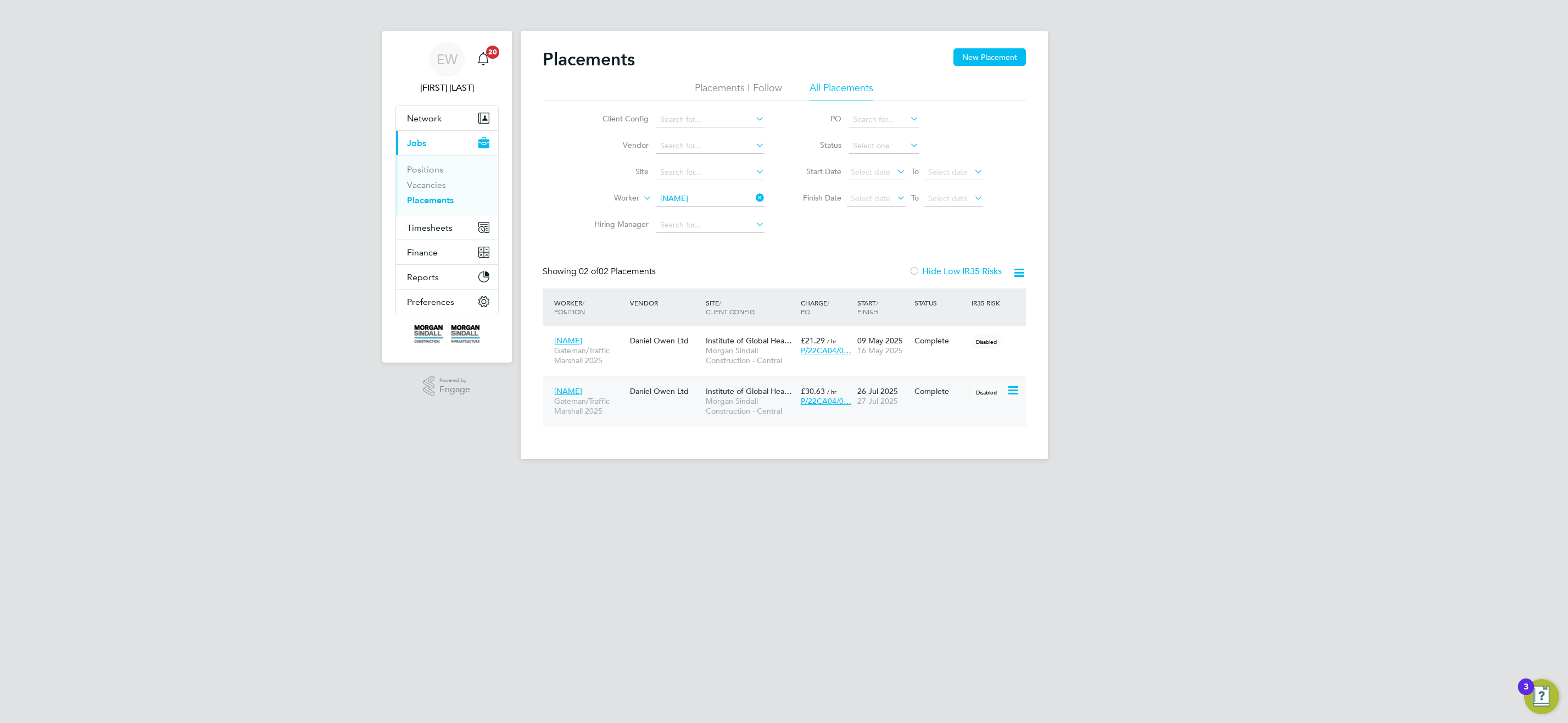click on "Morgan Sindall Construction - Central" 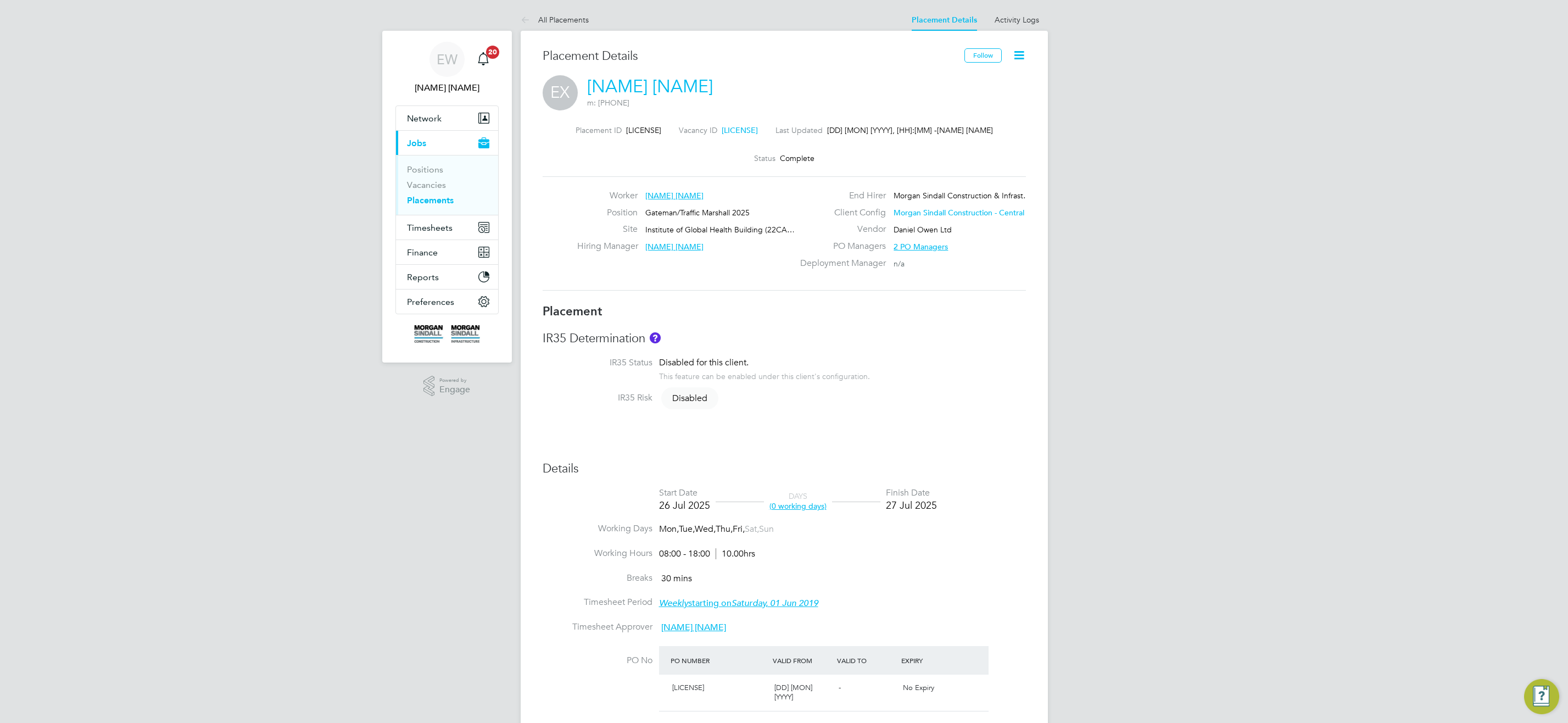 scroll, scrollTop: 0, scrollLeft: 0, axis: both 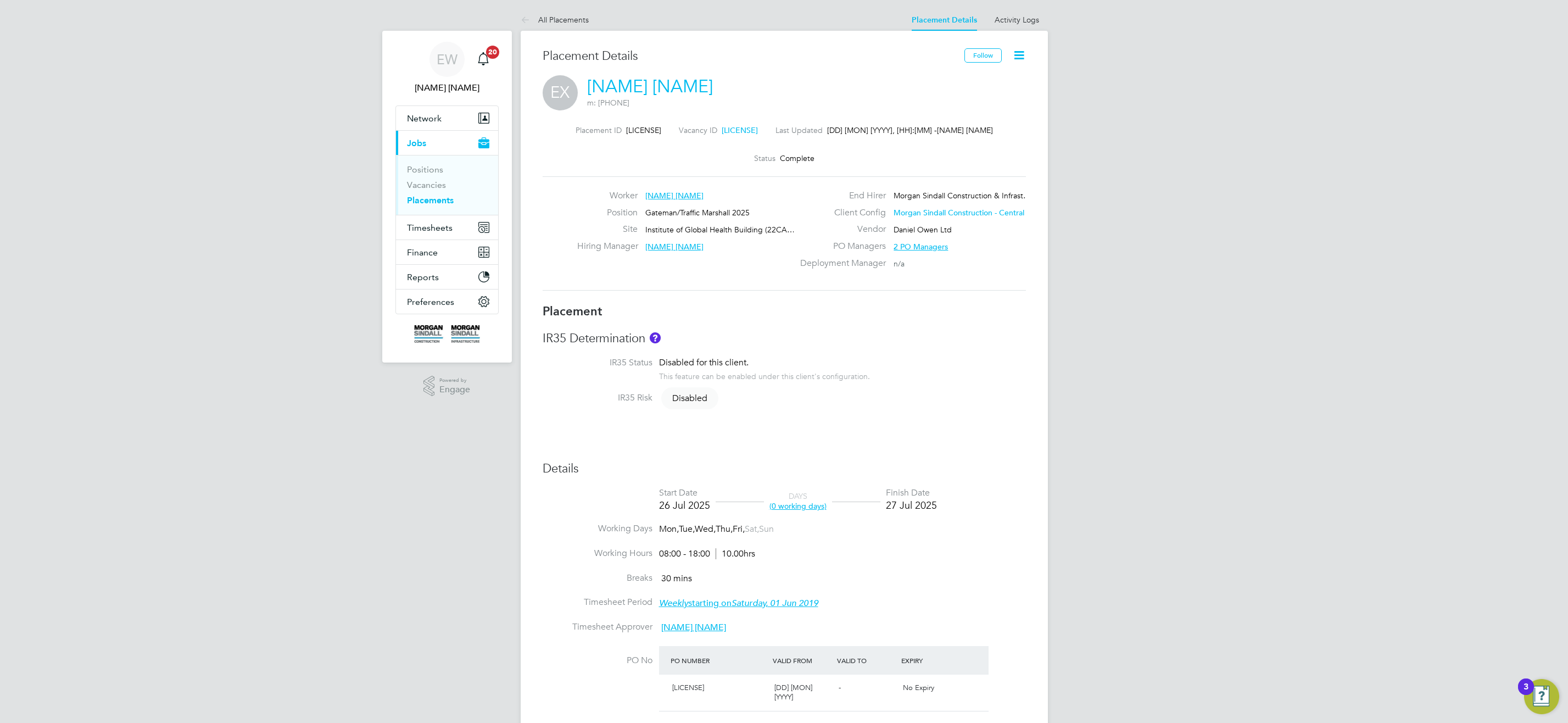 click on "Placements" at bounding box center [430, 200] 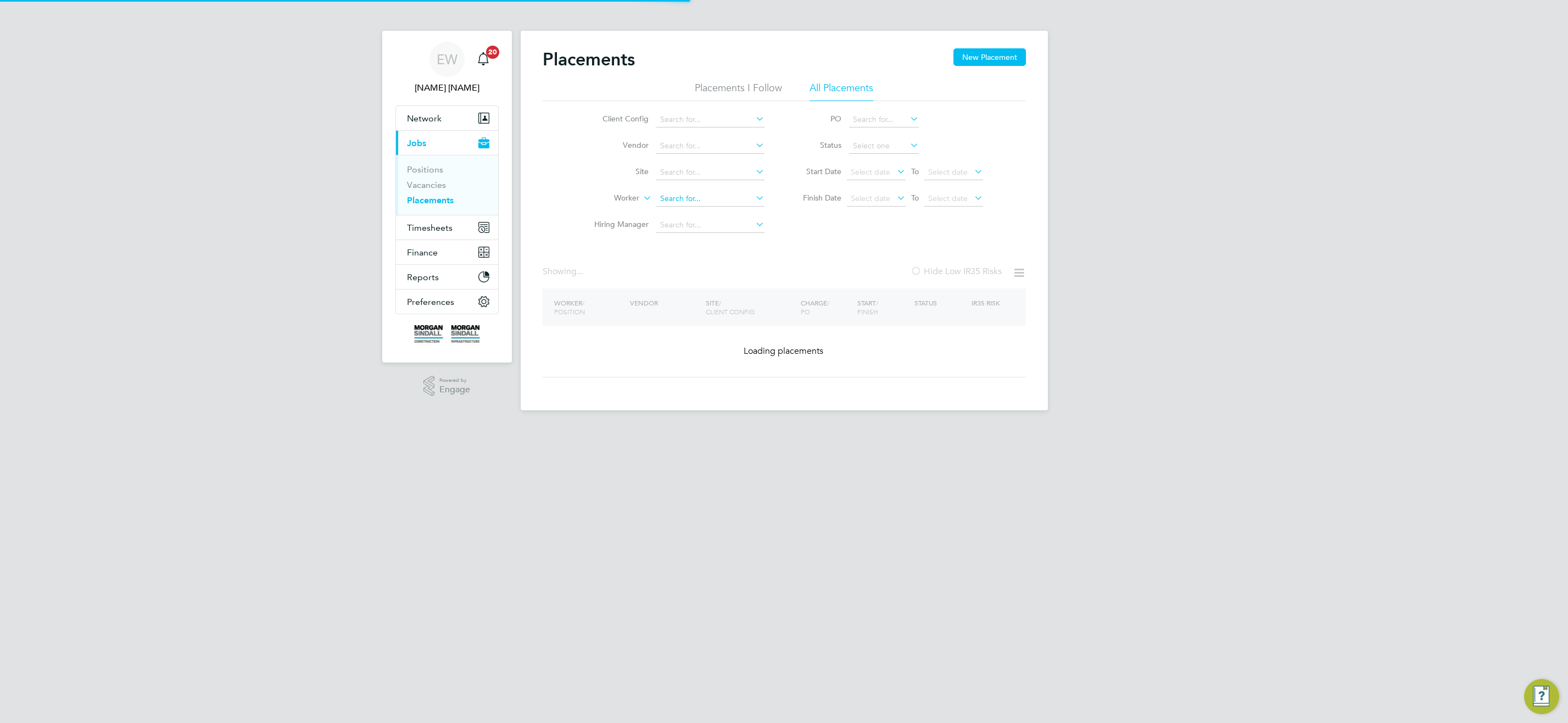 click 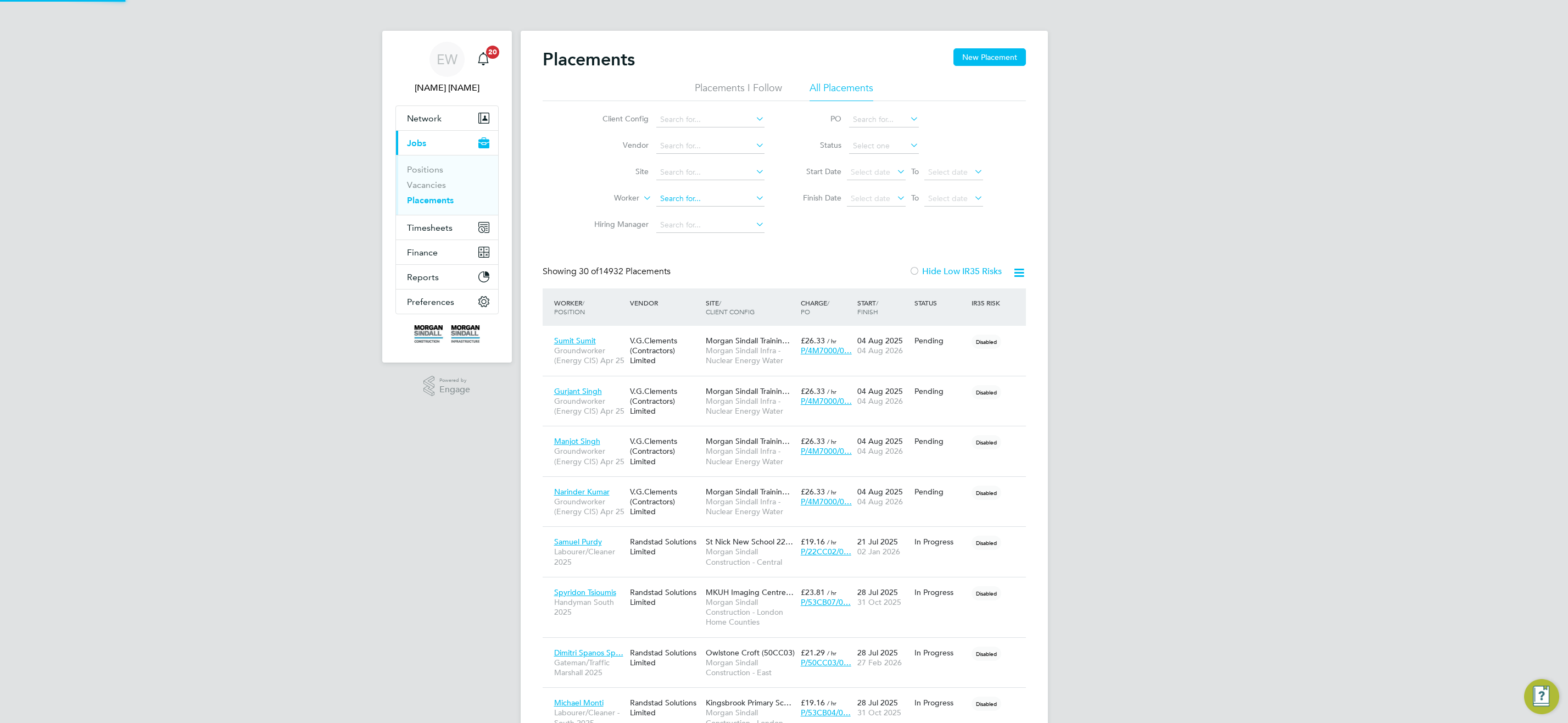 paste on "[FIRST] [LAST]" 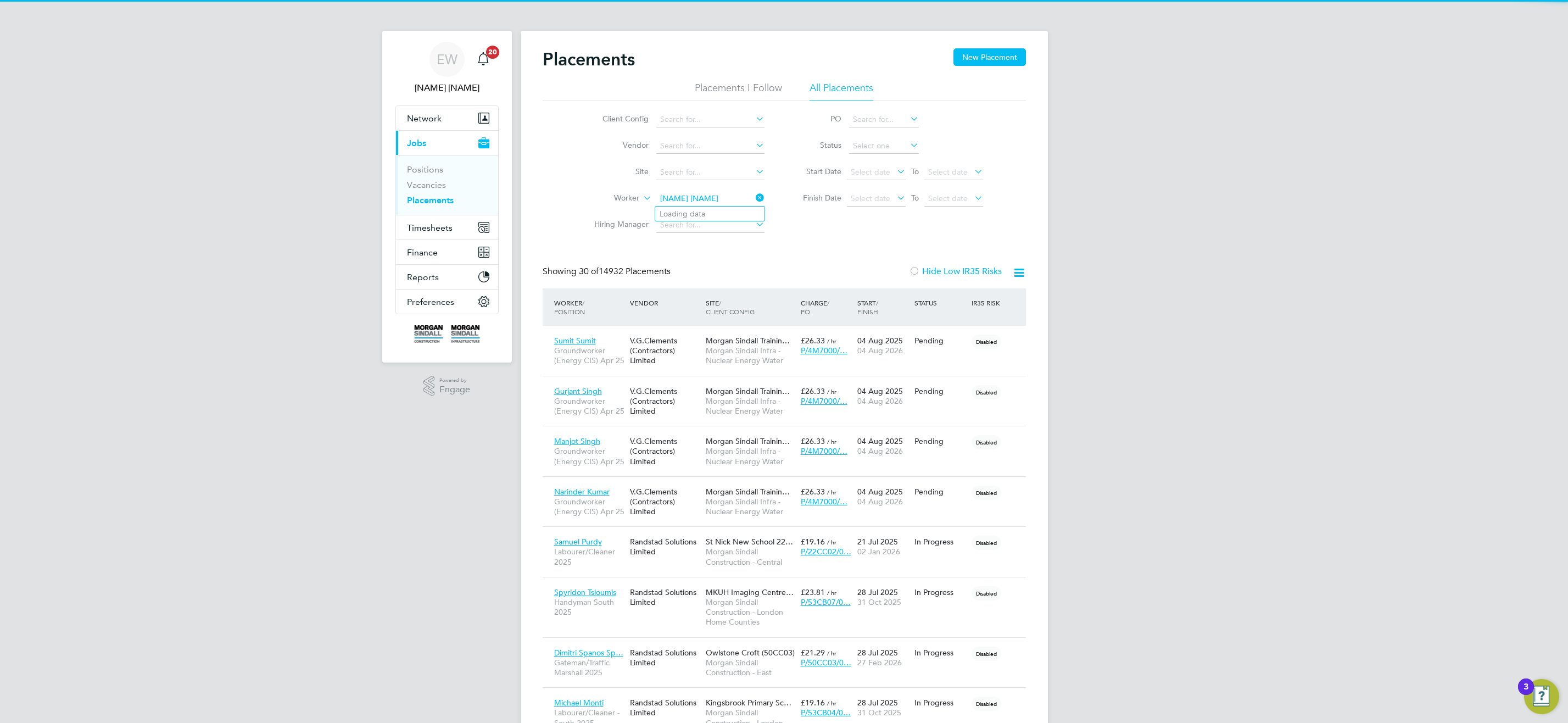scroll, scrollTop: 5, scrollLeft: 5, axis: both 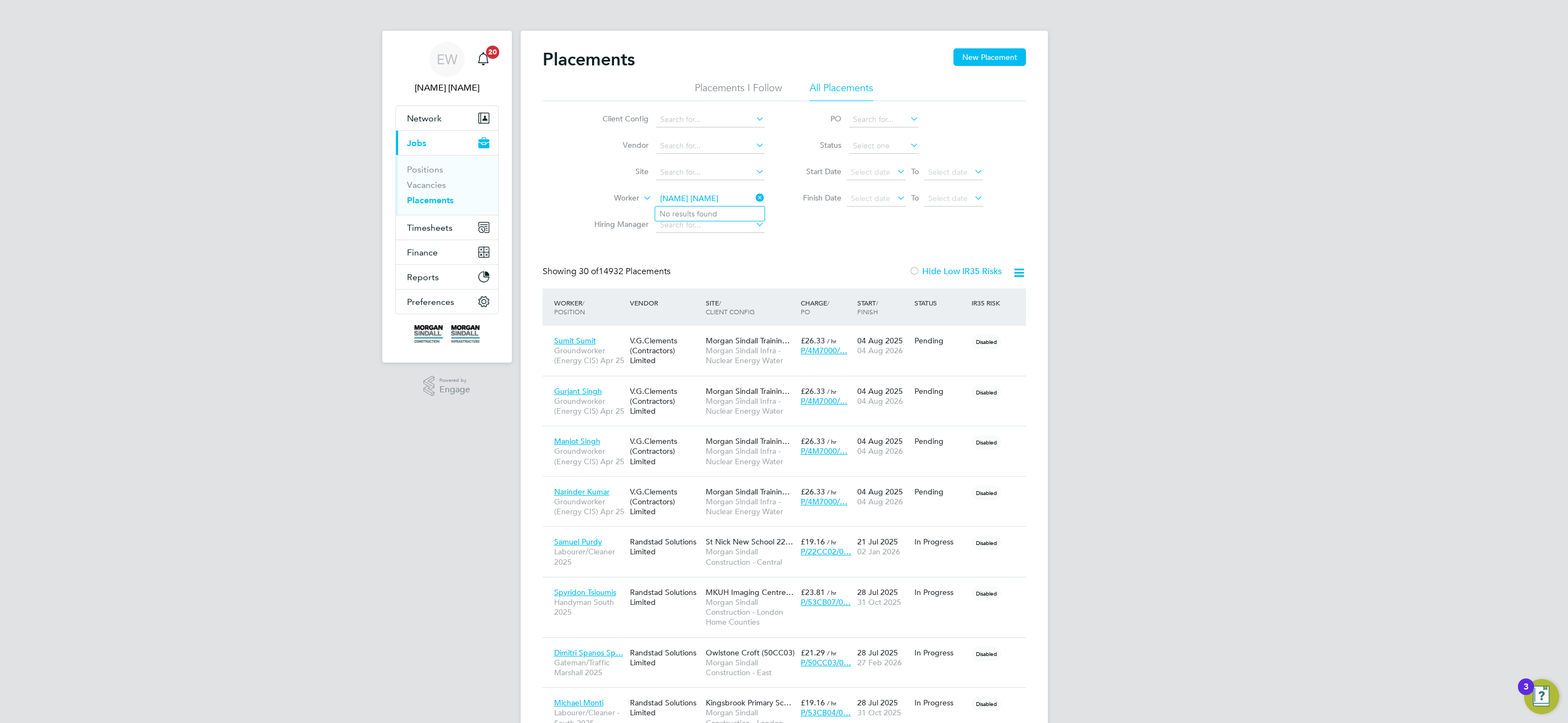 type on "Lawrence Turle" 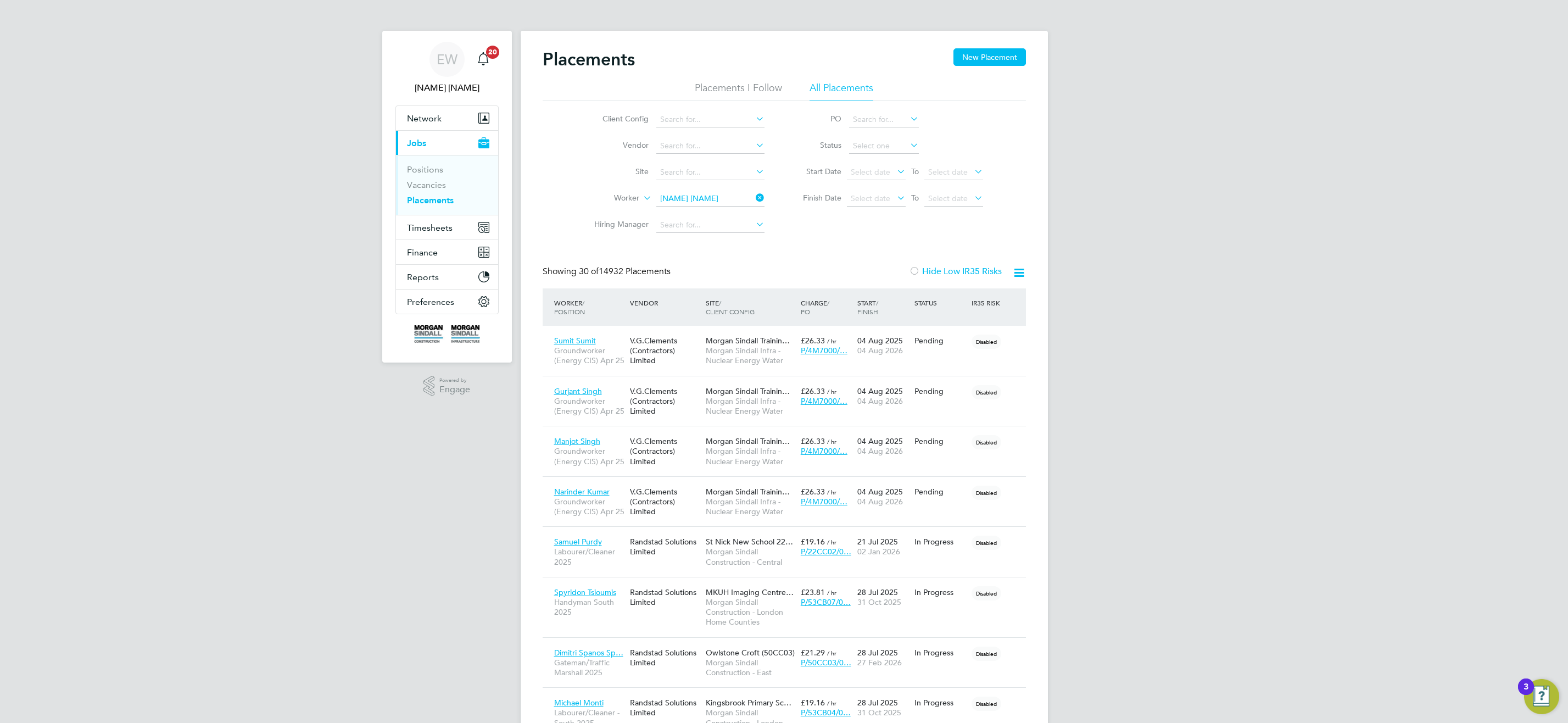 type 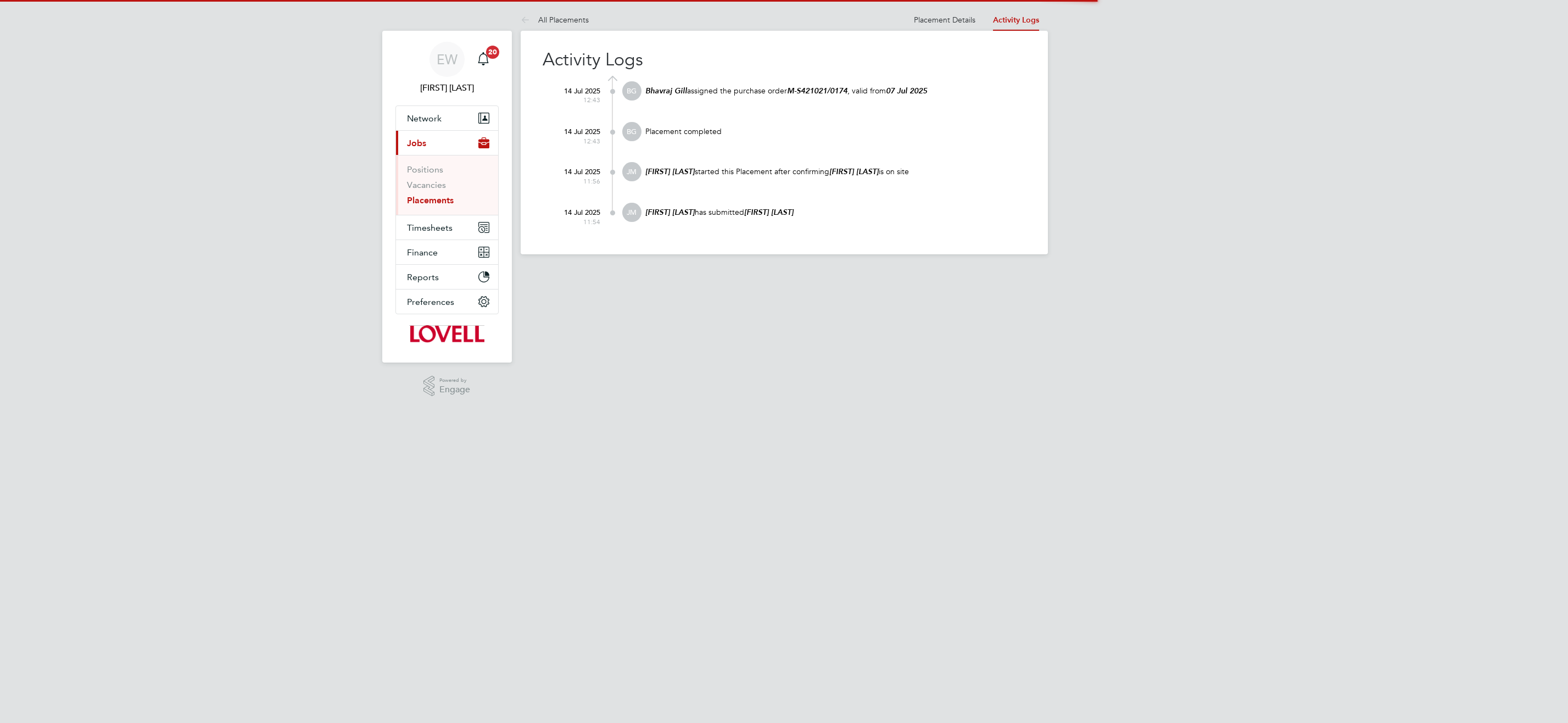 scroll, scrollTop: 0, scrollLeft: 0, axis: both 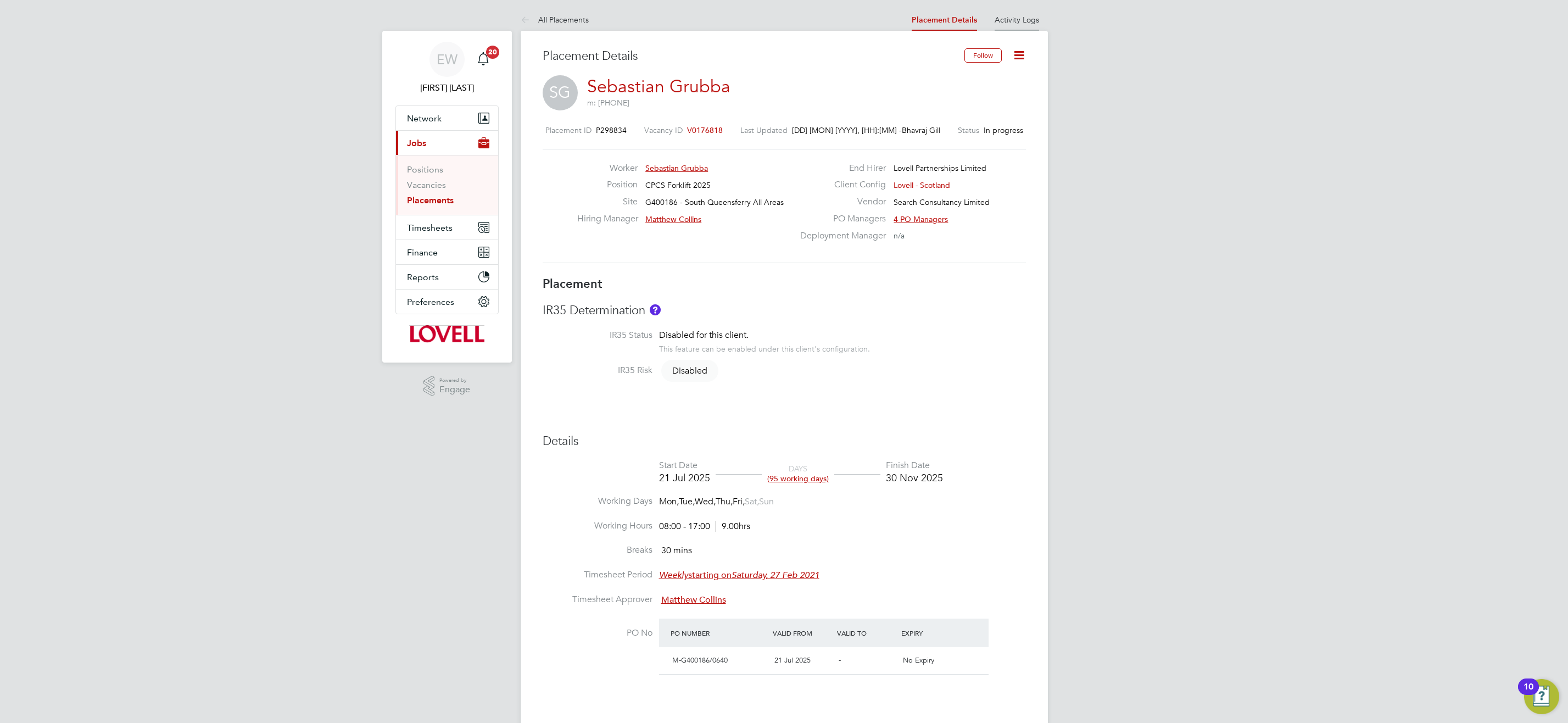 click on "Activity Logs" at bounding box center (1017, 20) 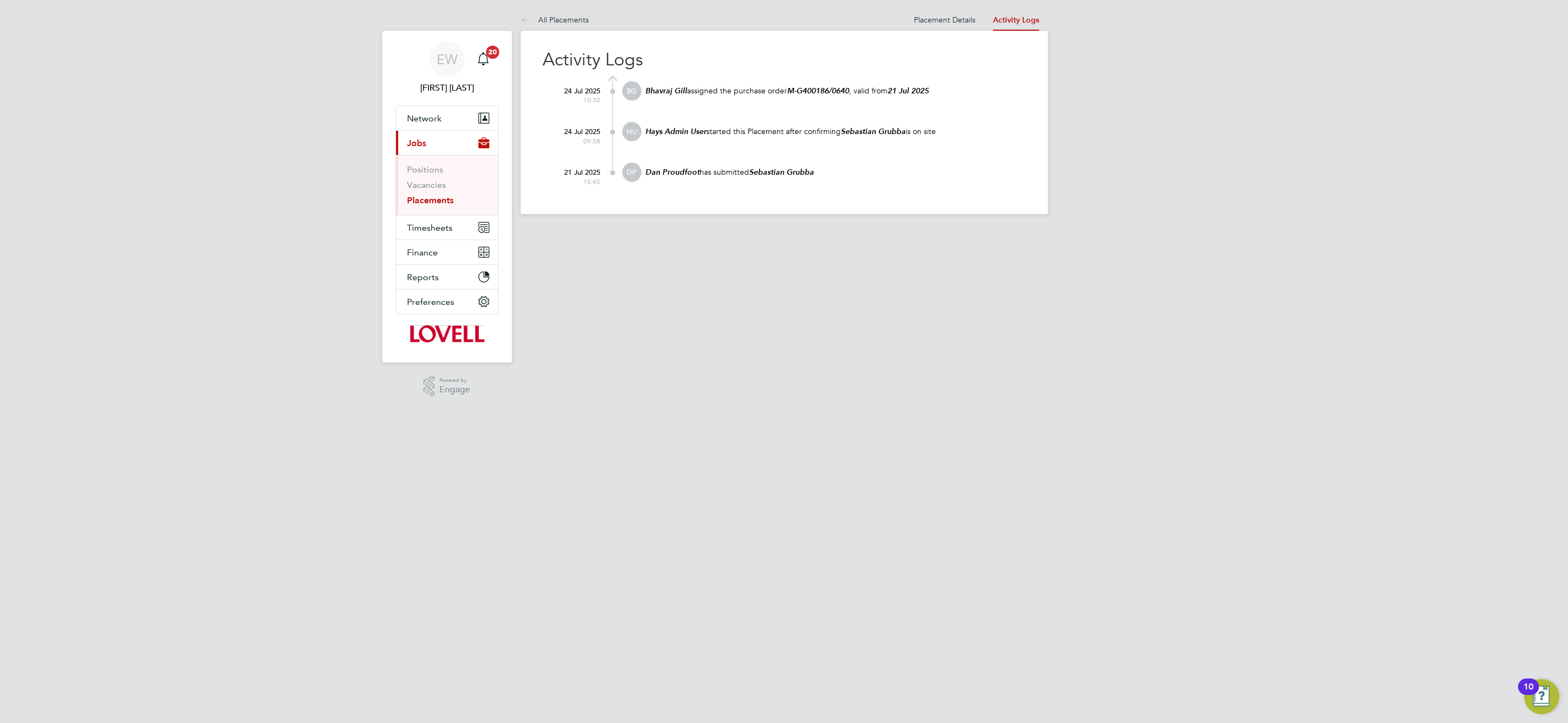 click on "Dan Proudfoot" 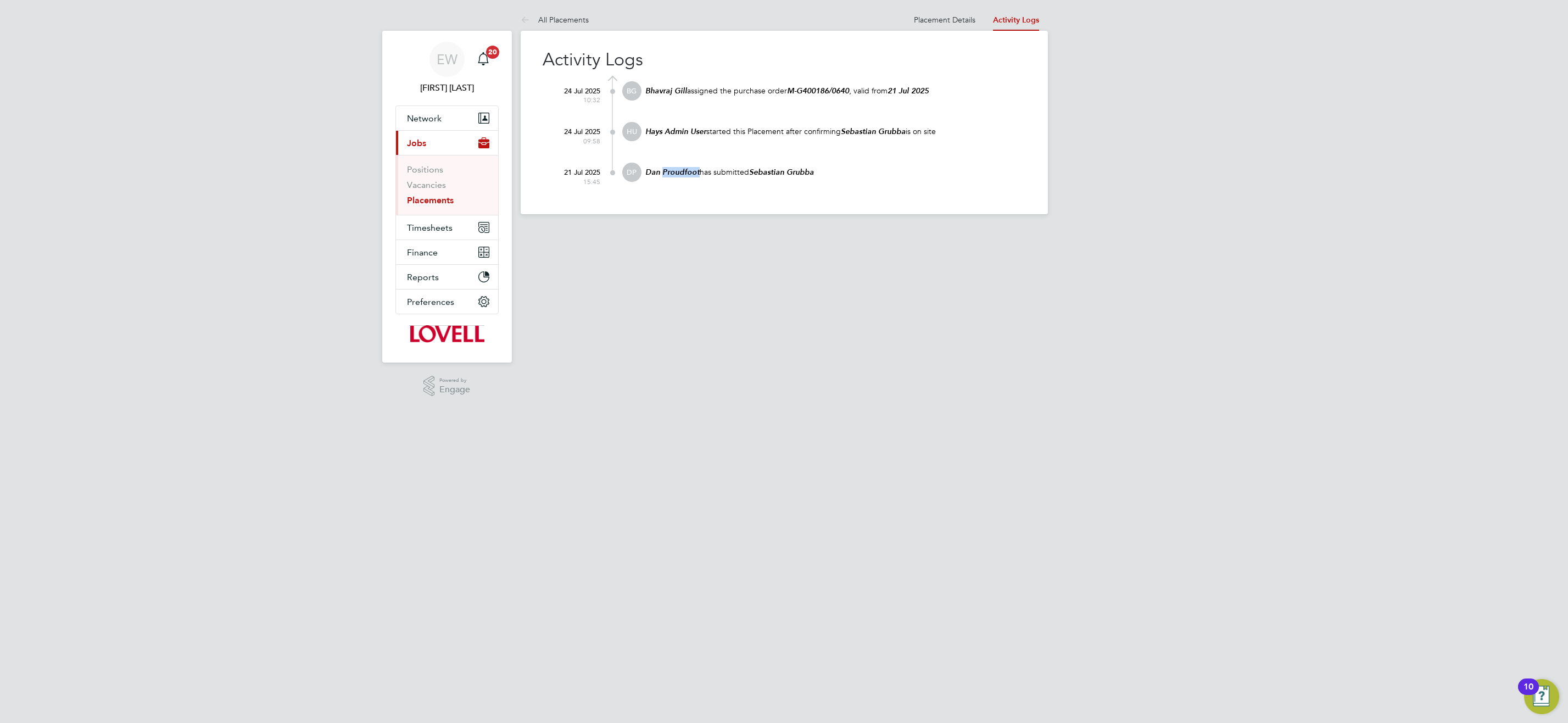click on "Dan Proudfoot" 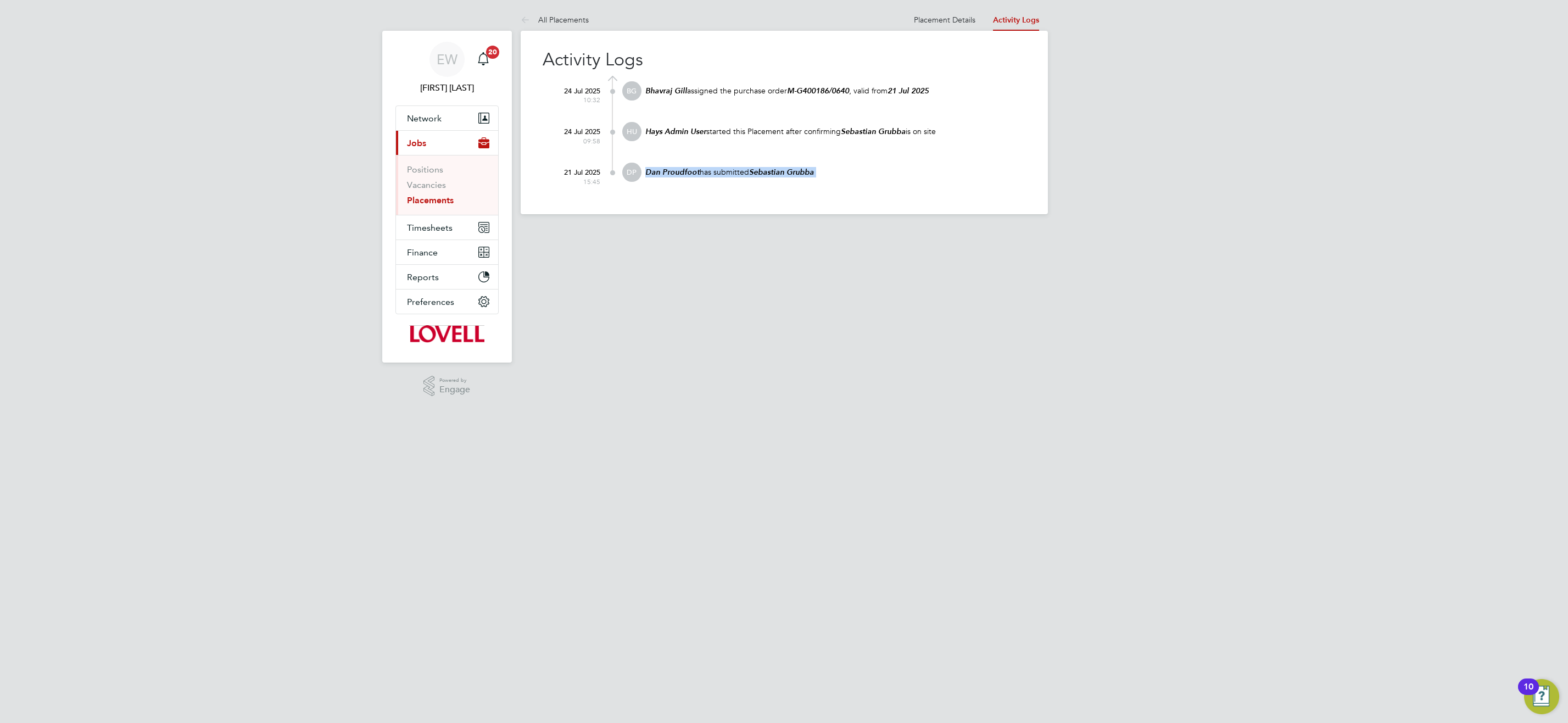 click on "Dan Proudfoot" 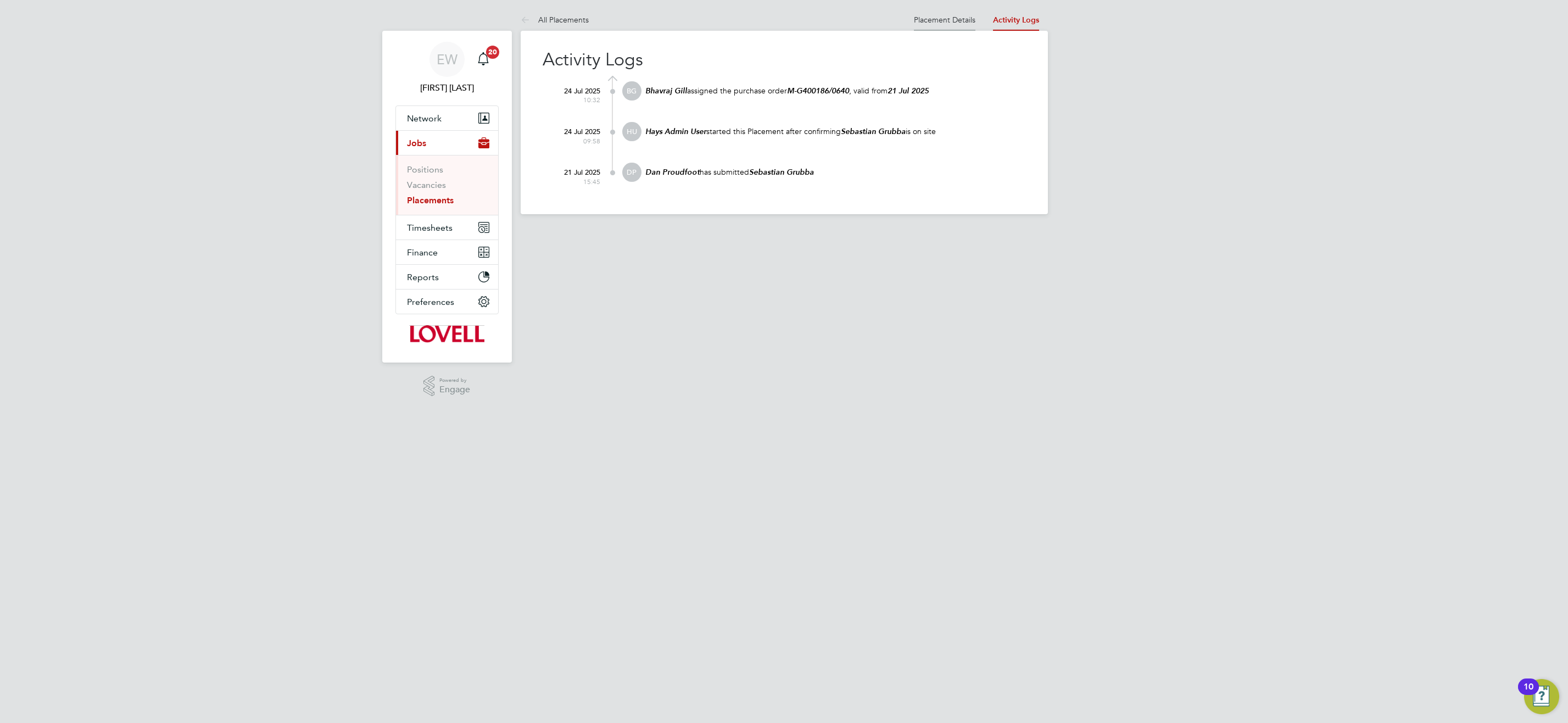 click on "Placement Details" at bounding box center [945, 20] 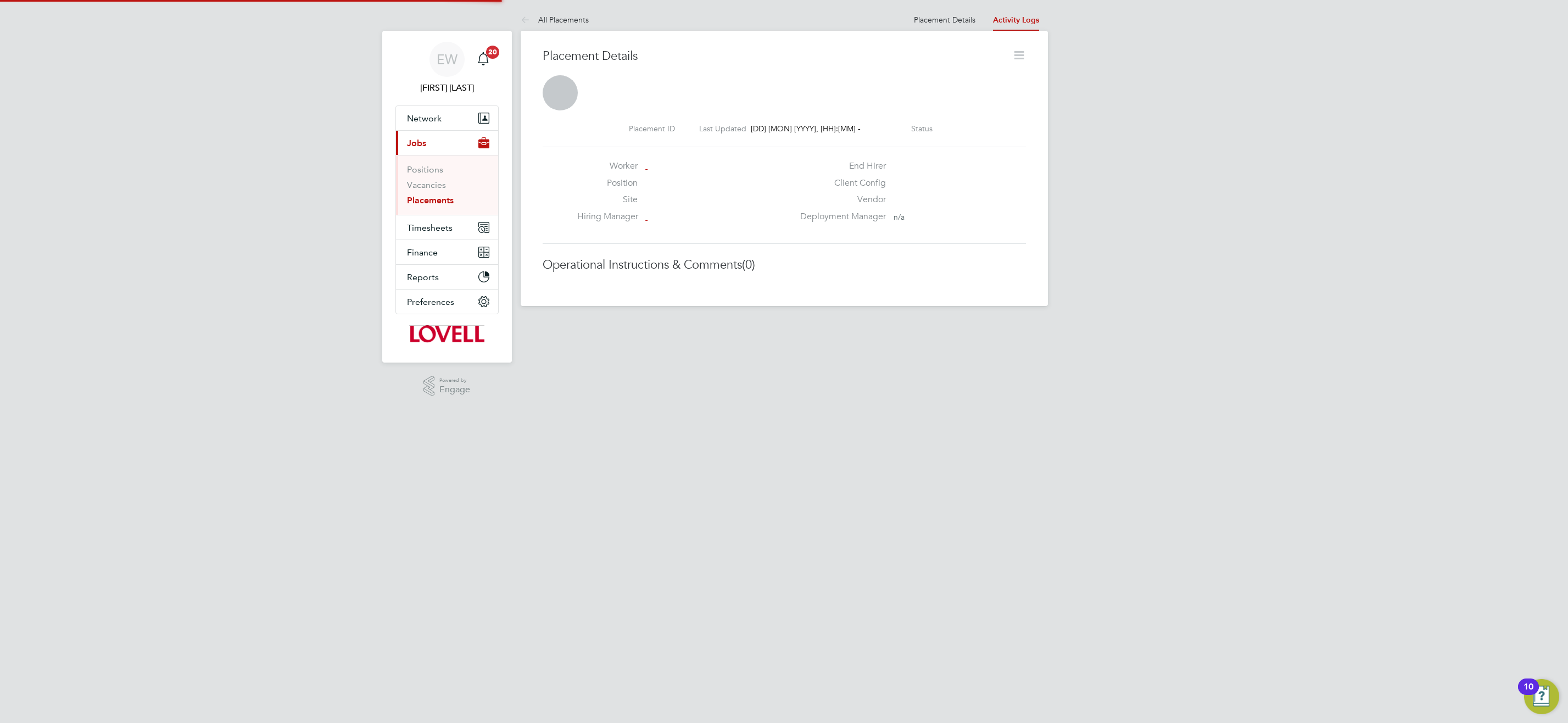 scroll, scrollTop: 5, scrollLeft: 5, axis: both 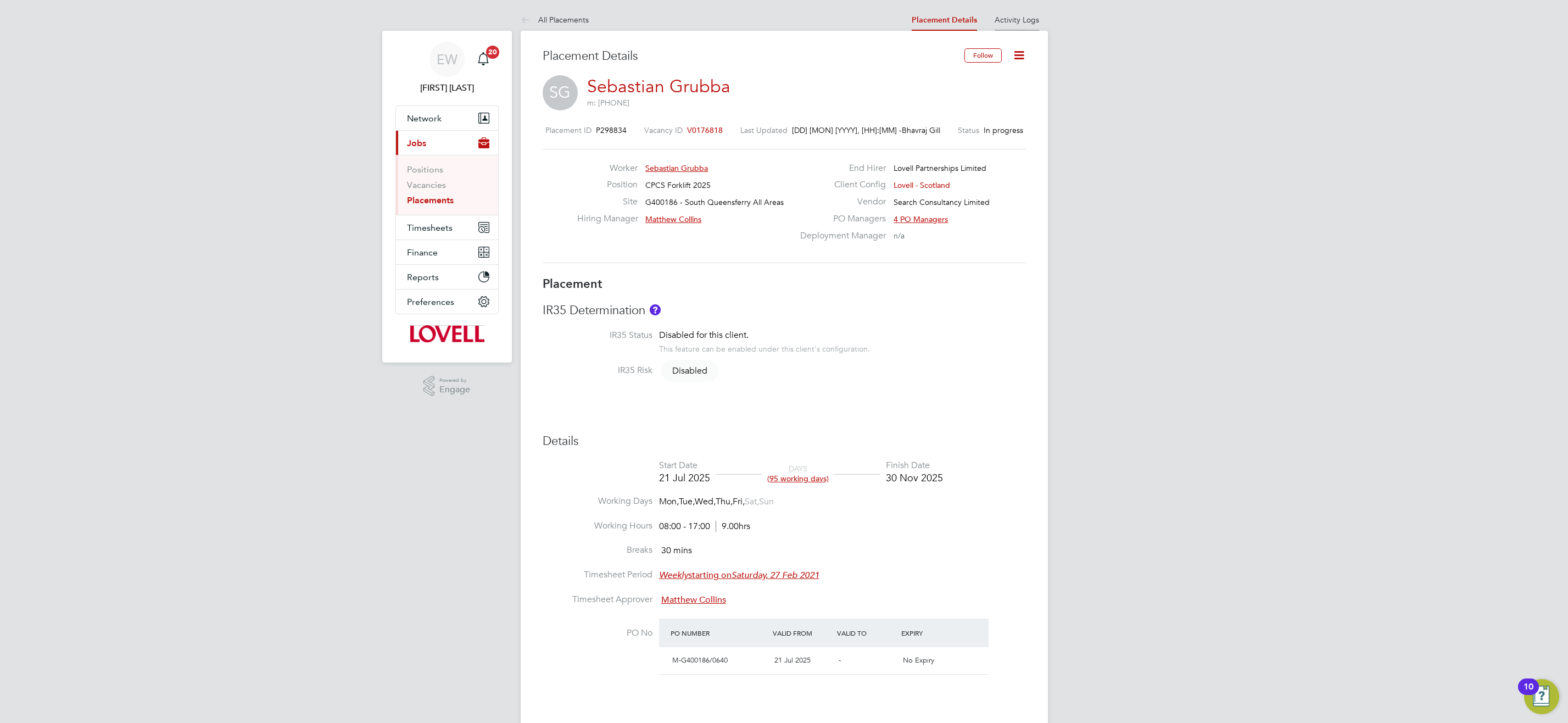 click on "Activity Logs" at bounding box center [1017, 20] 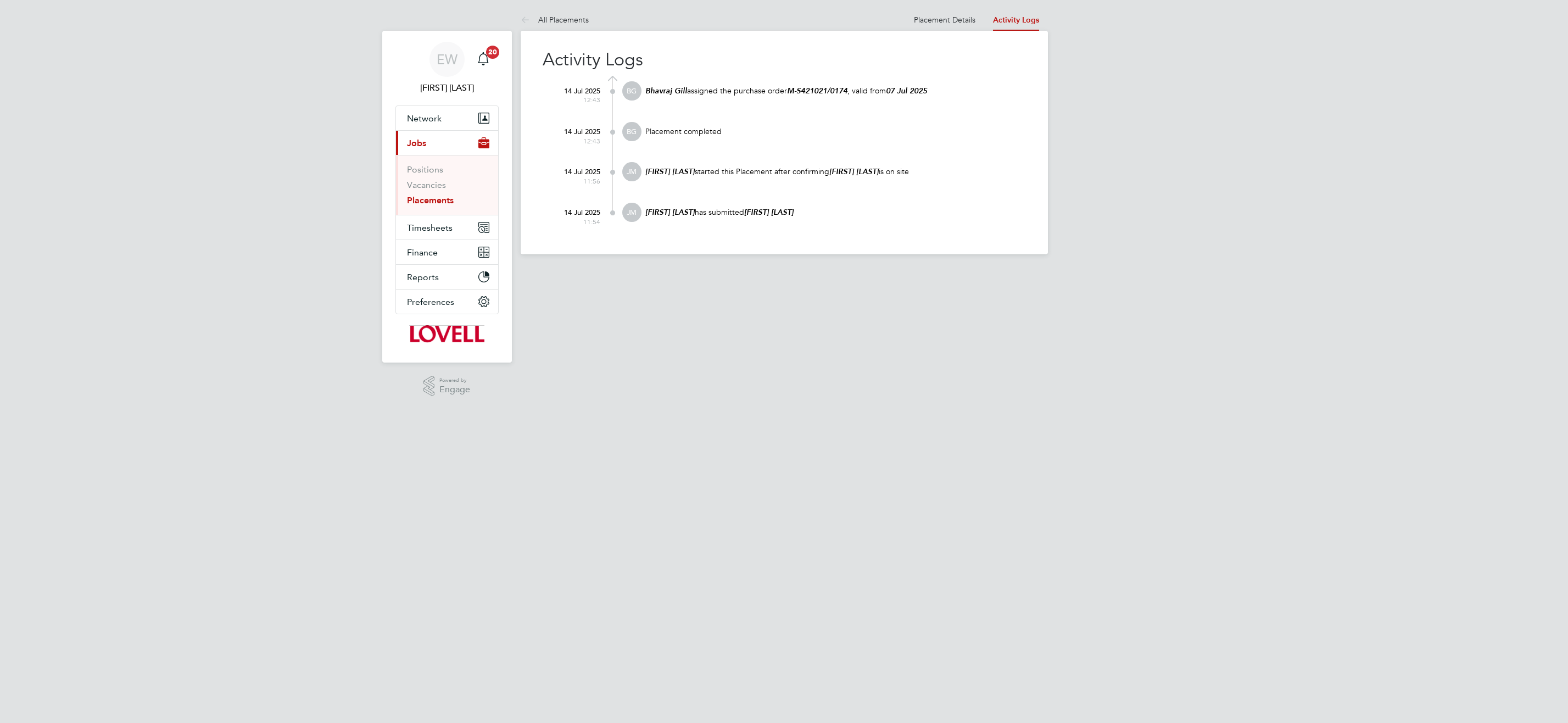 scroll, scrollTop: 0, scrollLeft: 0, axis: both 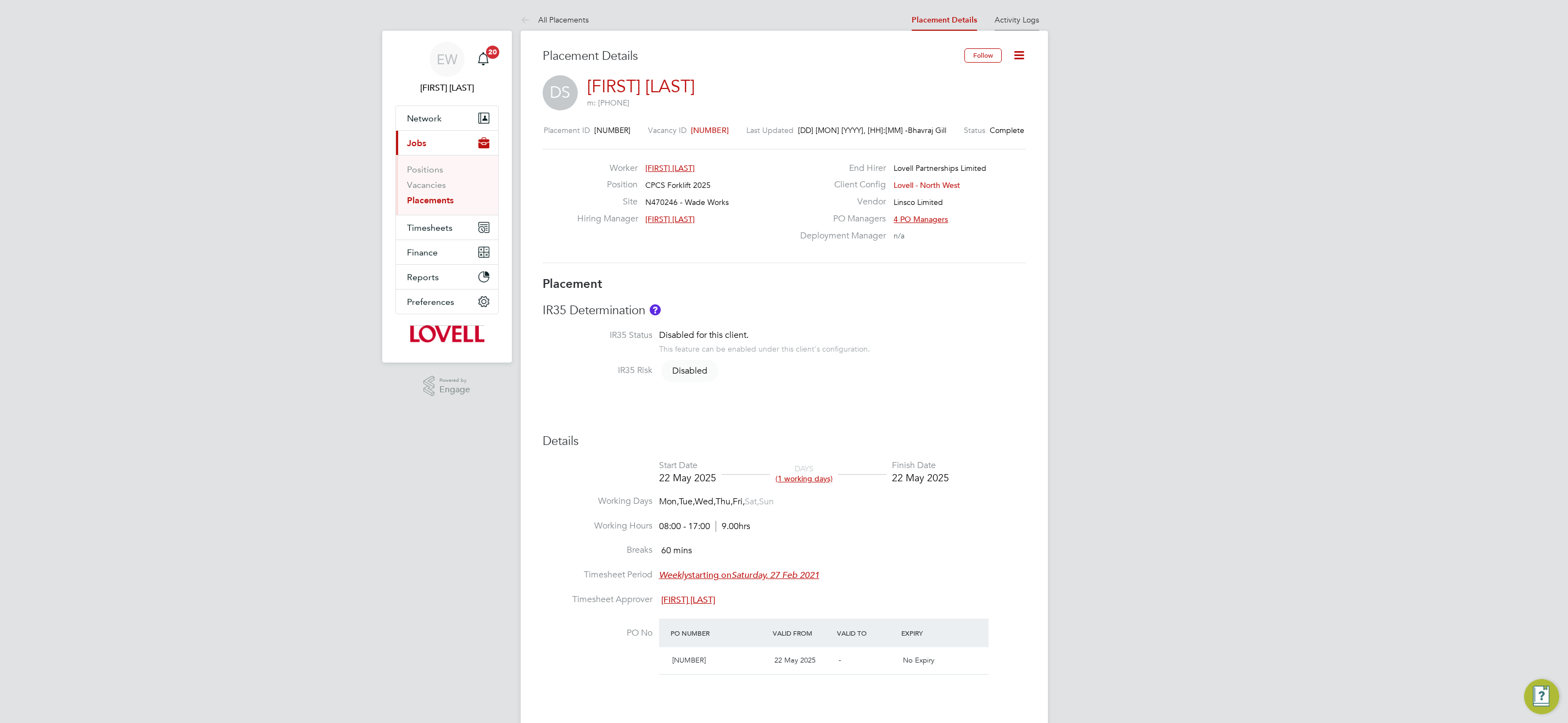 click on "Activity Logs" at bounding box center (1017, 20) 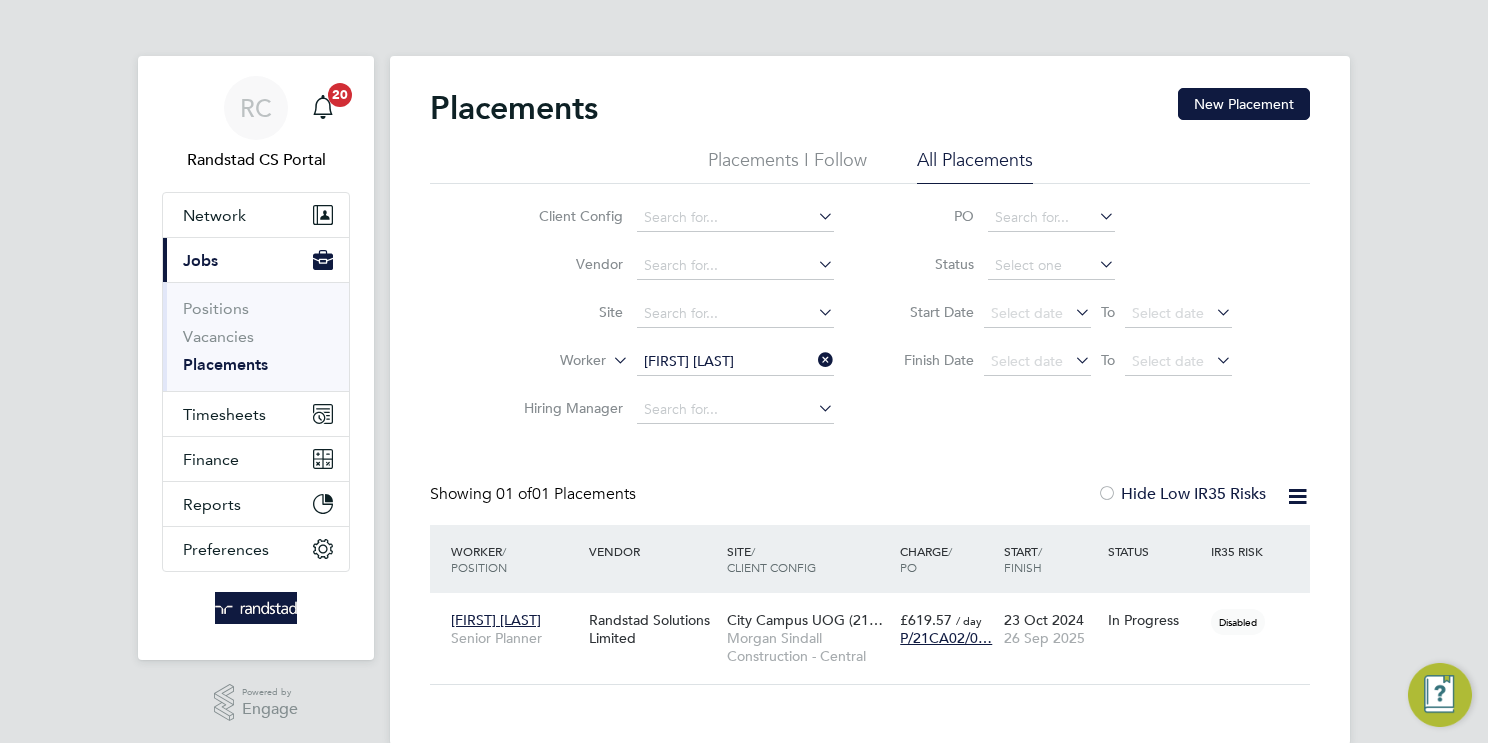 scroll, scrollTop: 0, scrollLeft: 0, axis: both 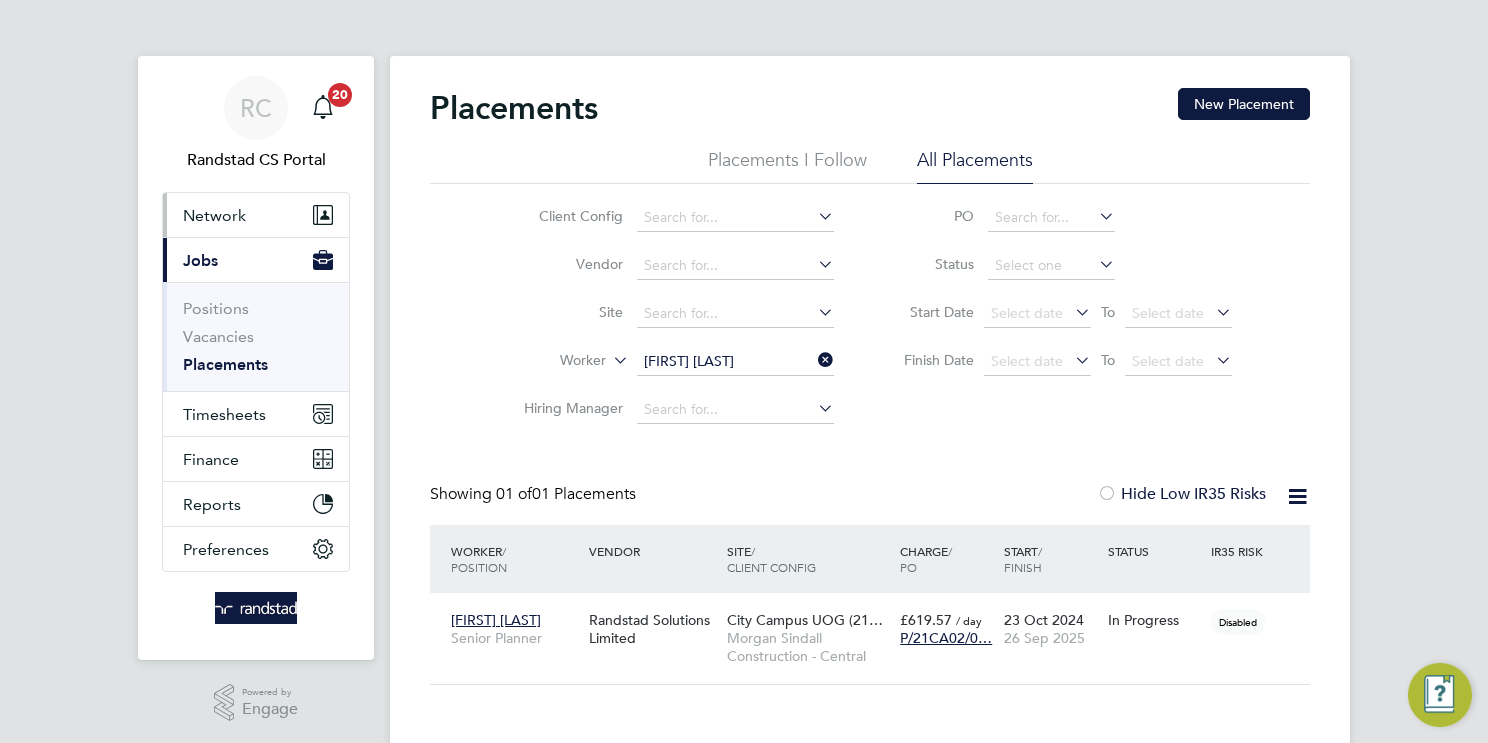 drag, startPoint x: 0, startPoint y: 0, endPoint x: 211, endPoint y: 252, distance: 328.67157 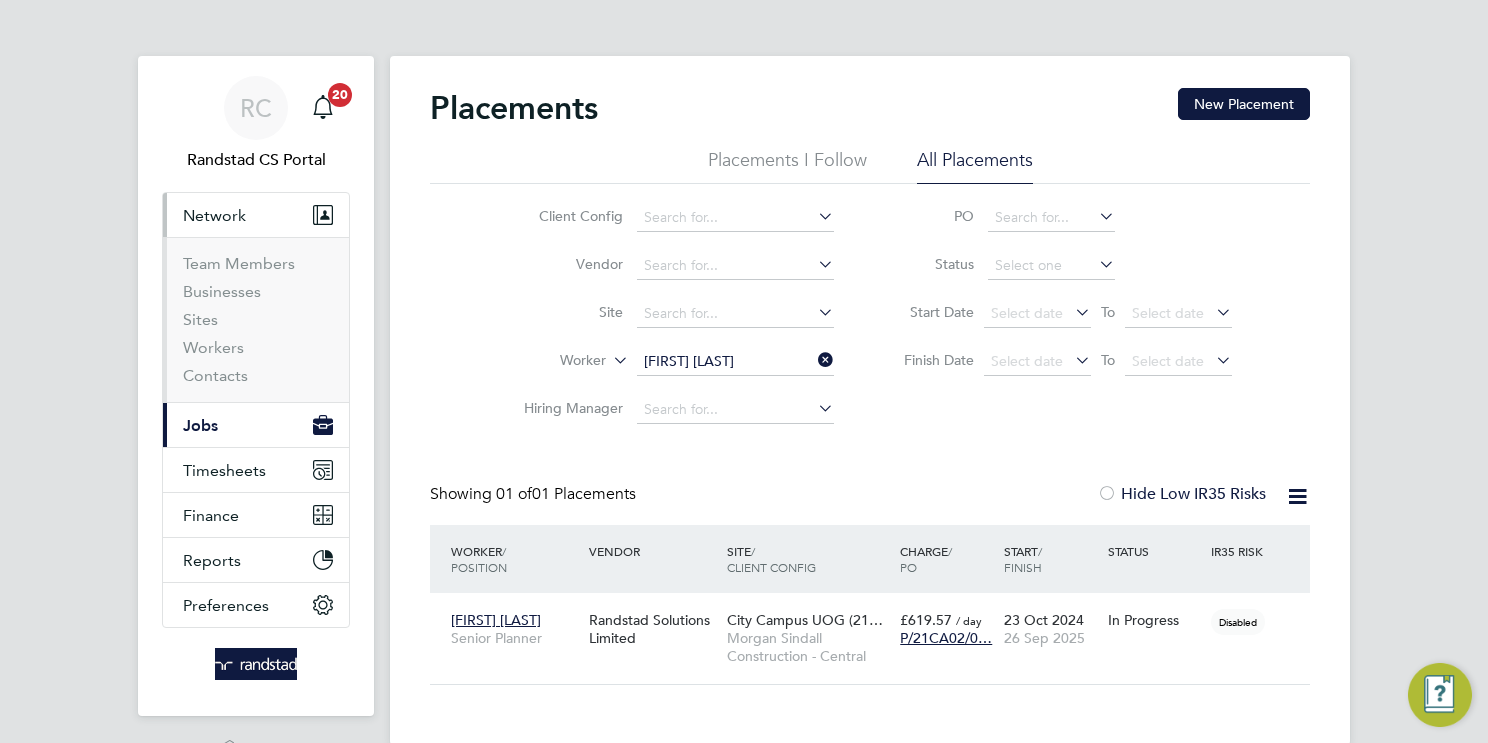 click on "Businesses" at bounding box center (258, 296) 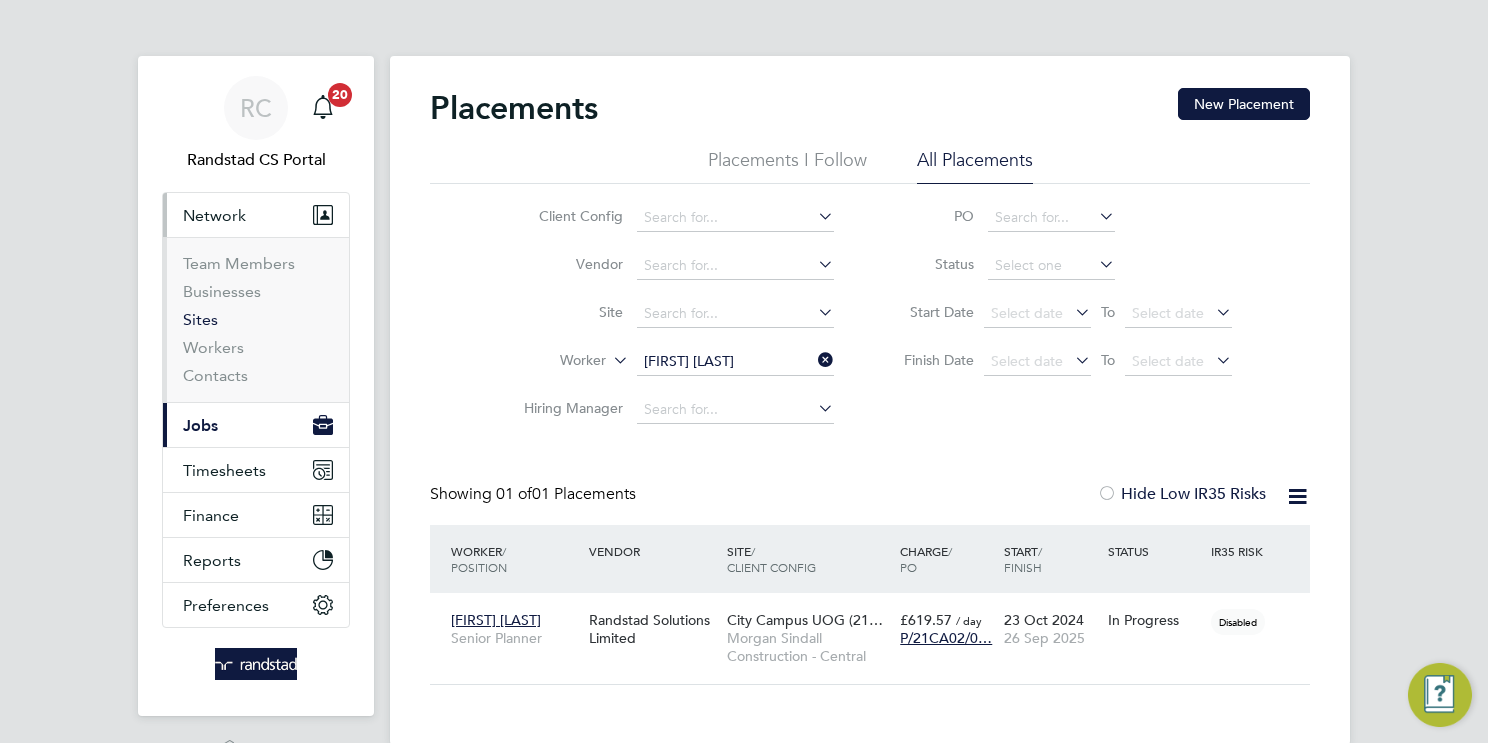 click on "Sites" at bounding box center (200, 319) 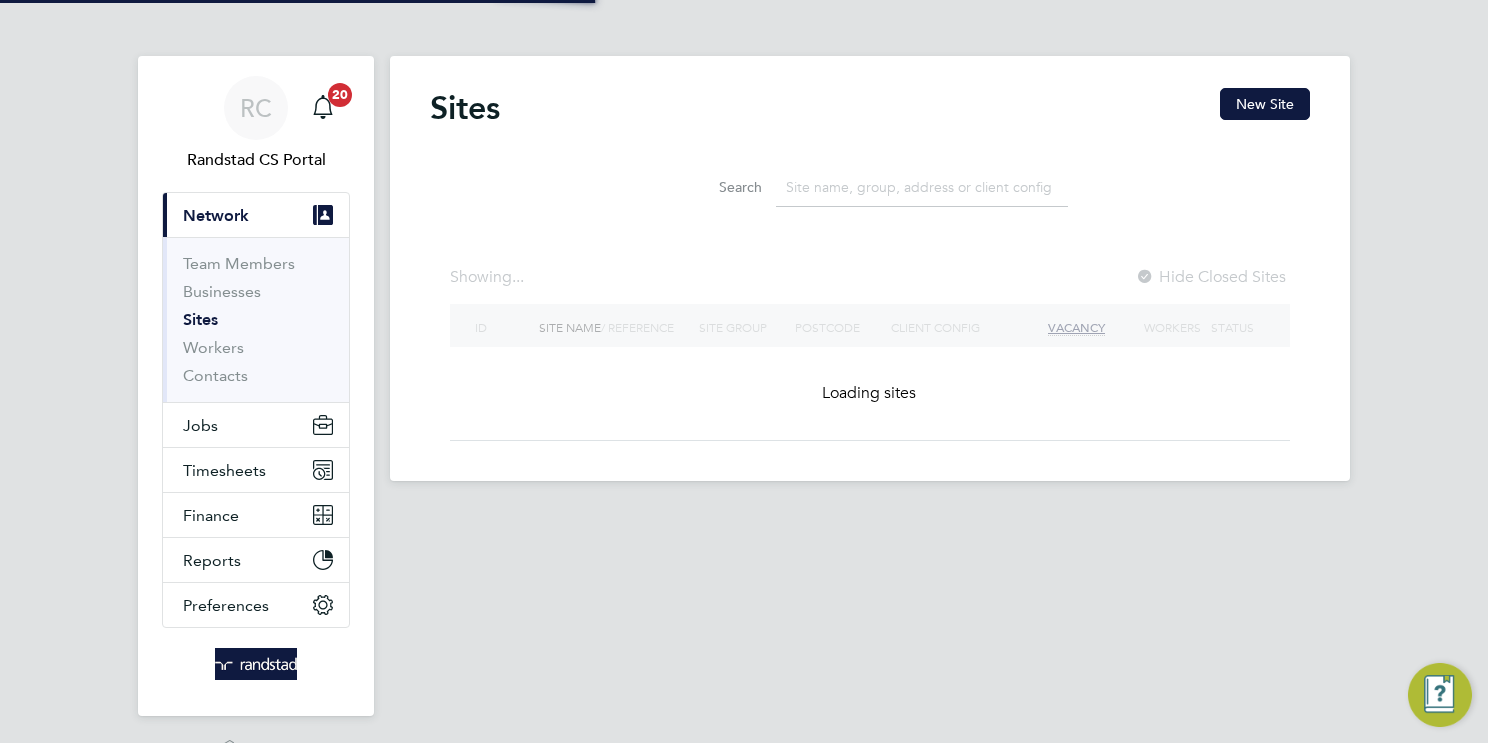 click 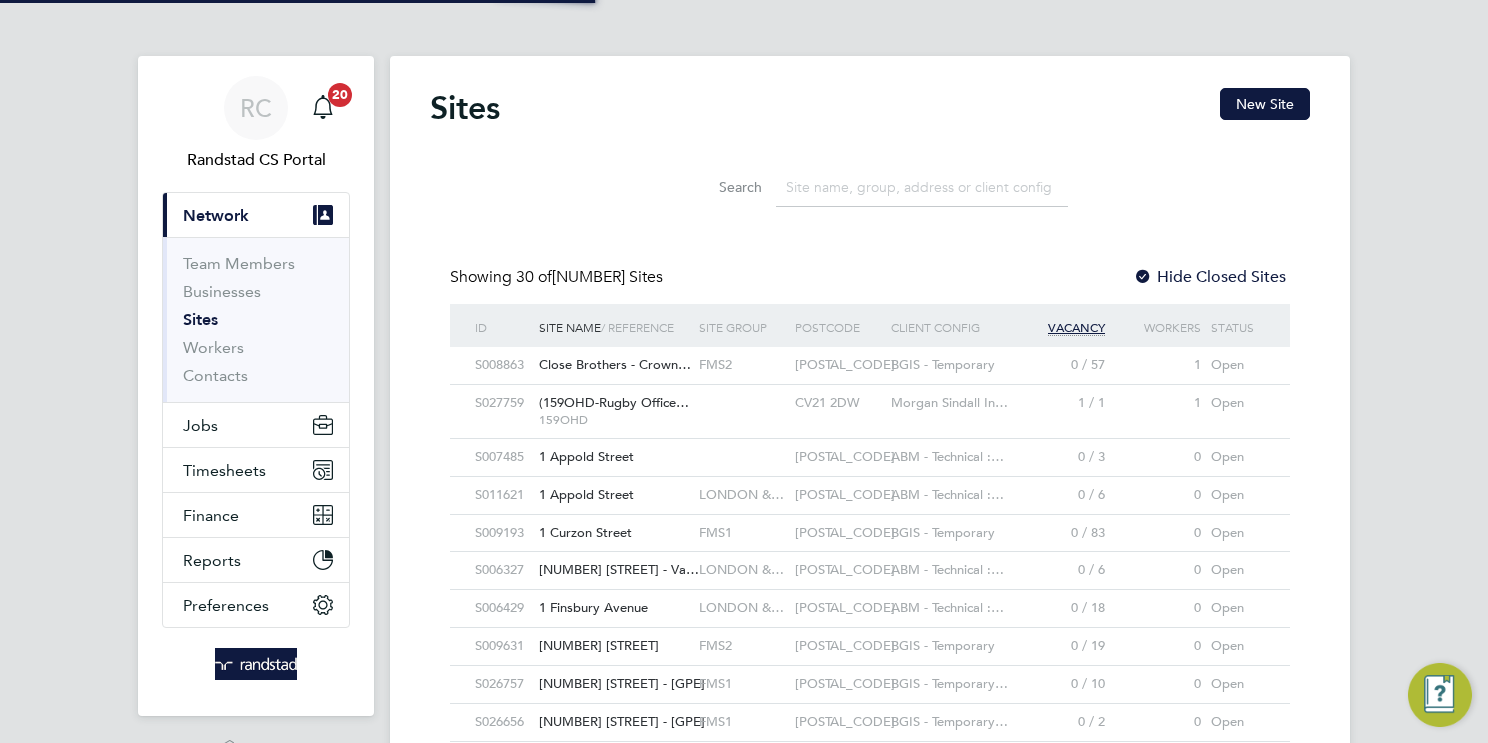 paste on "Yeovil Hospital" 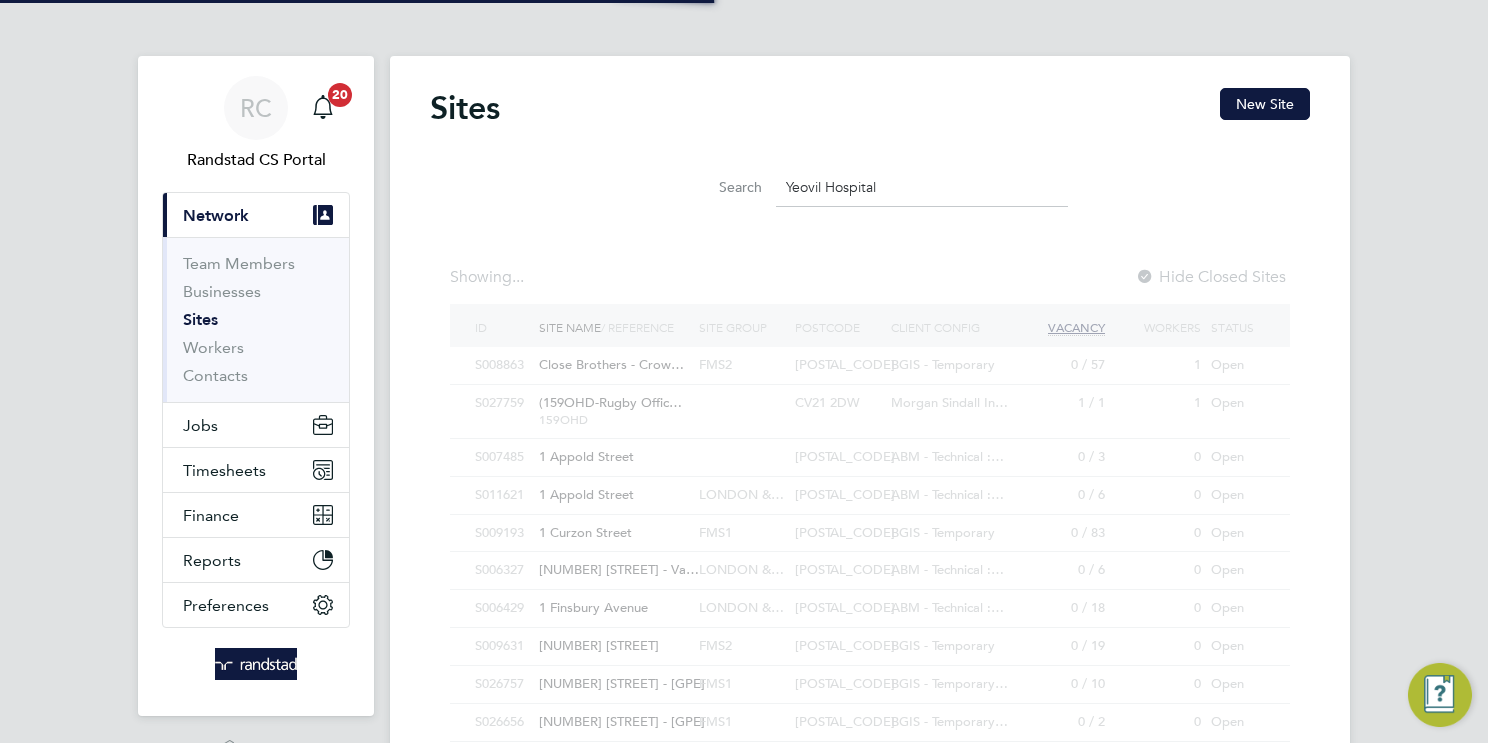 scroll, scrollTop: 10, scrollLeft: 10, axis: both 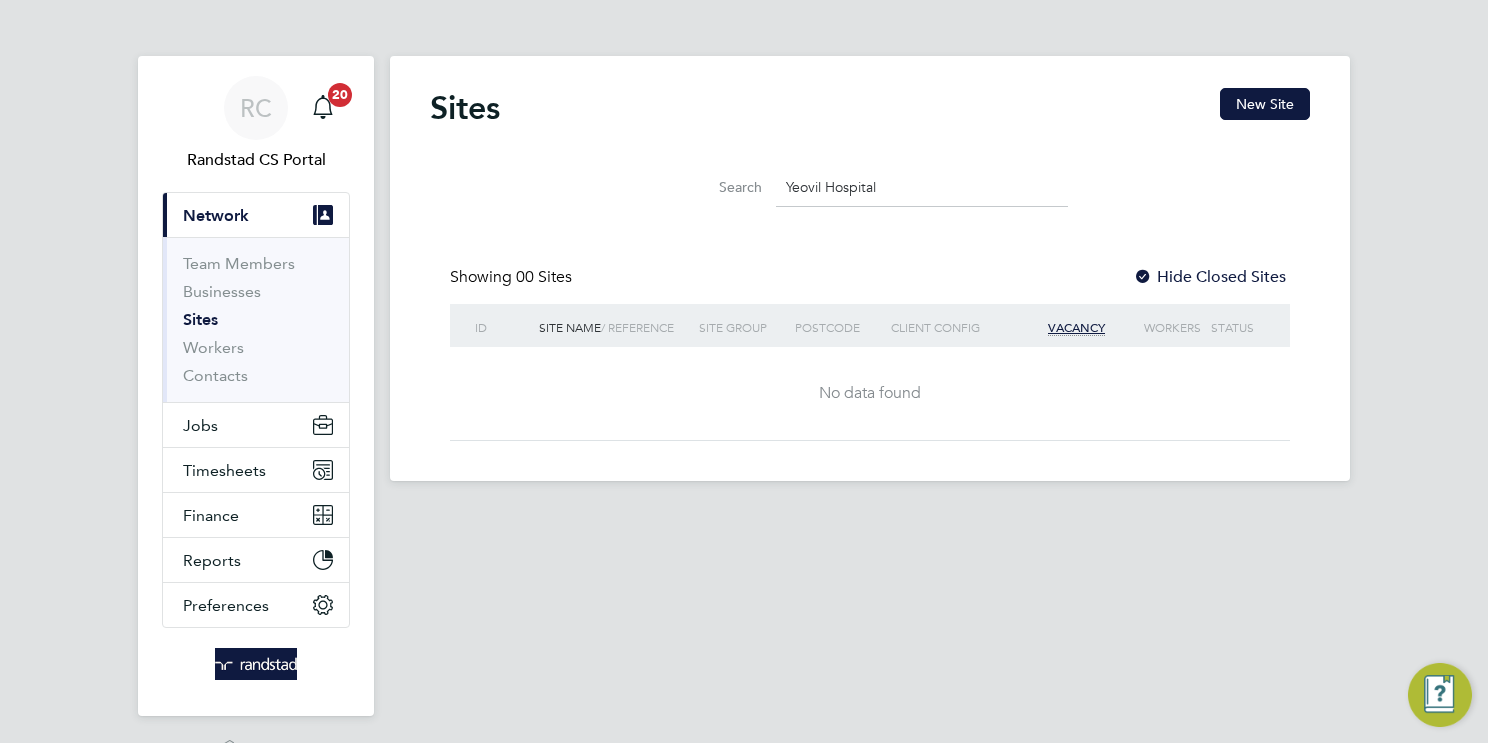 click on "Yeovil Hospital" 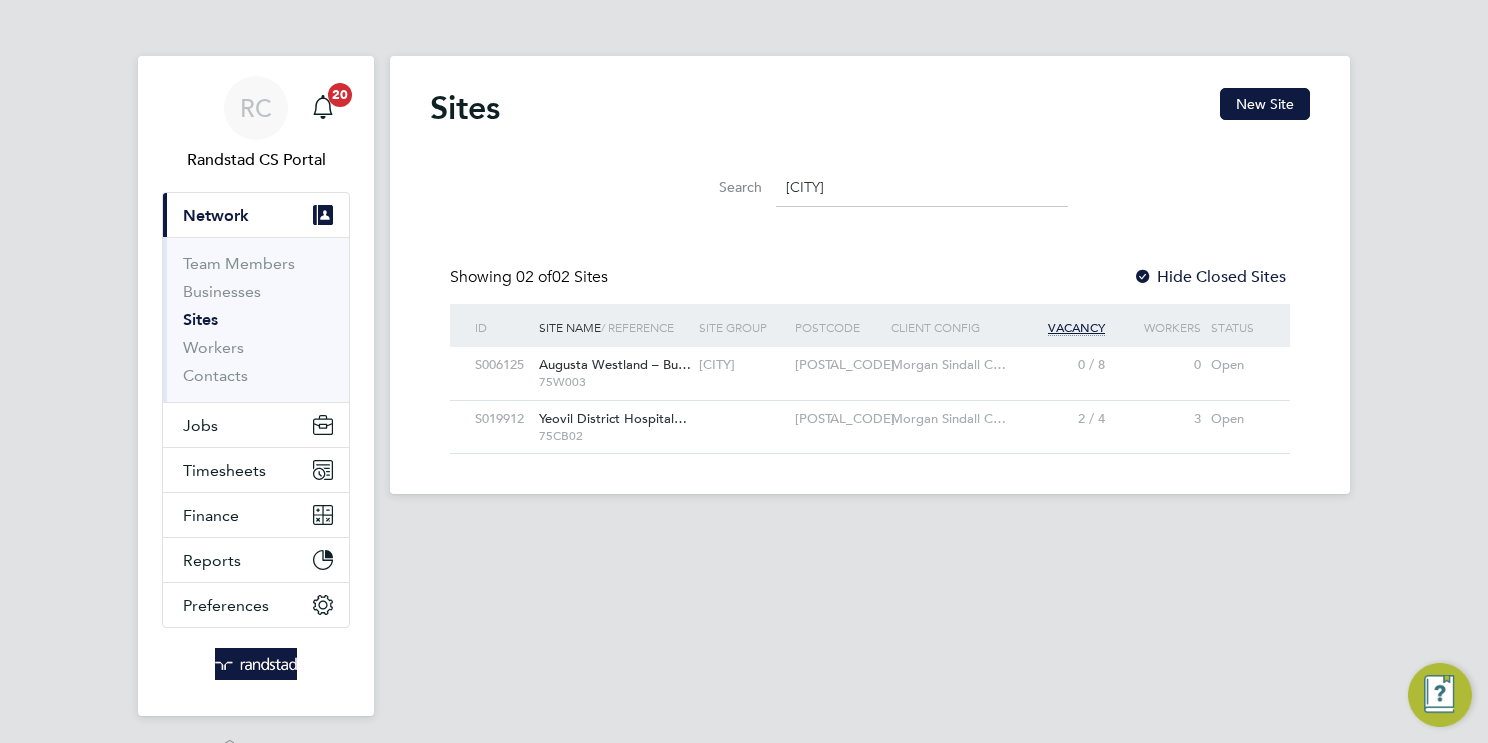 drag, startPoint x: 831, startPoint y: 186, endPoint x: 708, endPoint y: 185, distance: 123.00407 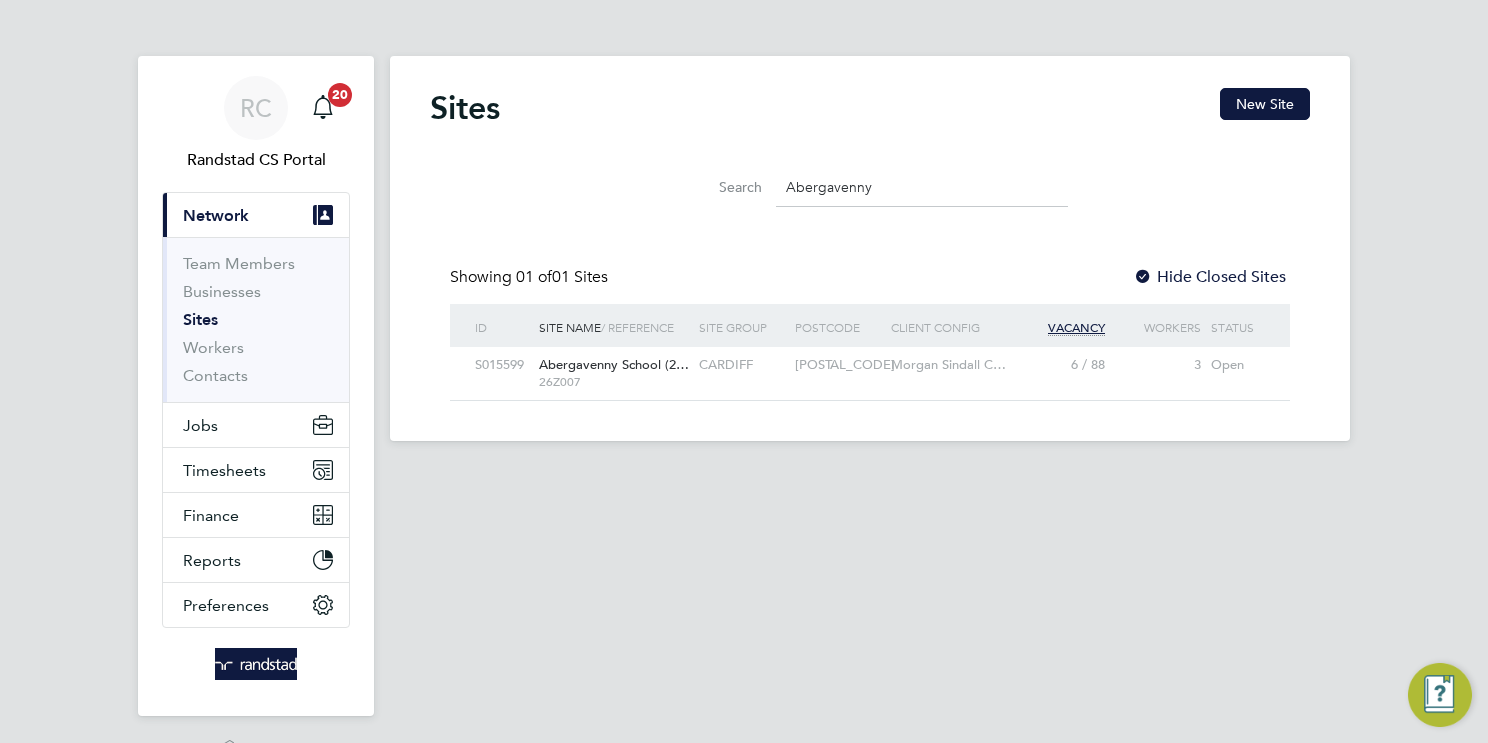 drag, startPoint x: 908, startPoint y: 184, endPoint x: 720, endPoint y: 183, distance: 188.00266 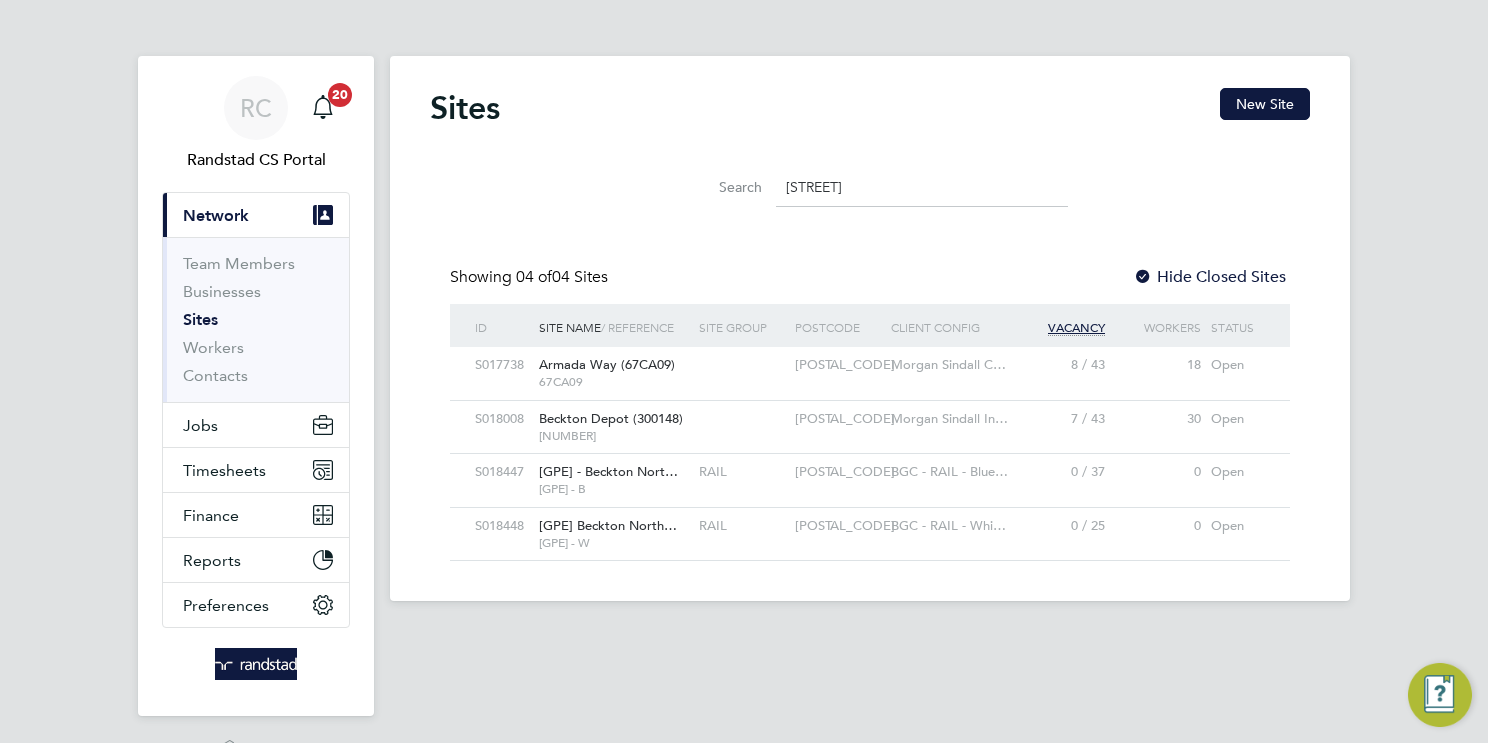 type on "Armada Way" 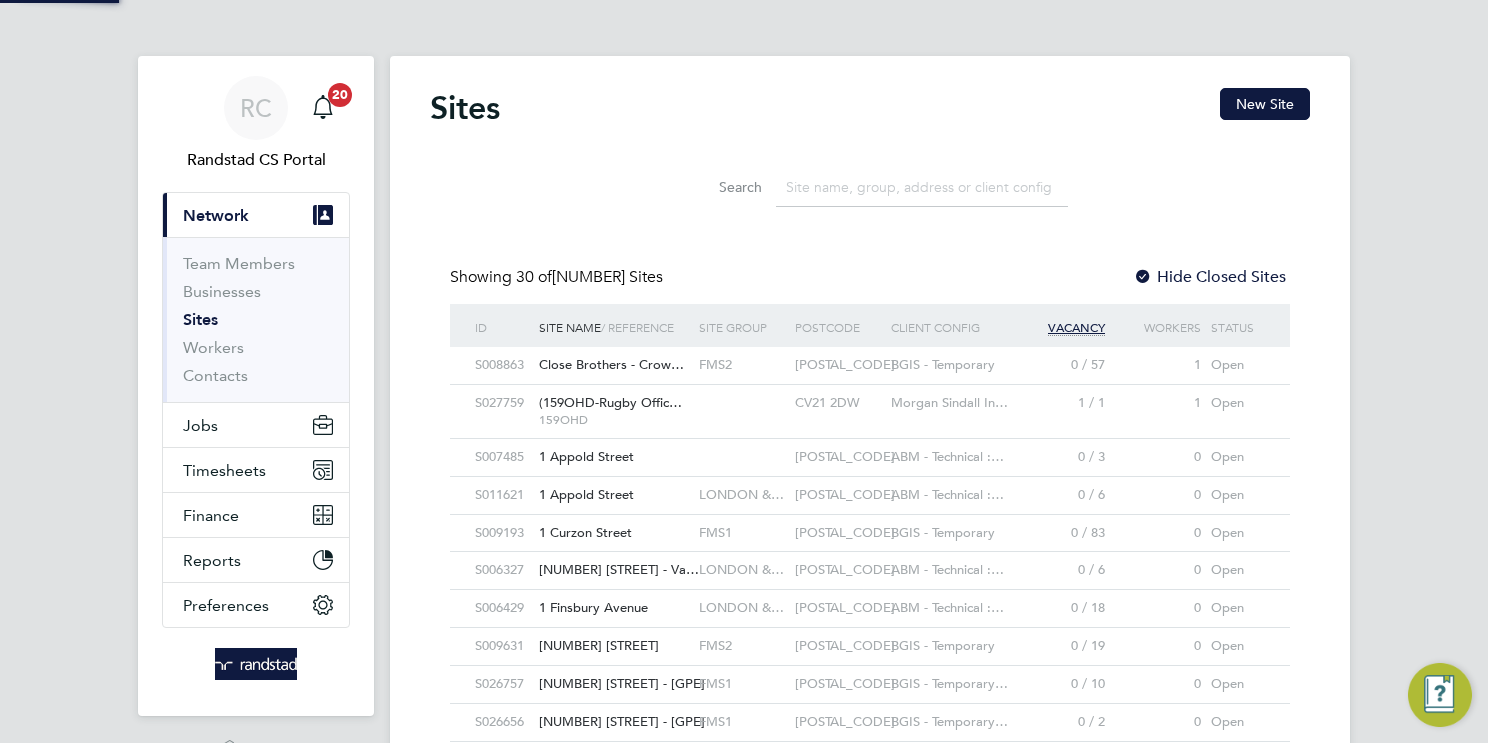 paste 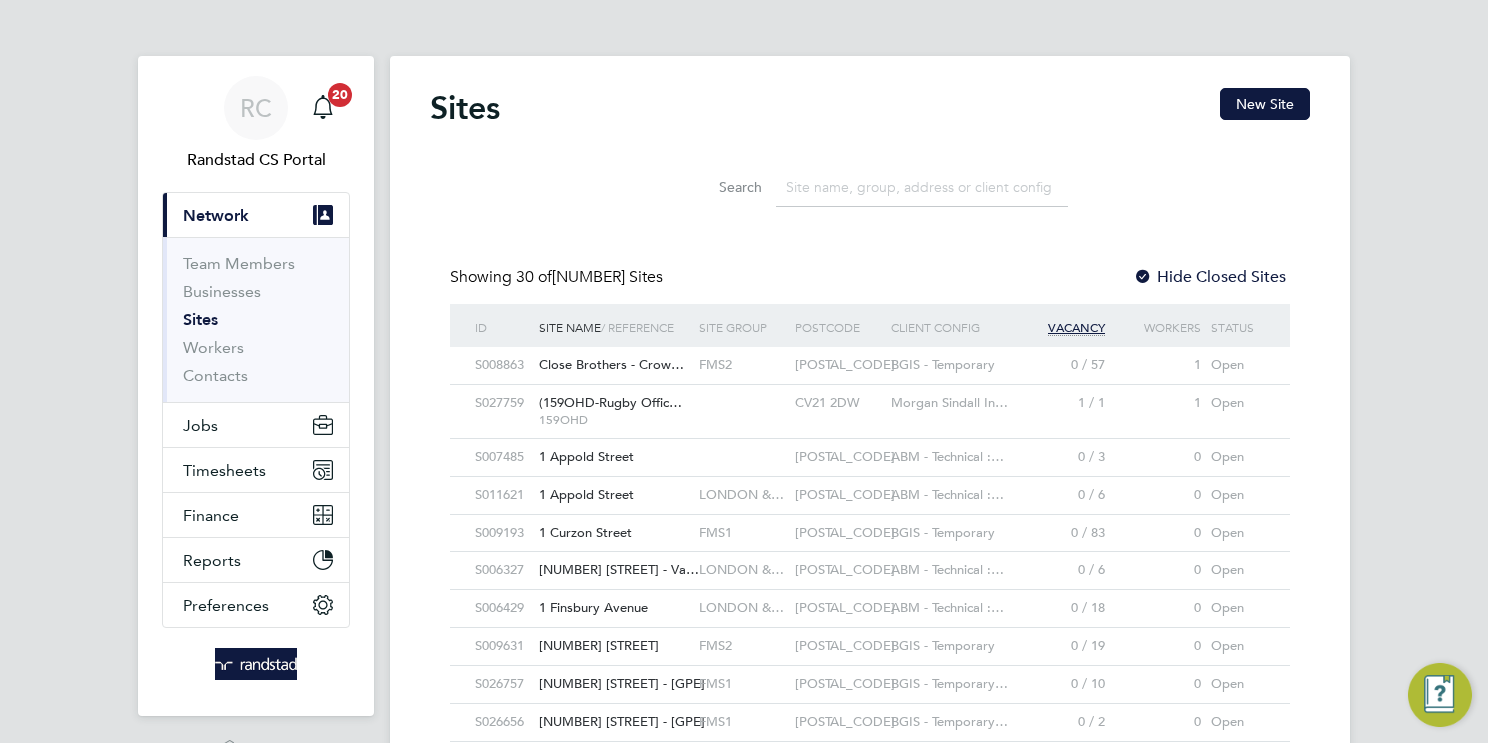 click 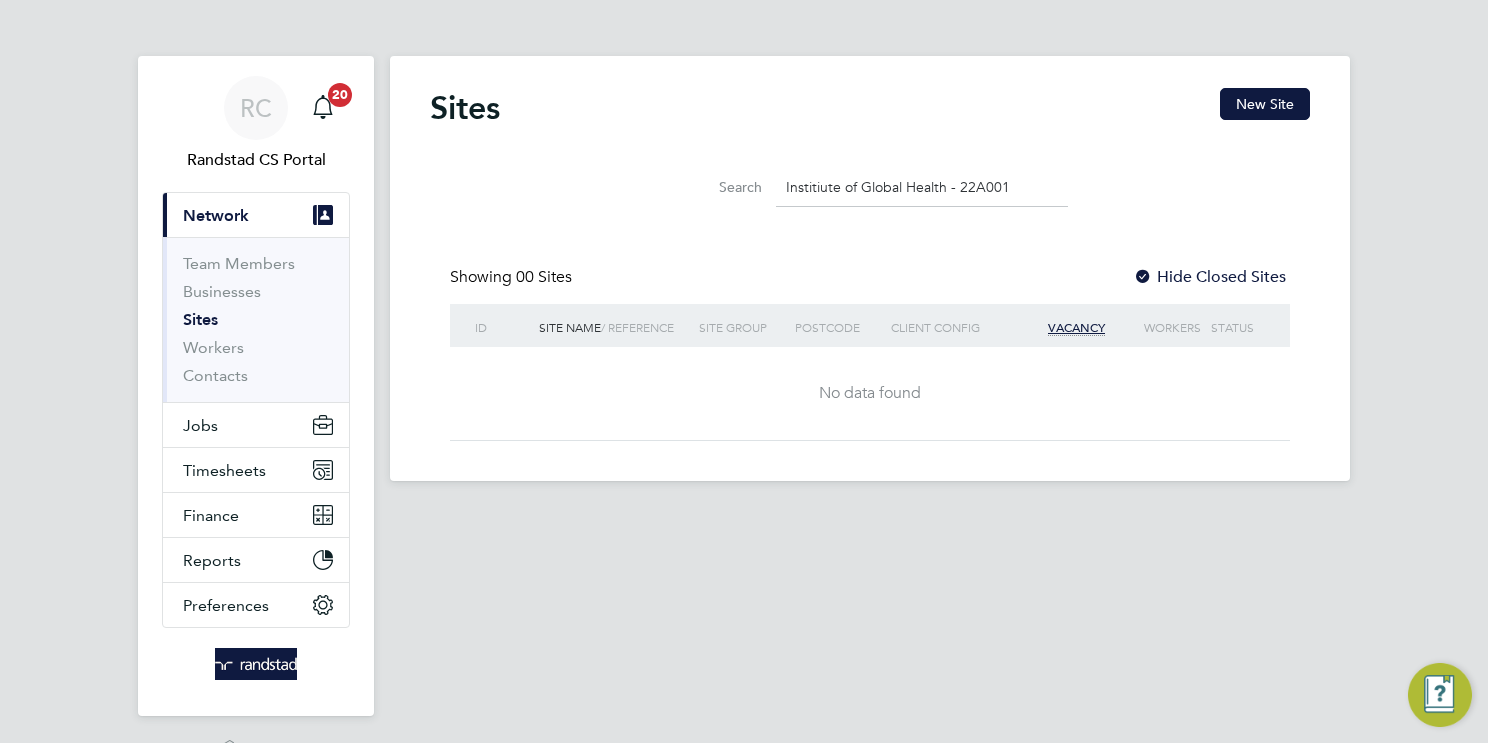 drag, startPoint x: 945, startPoint y: 183, endPoint x: 1203, endPoint y: 160, distance: 259.02316 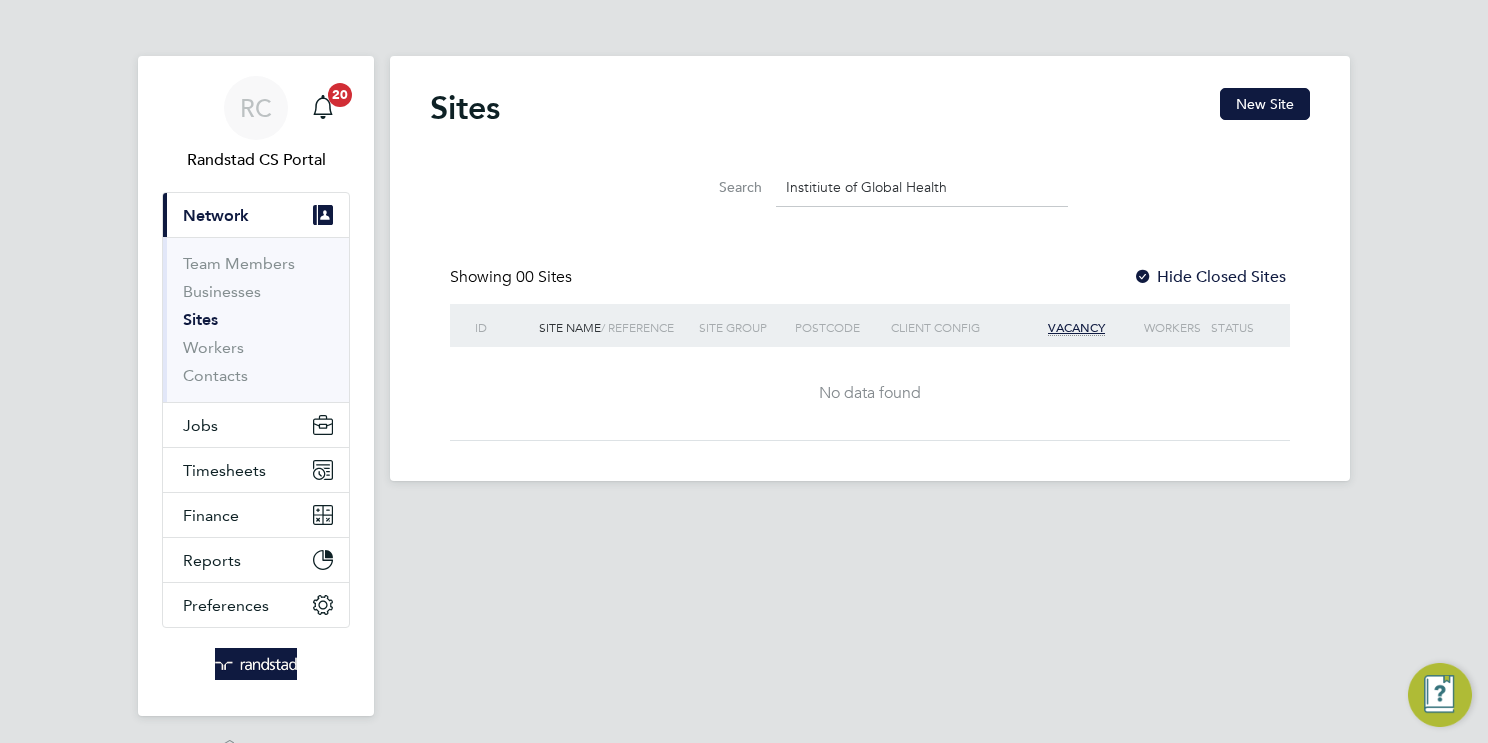 click on "Institiute of Global Health" 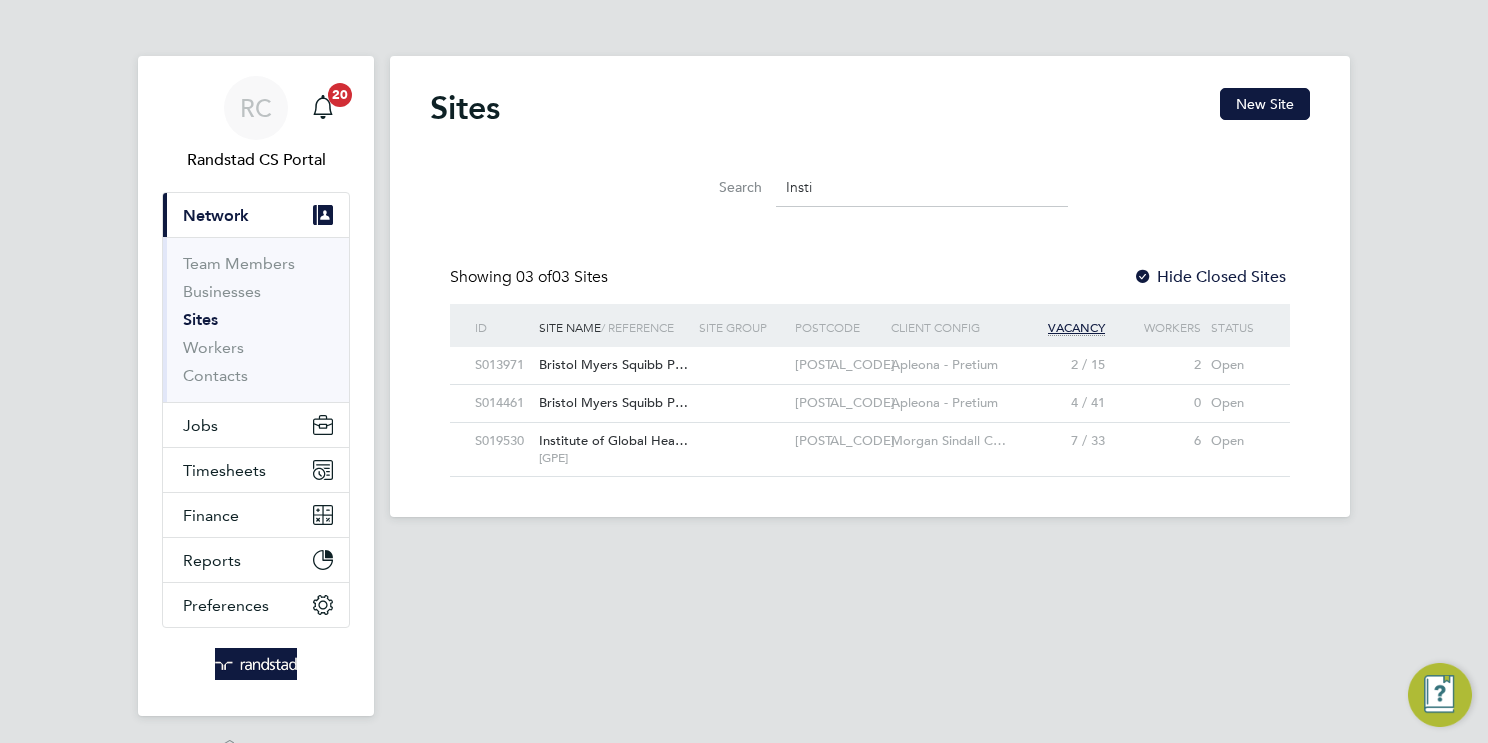 type on "Insti" 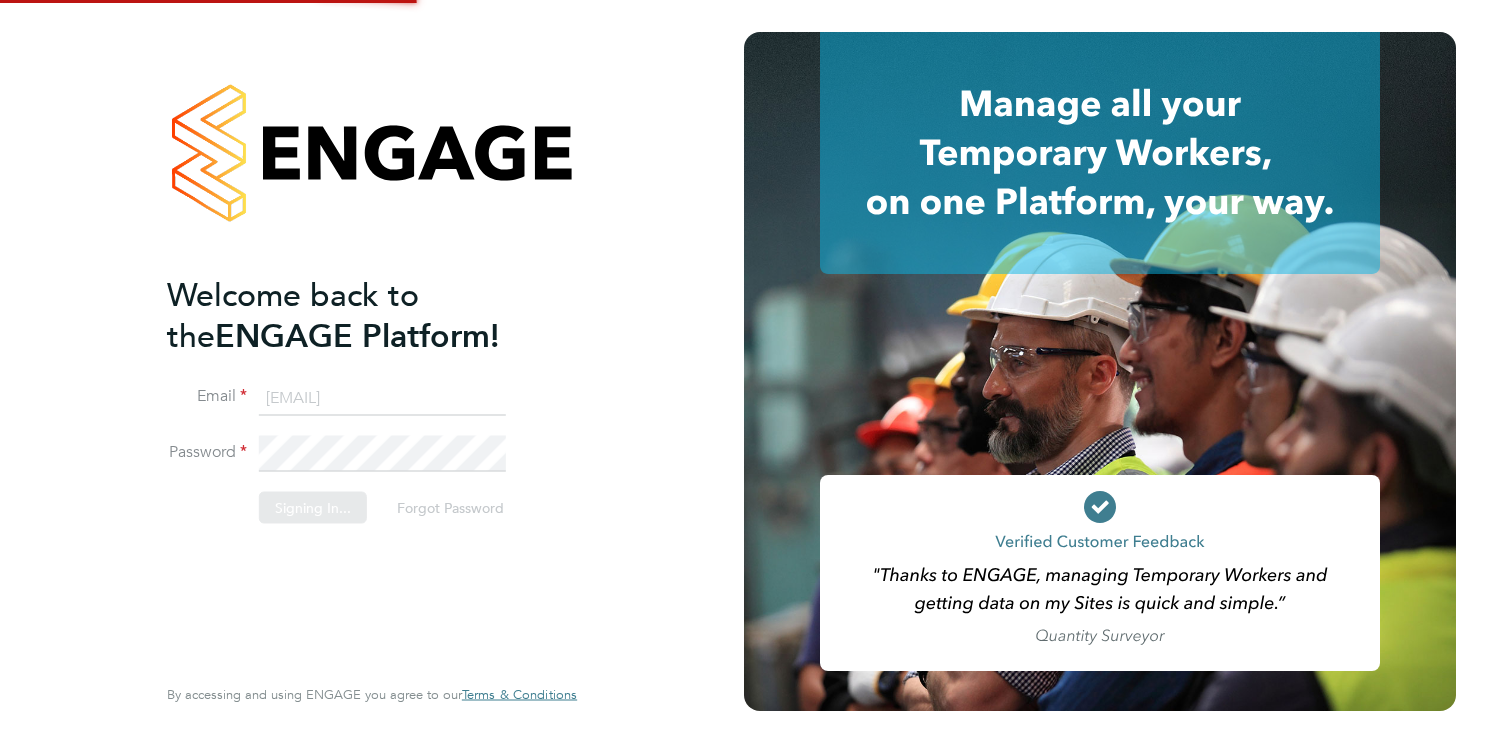 scroll, scrollTop: 0, scrollLeft: 0, axis: both 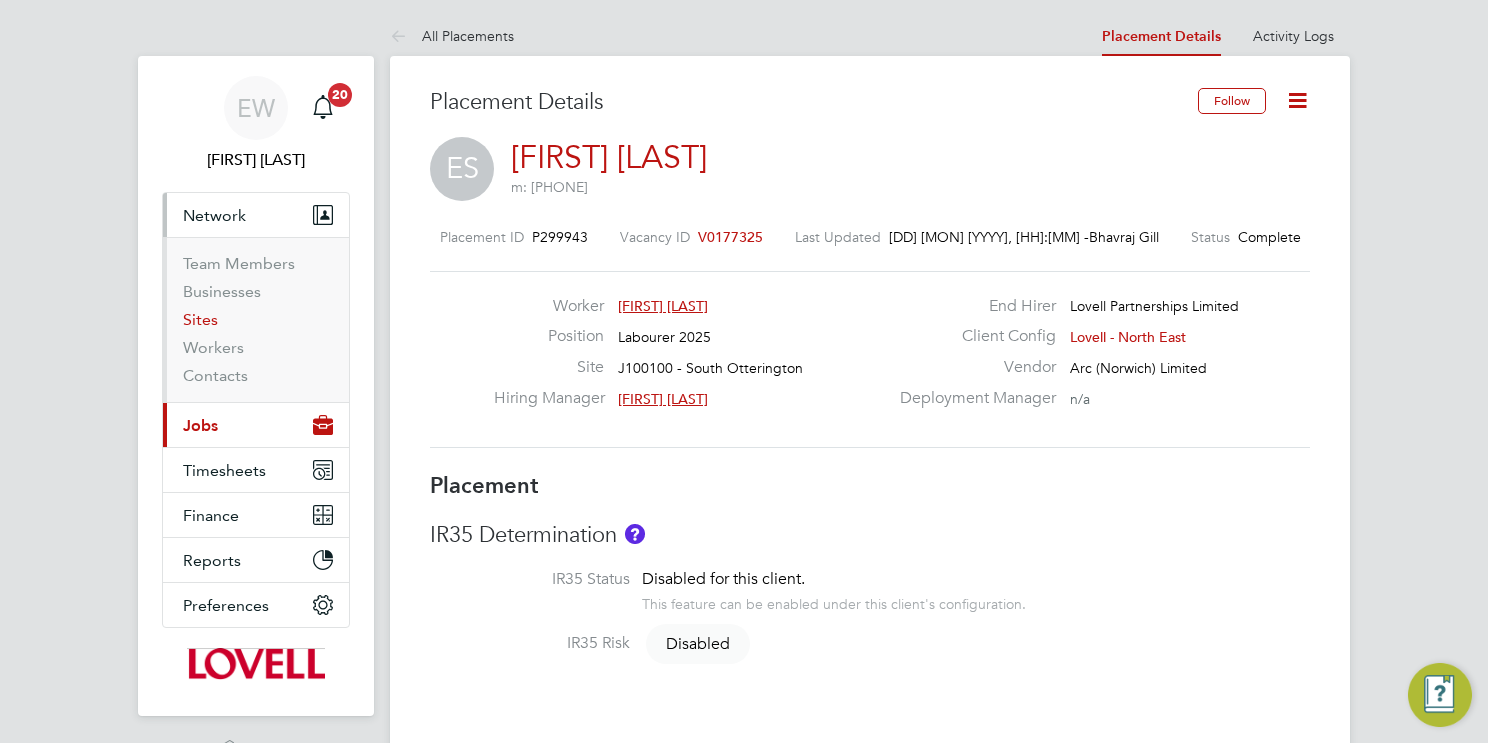 click on "Sites" at bounding box center [200, 319] 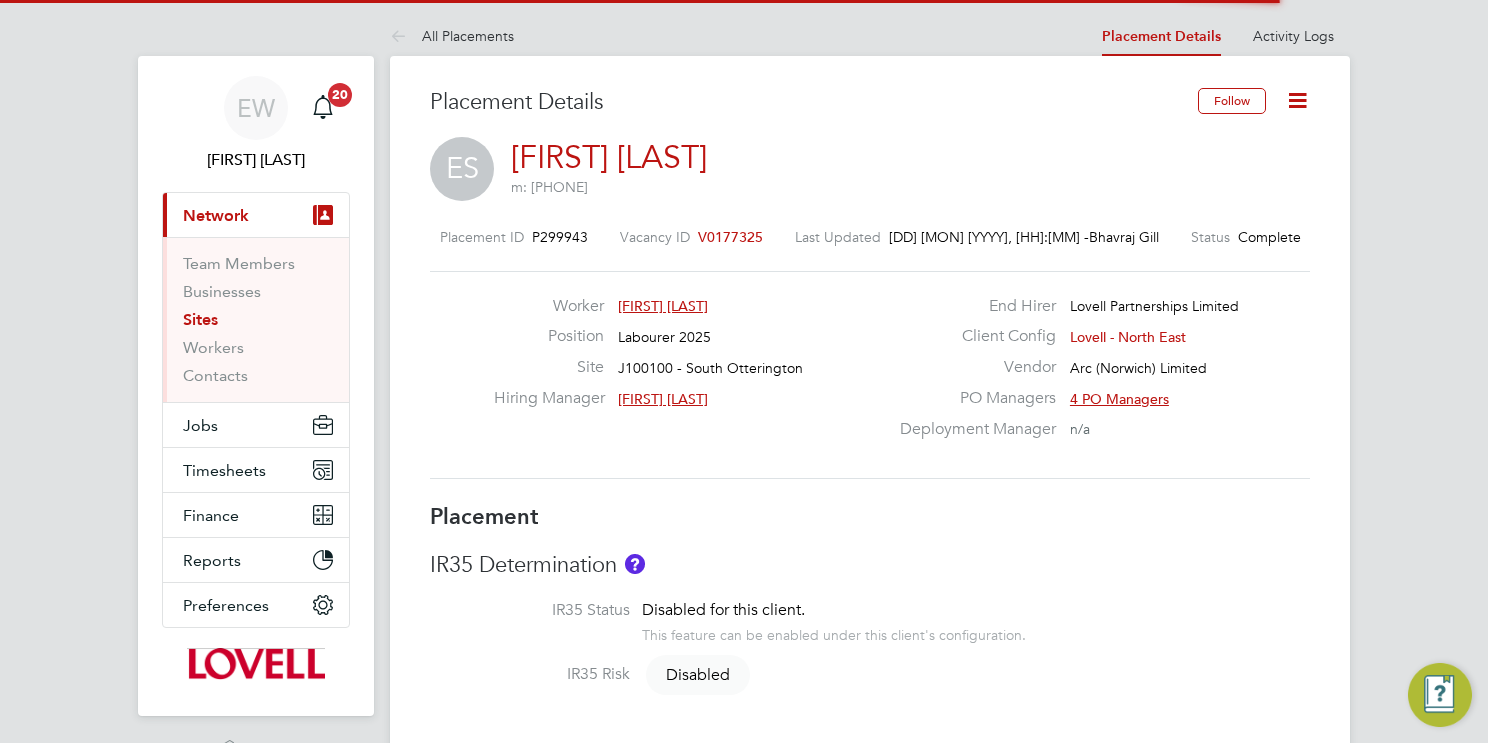 scroll, scrollTop: 0, scrollLeft: 0, axis: both 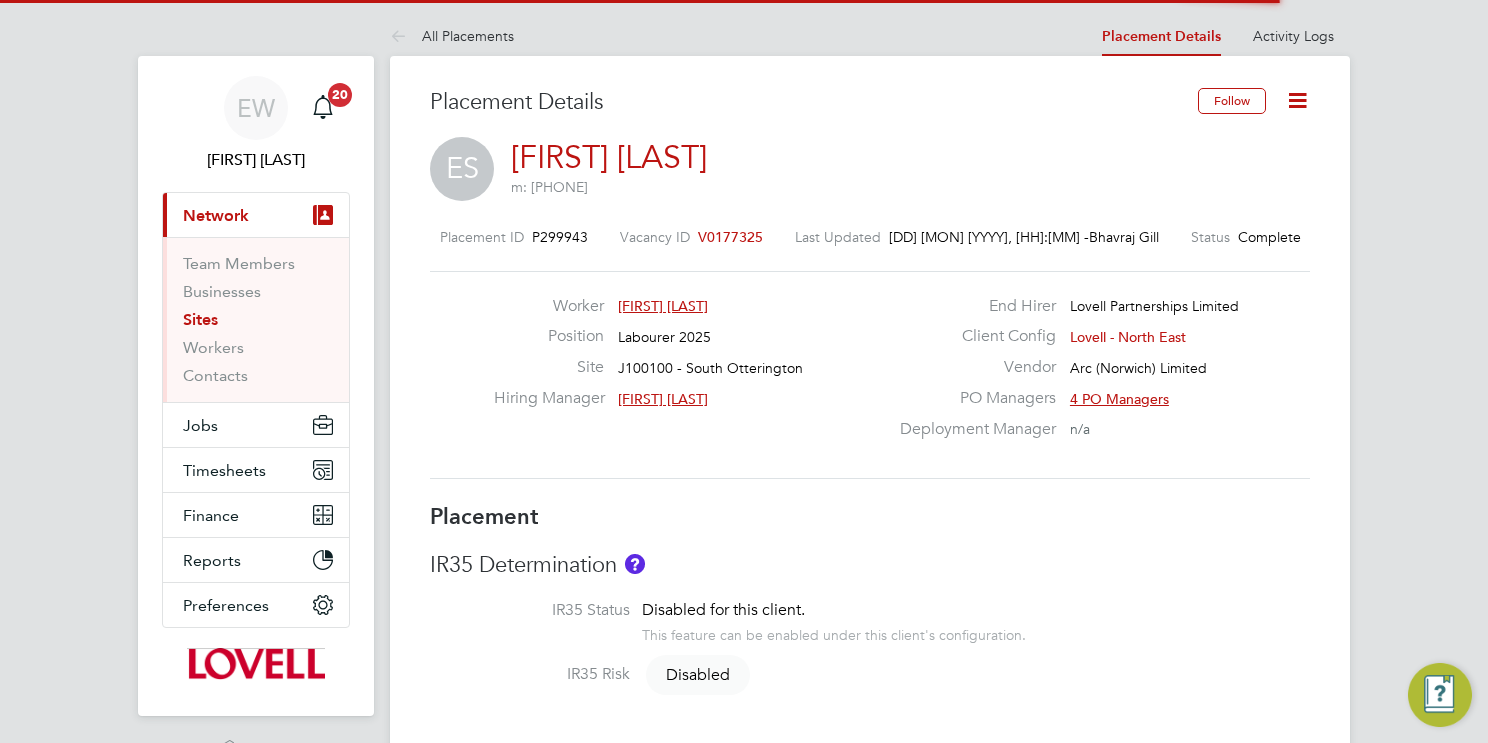 click 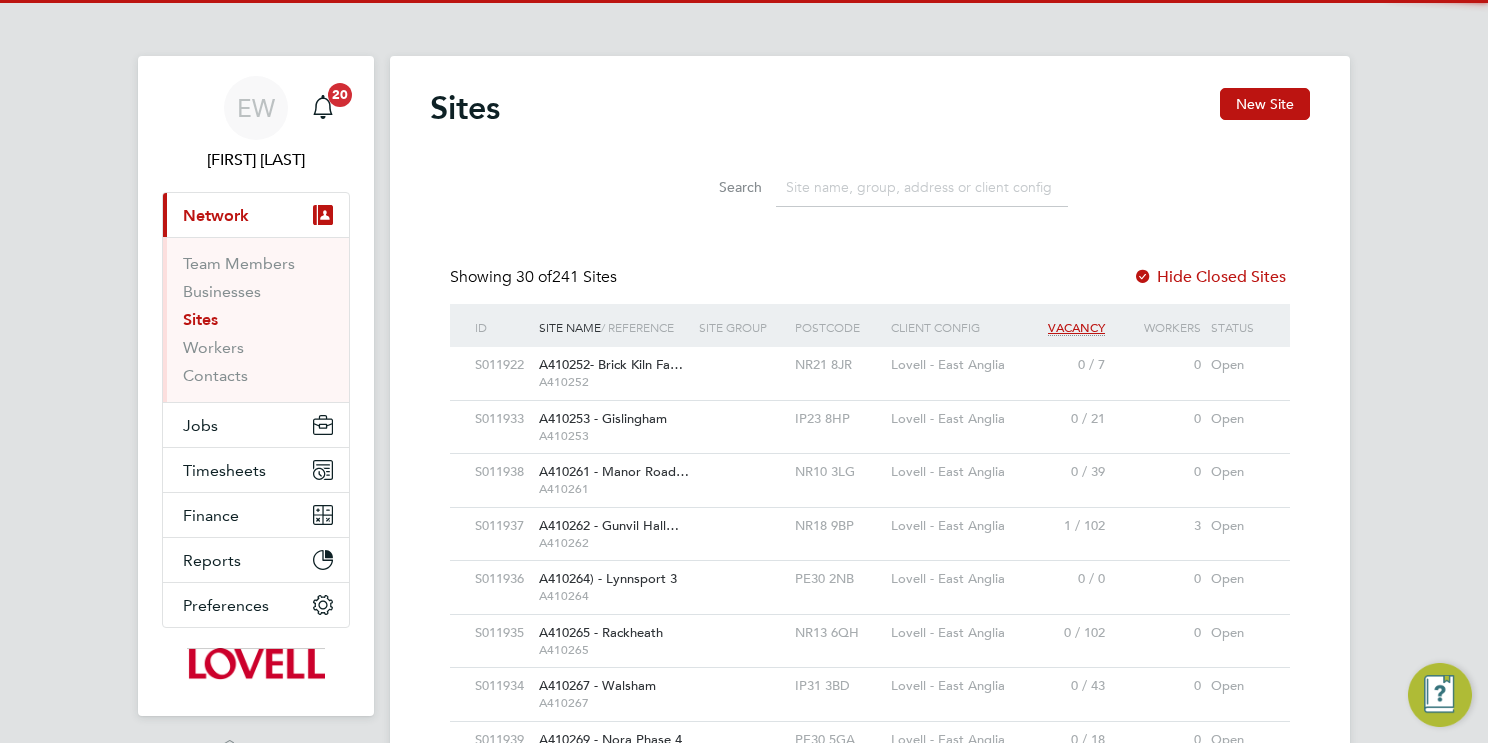paste on "[CITY]" 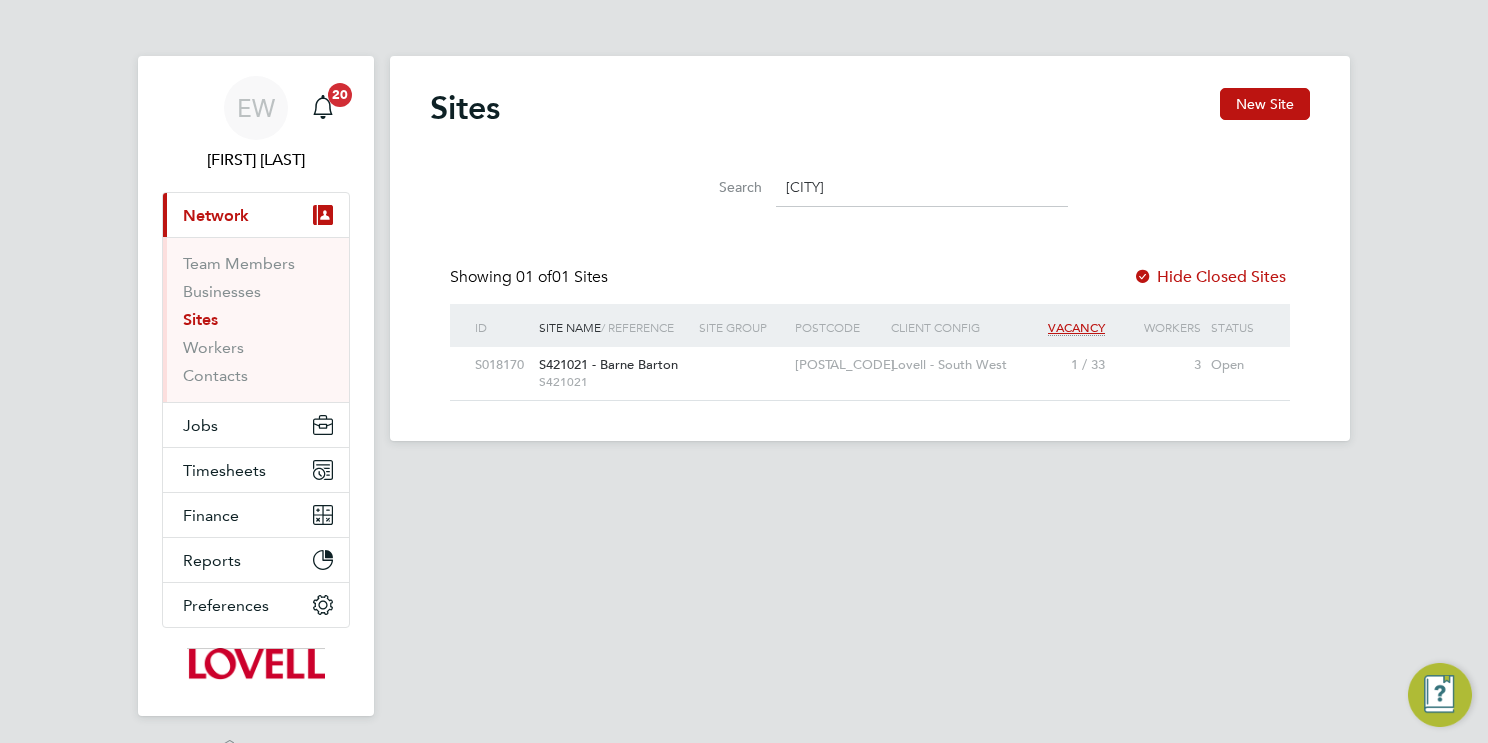 scroll, scrollTop: 10, scrollLeft: 10, axis: both 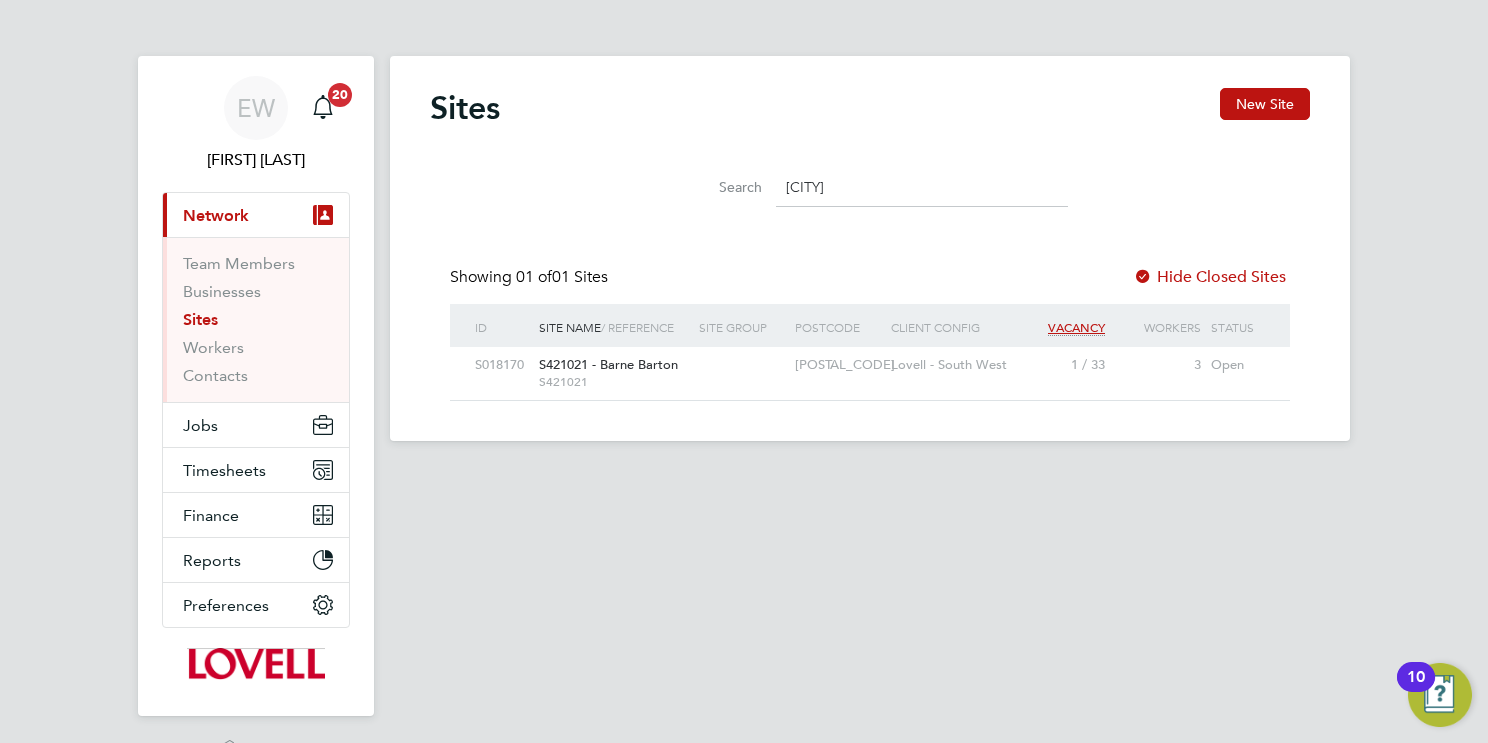 drag, startPoint x: 893, startPoint y: 182, endPoint x: 659, endPoint y: 187, distance: 234.0534 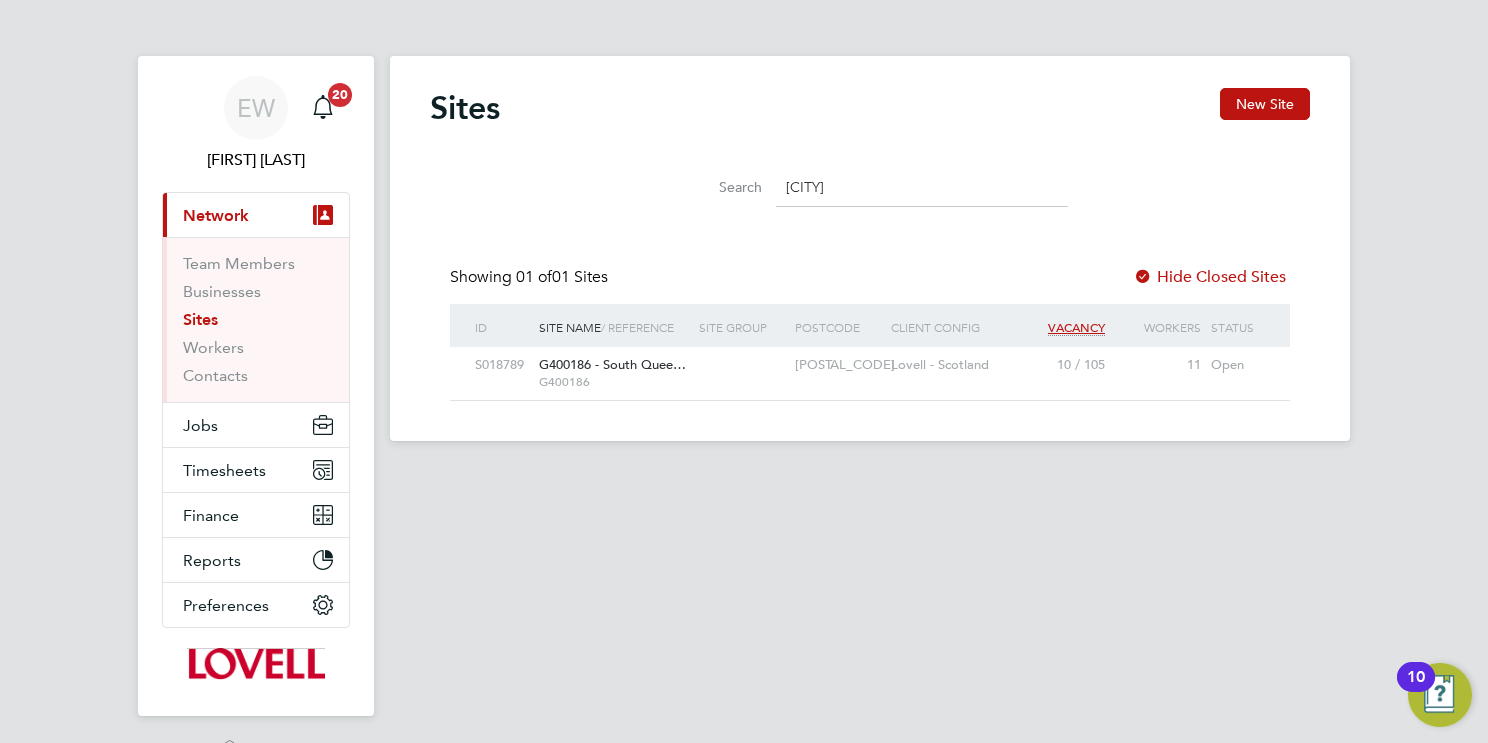 drag, startPoint x: 806, startPoint y: 176, endPoint x: 613, endPoint y: 180, distance: 193.04144 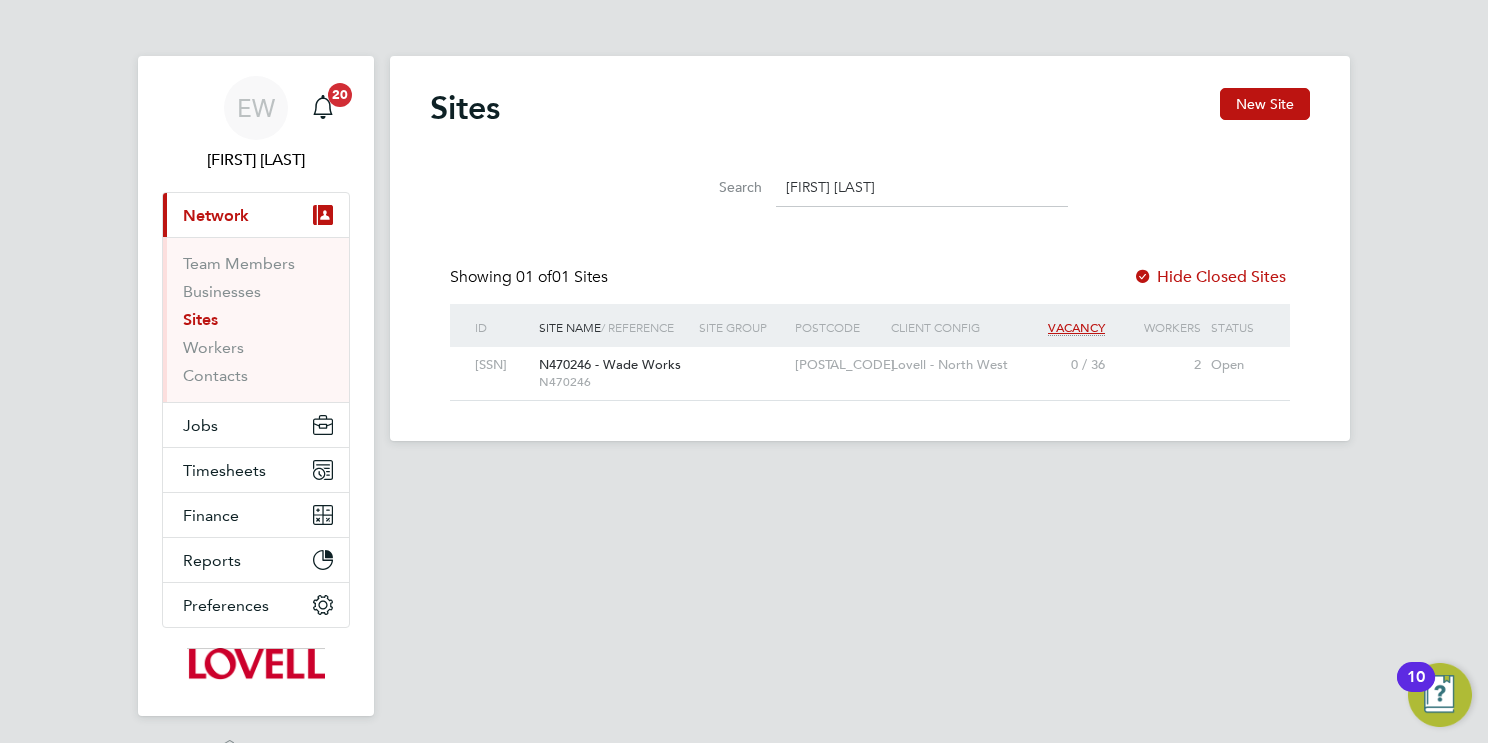 type on "[FIRST] [LAST]" 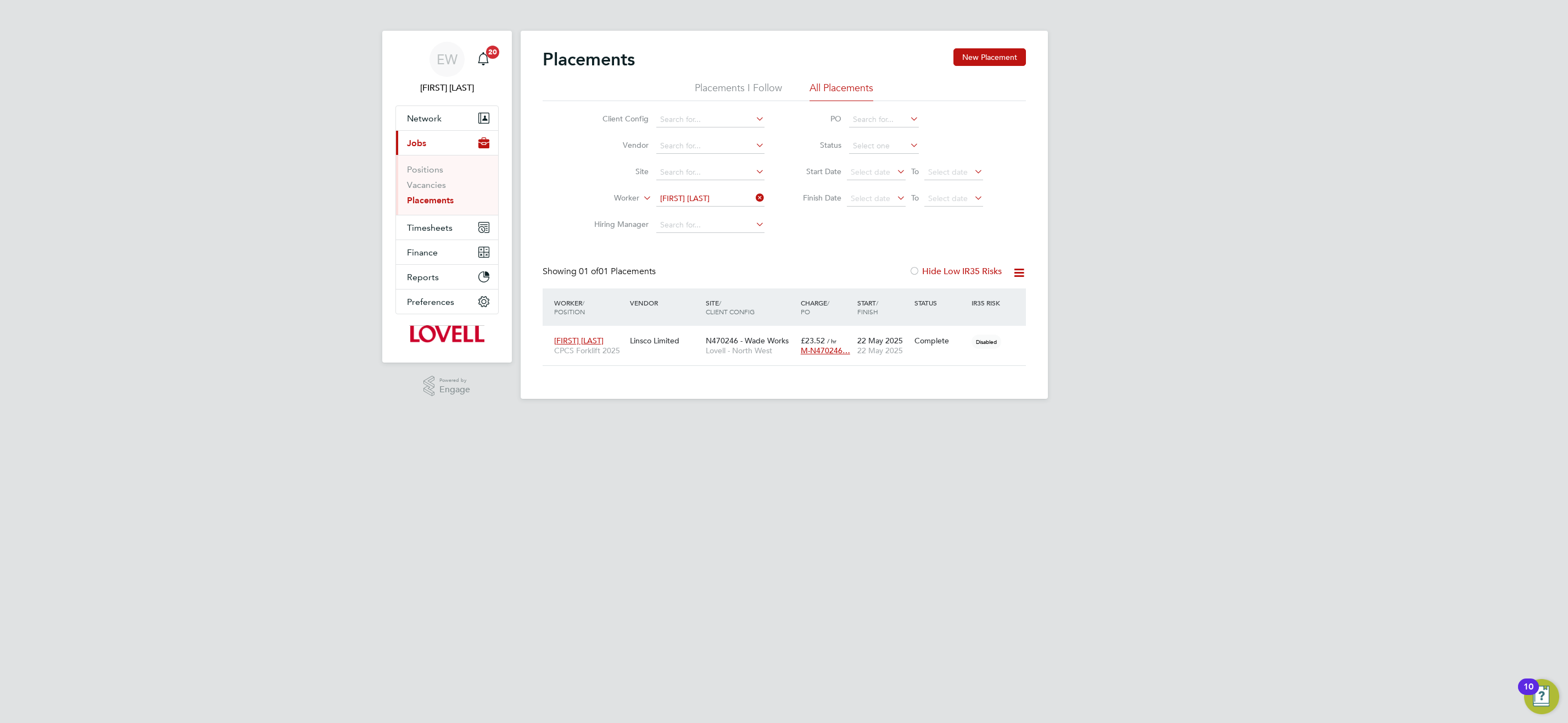 scroll, scrollTop: 0, scrollLeft: 0, axis: both 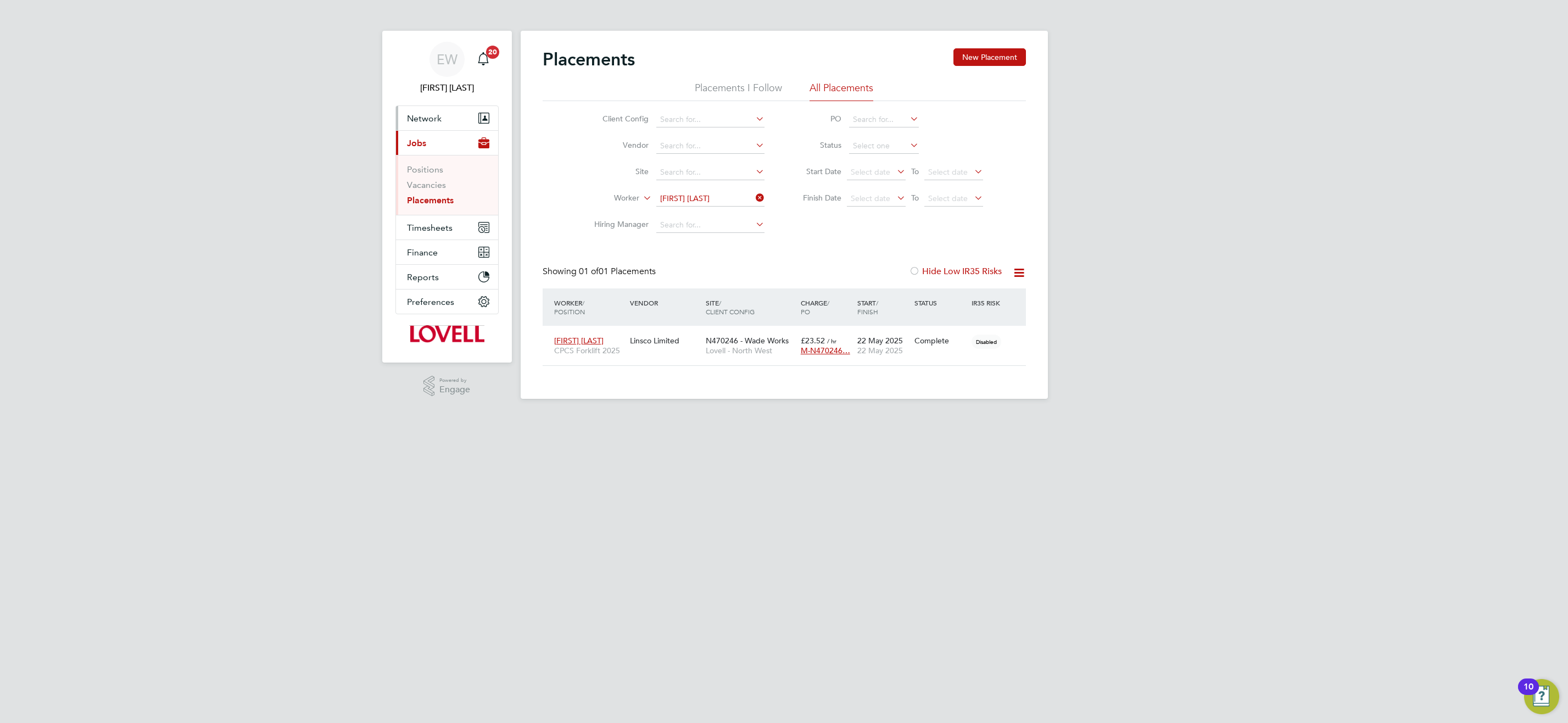 click on "Network" at bounding box center [424, 118] 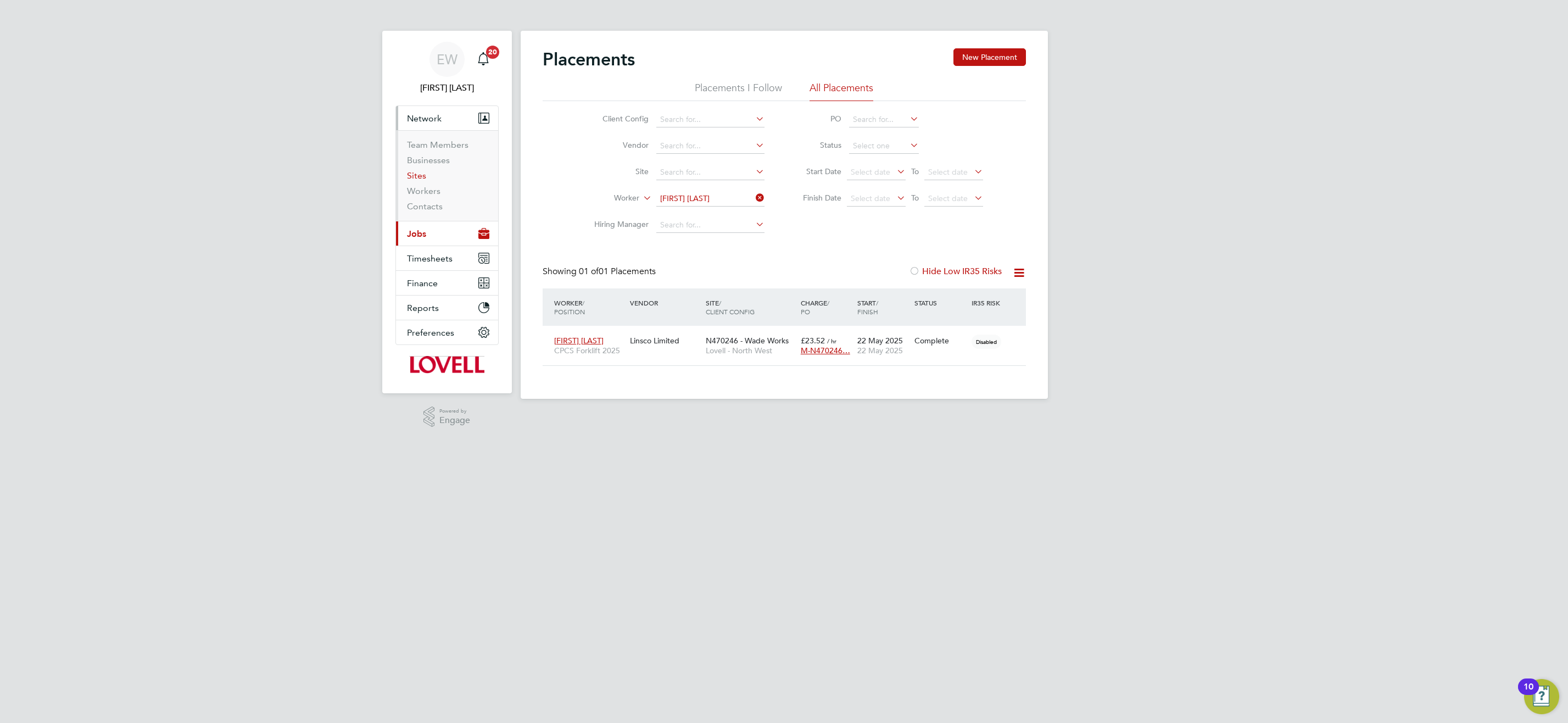 click on "Sites" at bounding box center (416, 175) 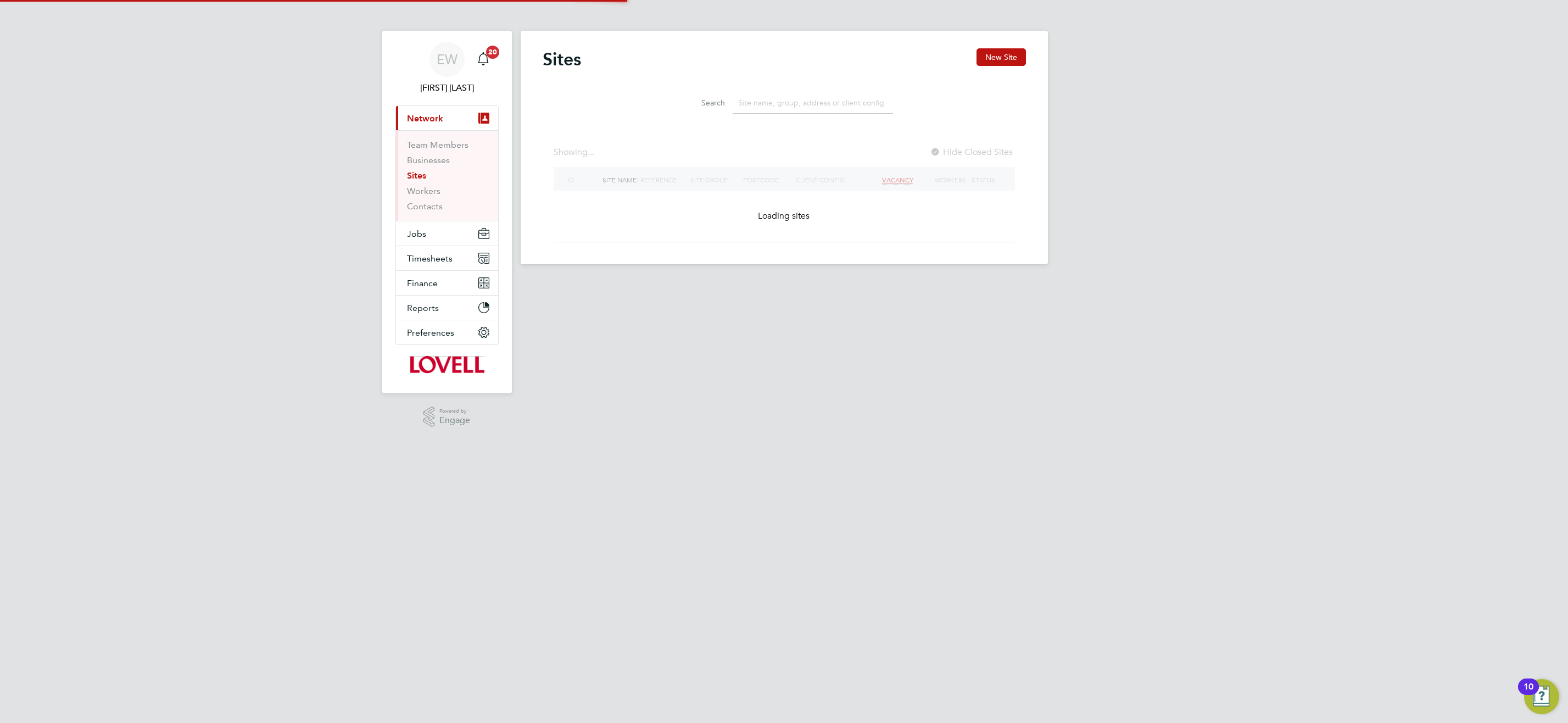 click 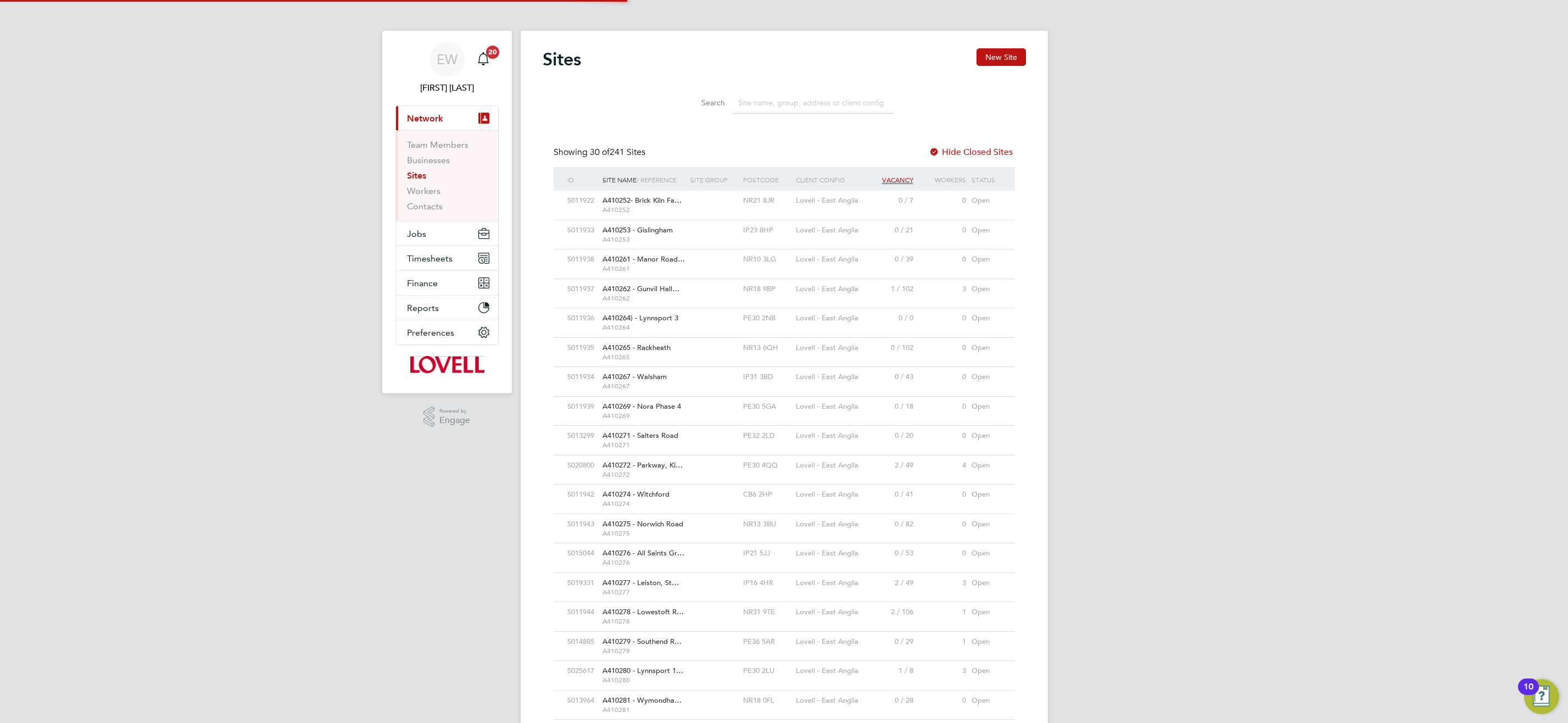 scroll, scrollTop: 5, scrollLeft: 5, axis: both 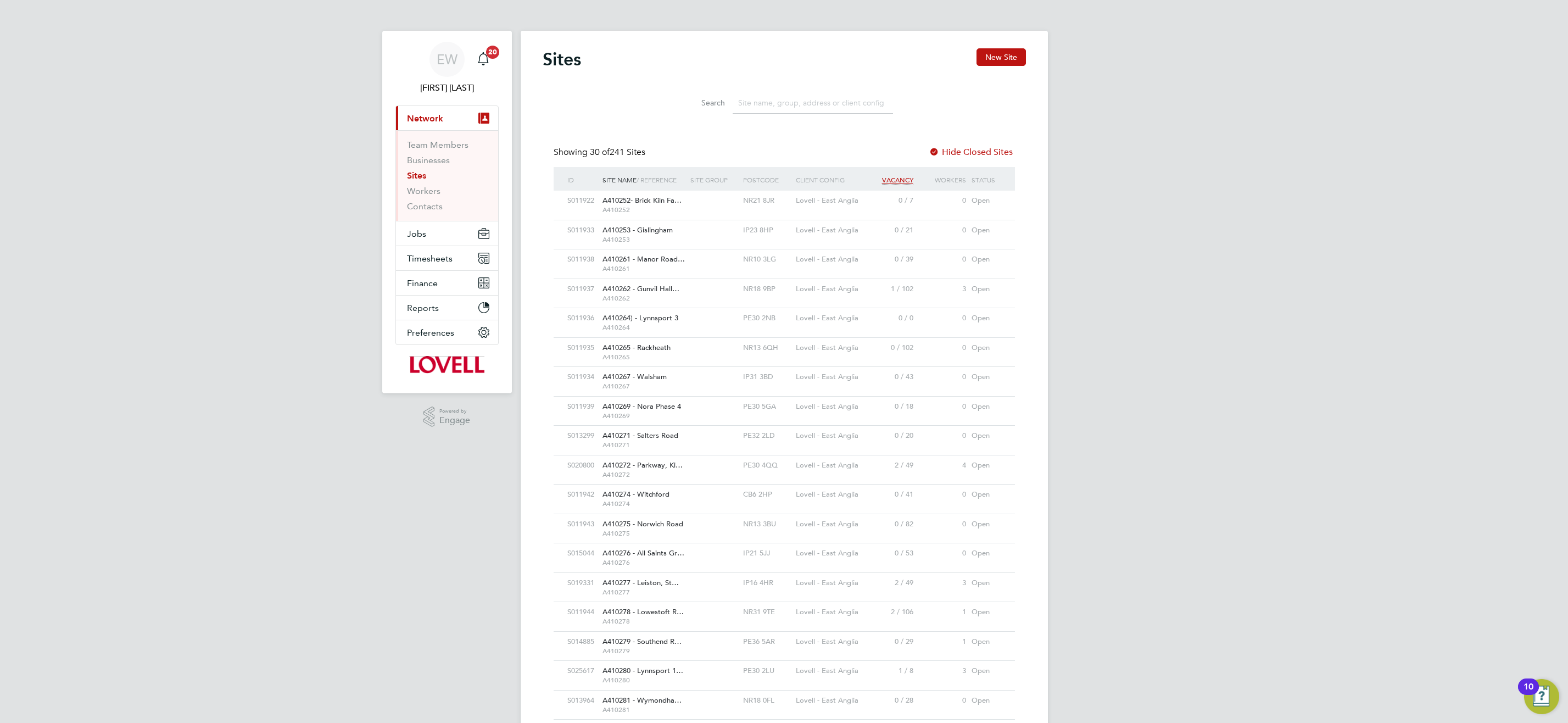 click 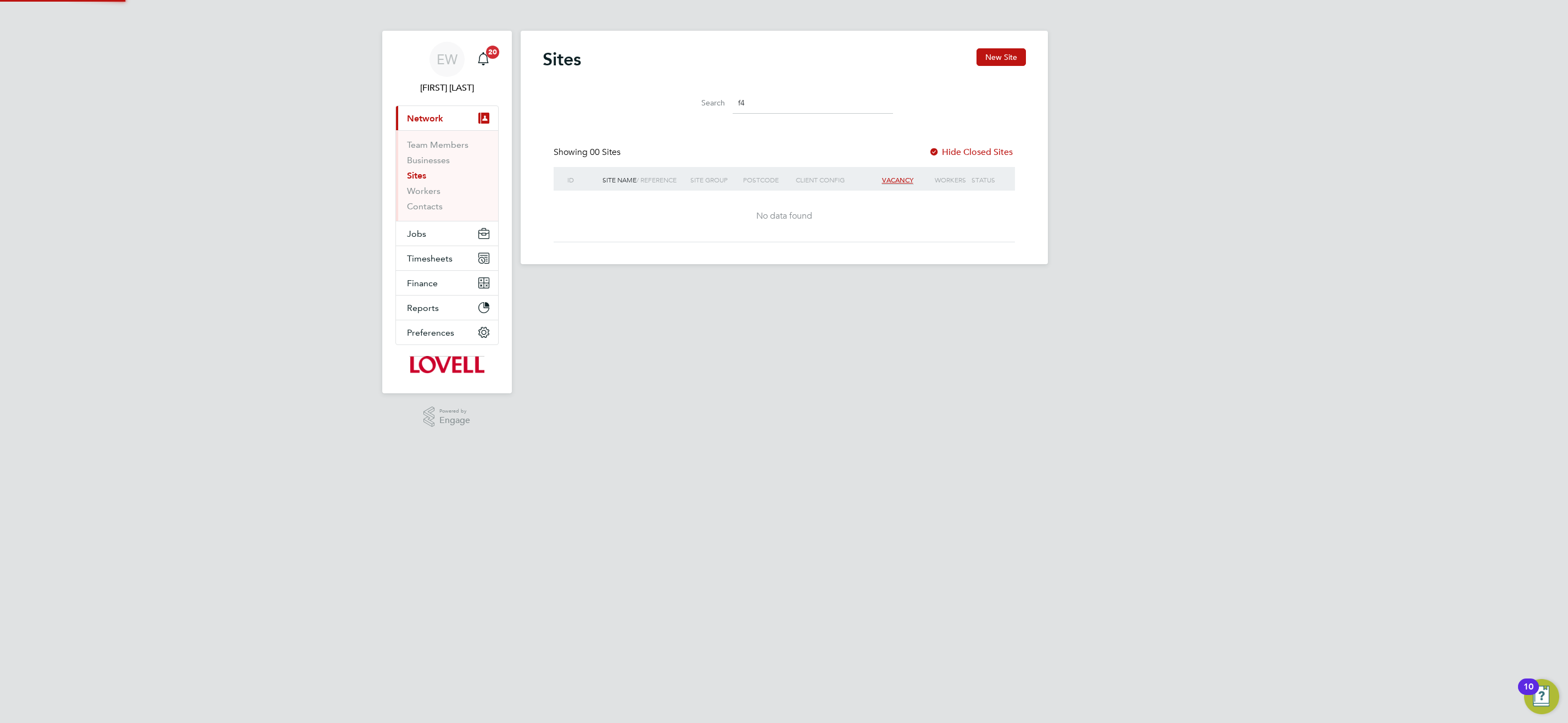 type on "f" 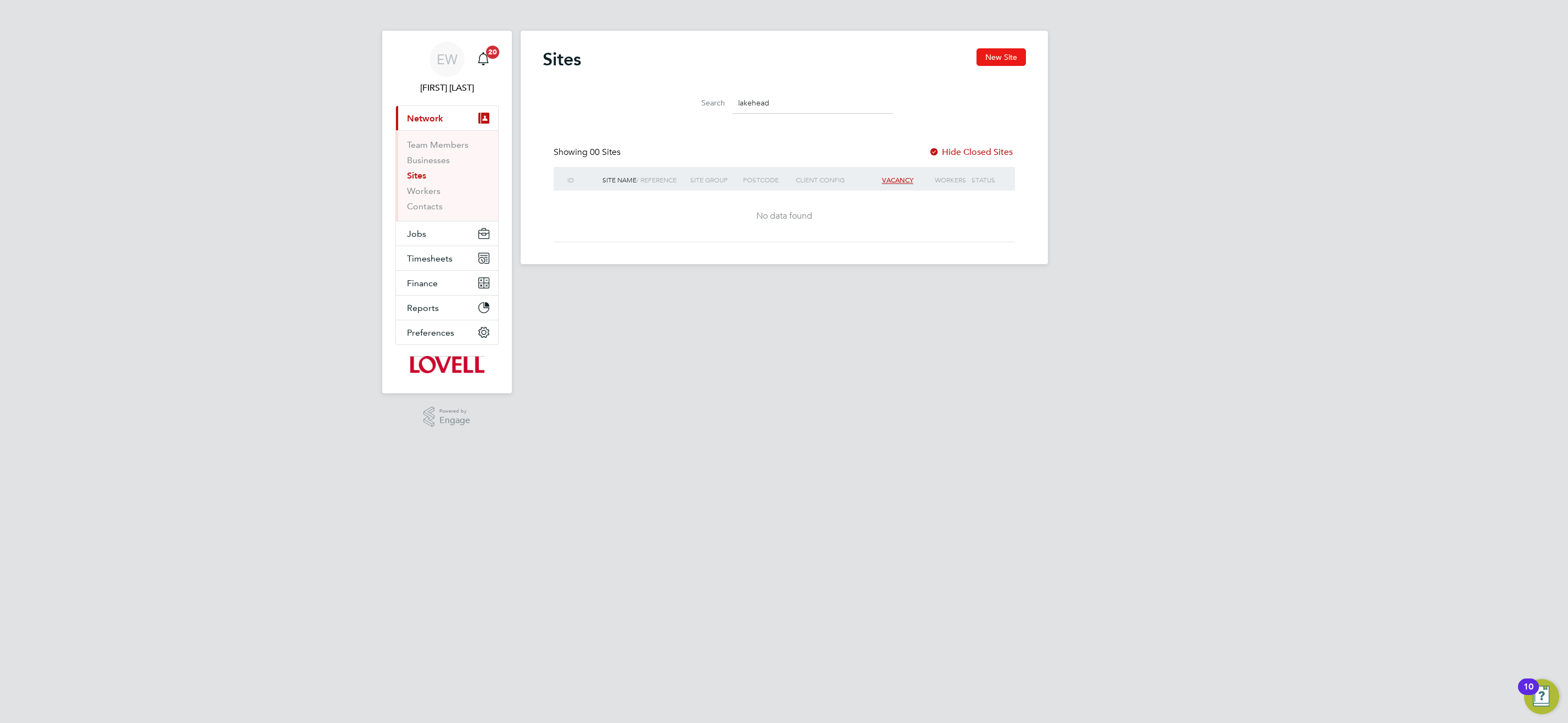 type on "lakehead" 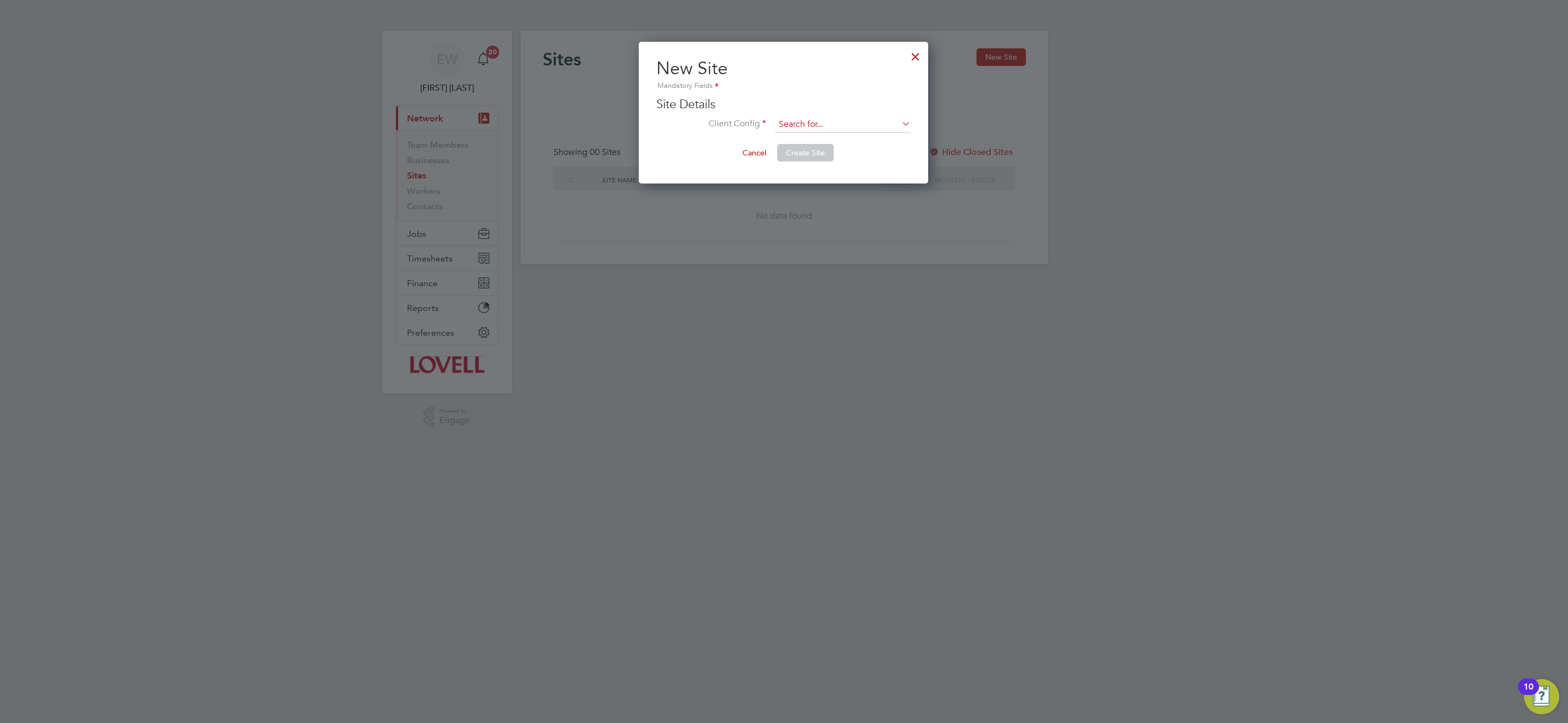 click at bounding box center [842, 125] 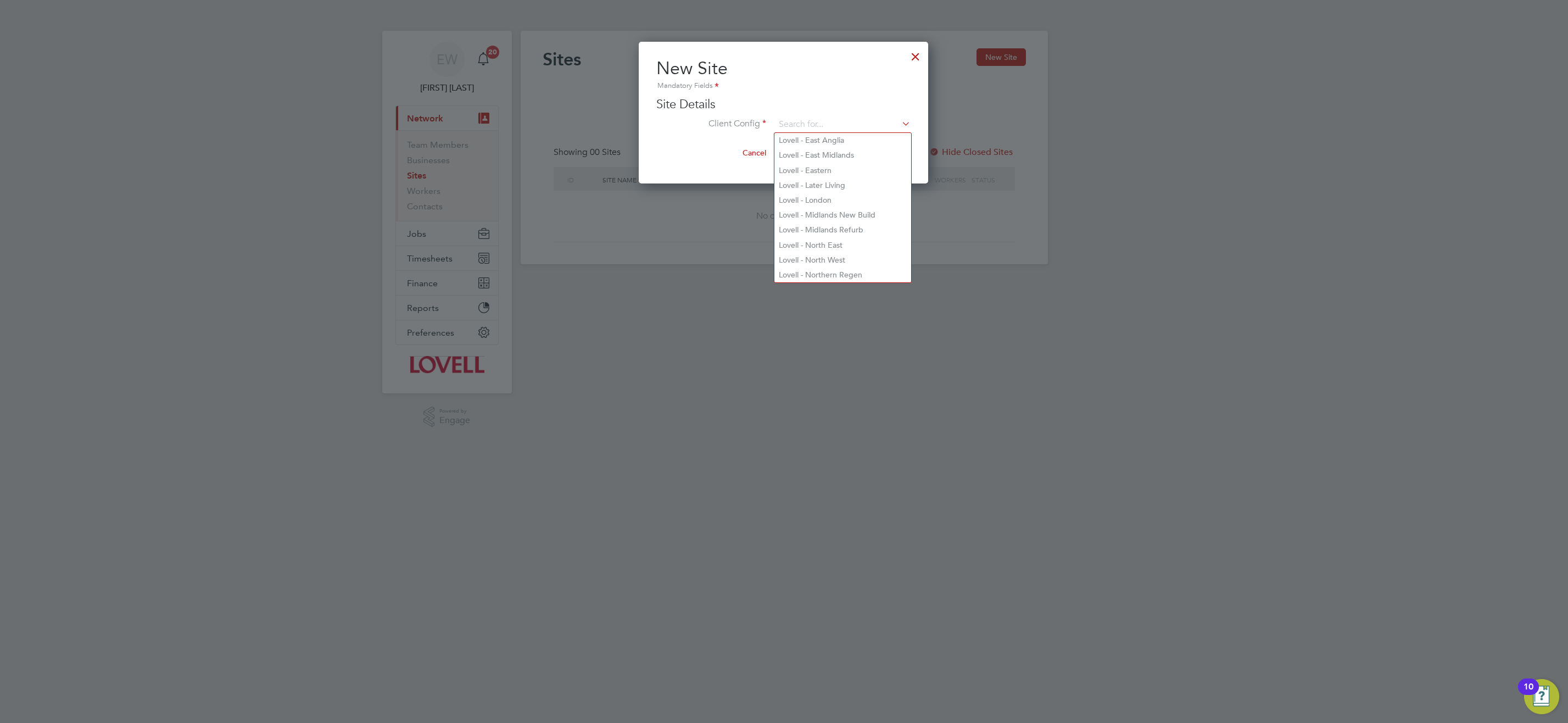 click at bounding box center (916, 54) 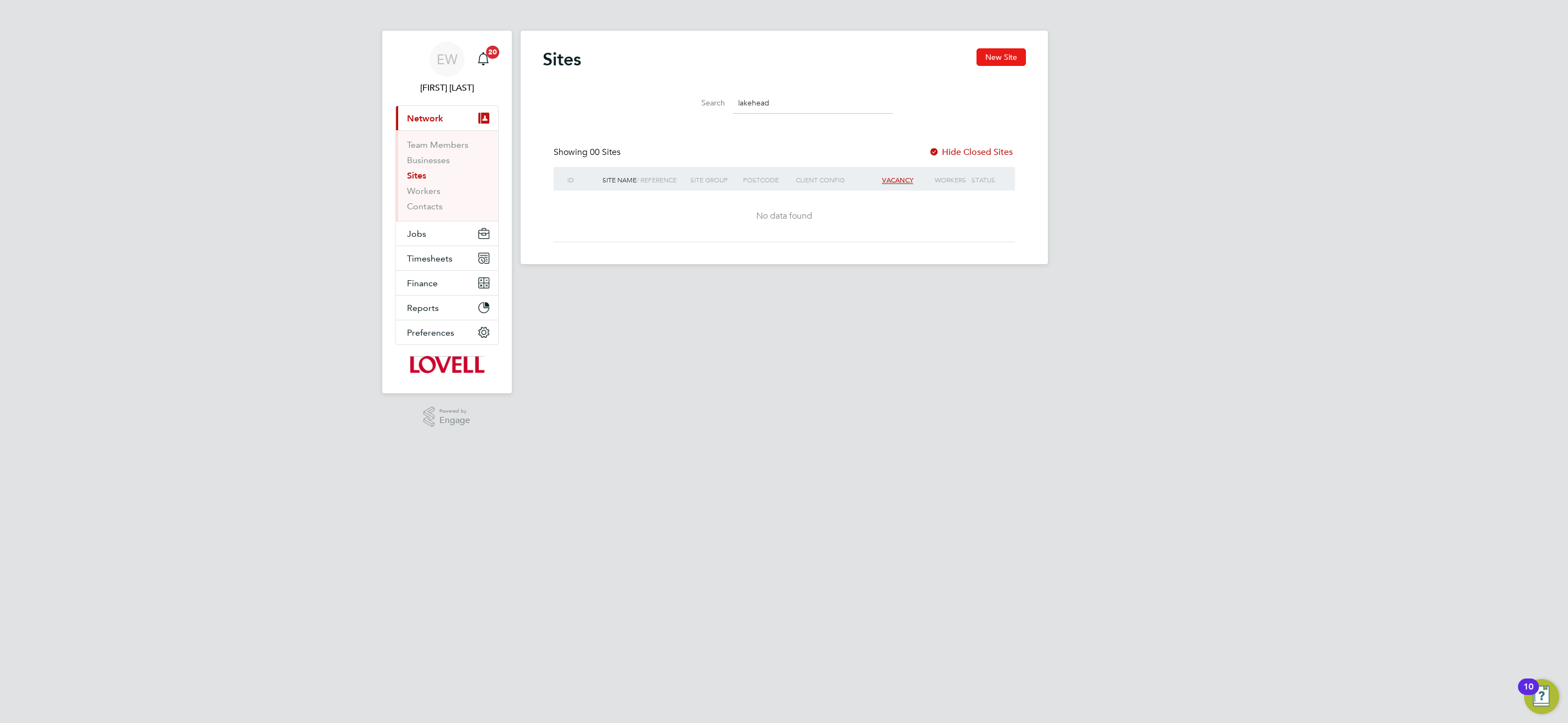 click on "New Site" 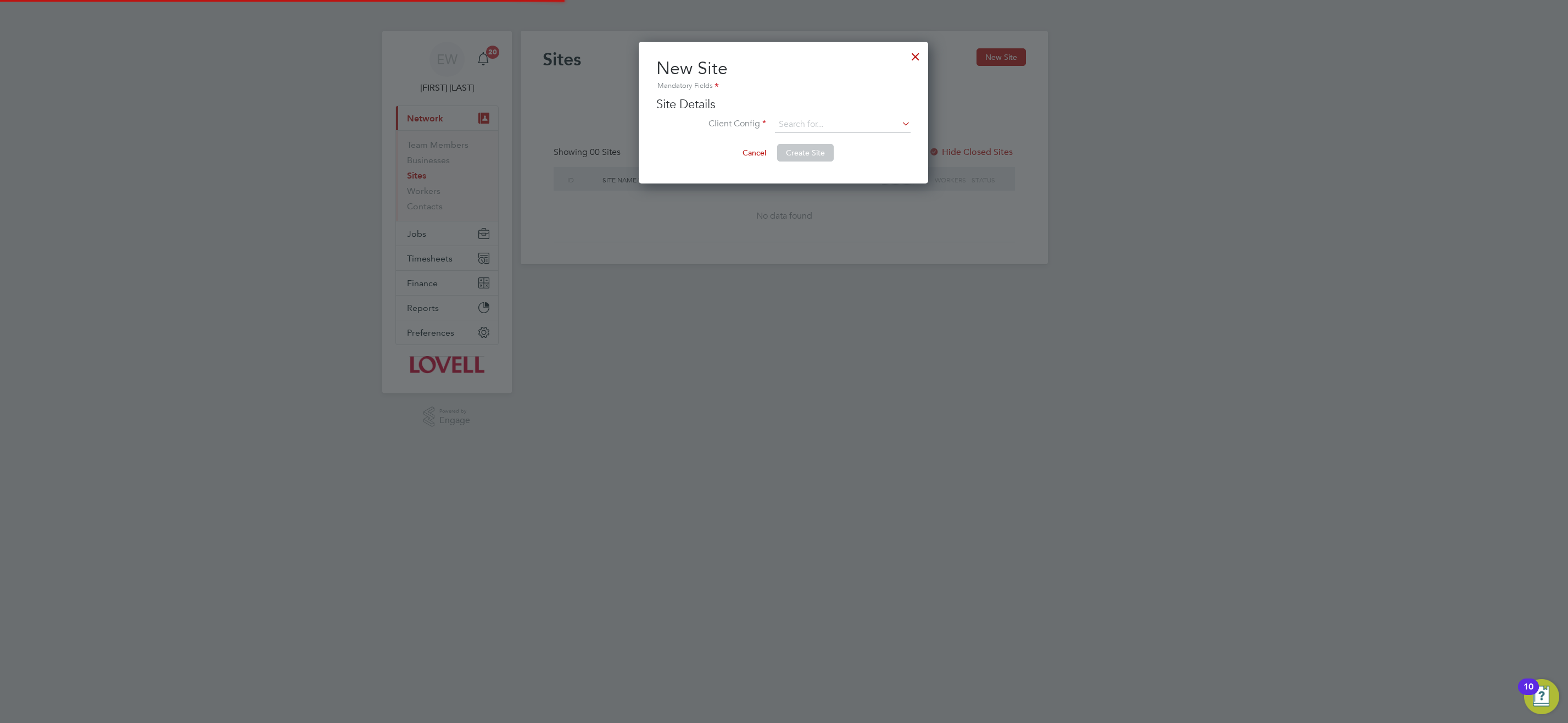 scroll, scrollTop: 5, scrollLeft: 5, axis: both 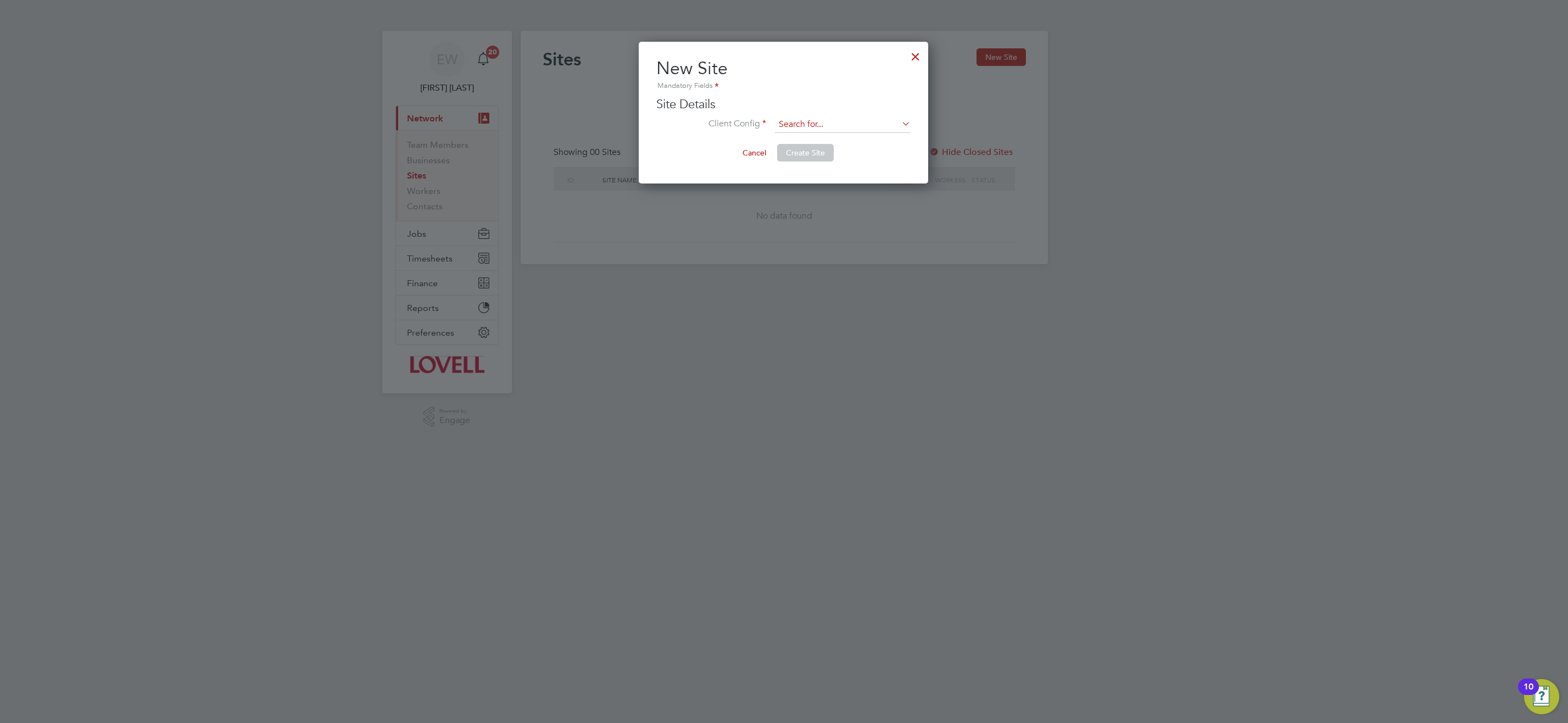 click at bounding box center [842, 125] 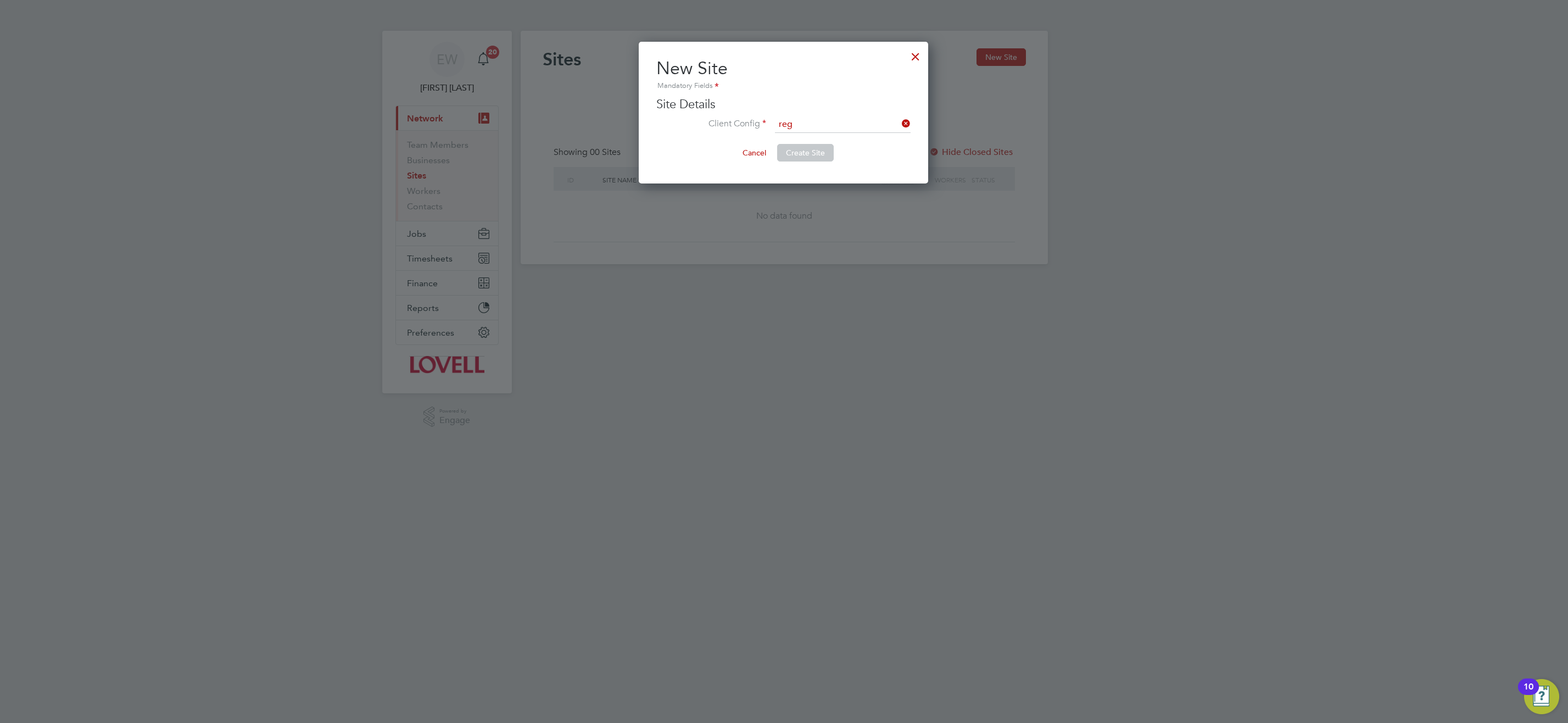 click on "Lovell - Northern Reg en" 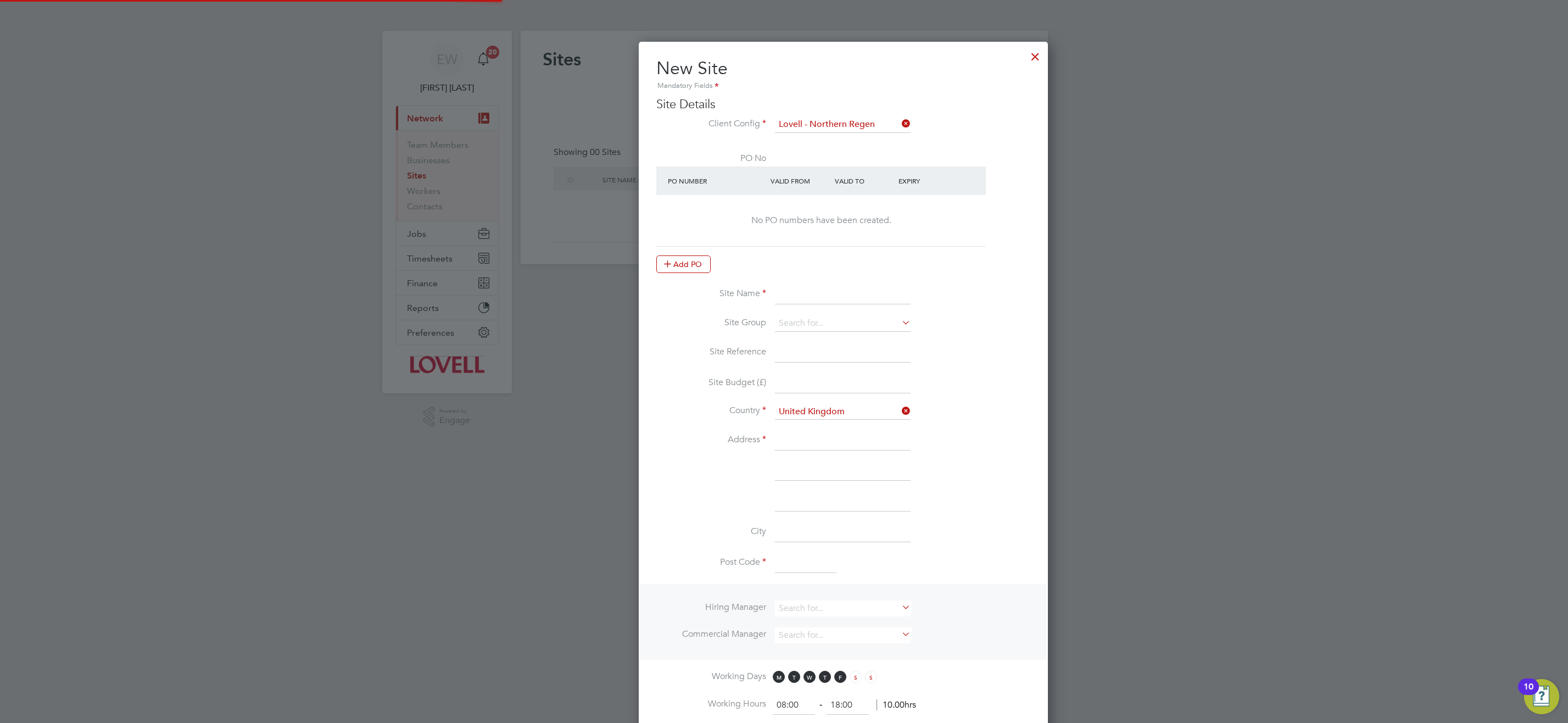 scroll, scrollTop: 5, scrollLeft: 5, axis: both 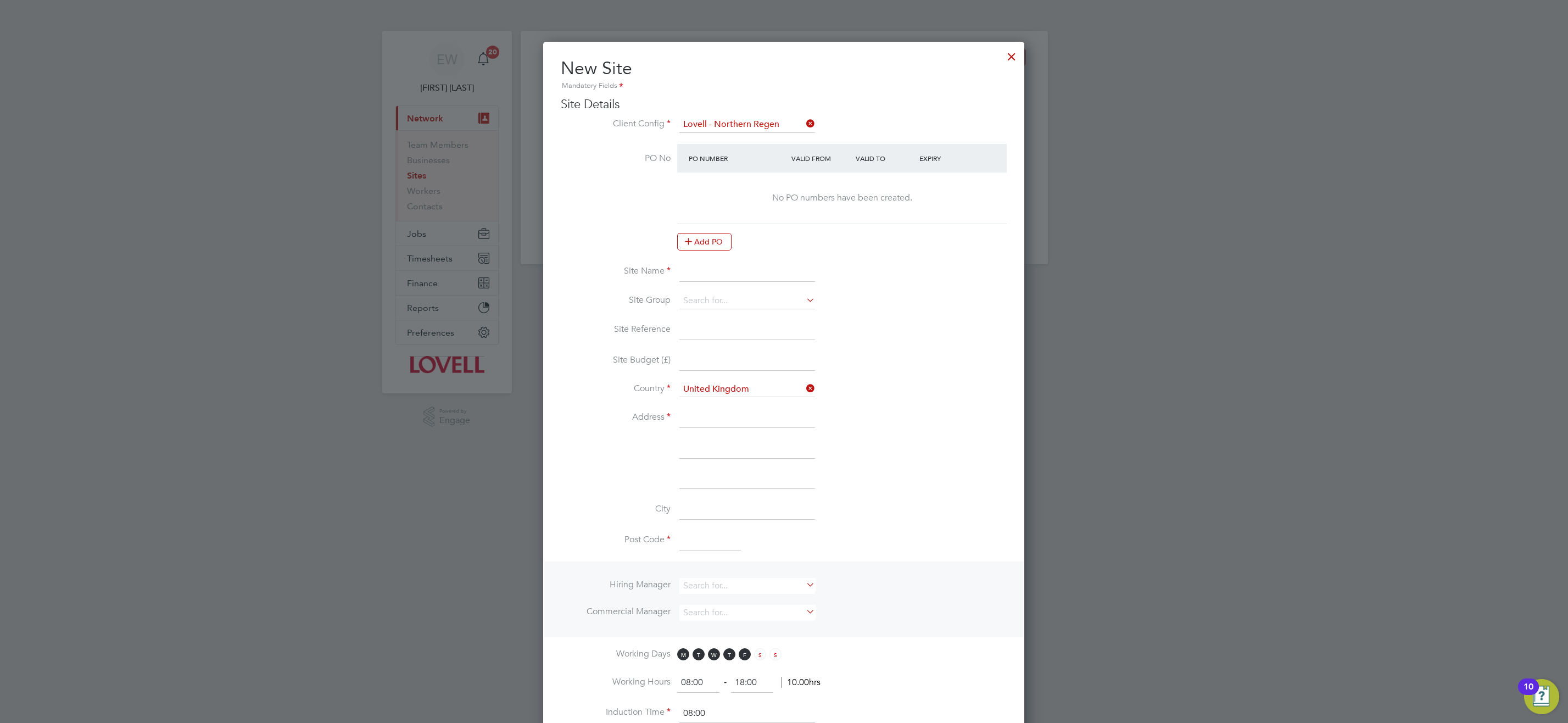 click at bounding box center (747, 272) 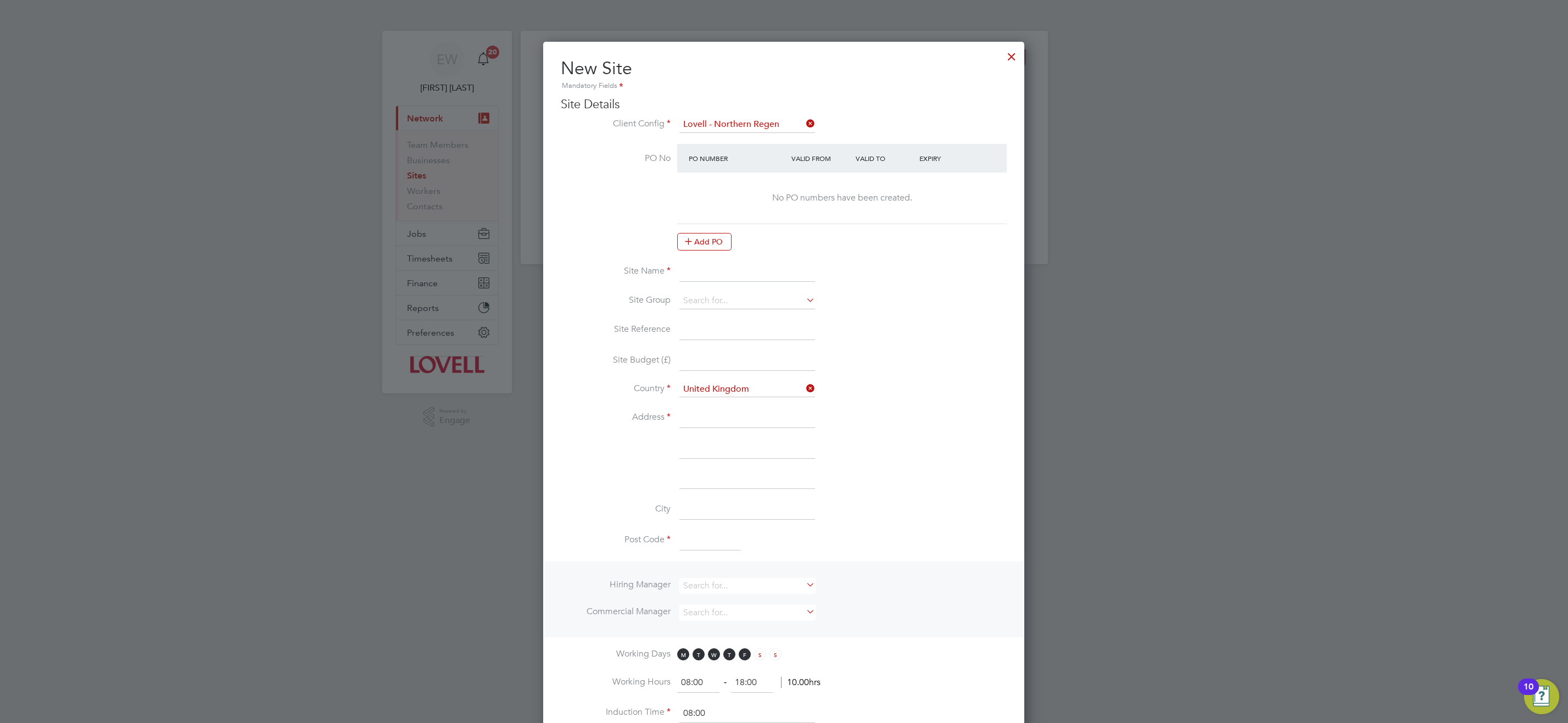 type on "K" 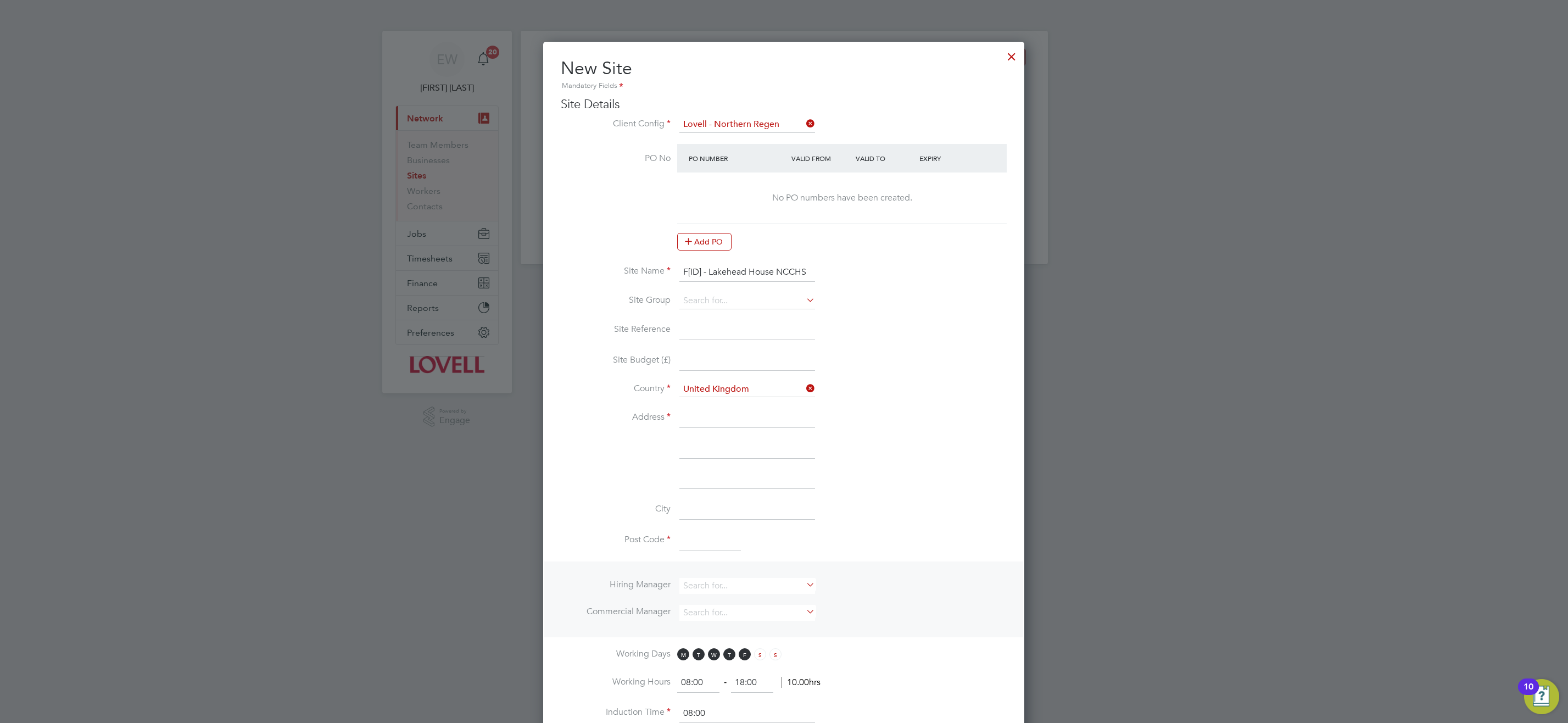 scroll, scrollTop: 0, scrollLeft: 12, axis: horizontal 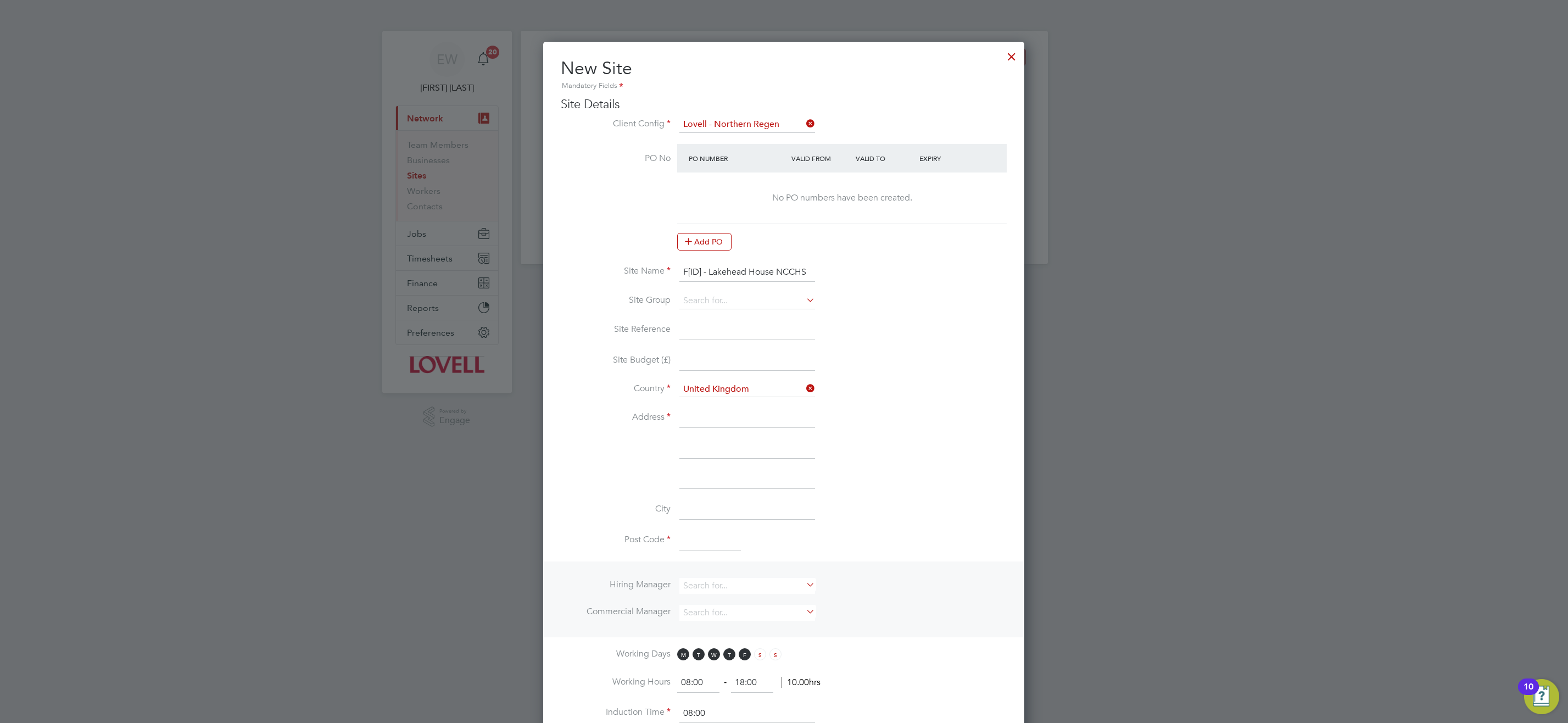 type on "F[ID] - Lakehead House NCCHS" 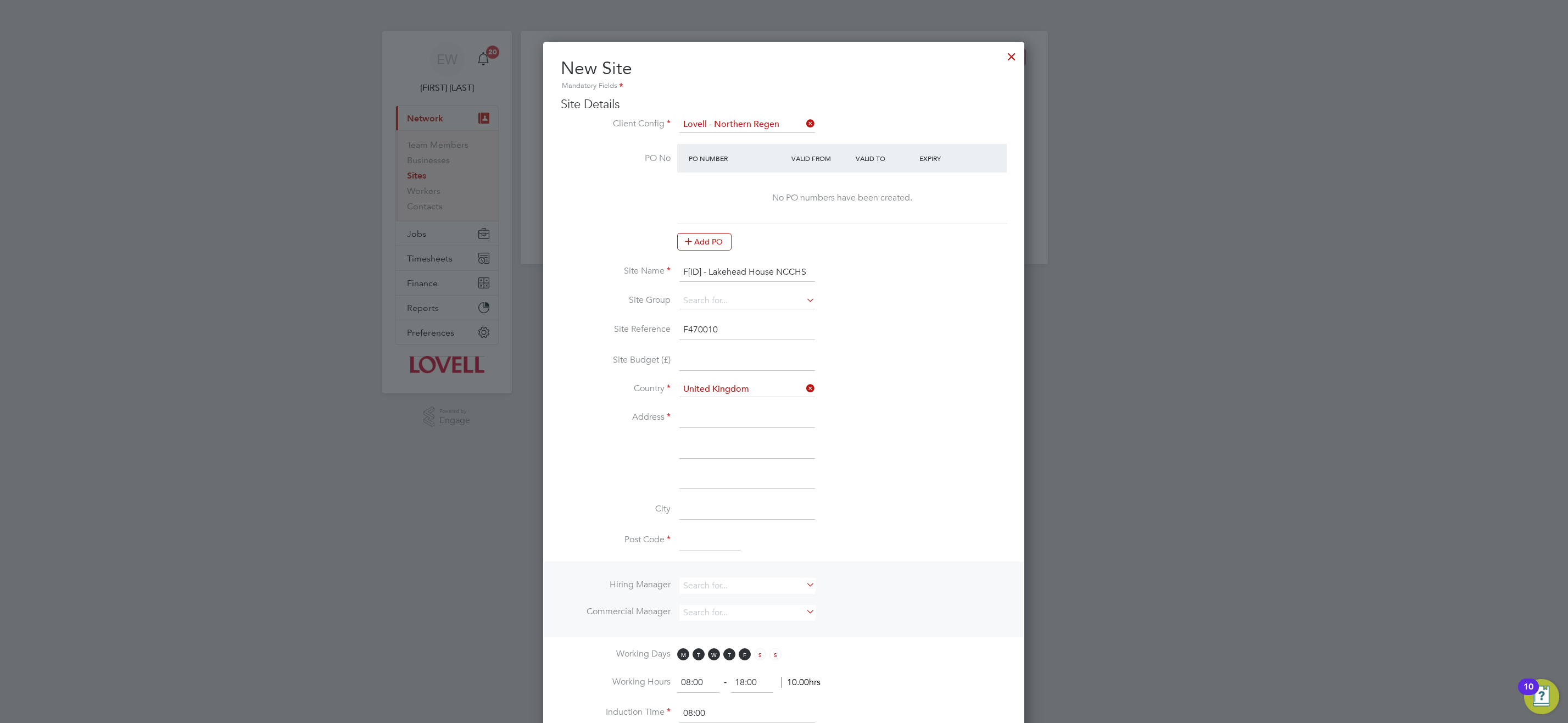 type on "F470010" 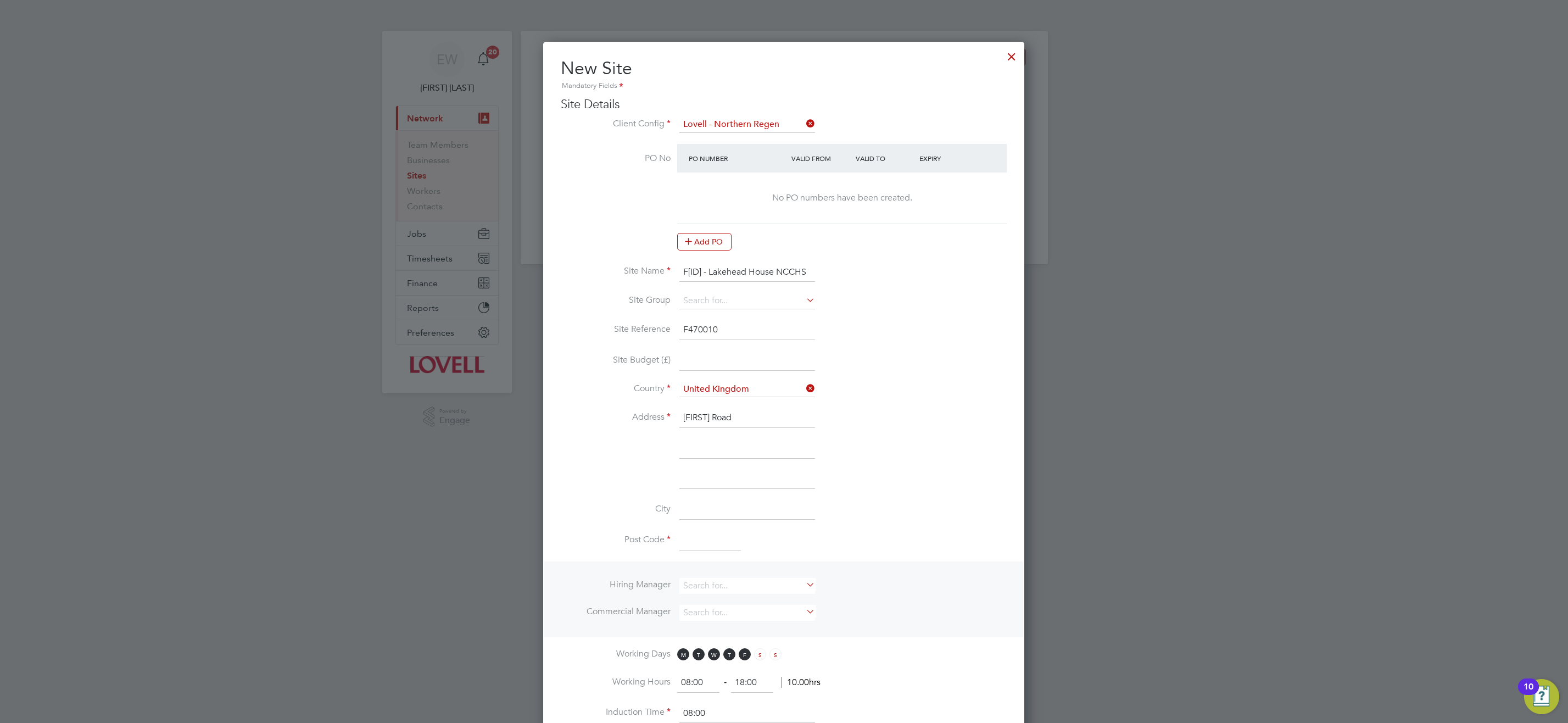 type on "[FIRST] Road" 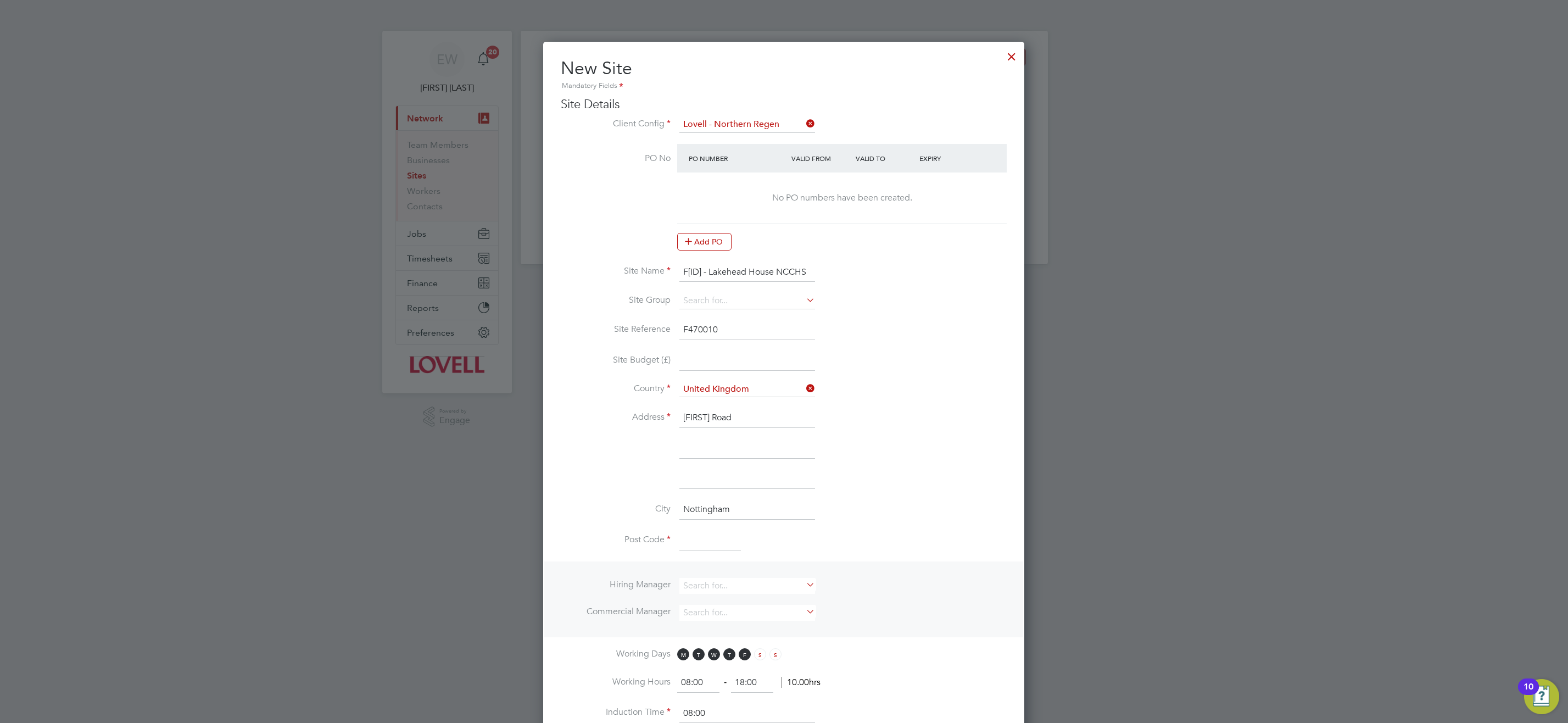 type on "Nottingham" 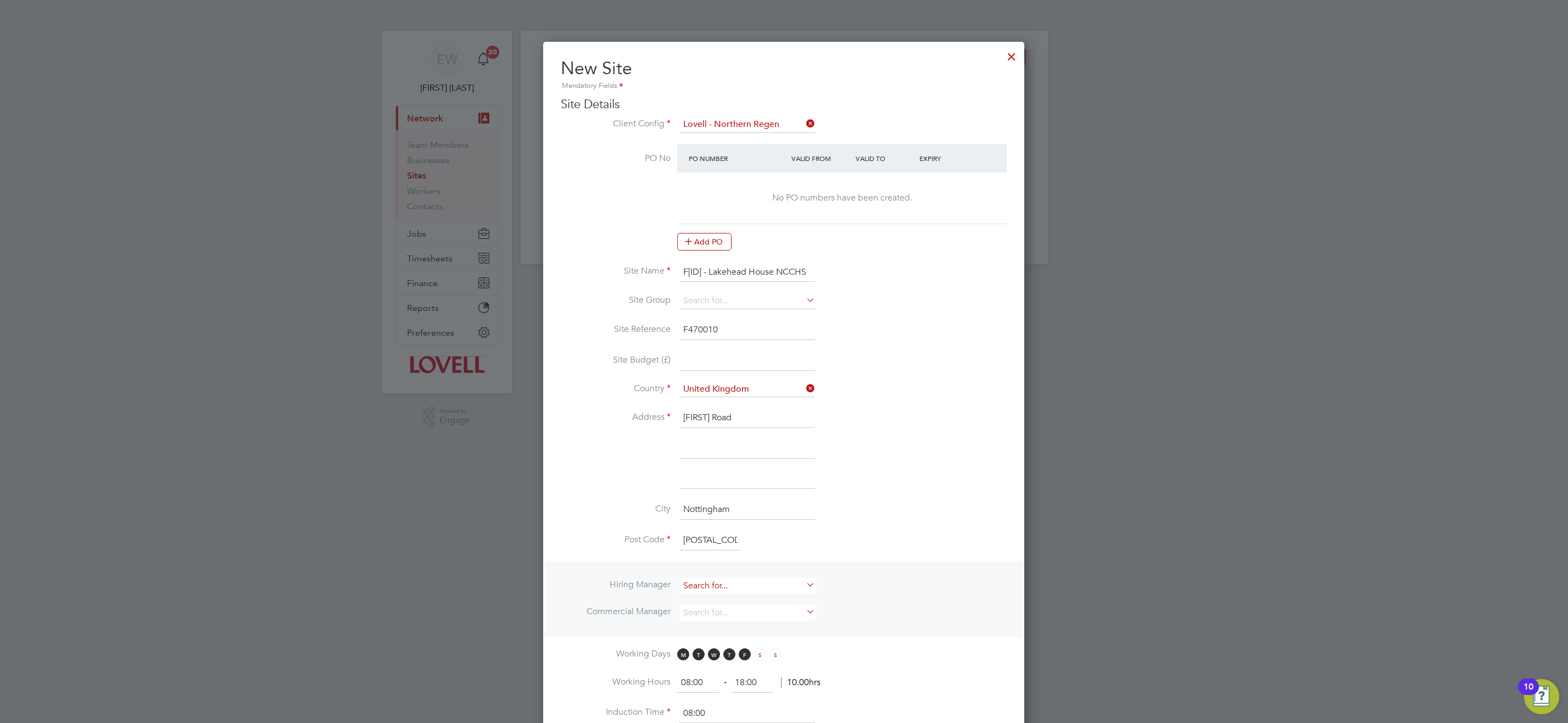 type on "[POSTAL_CODE]" 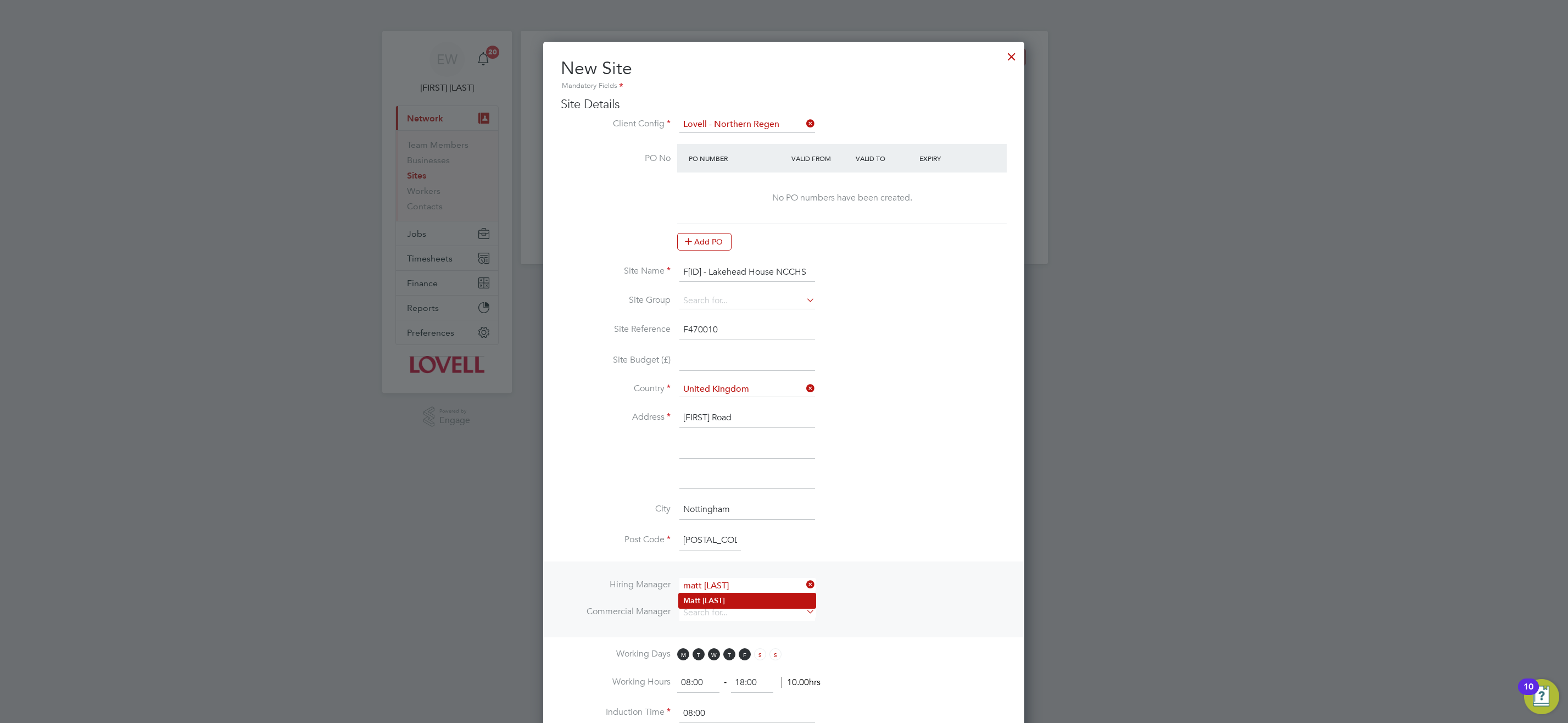 click on "Matt [LAST]" 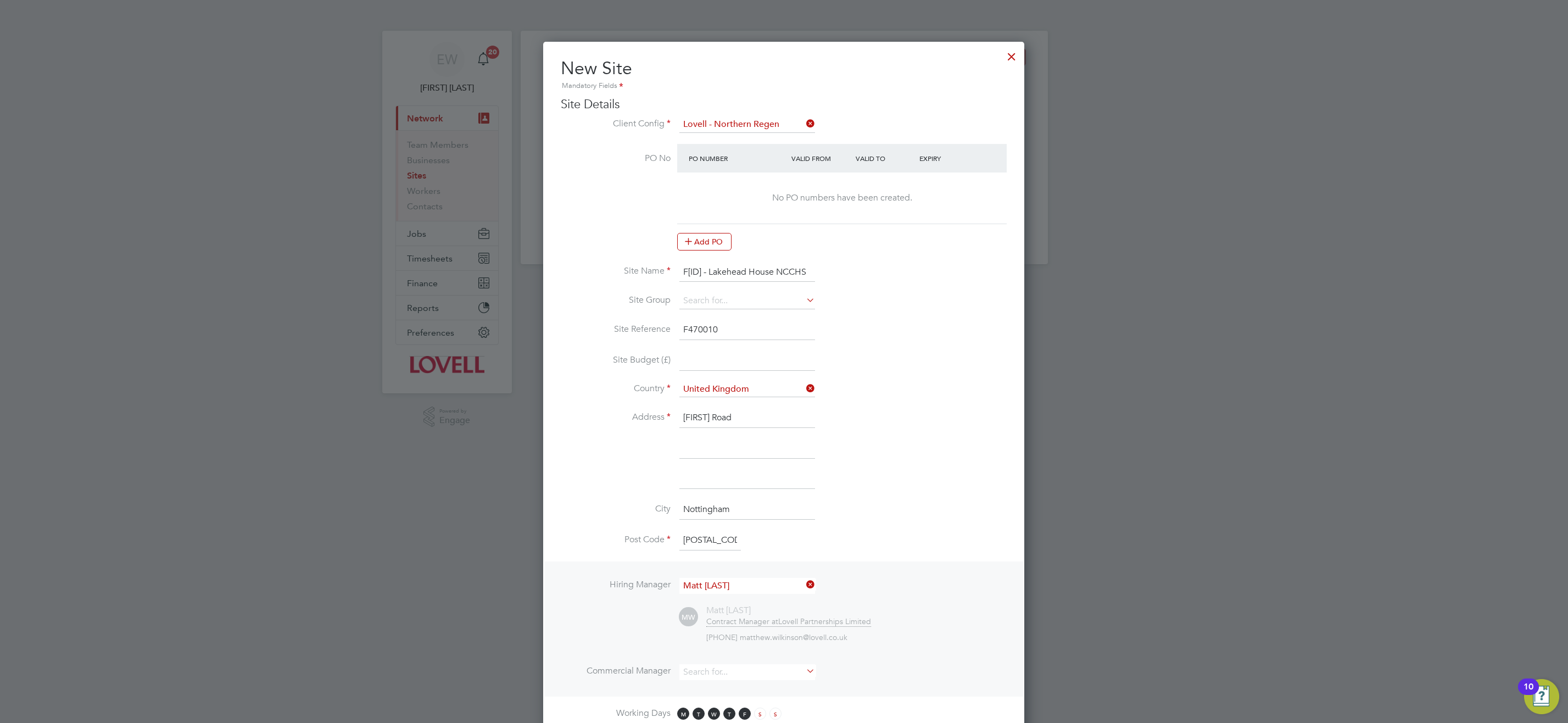 scroll, scrollTop: 5, scrollLeft: 5, axis: both 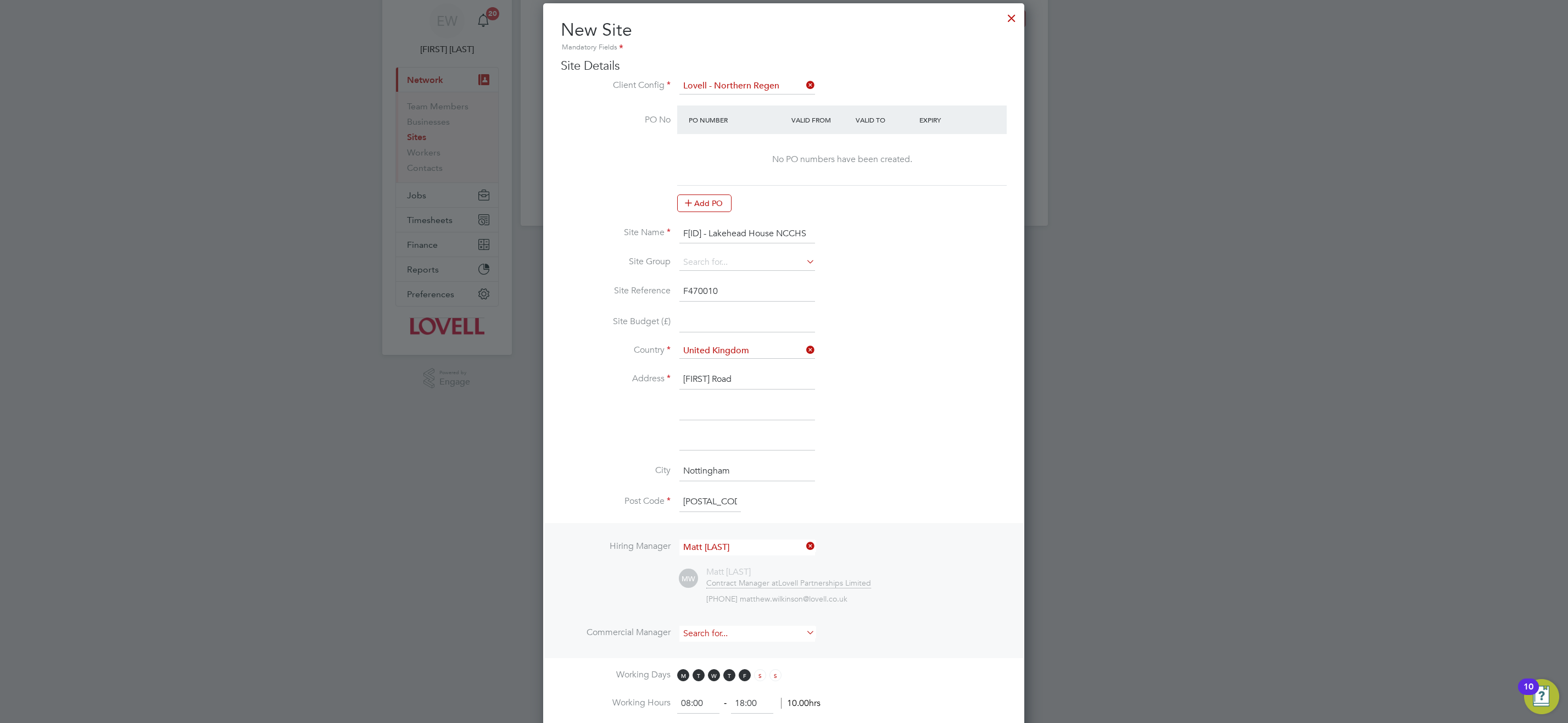 click at bounding box center (747, 633) 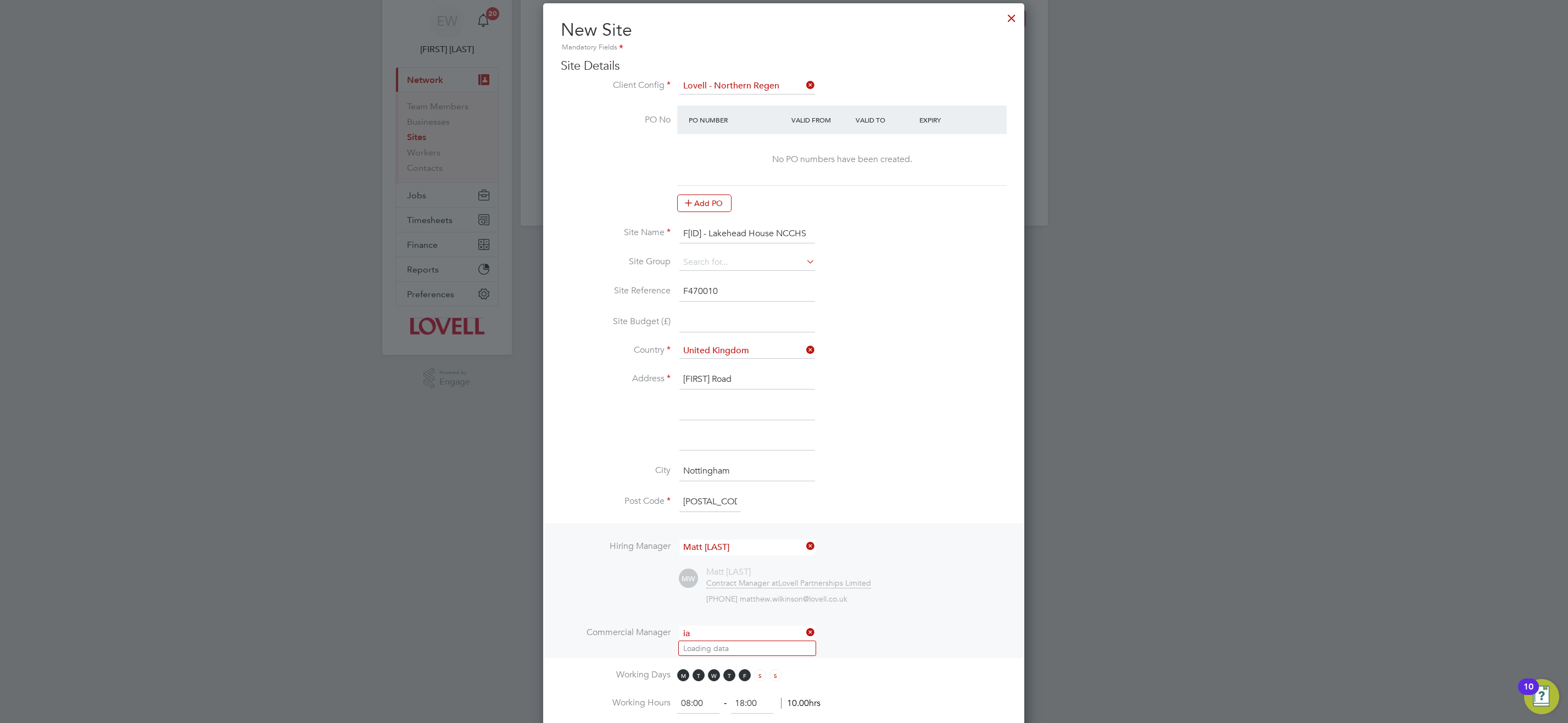 type on "i" 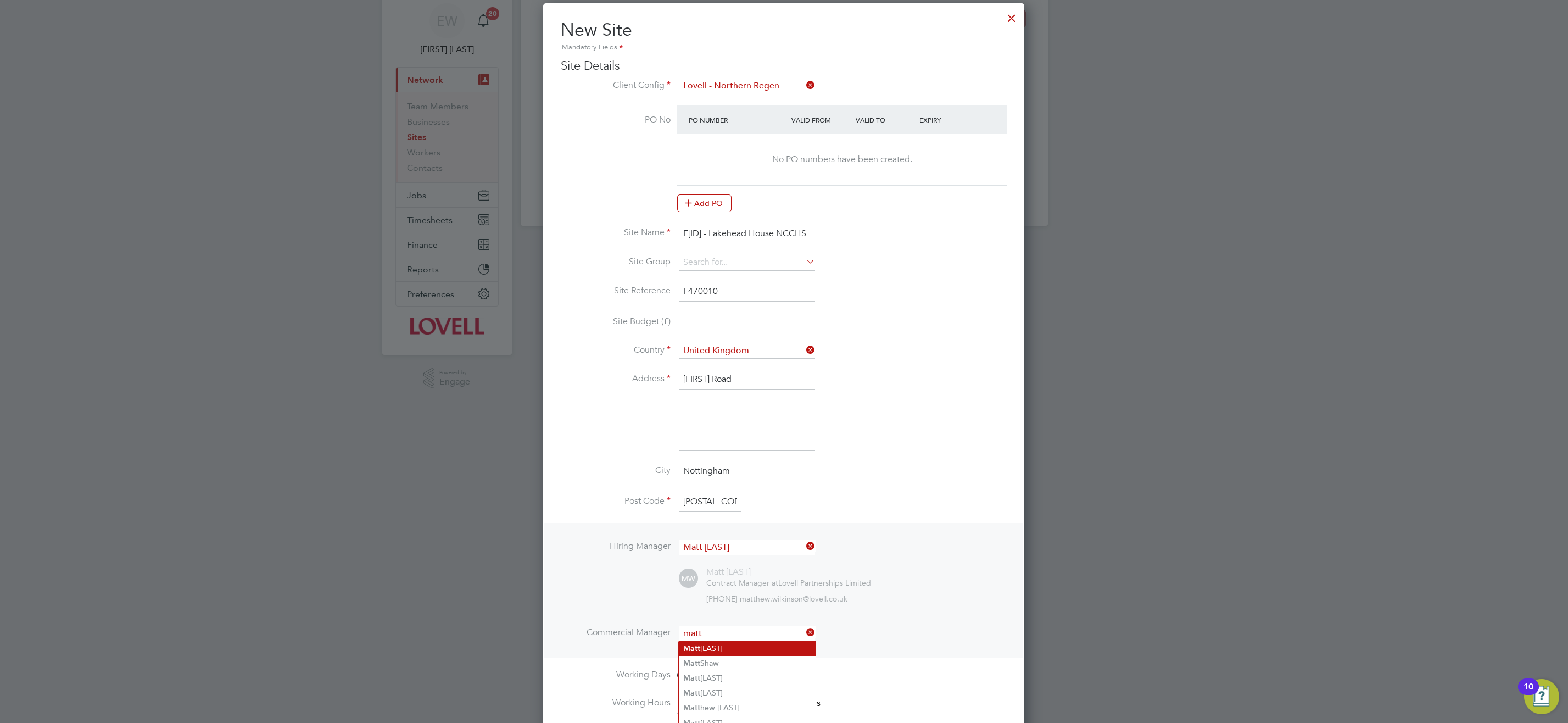 click on "Matt [LAST]" 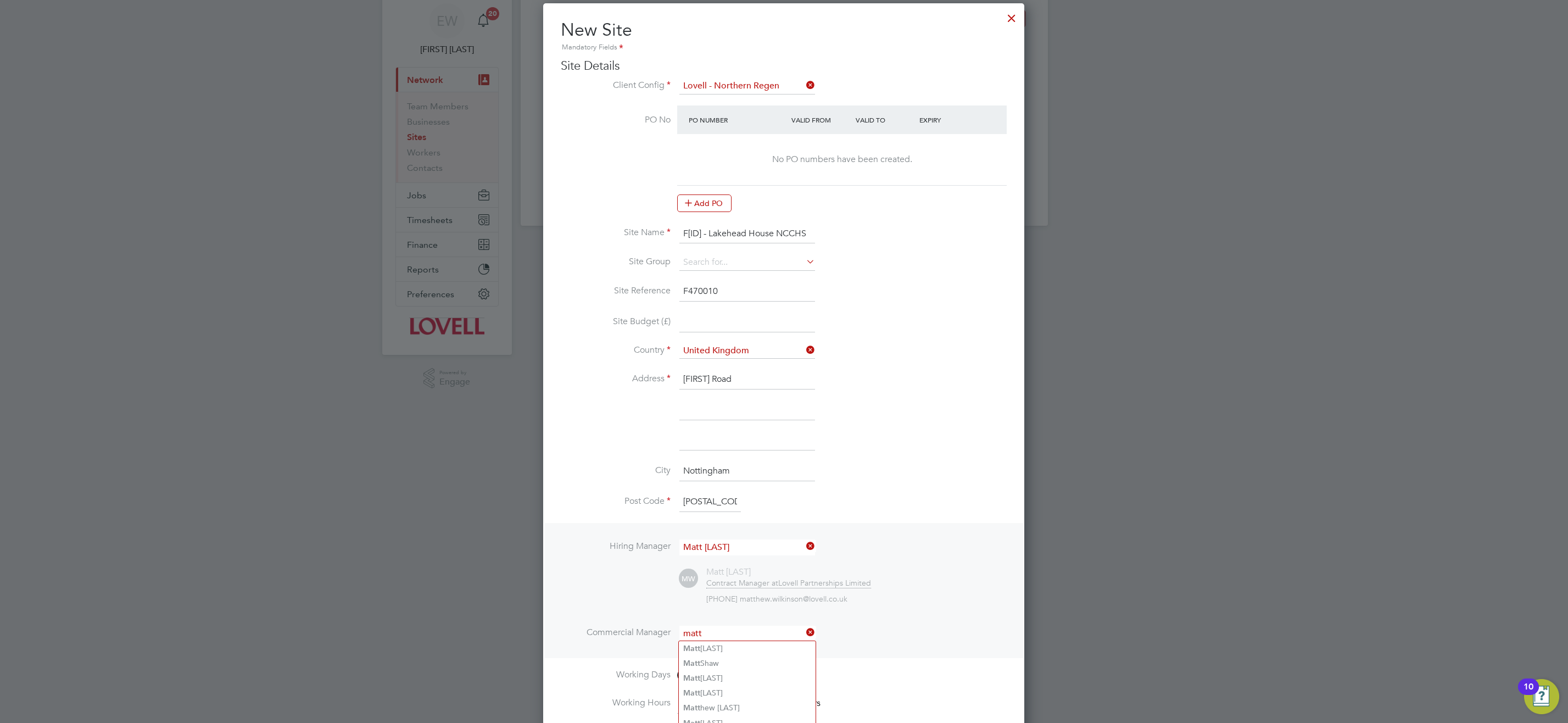 type on "Matt [LAST]" 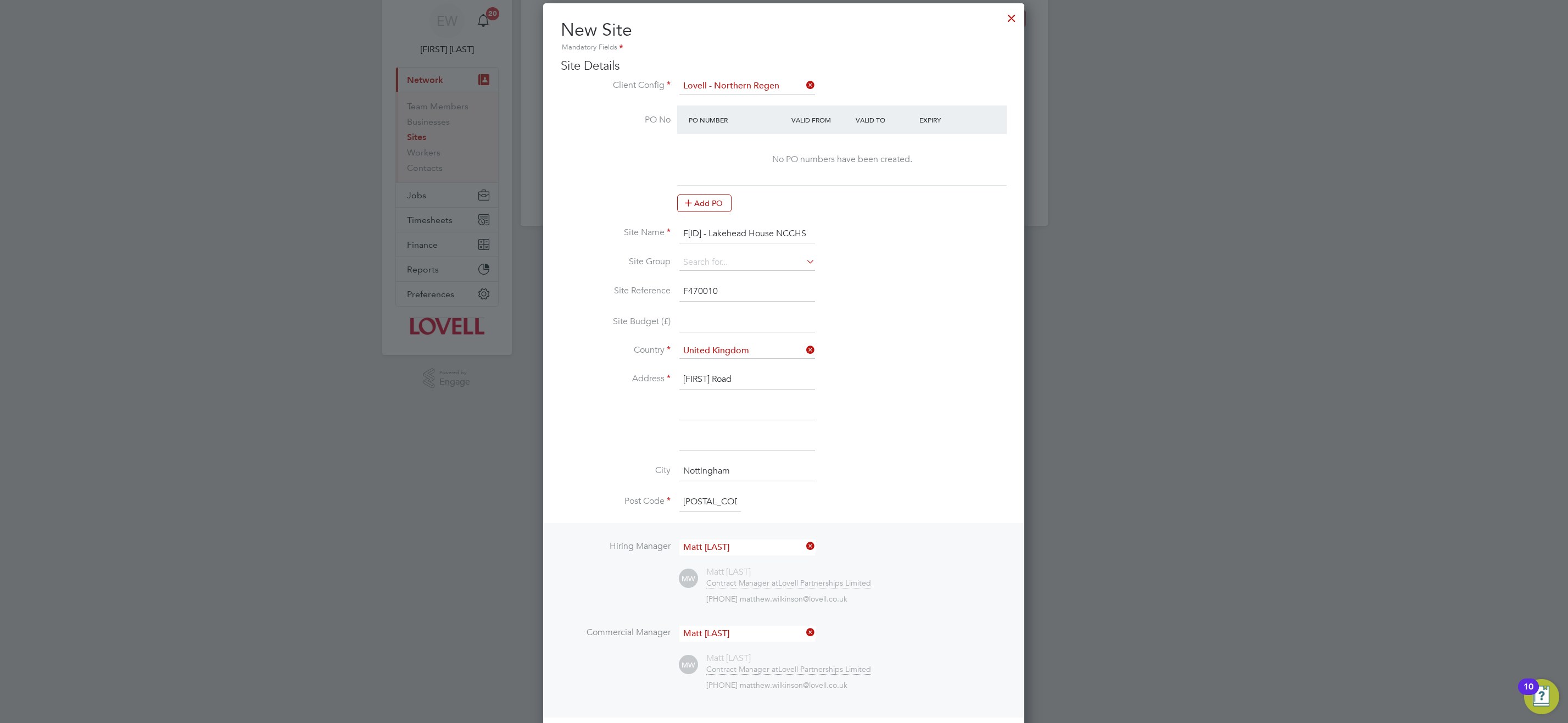 scroll, scrollTop: 5, scrollLeft: 5, axis: both 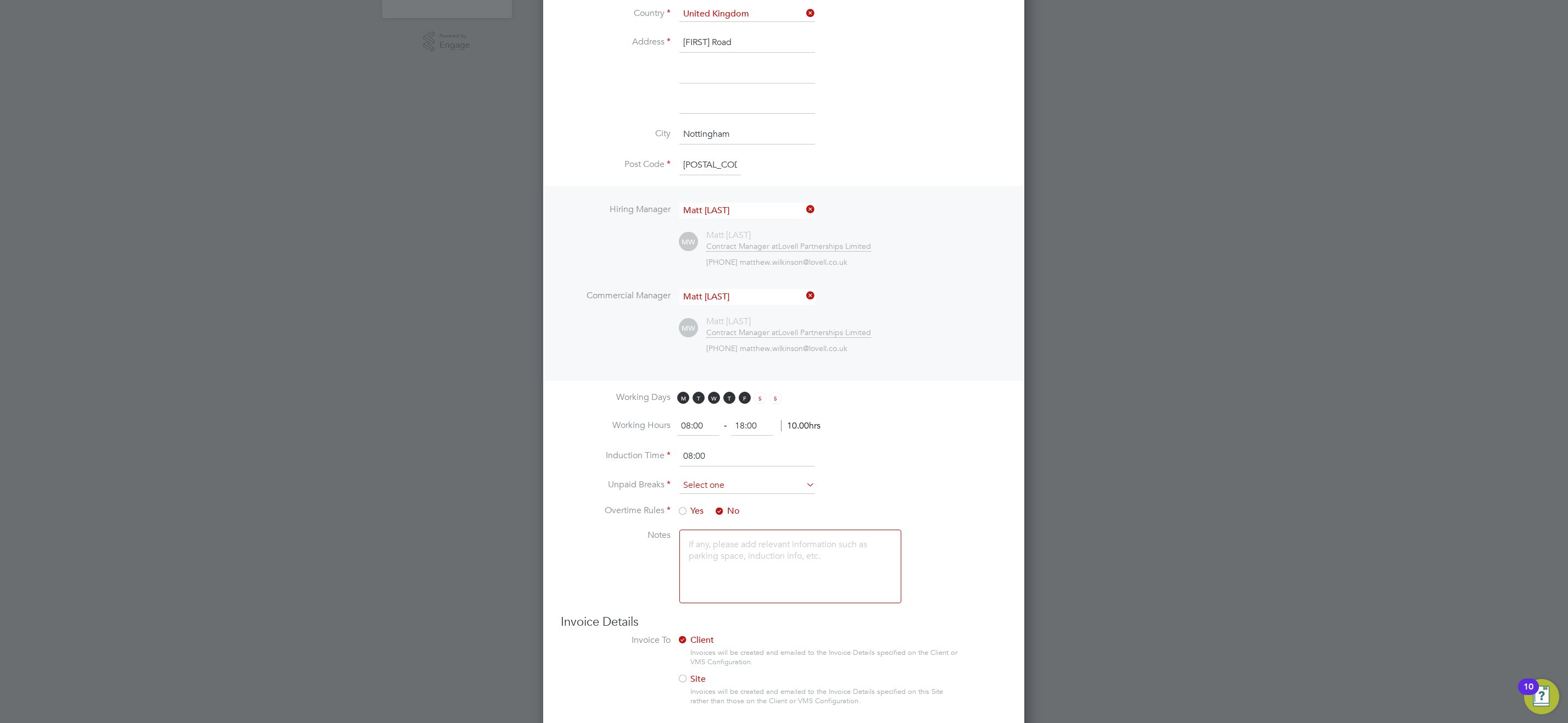 click at bounding box center [747, 486] 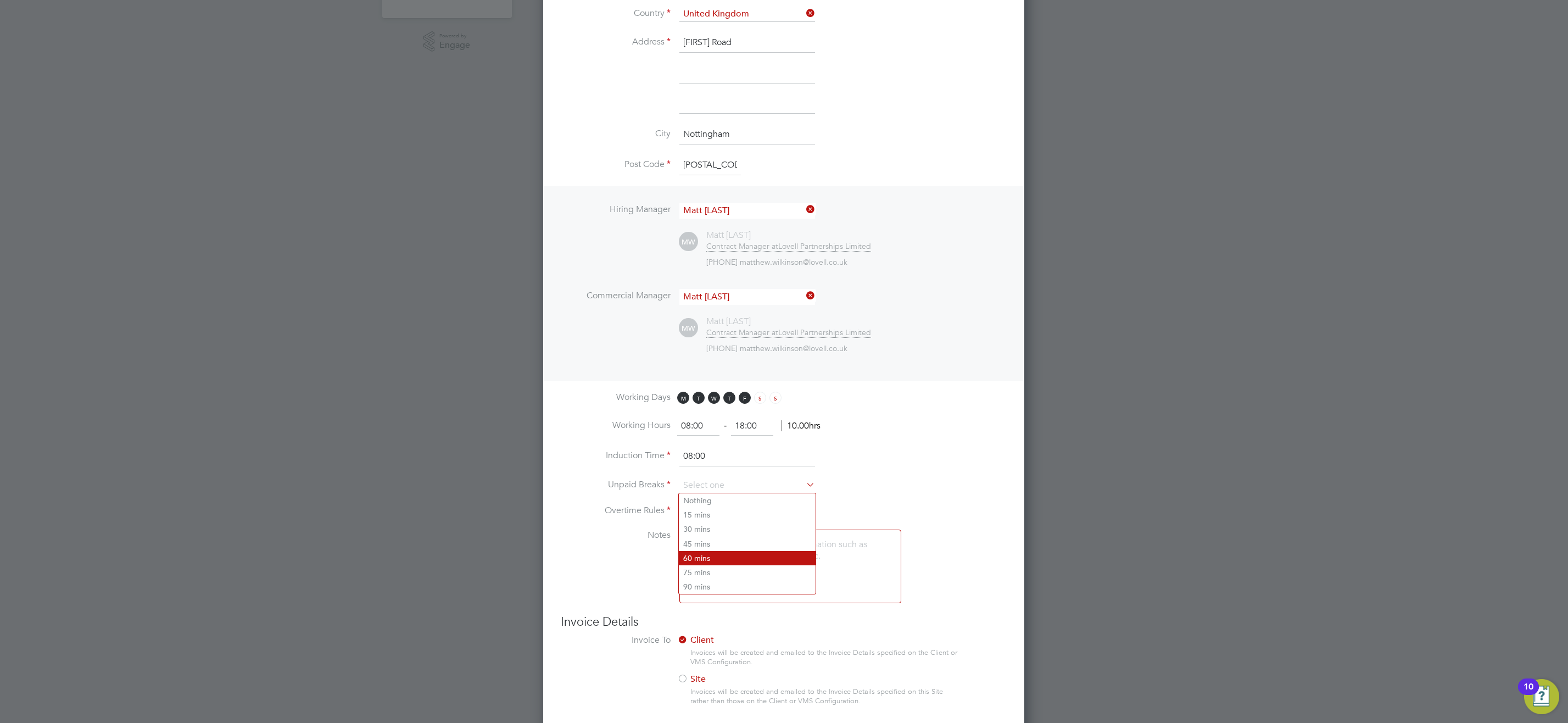 click on "60 mins" 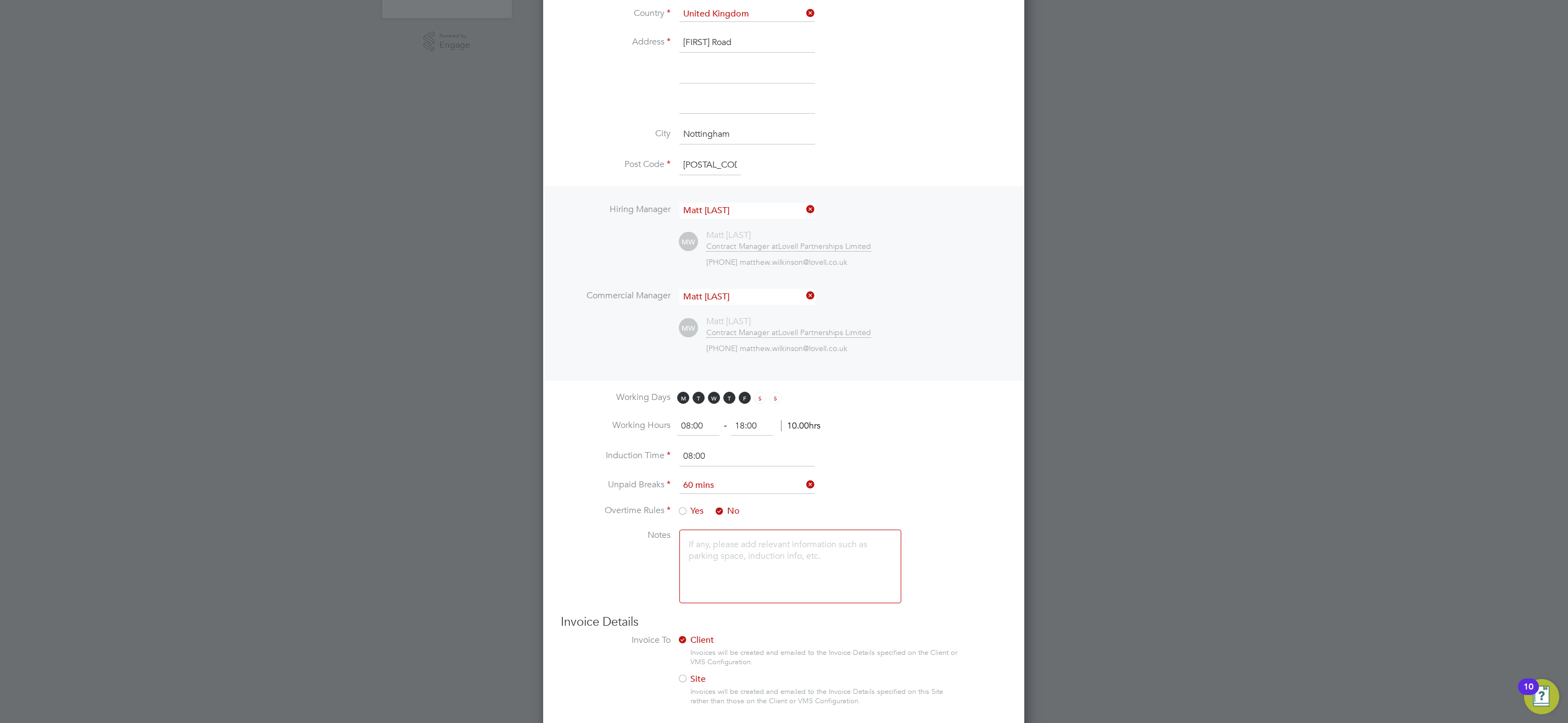 click on "Overtime Rules Yes   No" at bounding box center [784, 517] 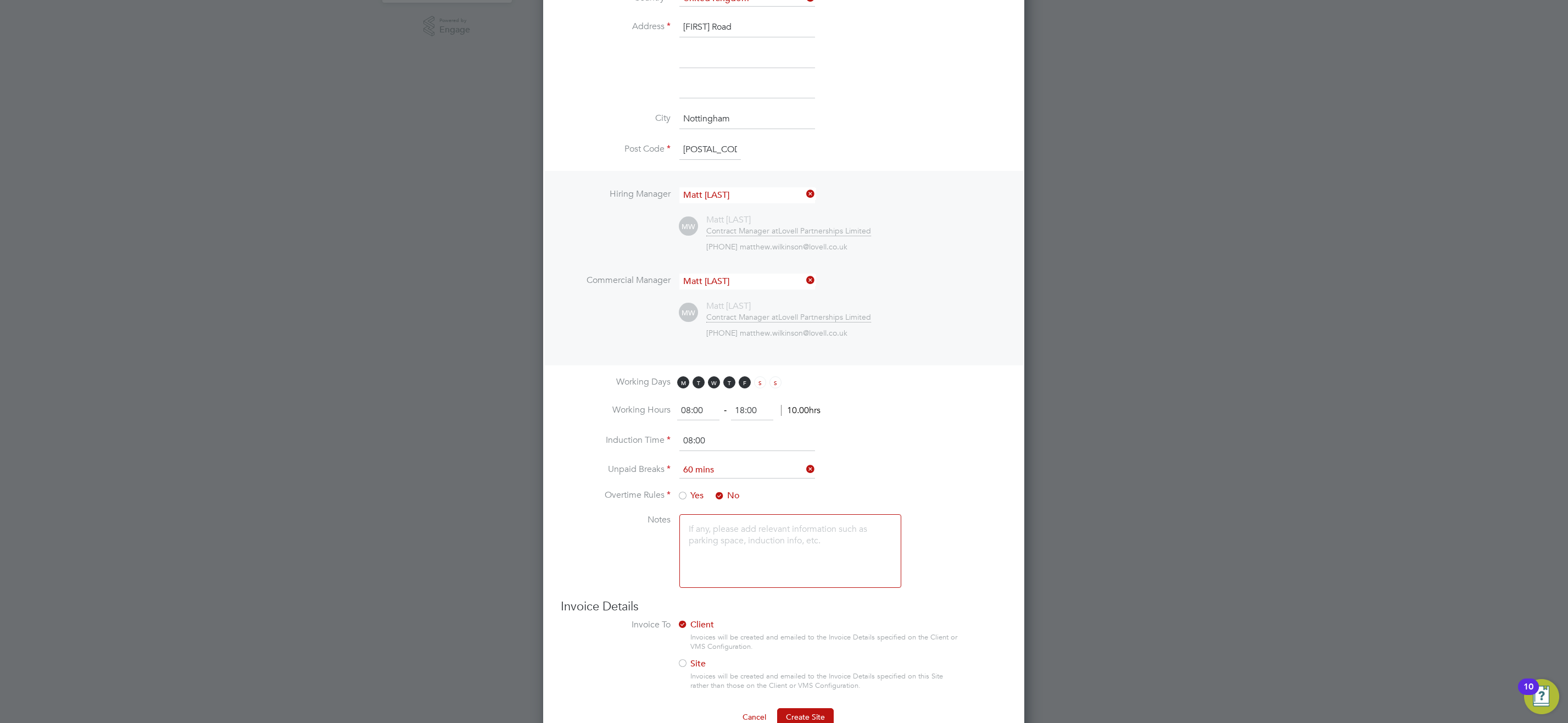 scroll, scrollTop: 415, scrollLeft: 0, axis: vertical 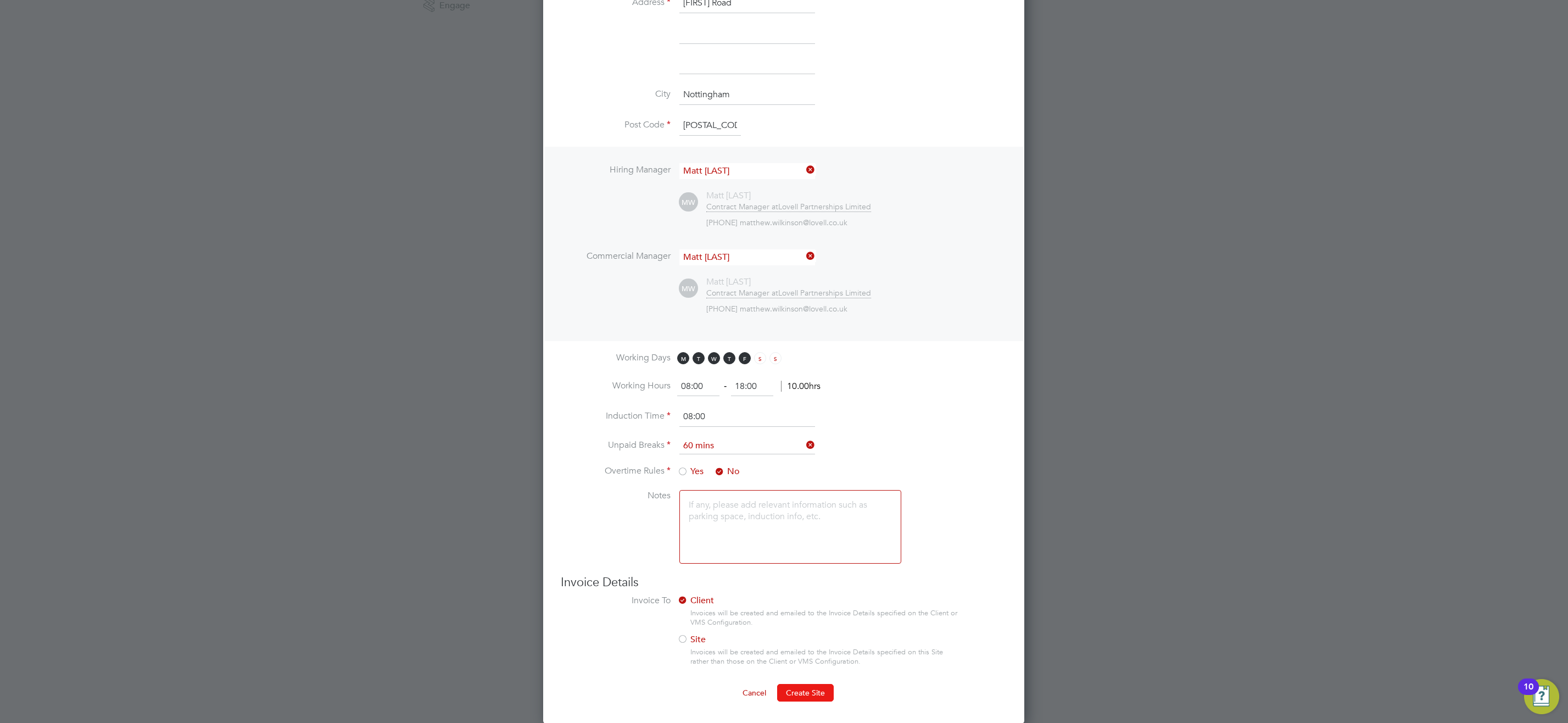 click on "Create Site" at bounding box center (805, 693) 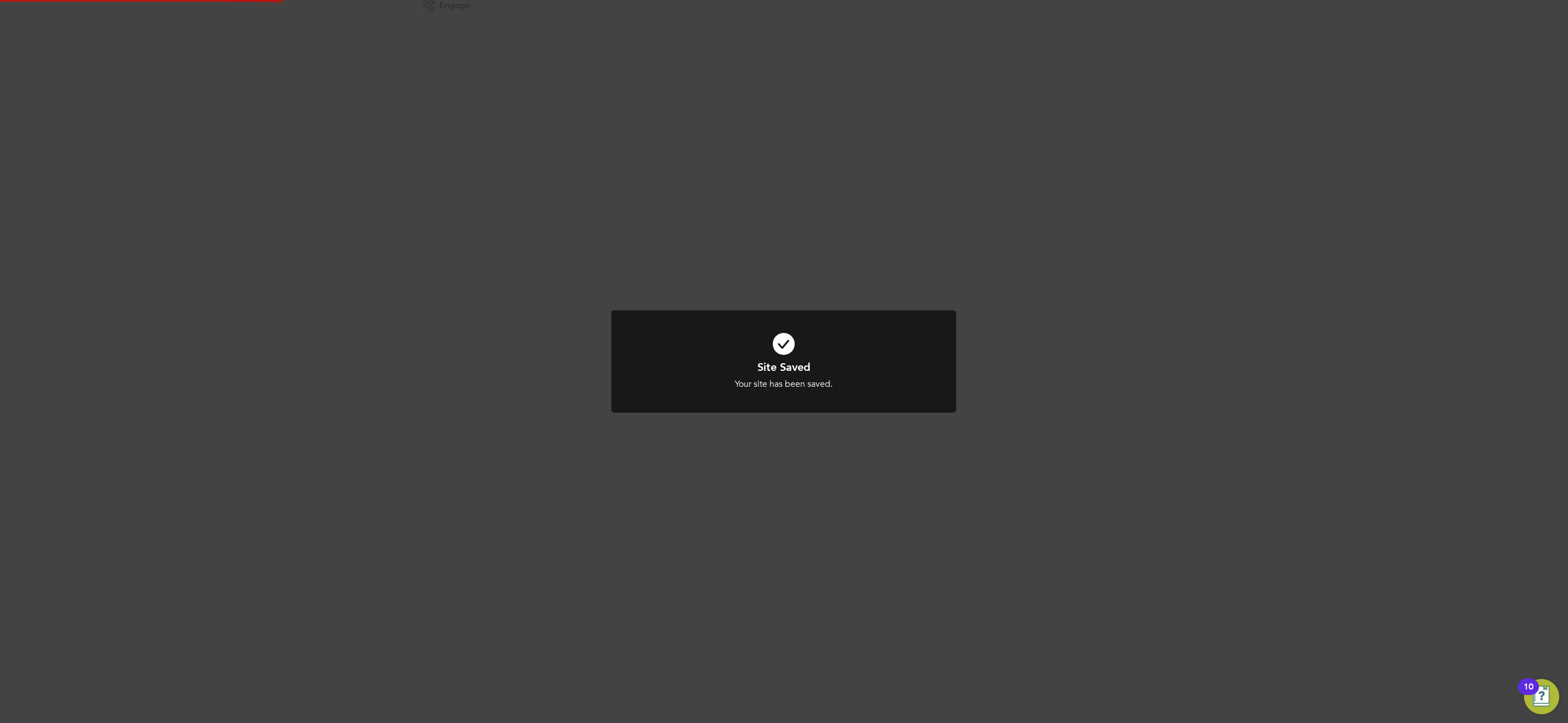 scroll, scrollTop: 0, scrollLeft: 0, axis: both 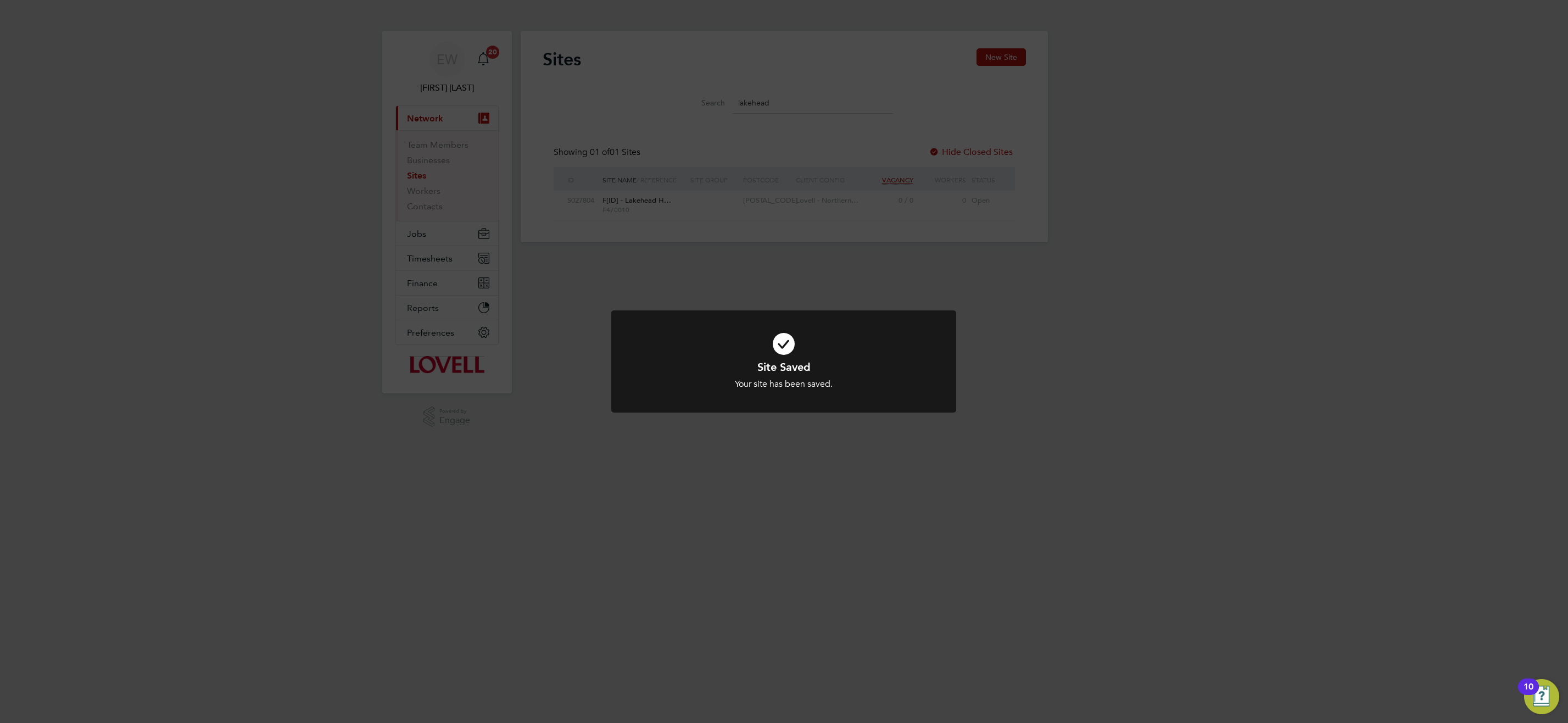 click on "Site Saved Your site has been saved. Cancel Okay" 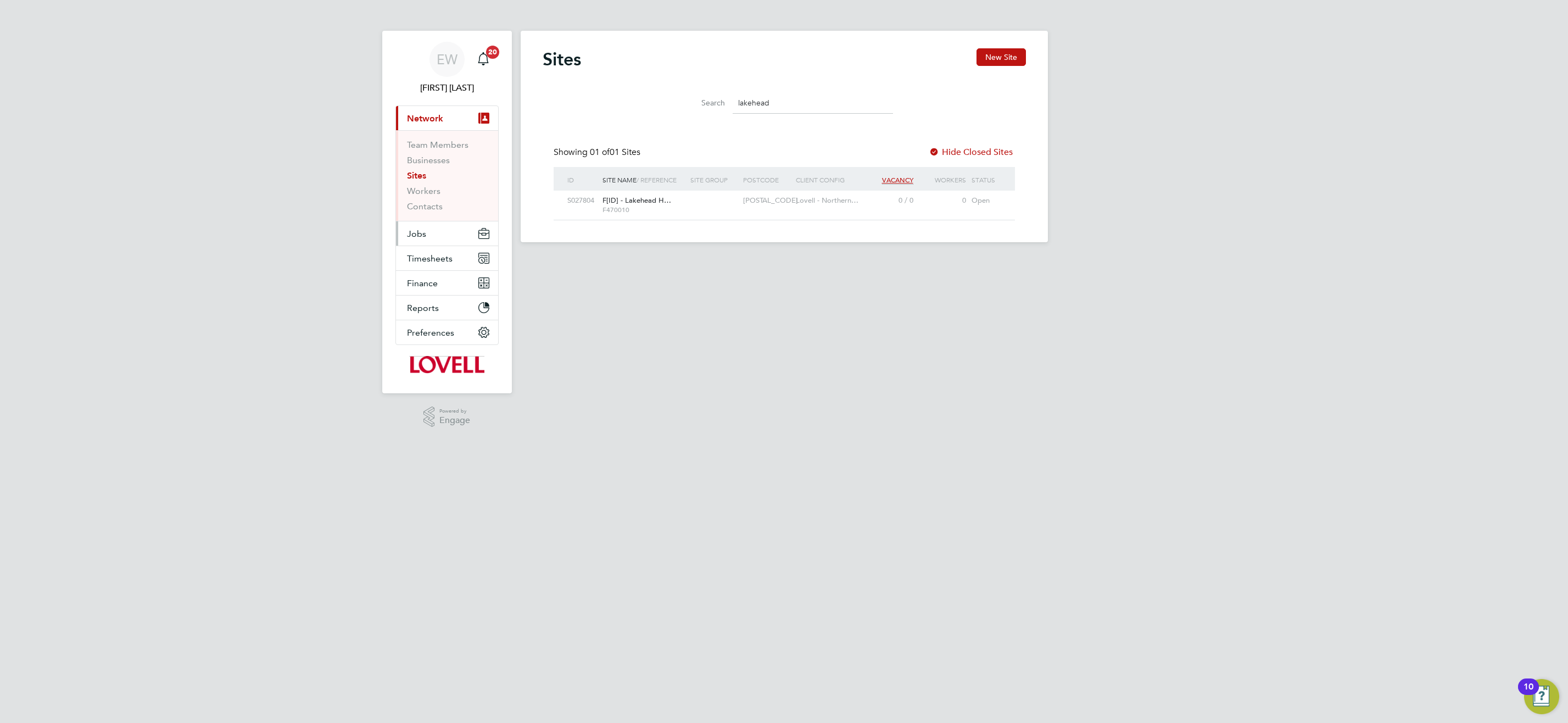 click on "Jobs" at bounding box center [416, 233] 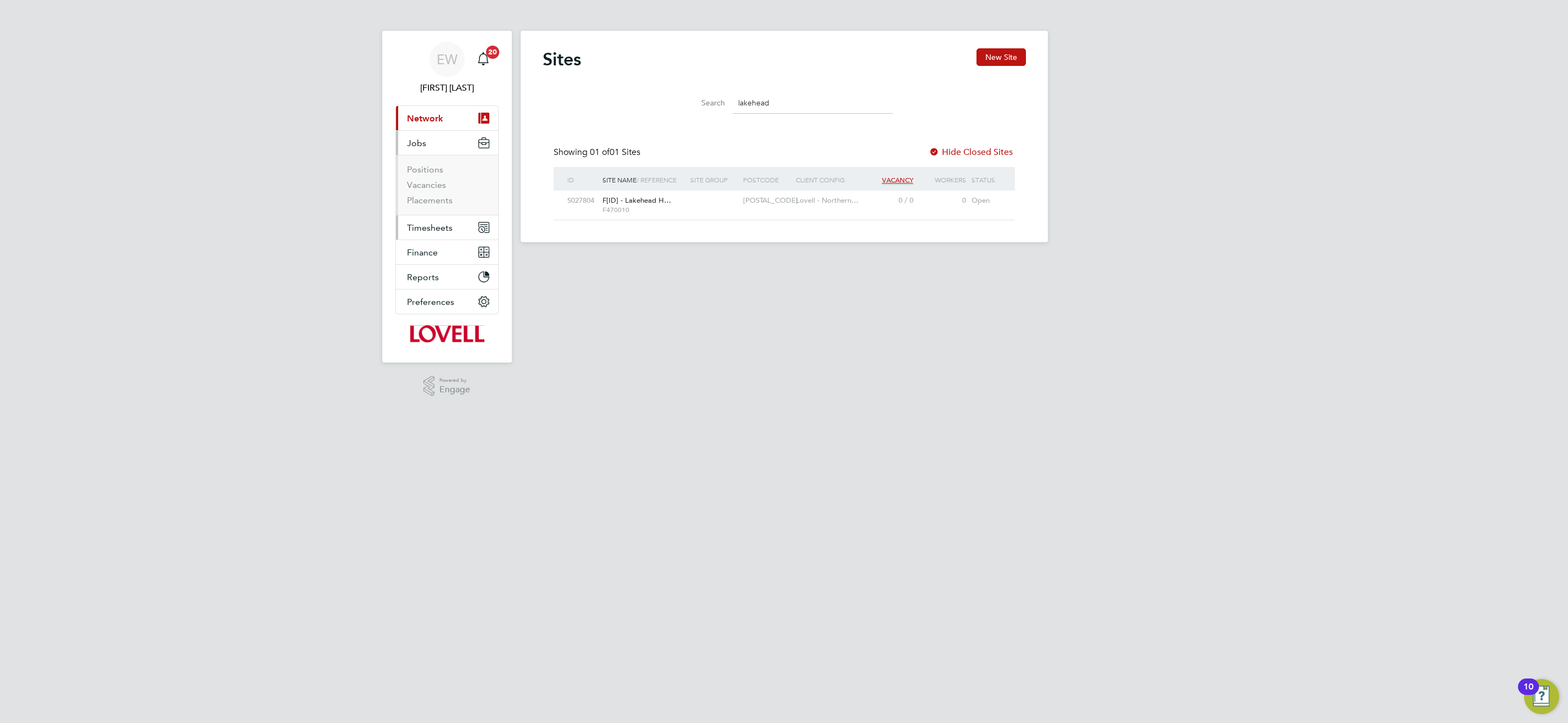 click on "Timesheets" at bounding box center [429, 227] 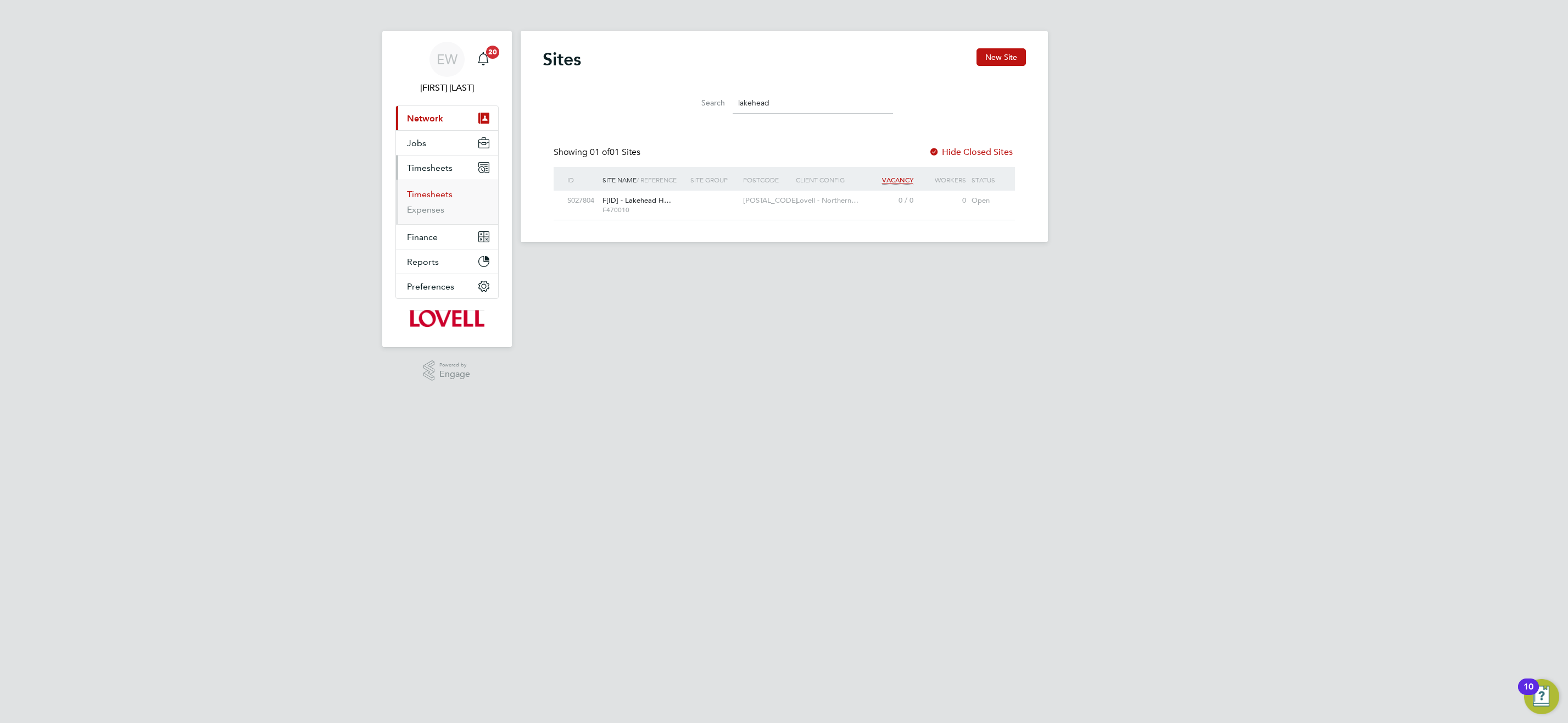 click on "Timesheets" at bounding box center (429, 194) 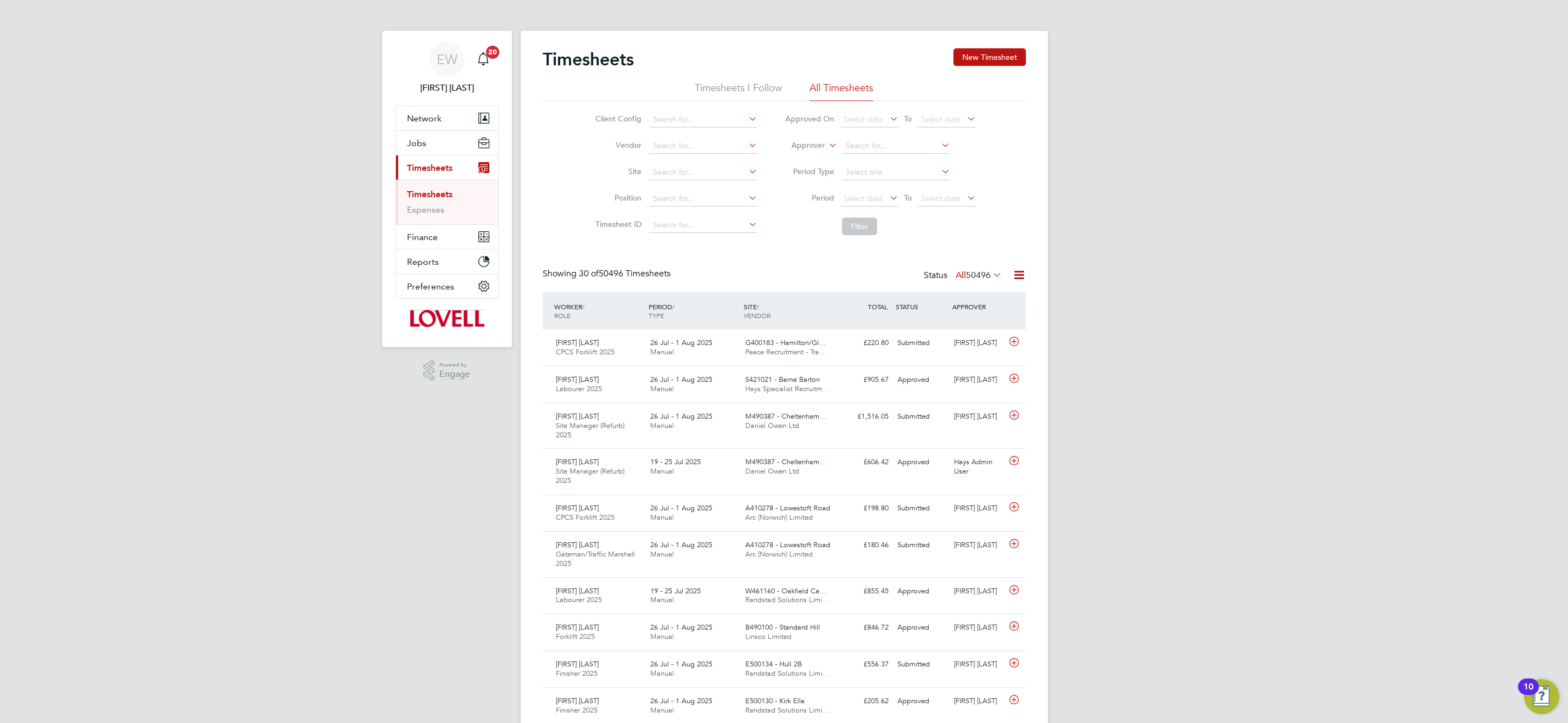 scroll, scrollTop: 5, scrollLeft: 5, axis: both 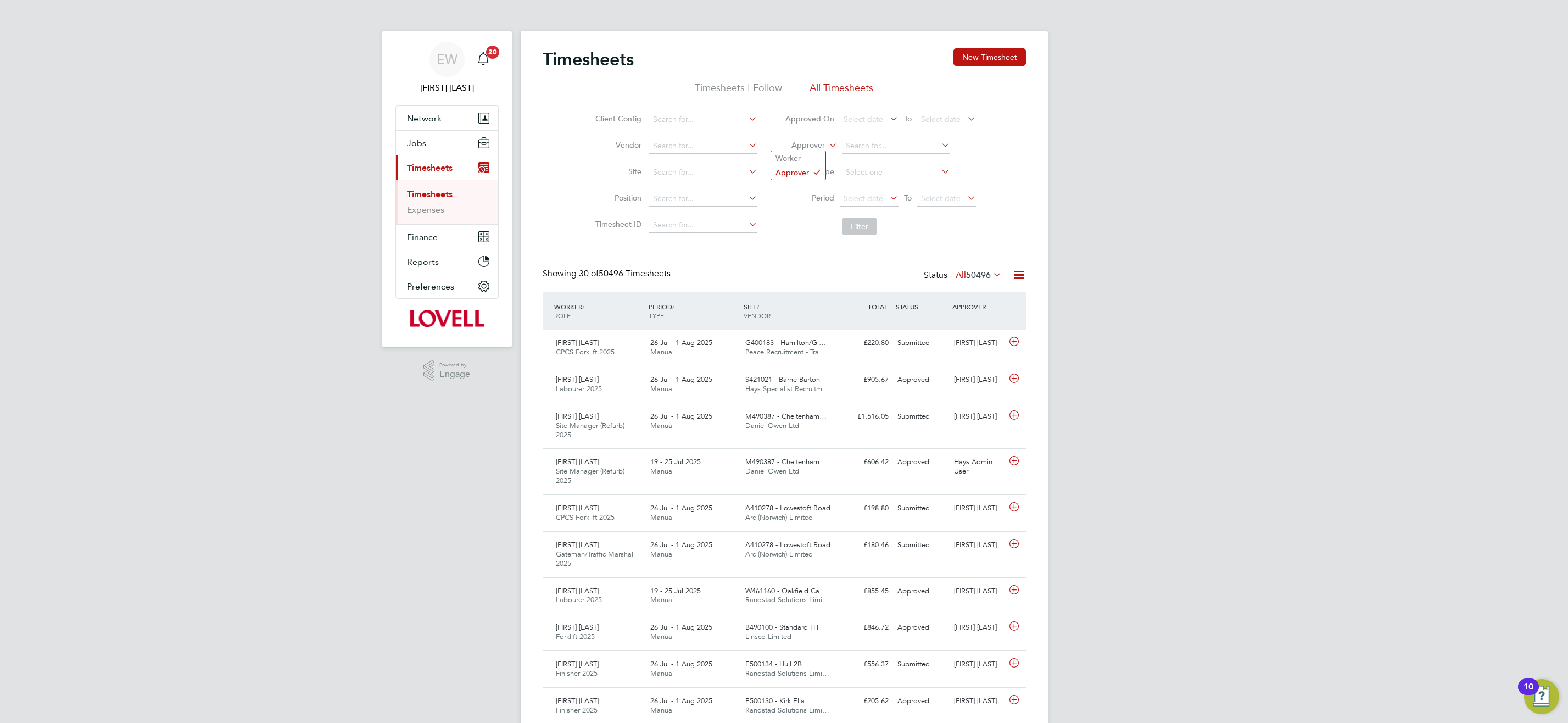 click 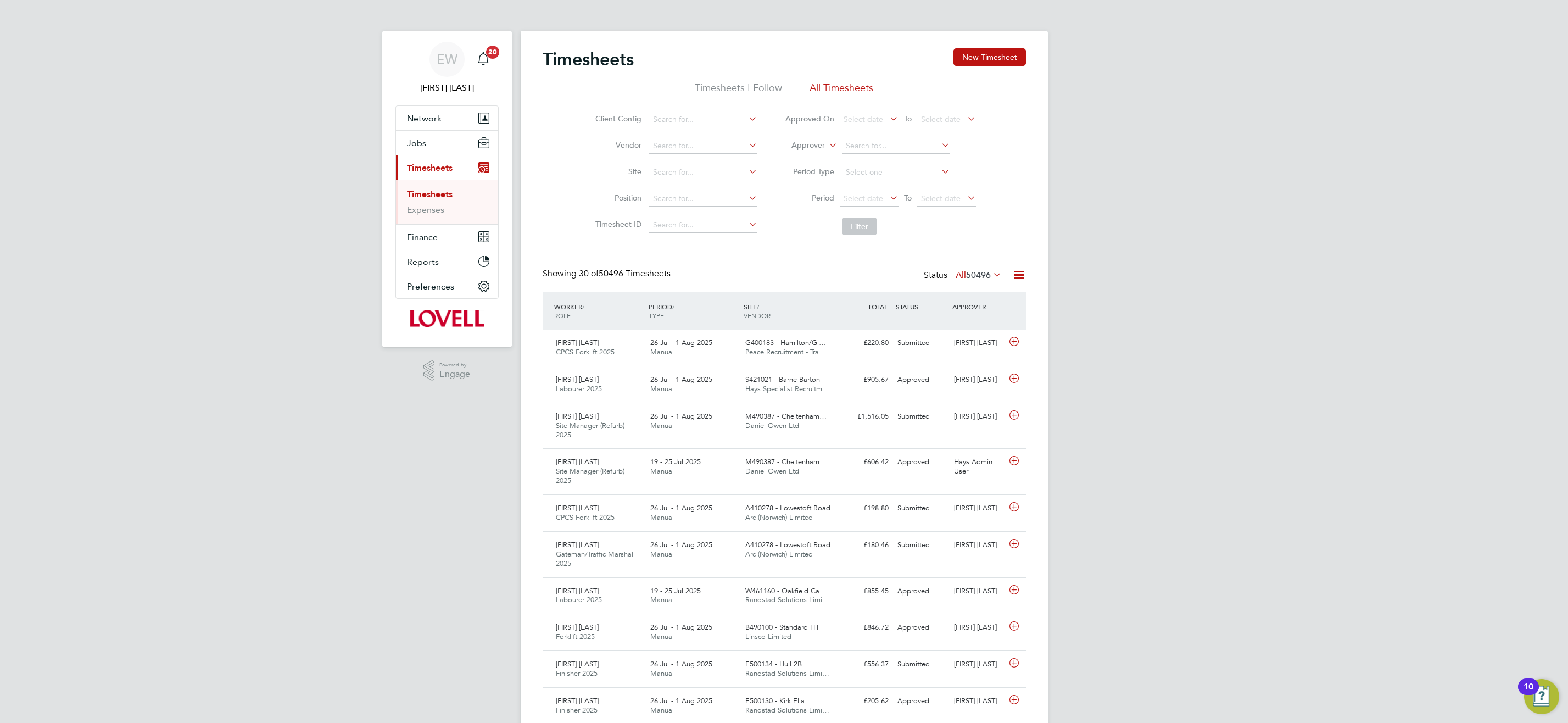 click on "Worker" 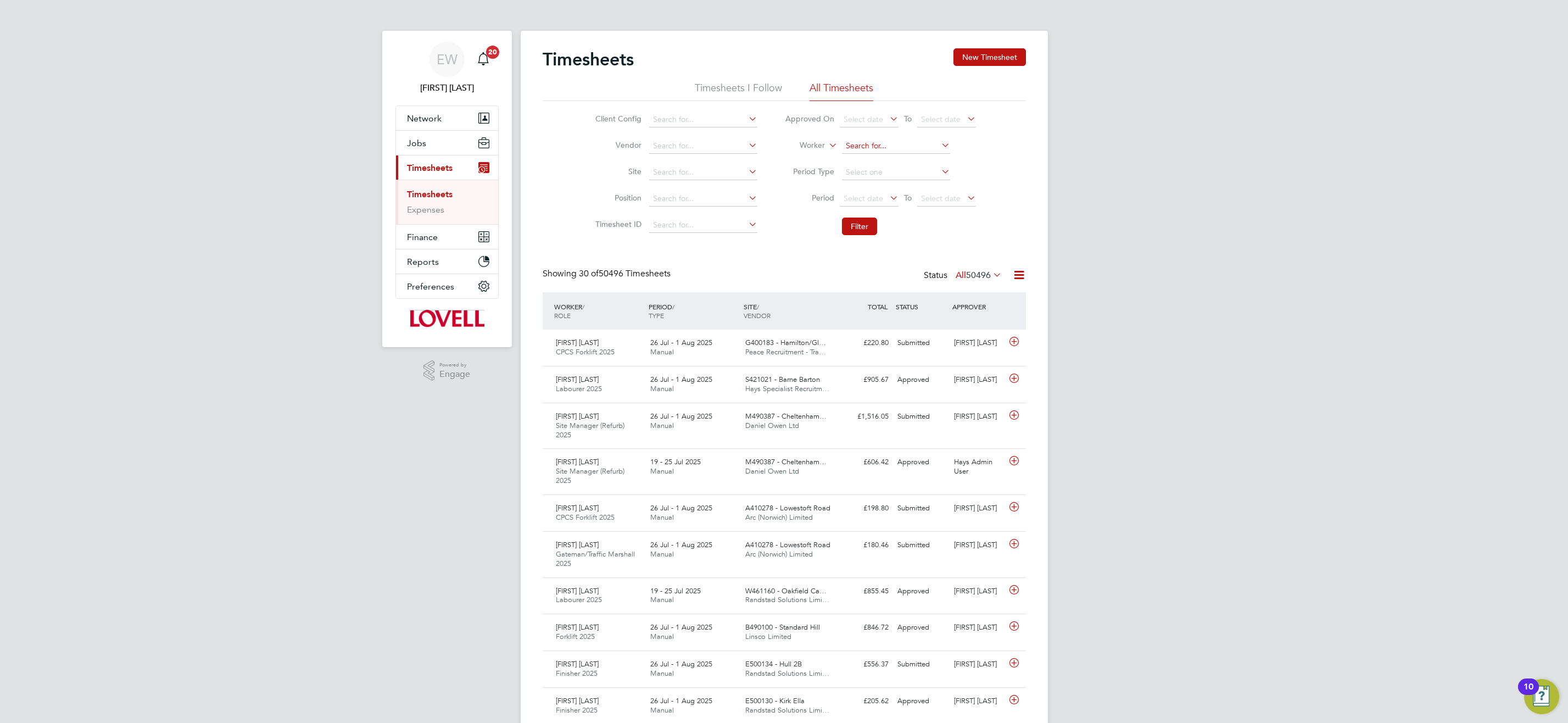 click 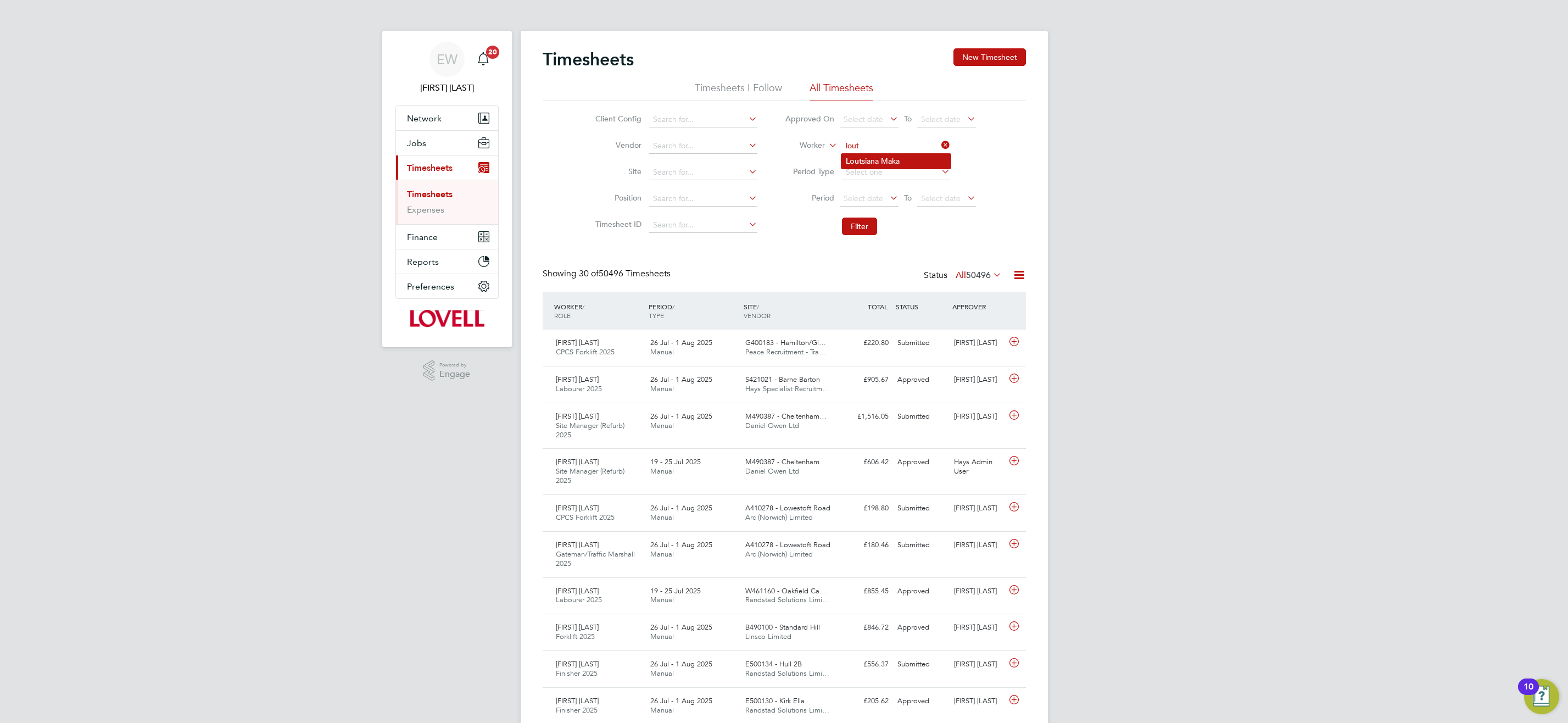 click on "Lout siana Maka" 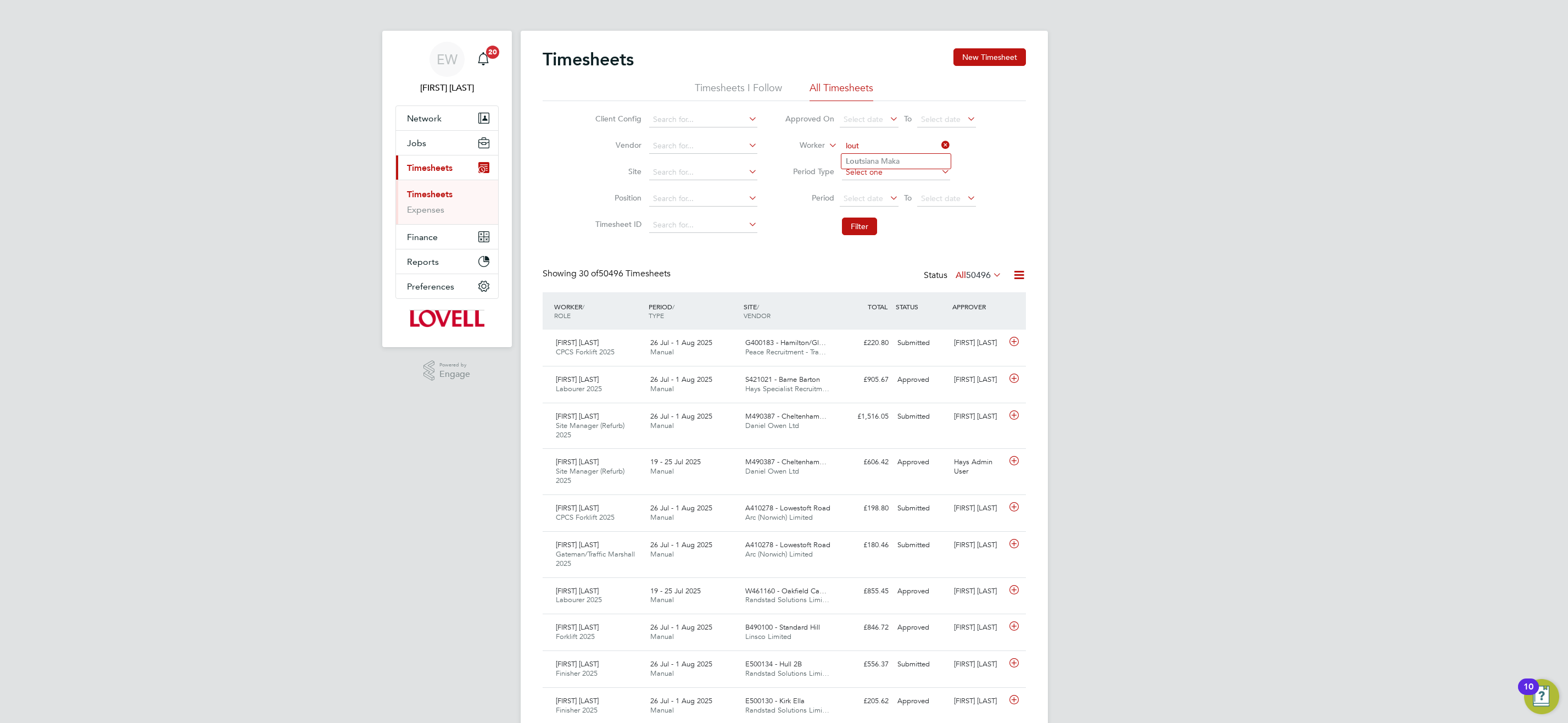 type on "Loutsiana Maka" 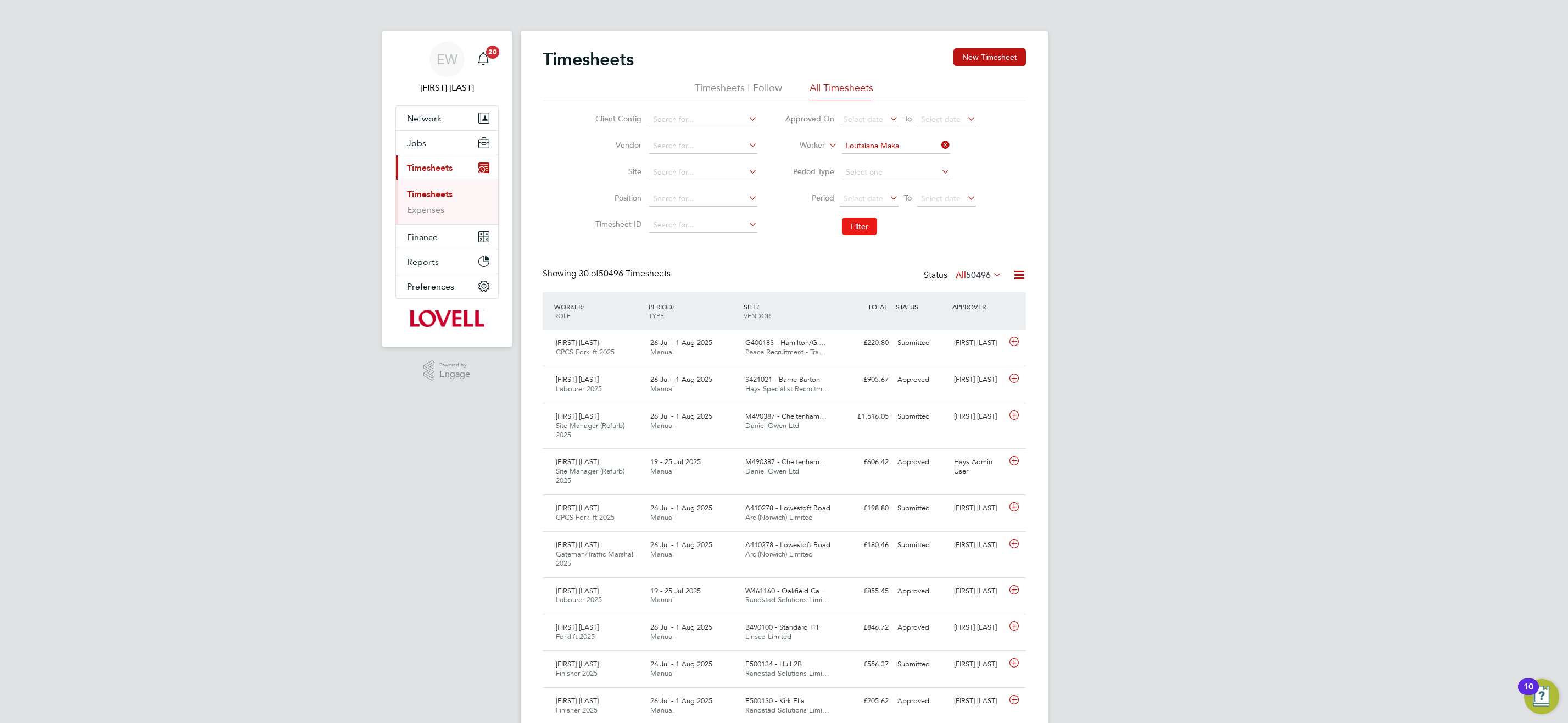 click on "Filter" 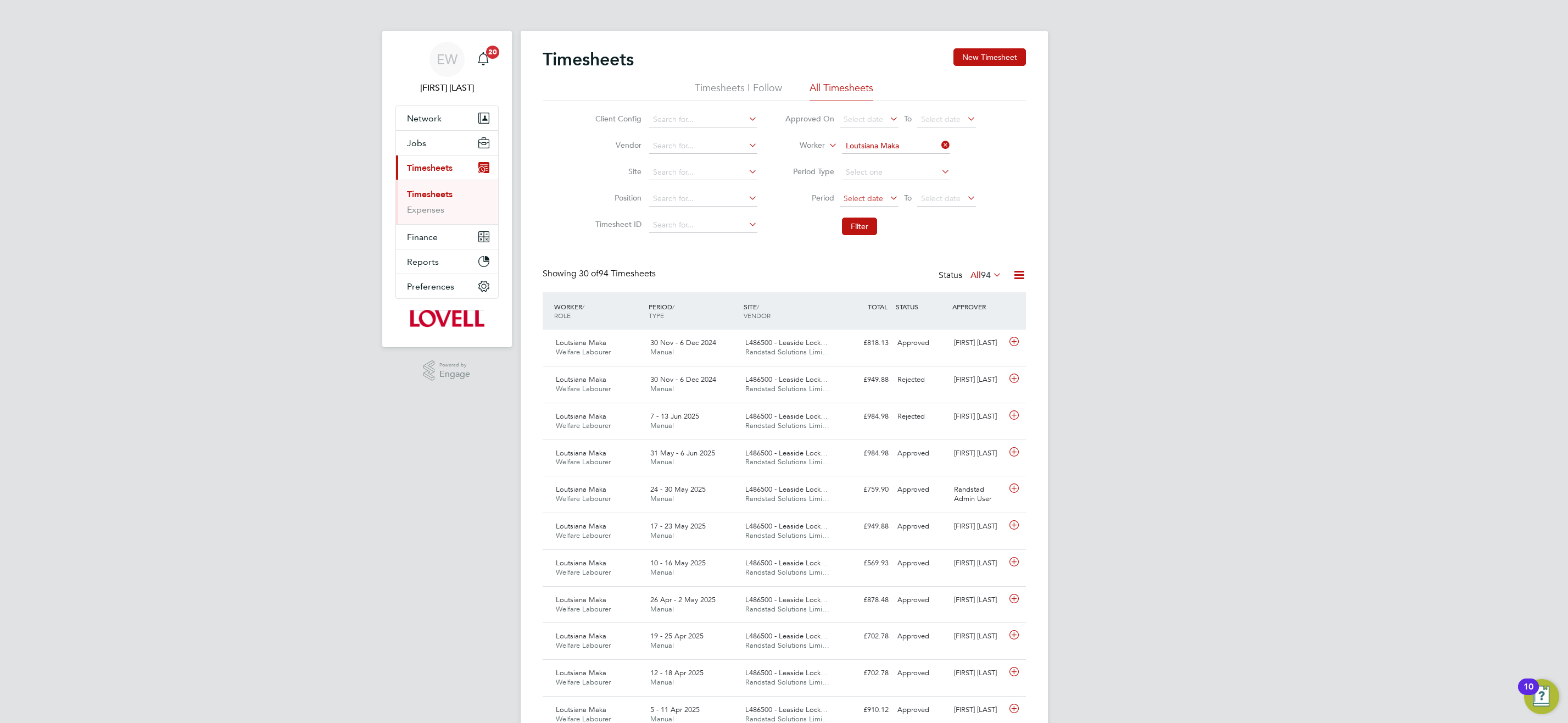 click on "Select date" 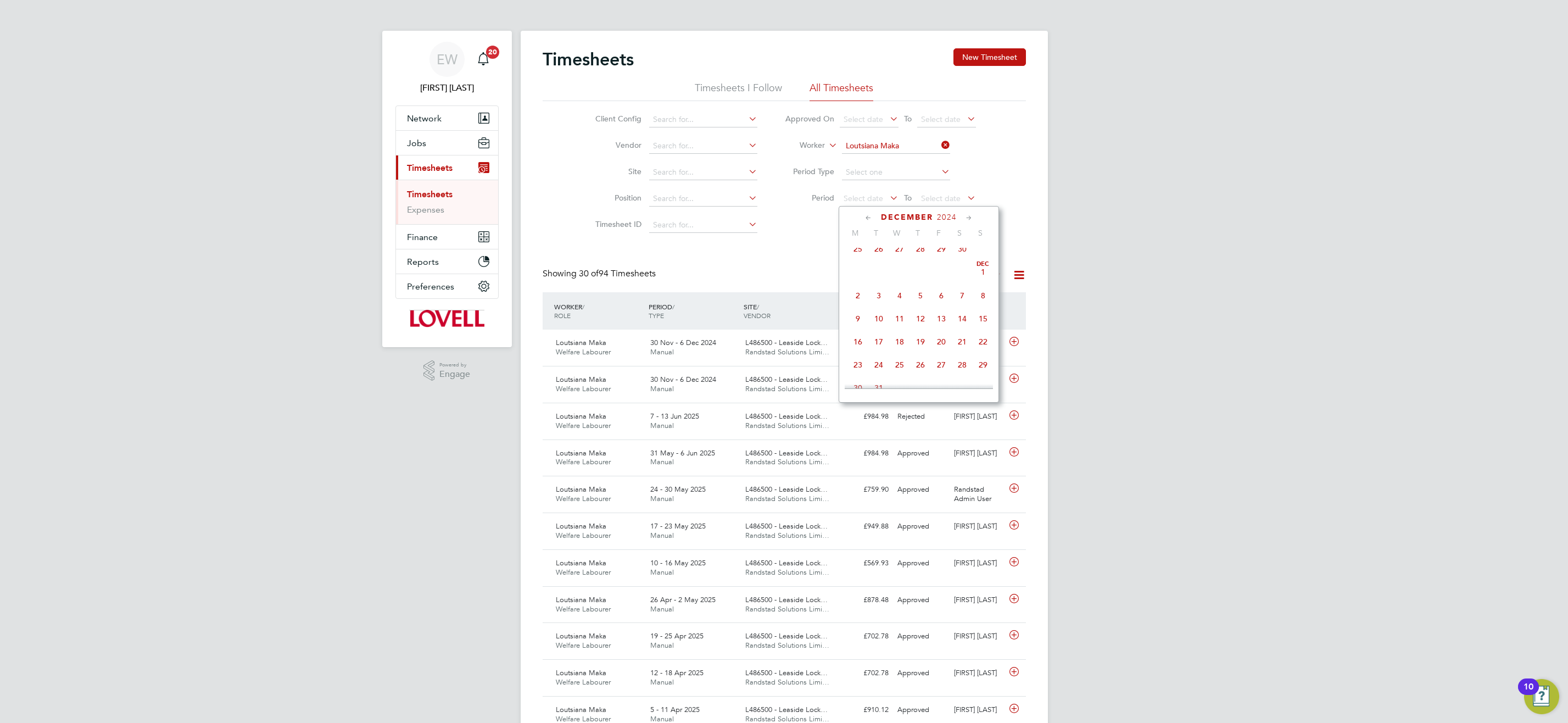 scroll, scrollTop: 174, scrollLeft: 0, axis: vertical 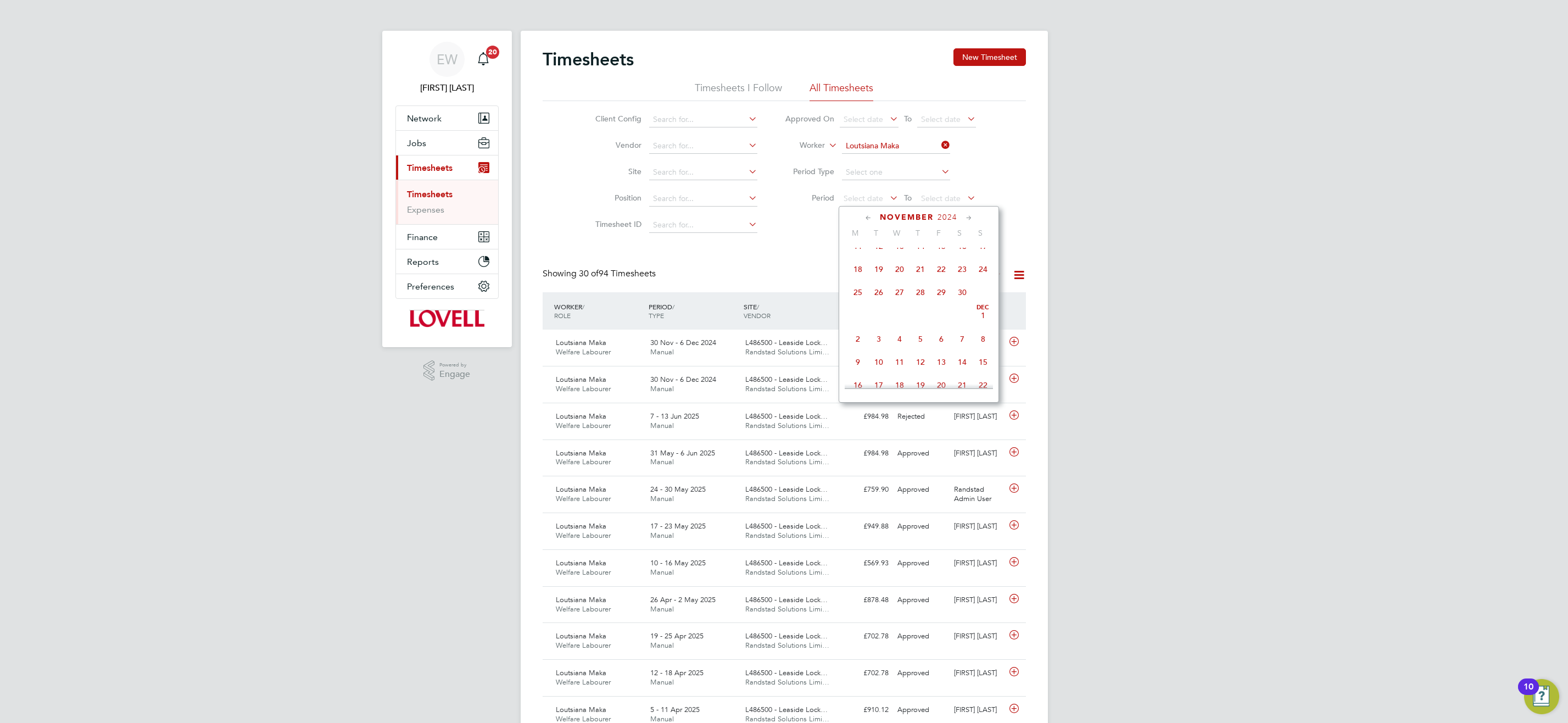 click on "30" 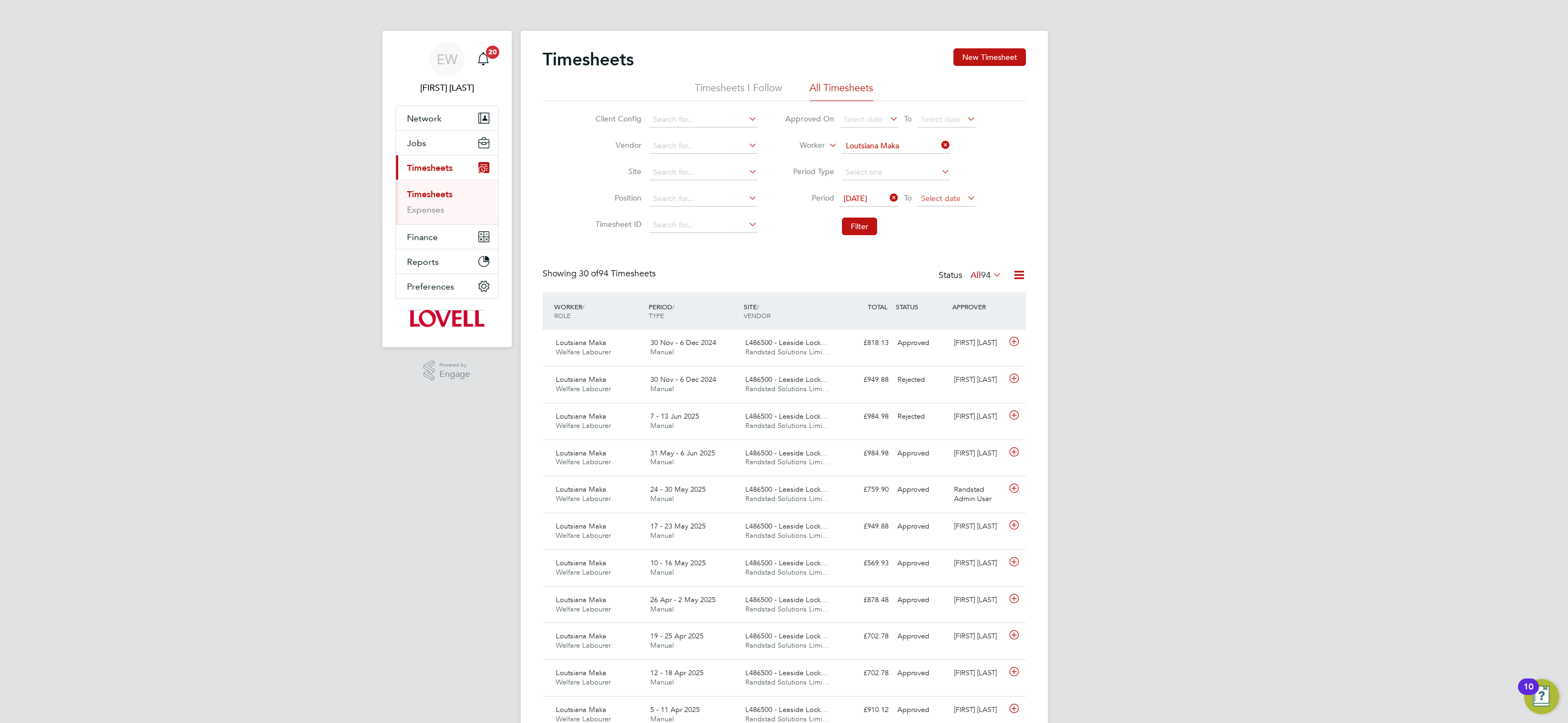 click on "Select date" 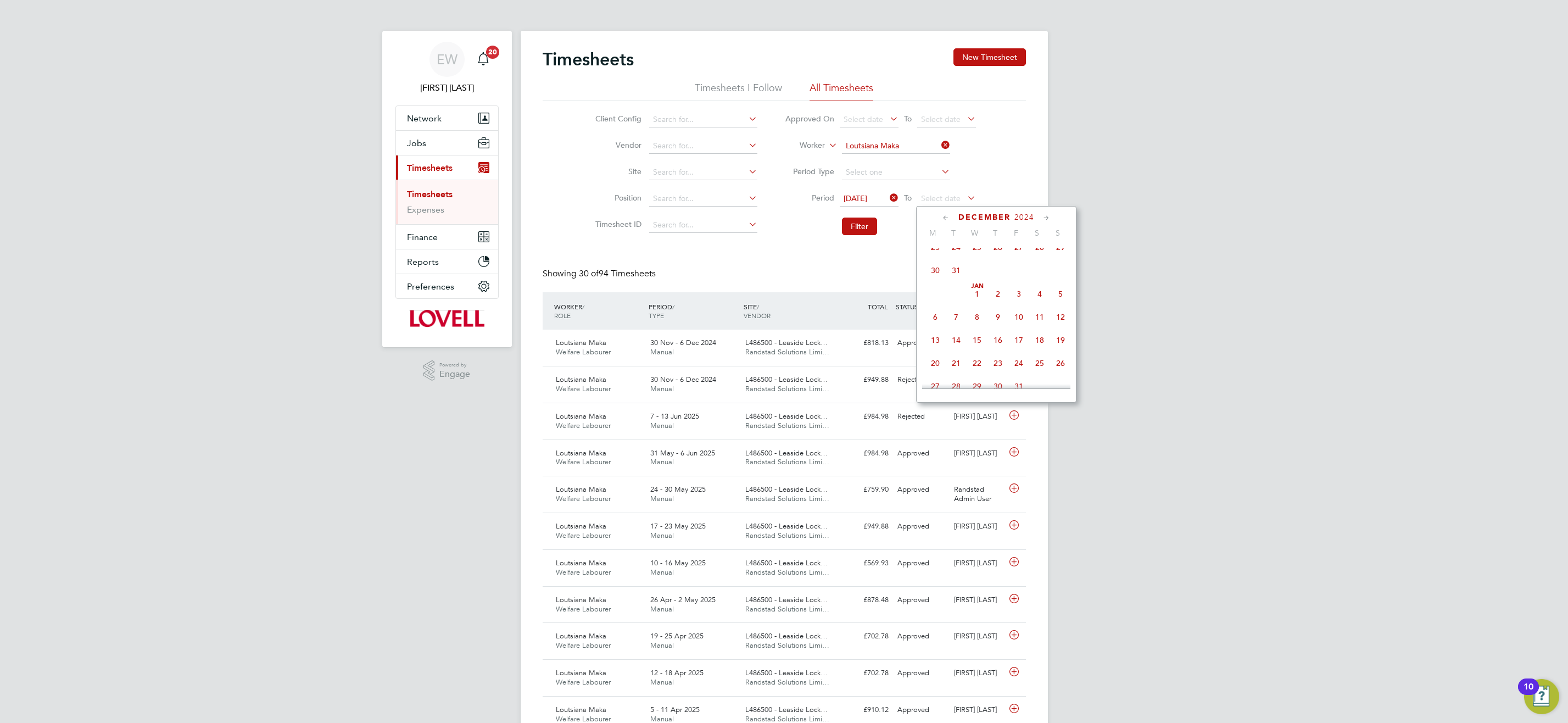 scroll, scrollTop: 198, scrollLeft: 0, axis: vertical 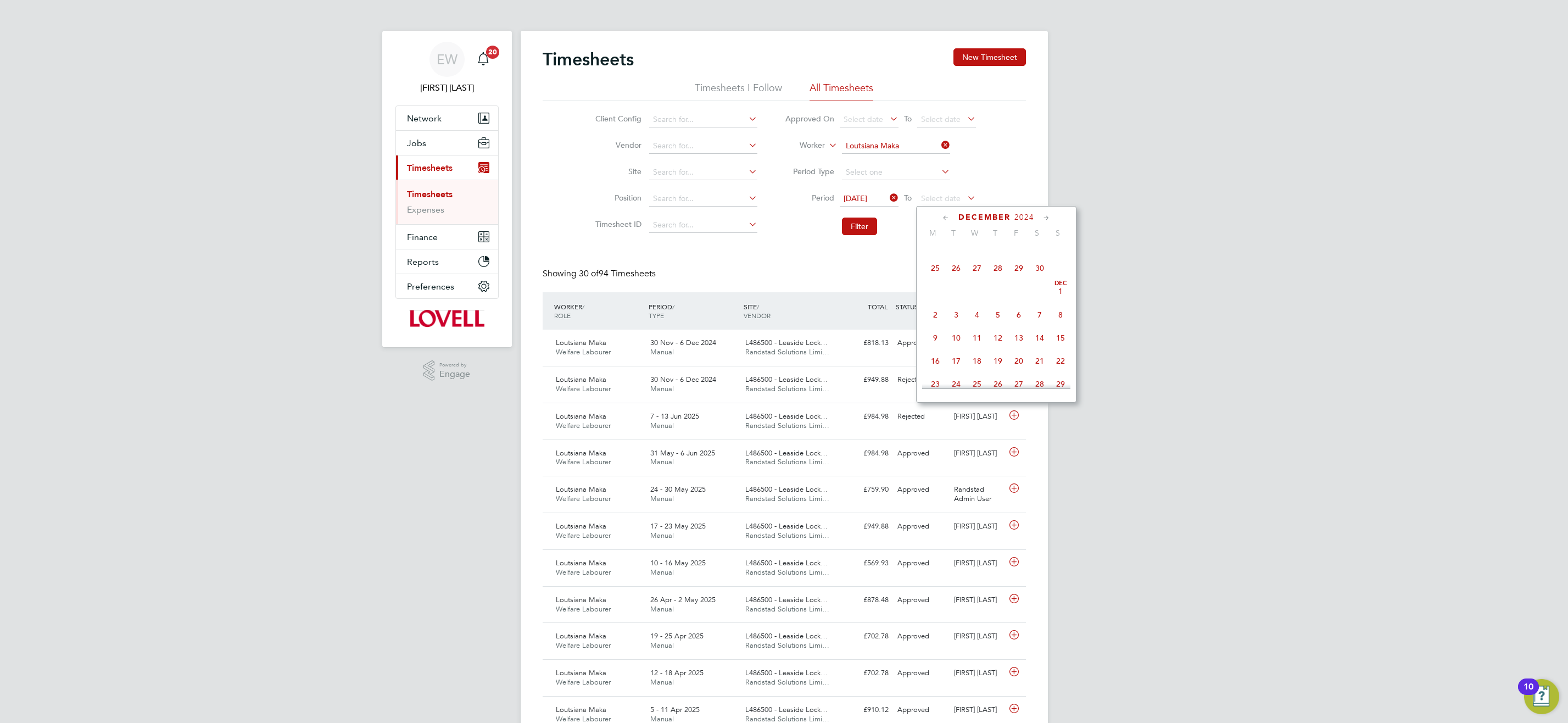 click on "6" 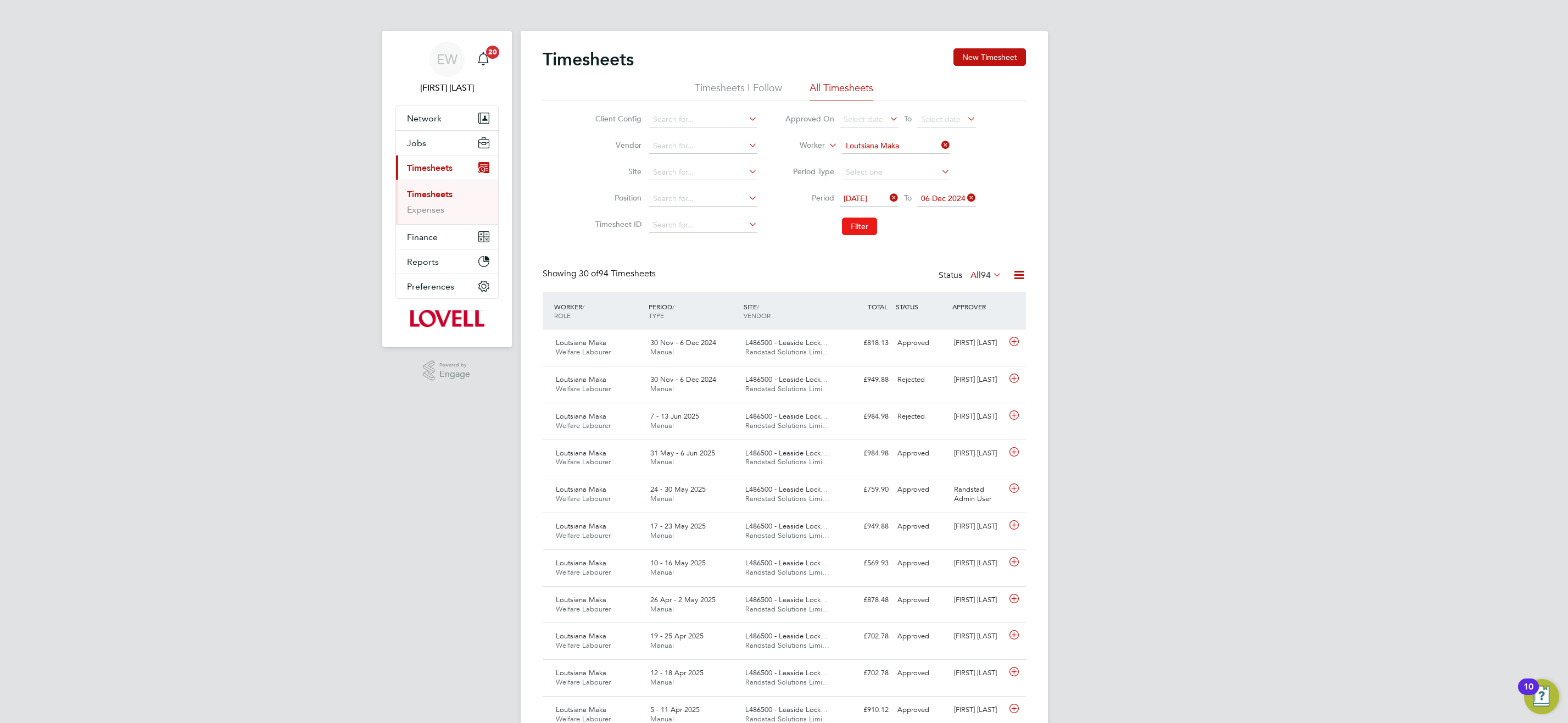 click on "Filter" 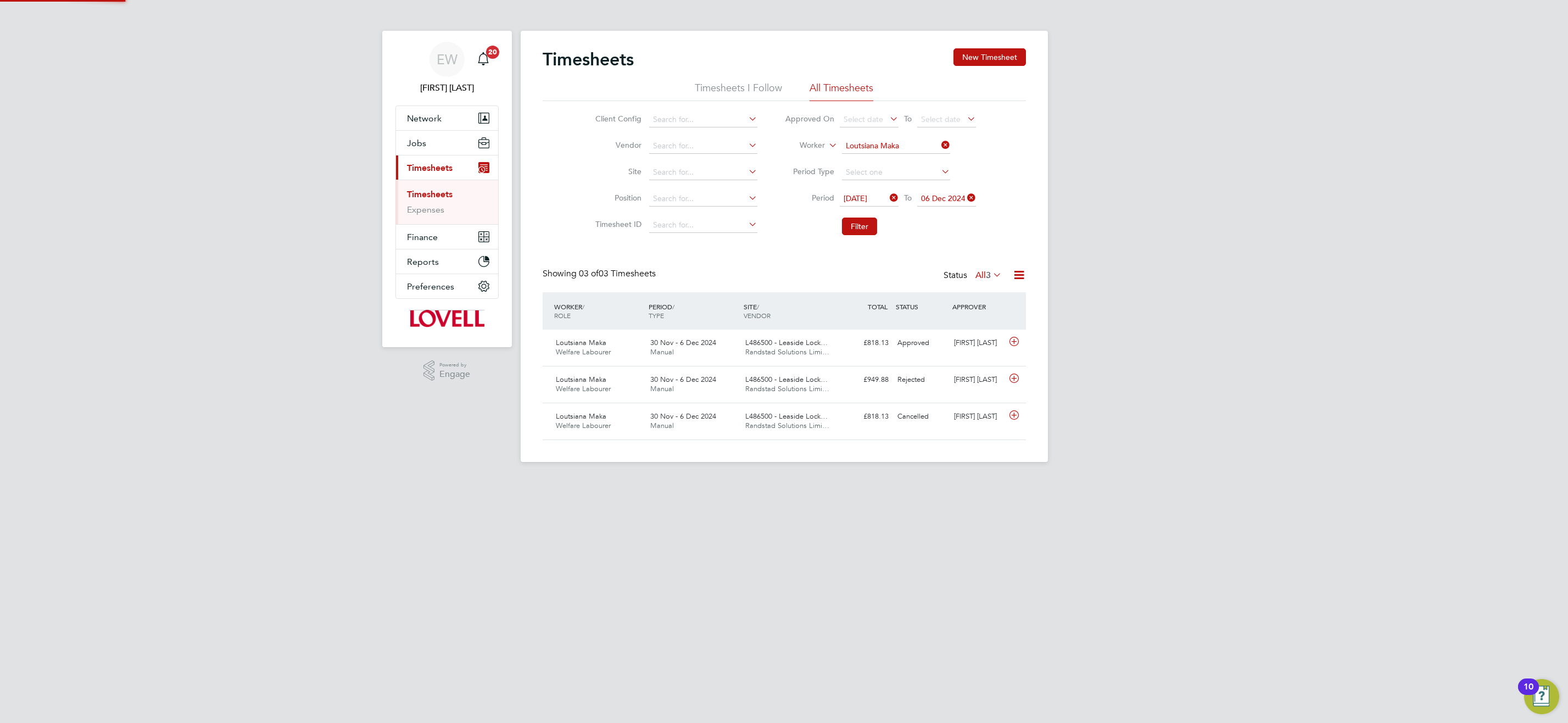 scroll, scrollTop: 5, scrollLeft: 5, axis: both 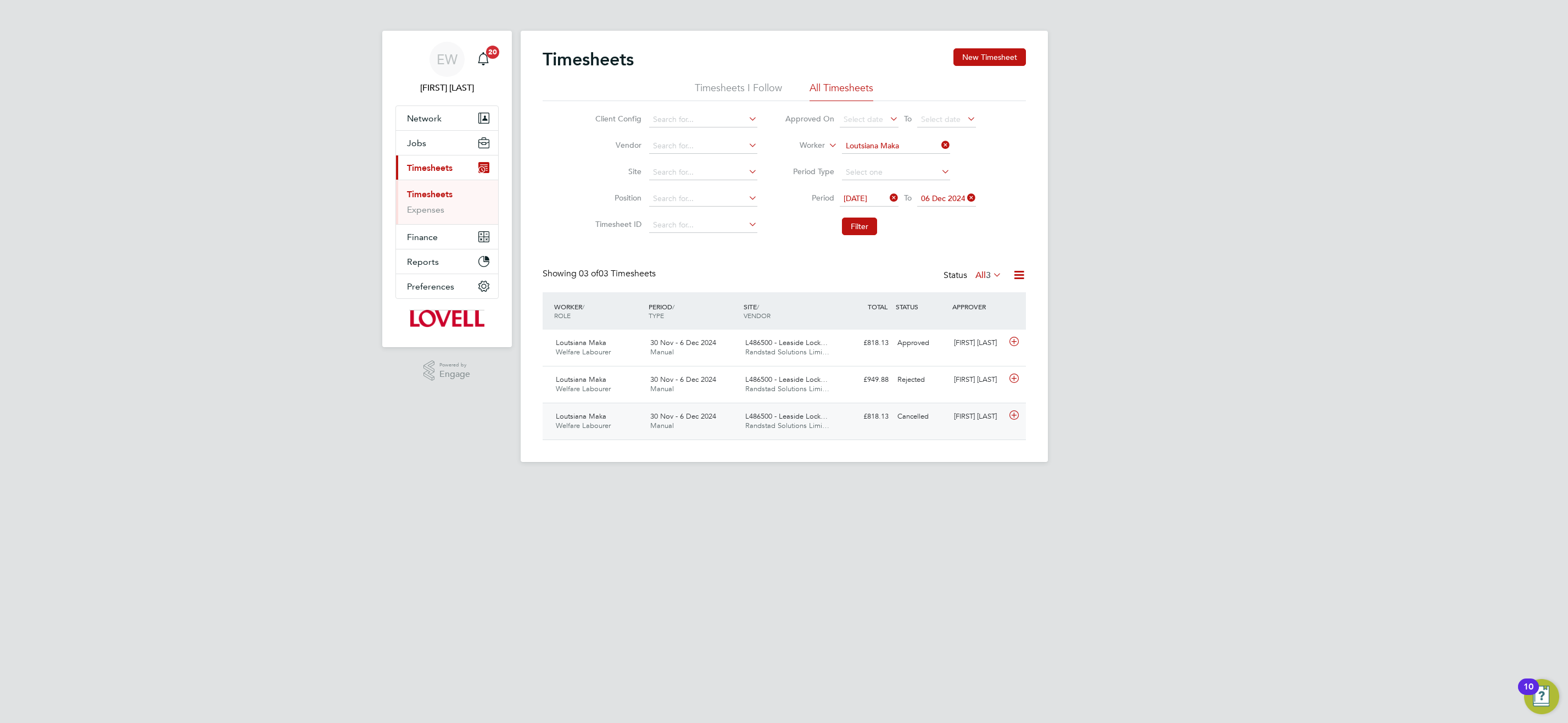 click on "L486500 - Leaside Lock… Randstad Solutions Limi…" 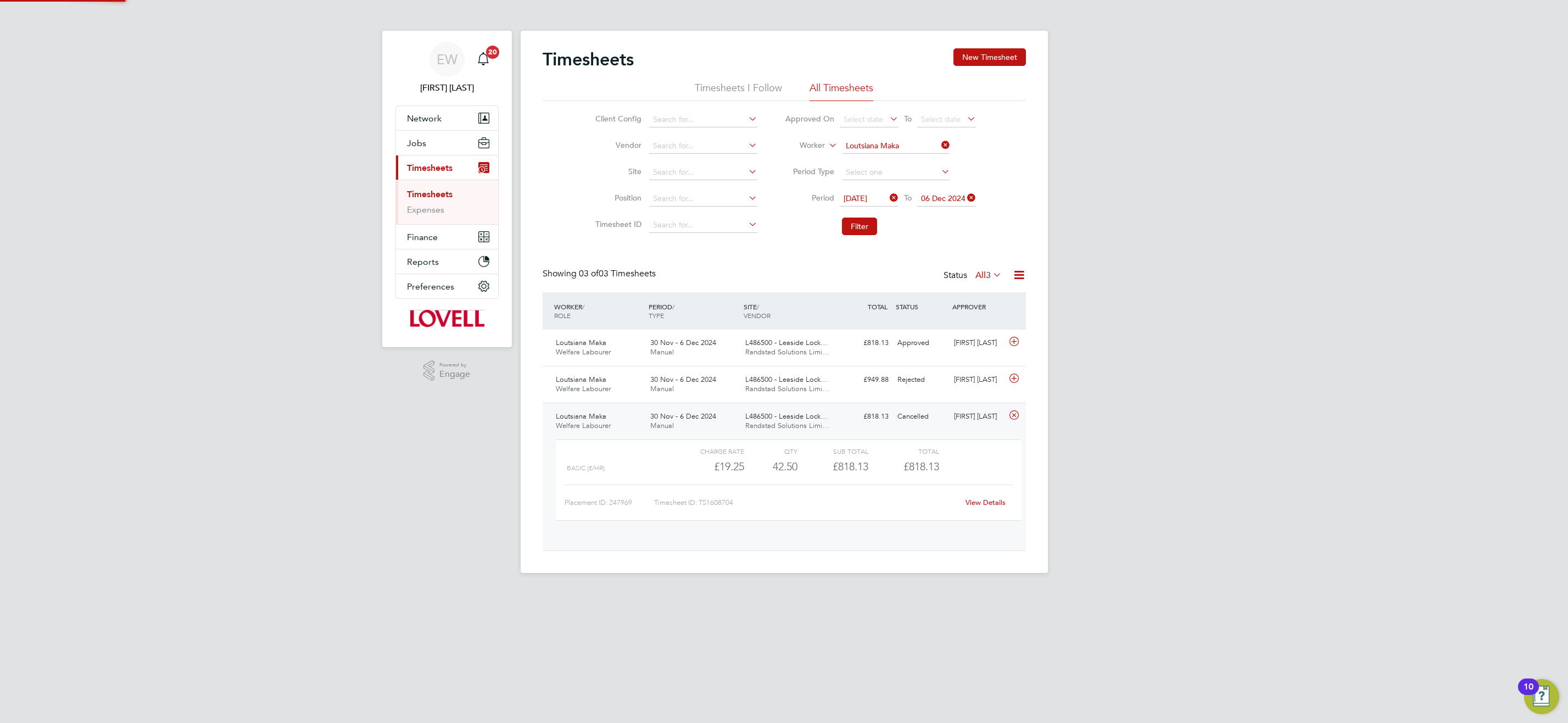 scroll, scrollTop: 5, scrollLeft: 5, axis: both 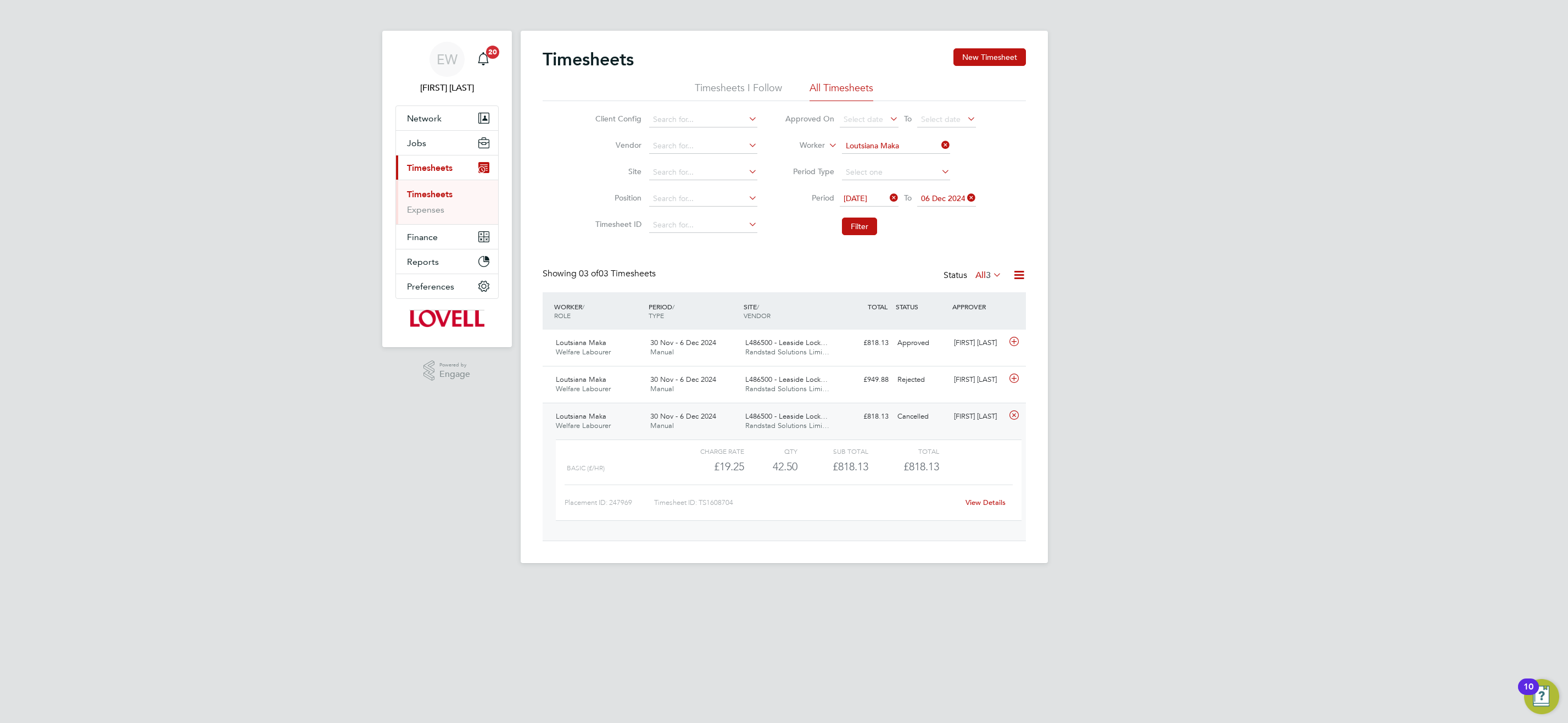 click on "View Details" 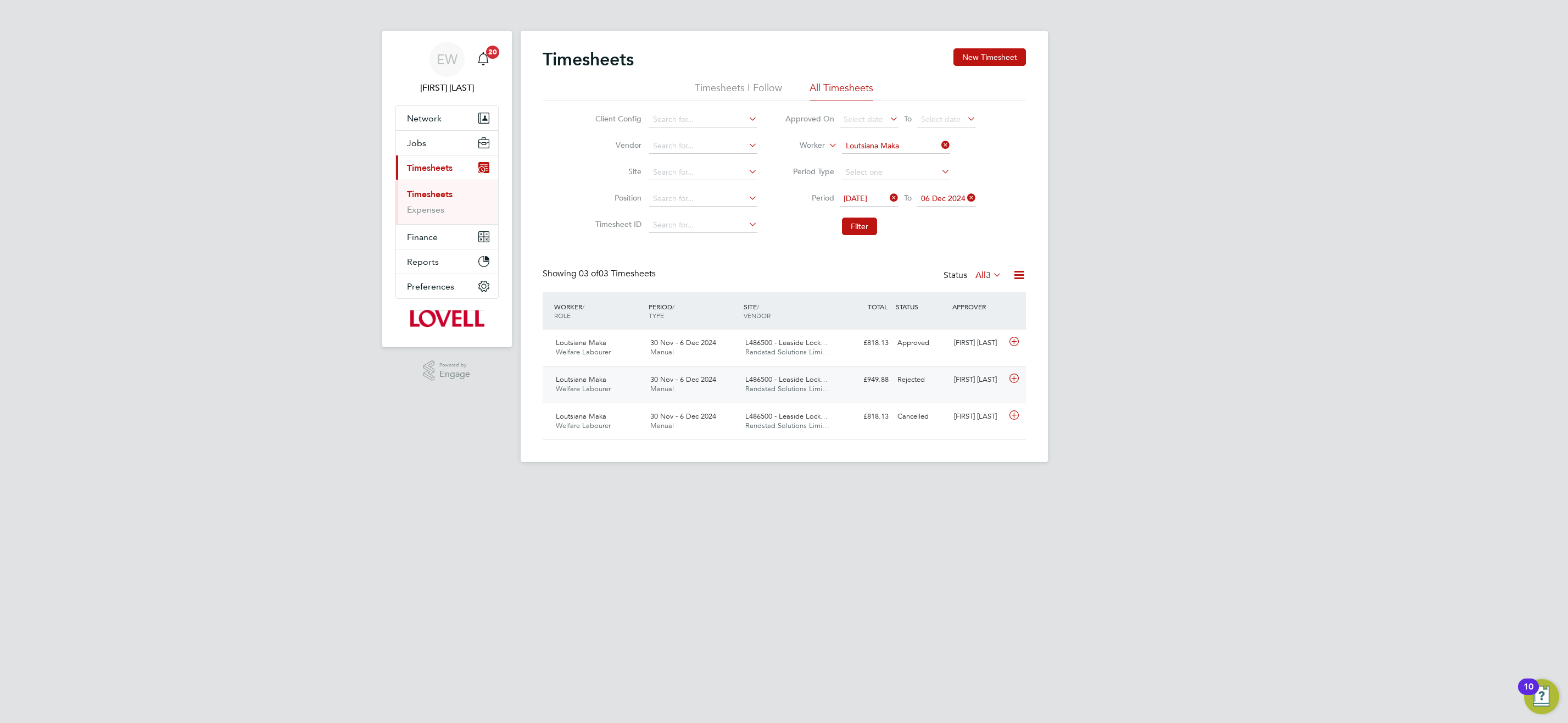 click on "Randstad Solutions Limi…" 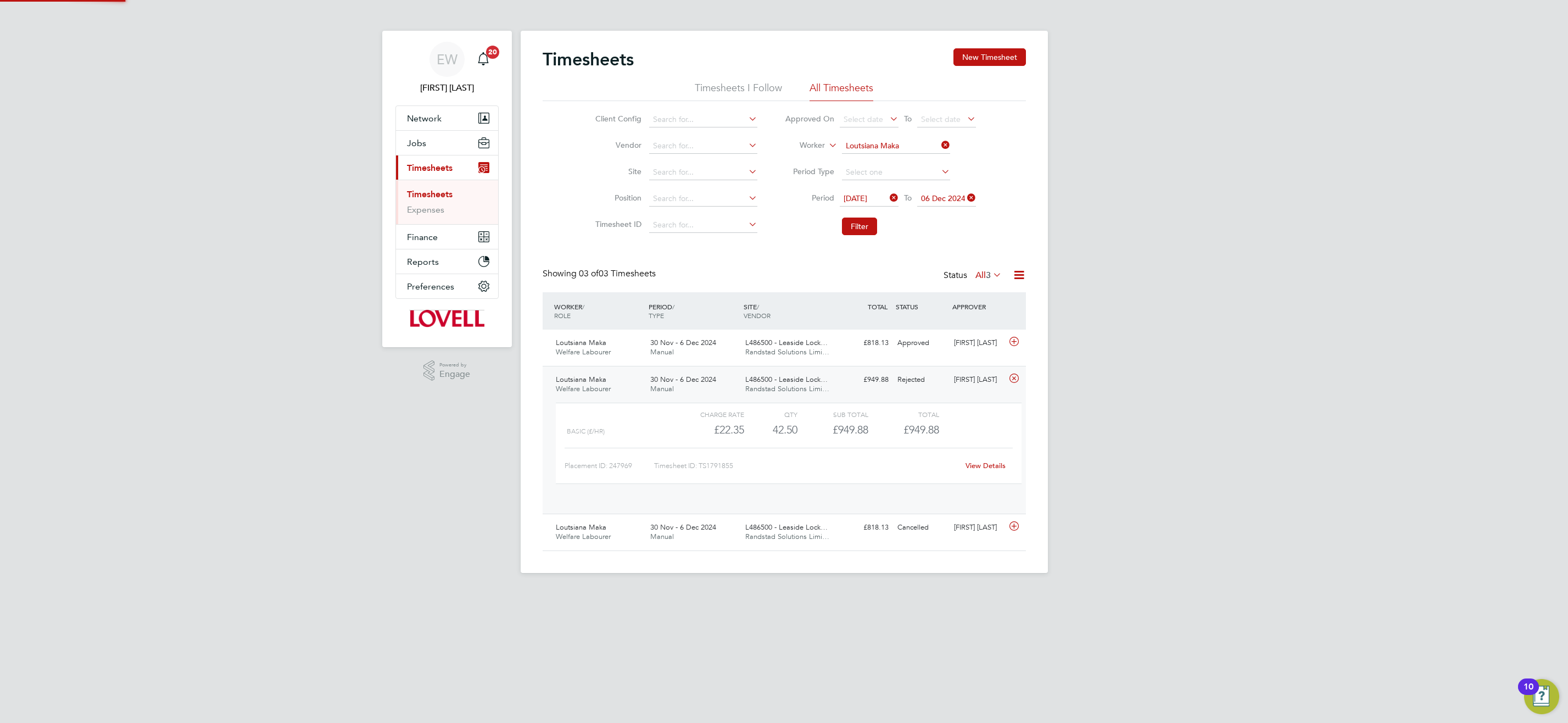 scroll, scrollTop: 5, scrollLeft: 5, axis: both 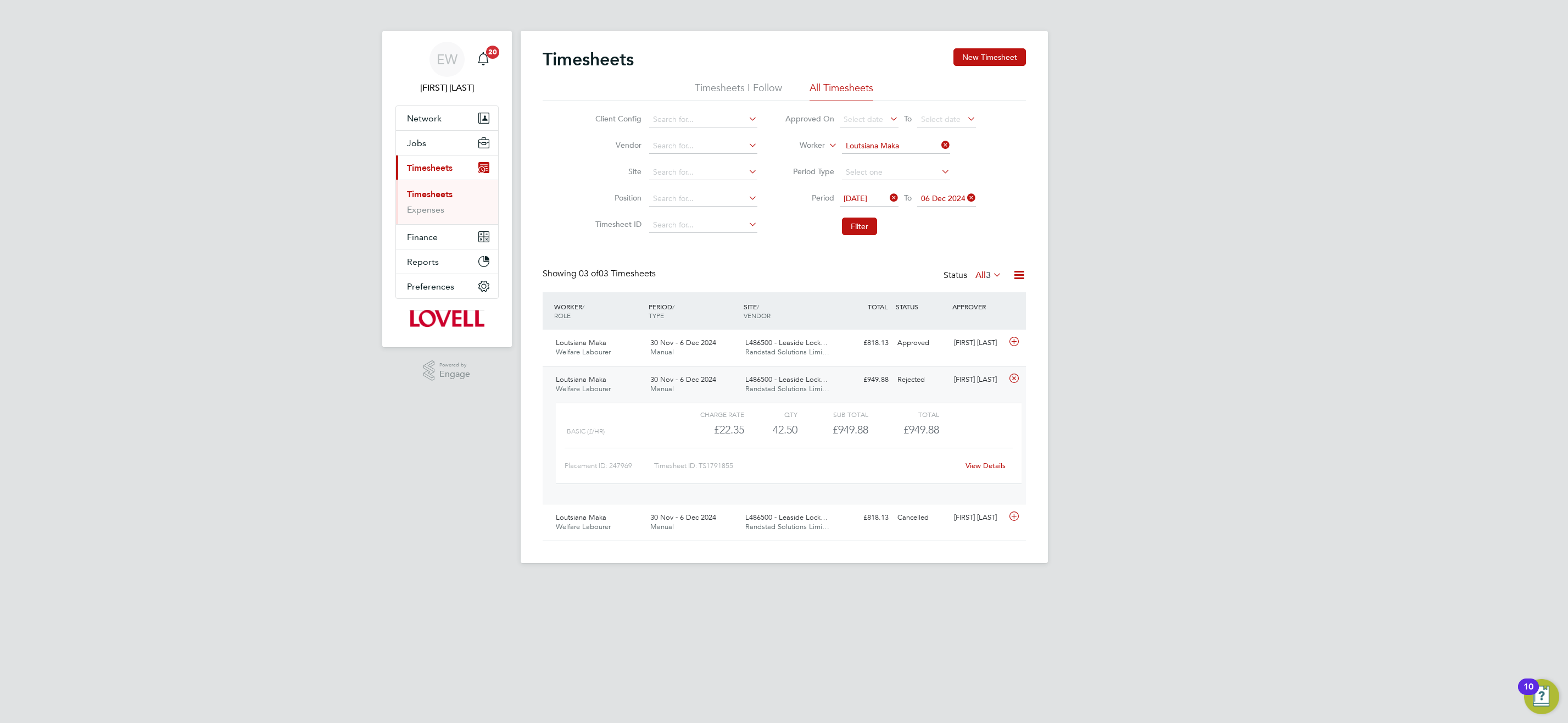 click on "View Details" 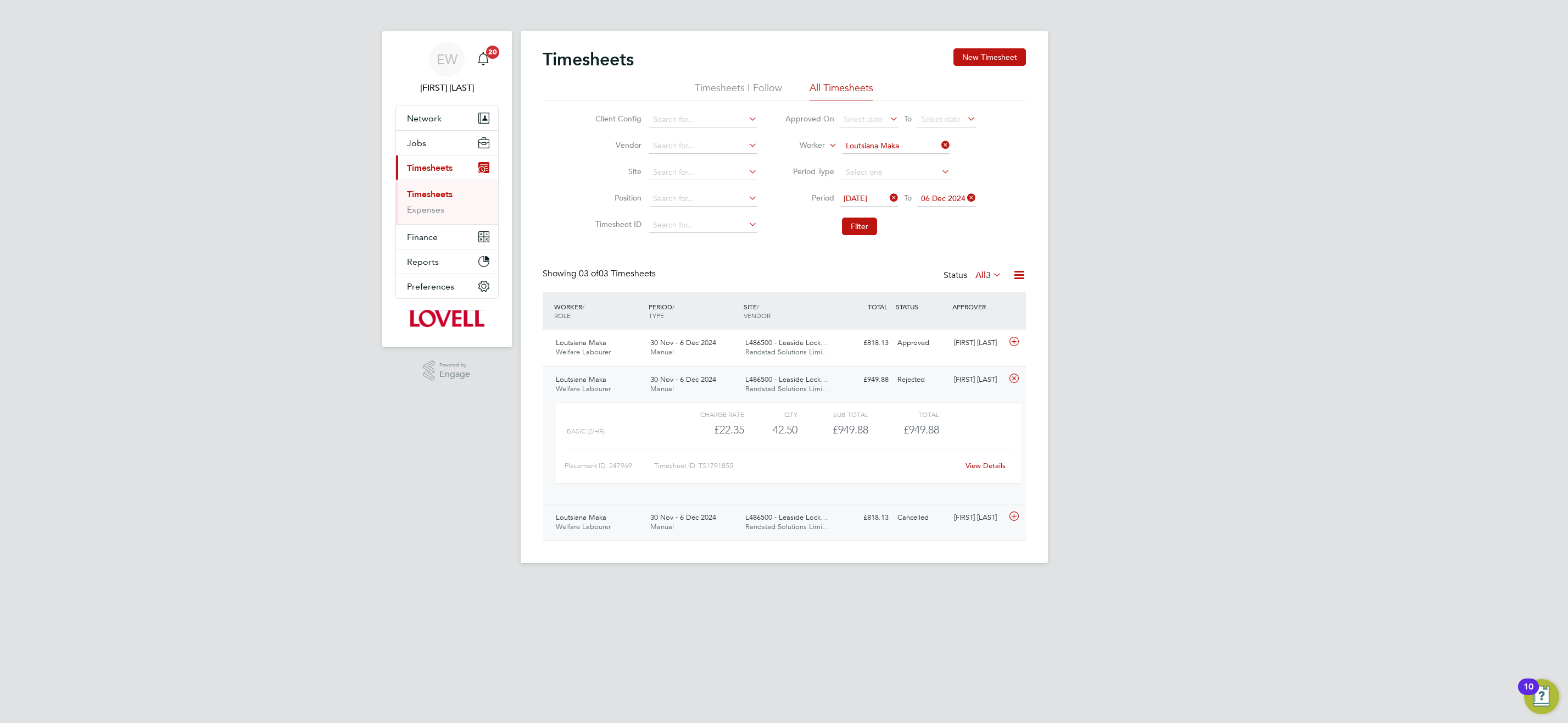 click on "L486500 - Leaside Lock…" 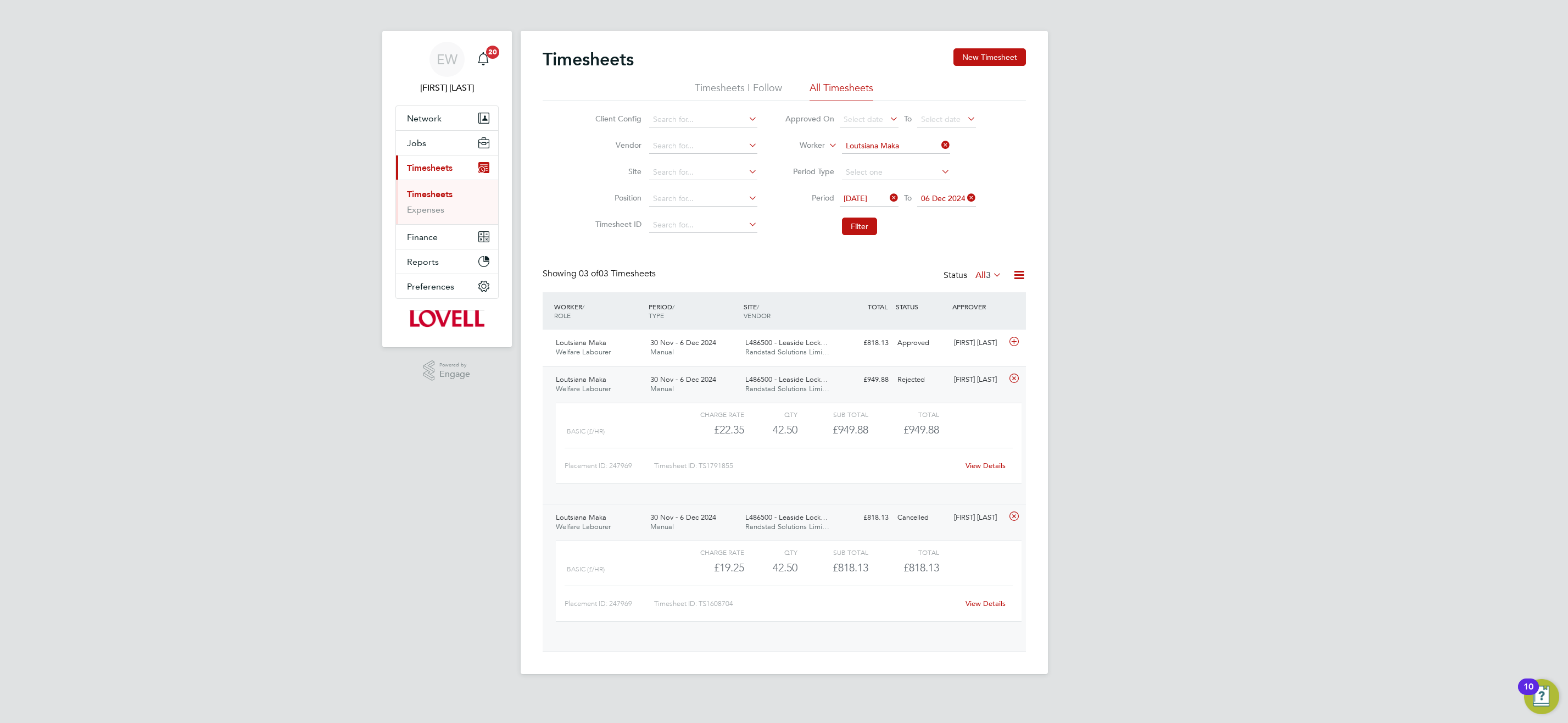 scroll, scrollTop: 5, scrollLeft: 5, axis: both 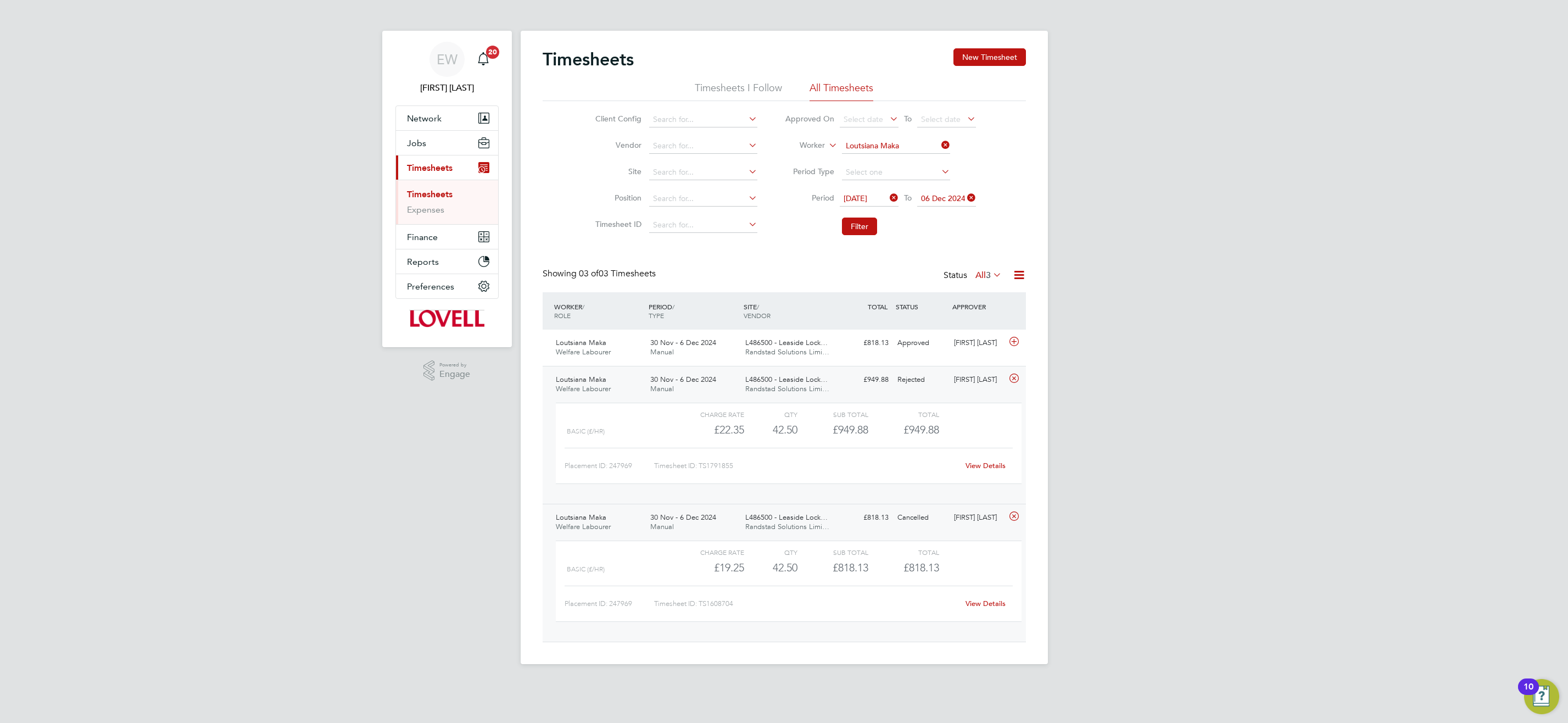 click on "View Details" 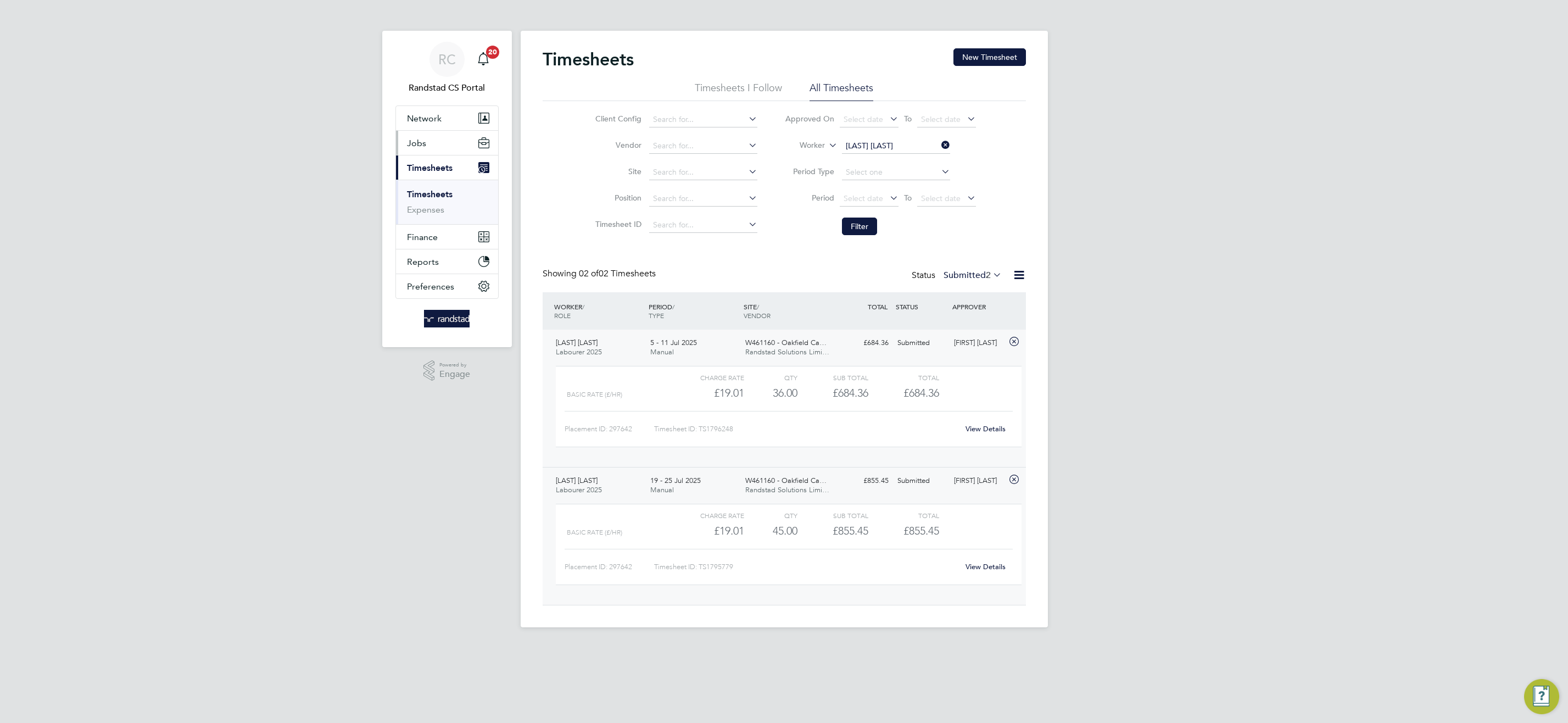 scroll, scrollTop: 0, scrollLeft: 0, axis: both 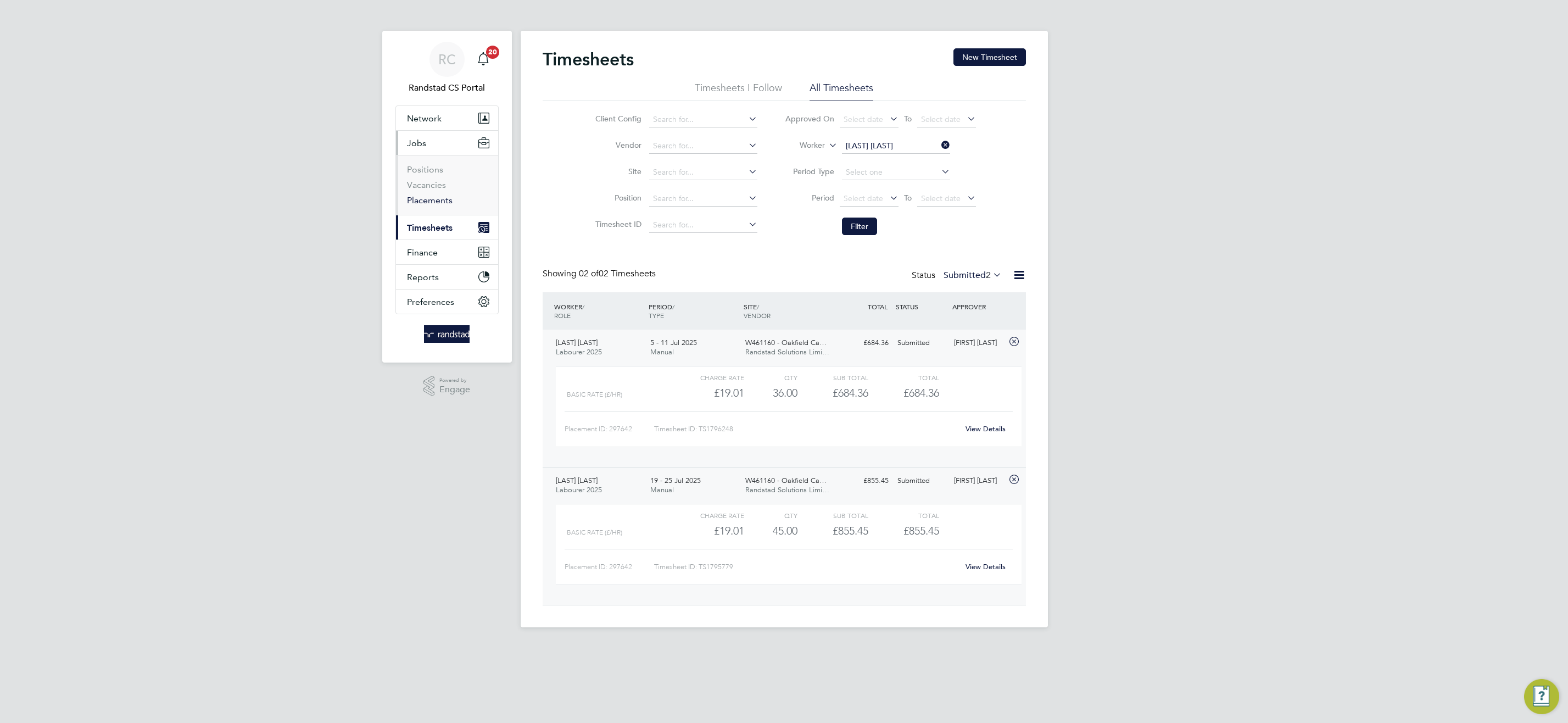 click on "Placements" at bounding box center (429, 200) 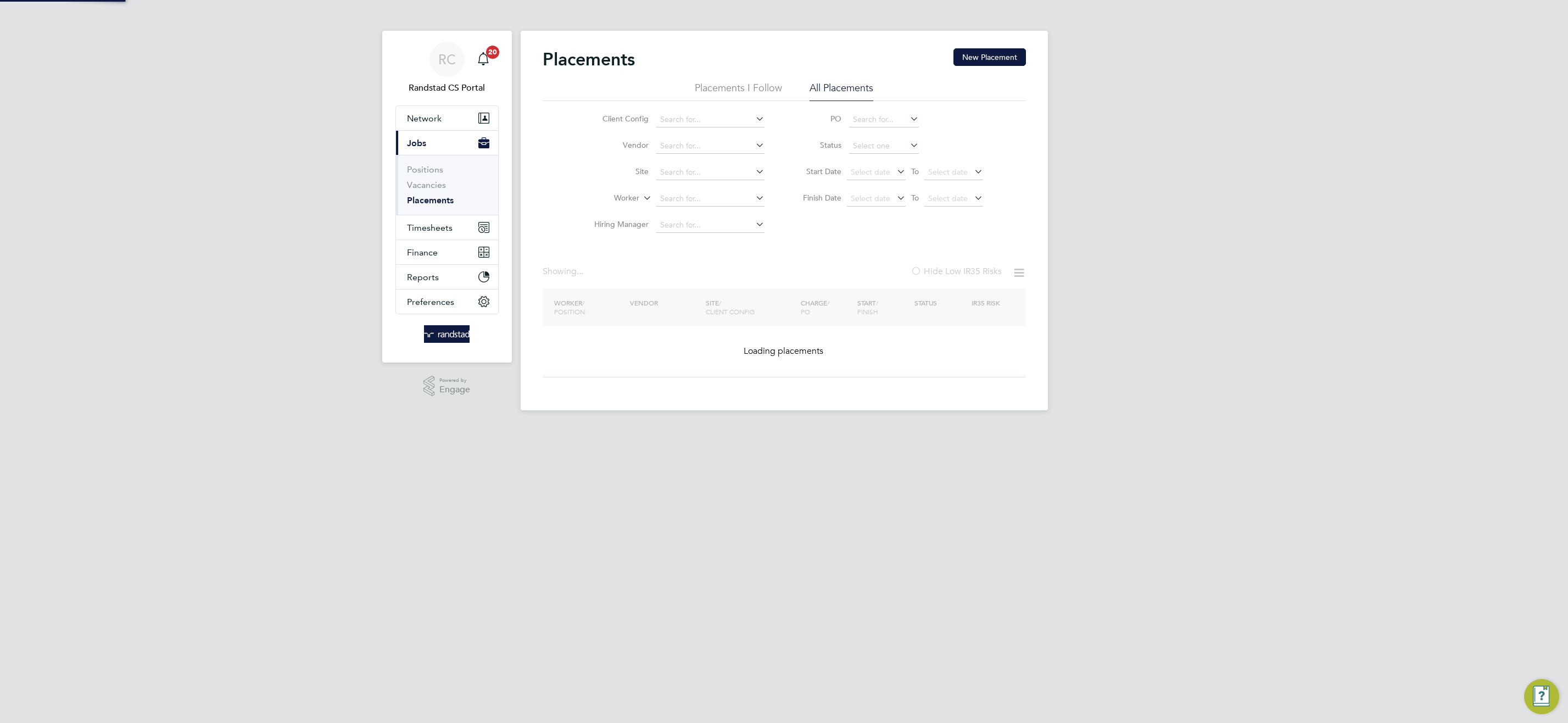 click 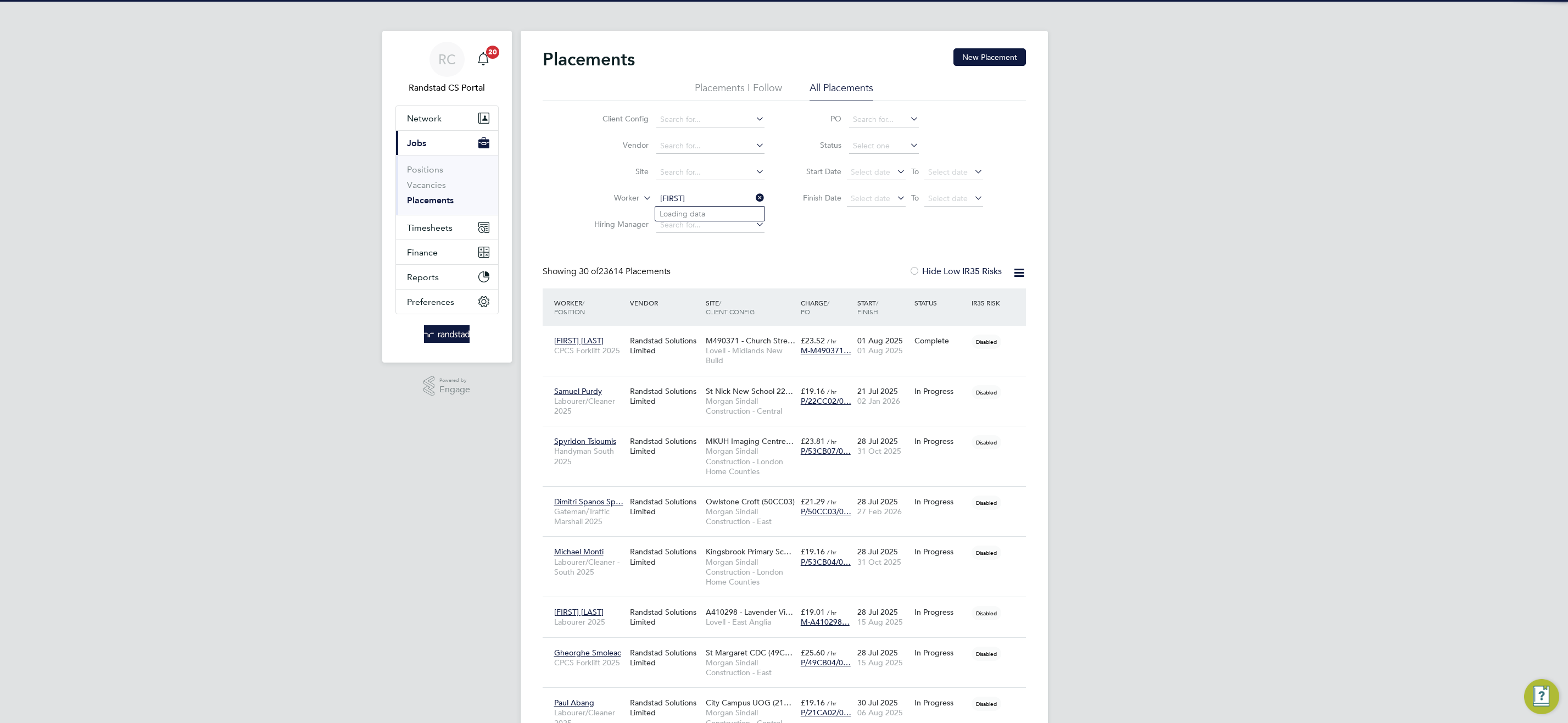 scroll, scrollTop: 5, scrollLeft: 5, axis: both 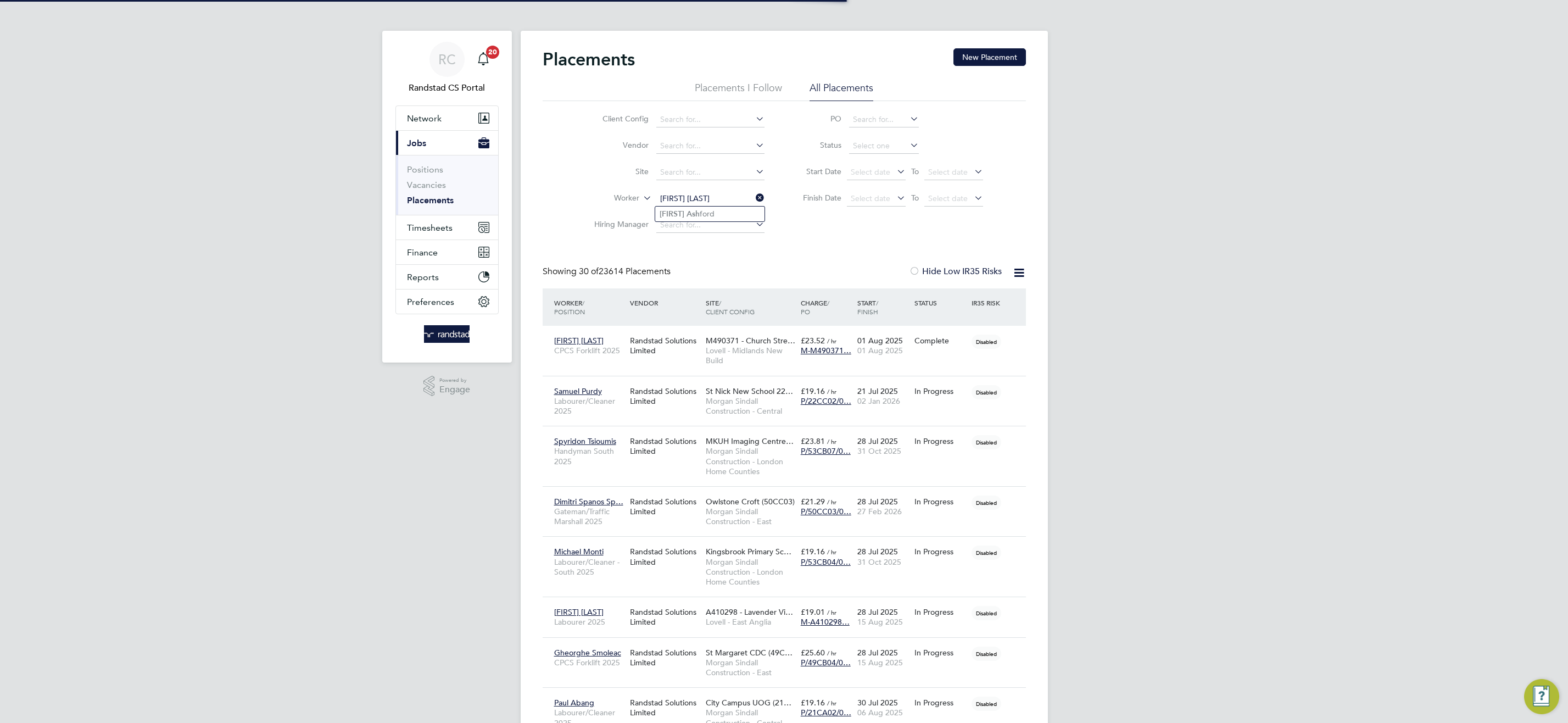 click on "Nigel   Ash ford" 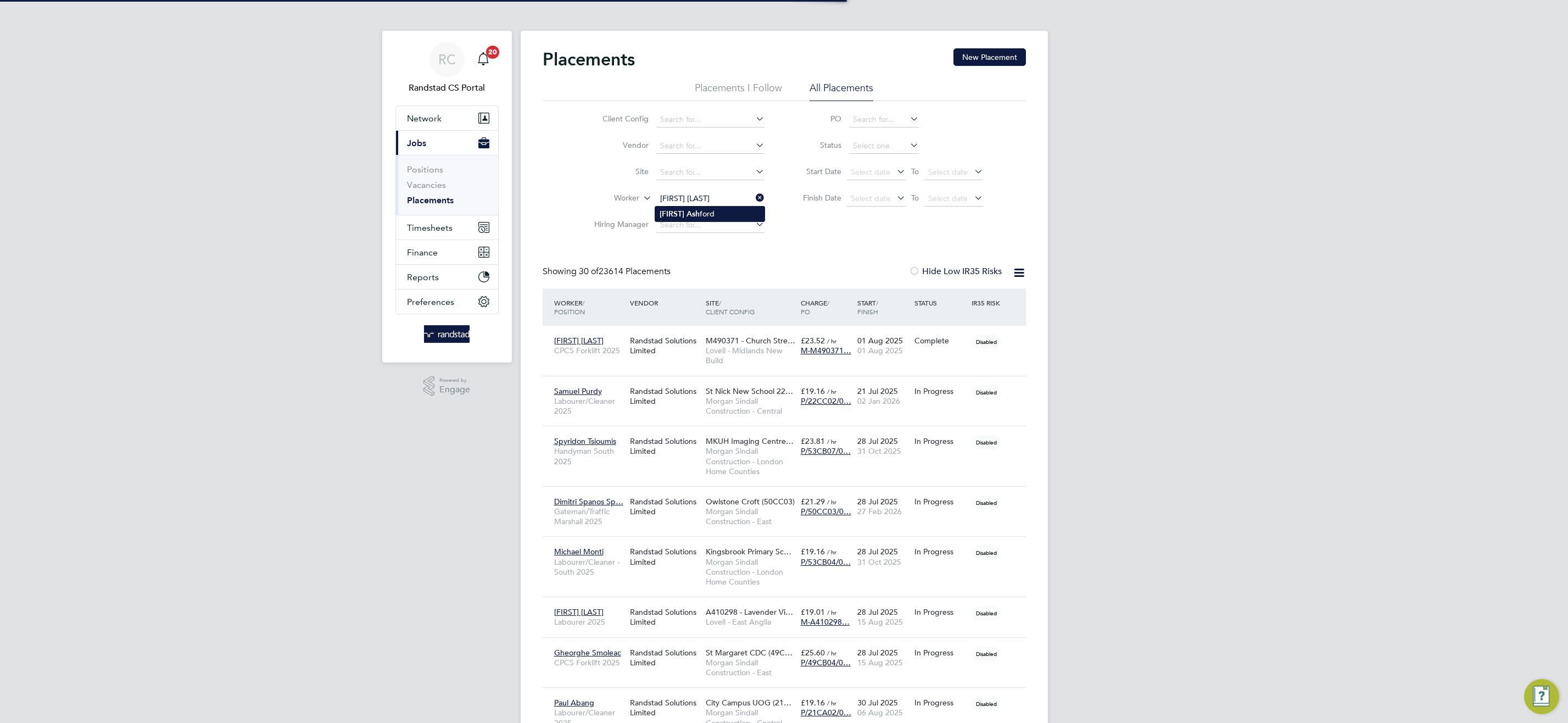 type on "Nigel Ashford" 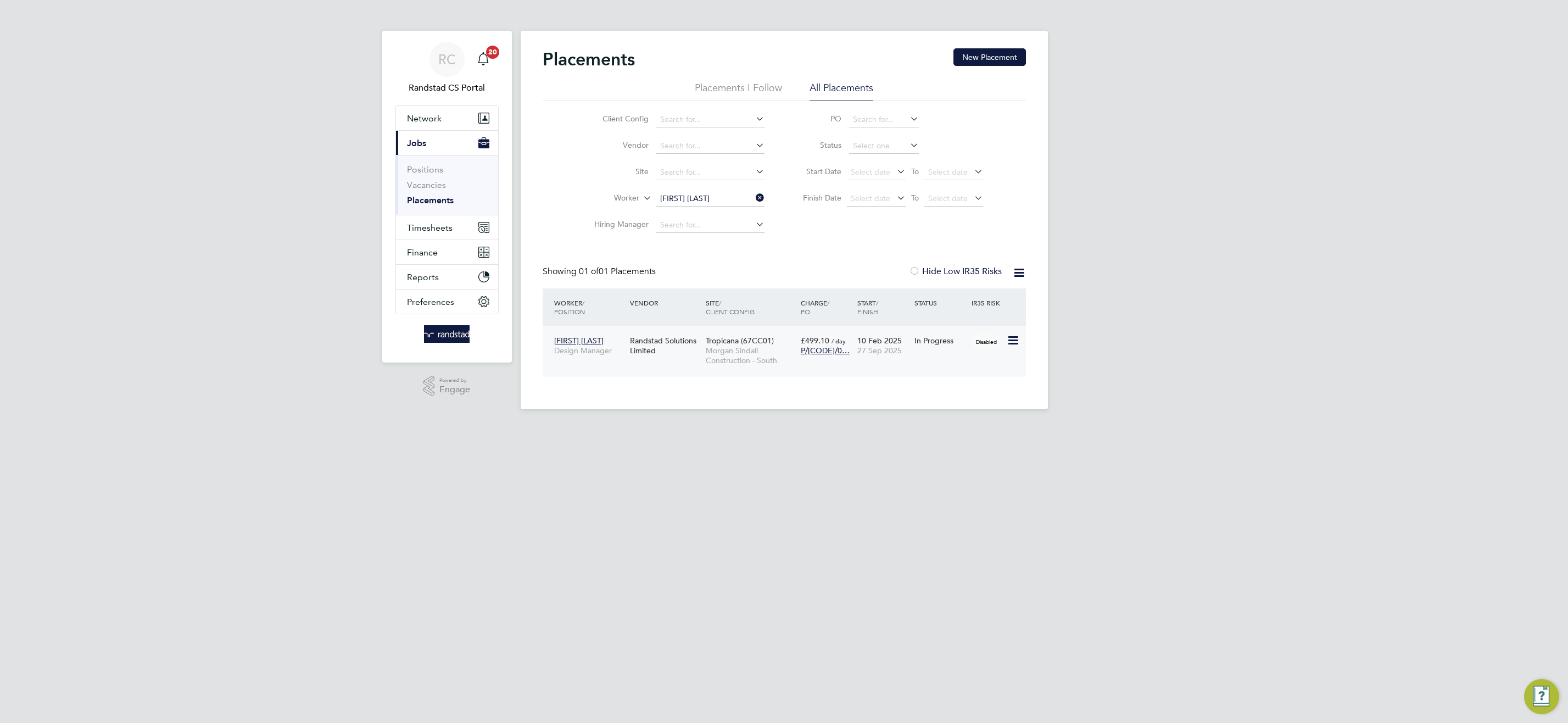 click on "Morgan Sindall Construction - South" 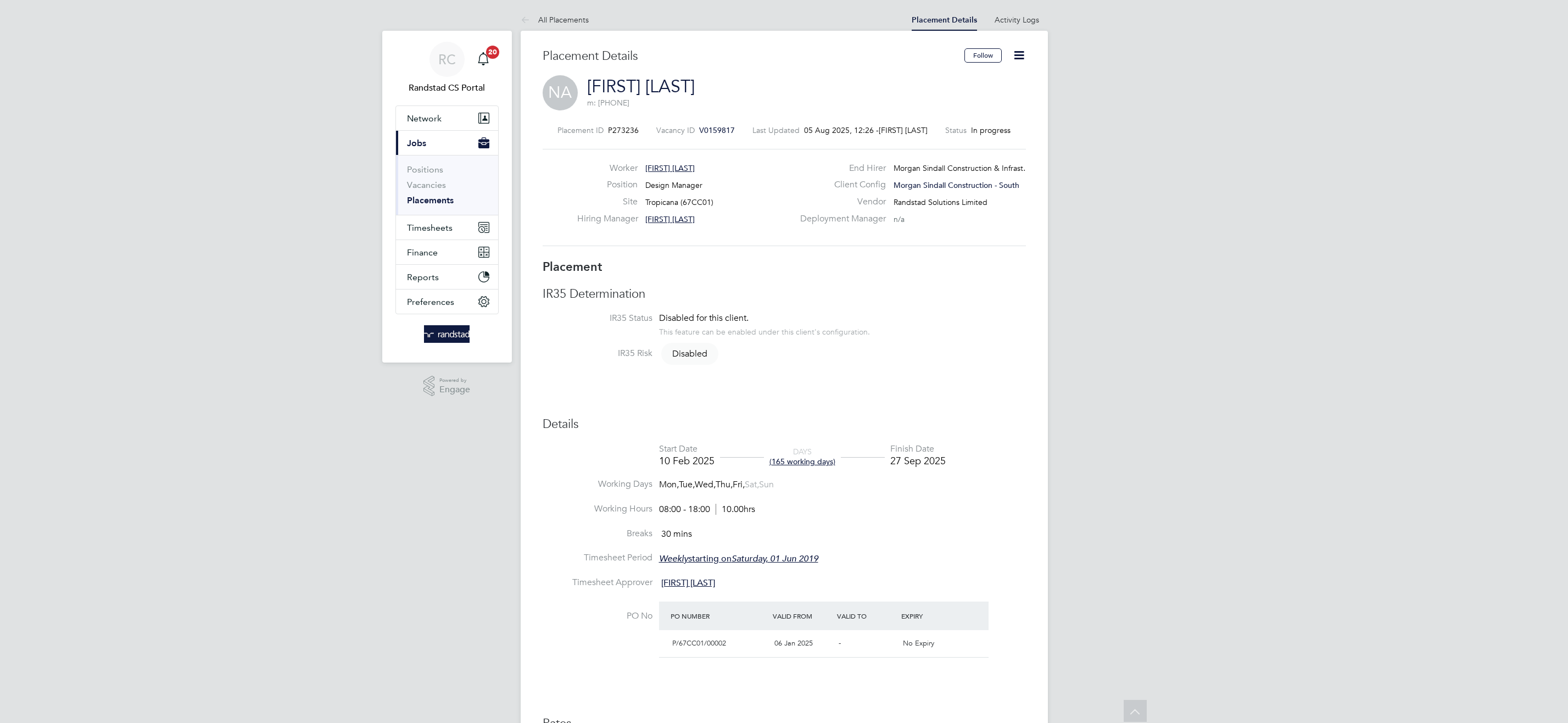 scroll, scrollTop: 301, scrollLeft: 0, axis: vertical 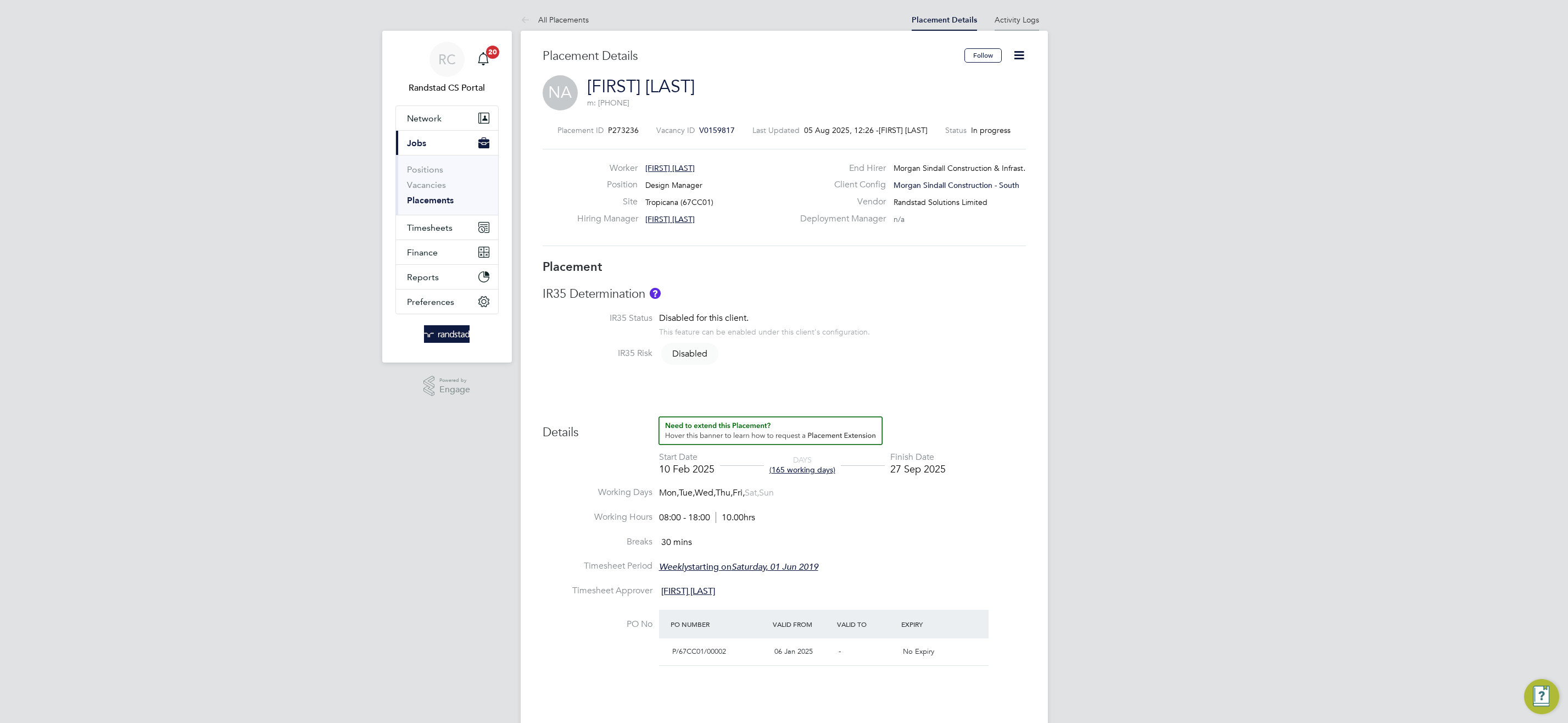 click on "Activity Logs" at bounding box center (1017, 20) 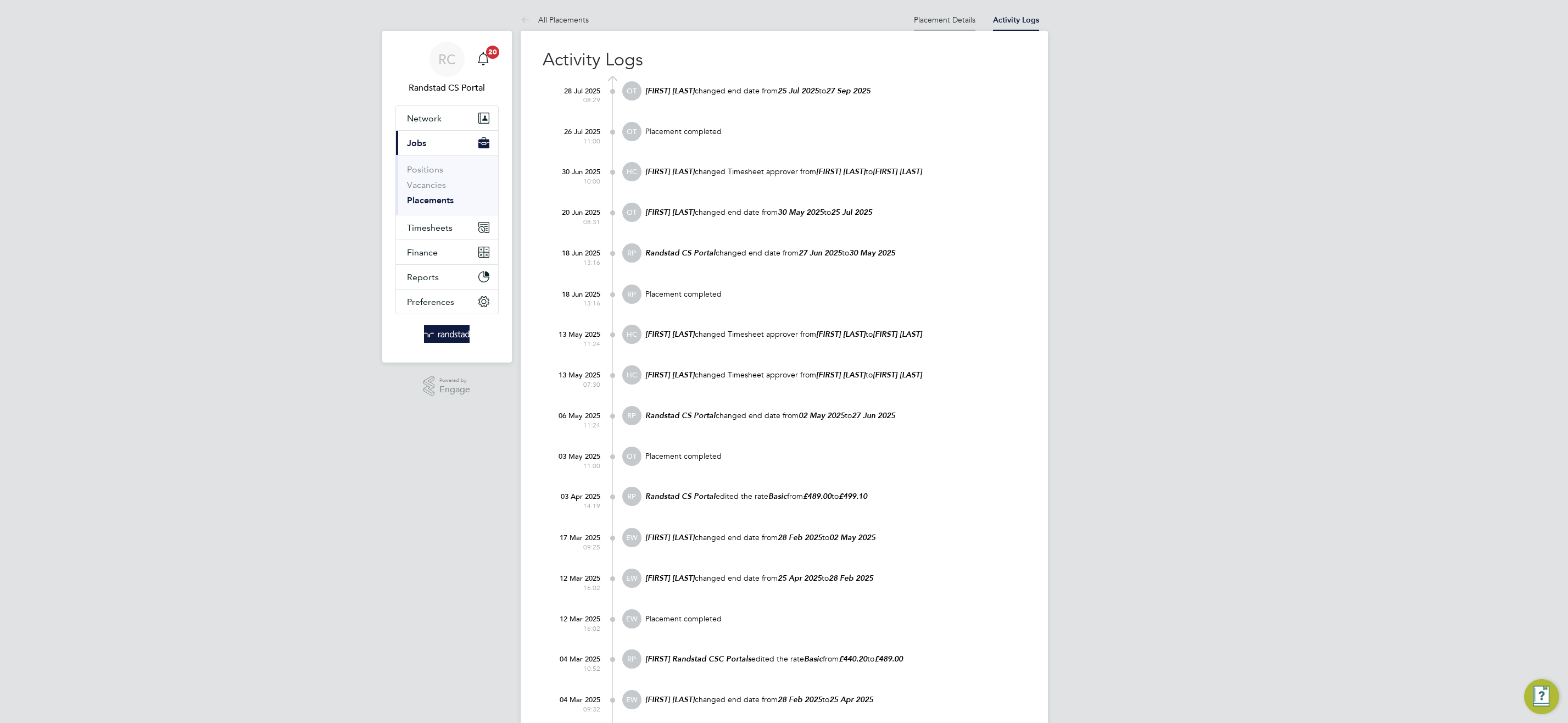 click on "Placement Details" at bounding box center (945, 20) 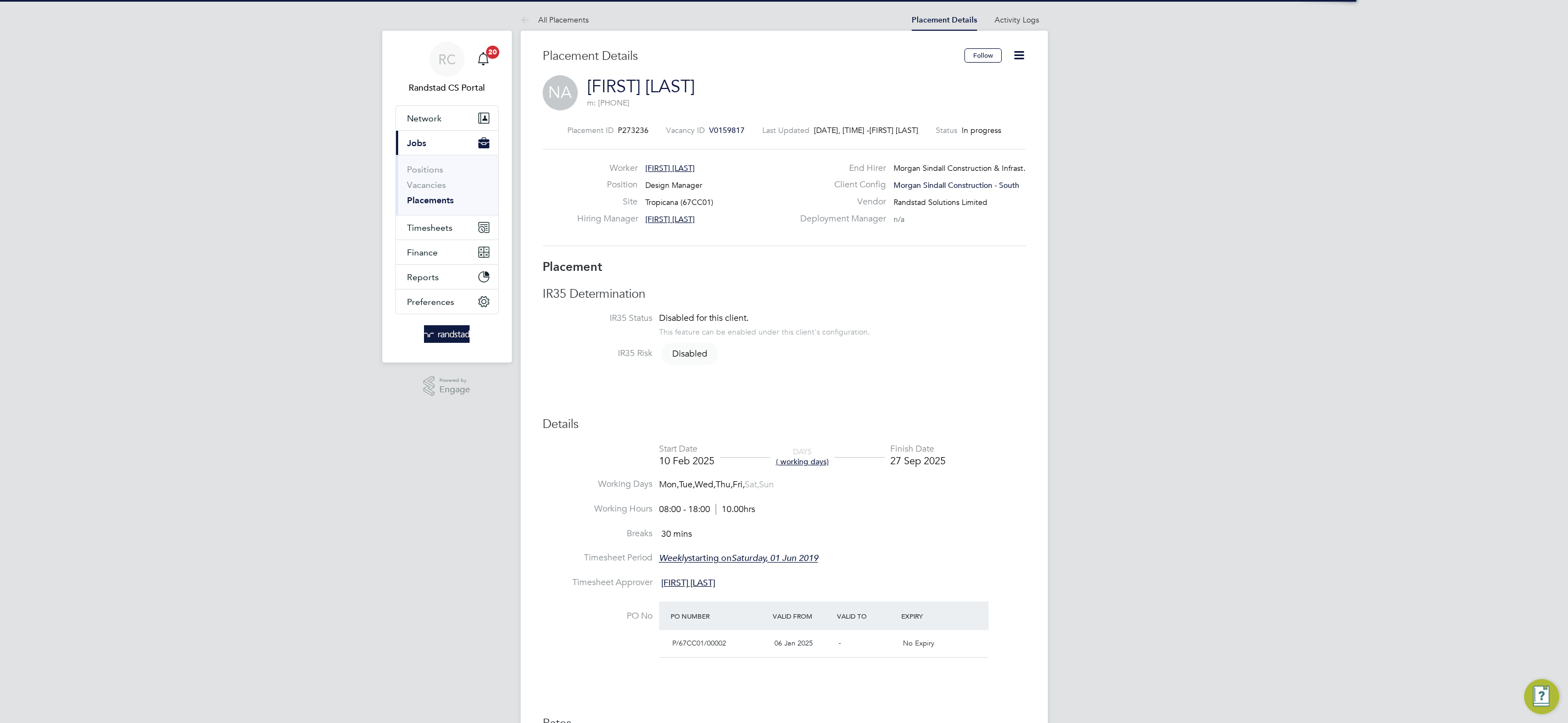 click 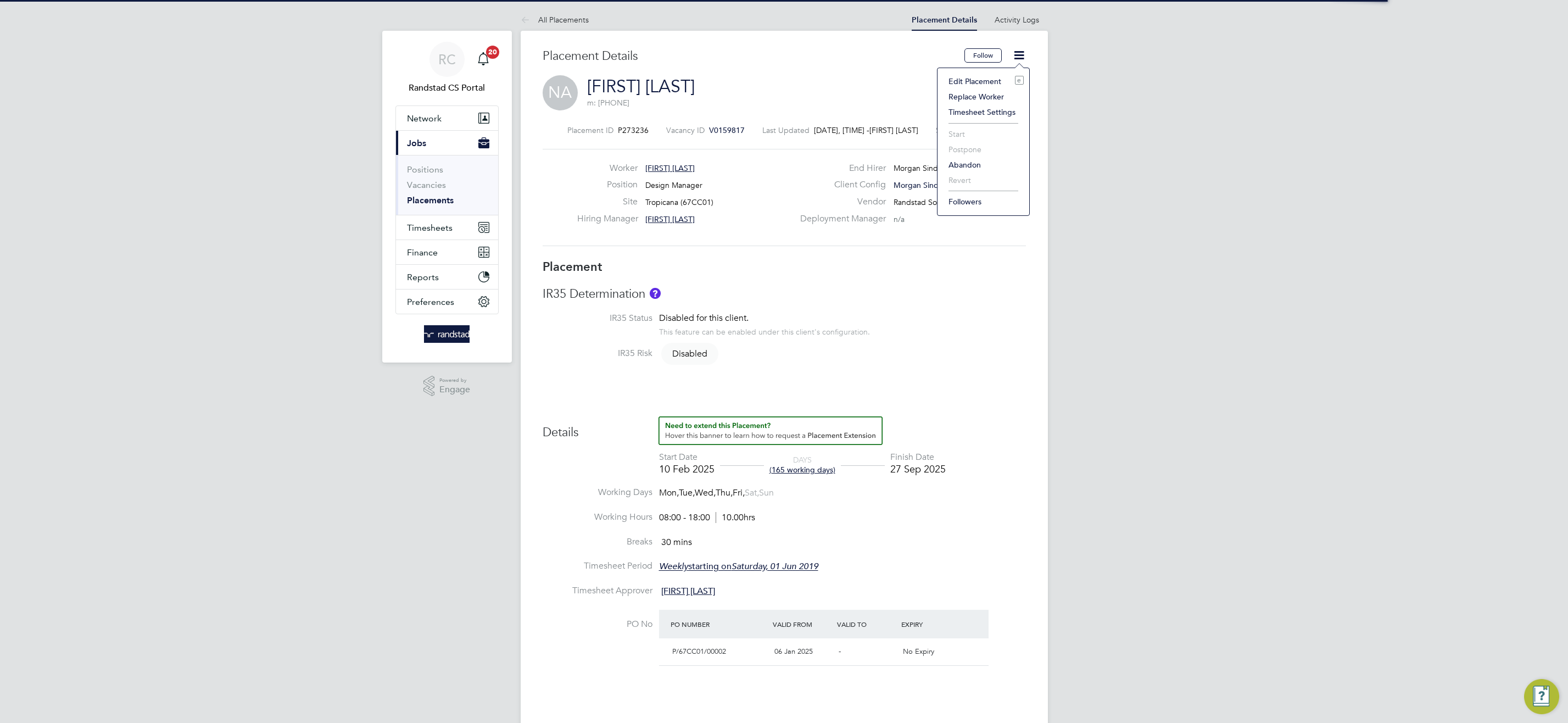 click on "Edit Placement e" 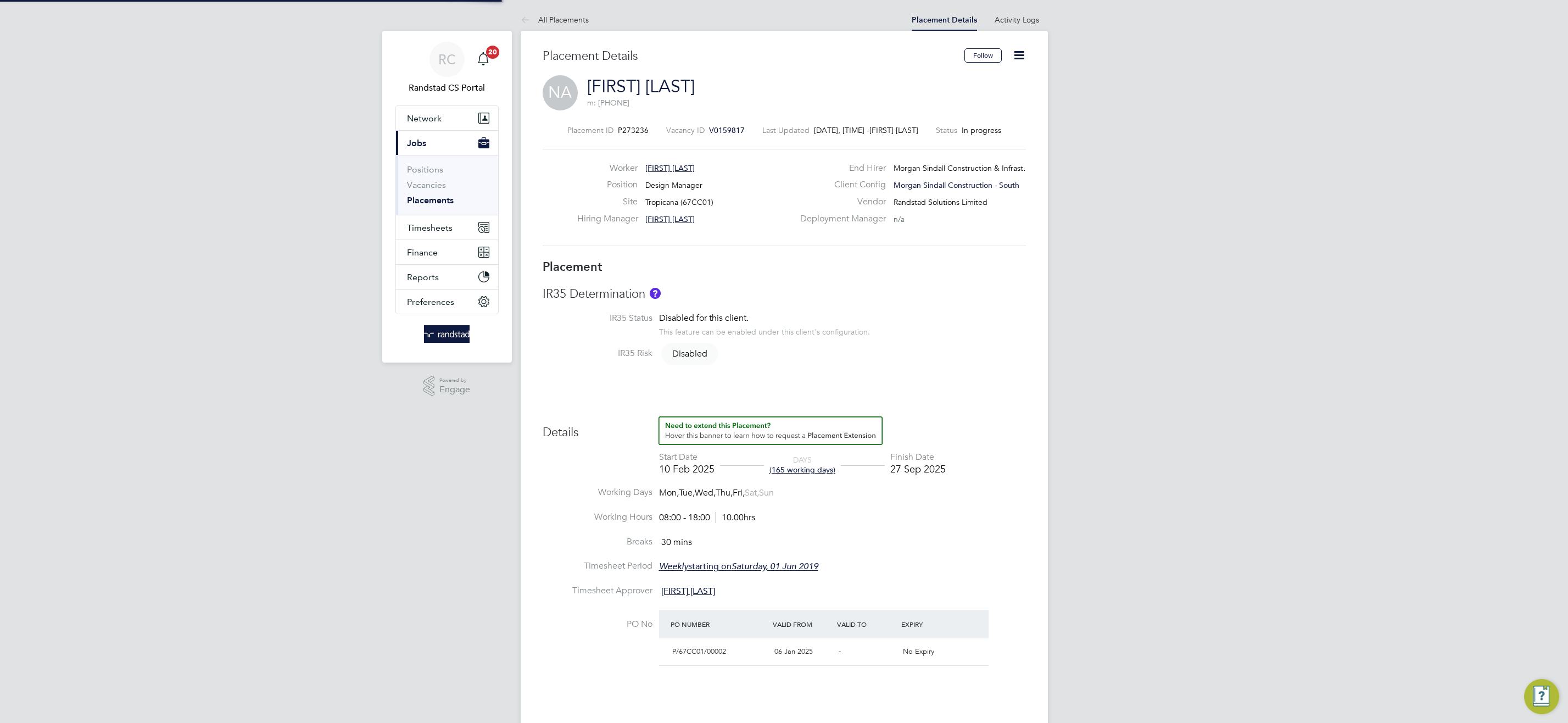 type on "Peter Brackpool" 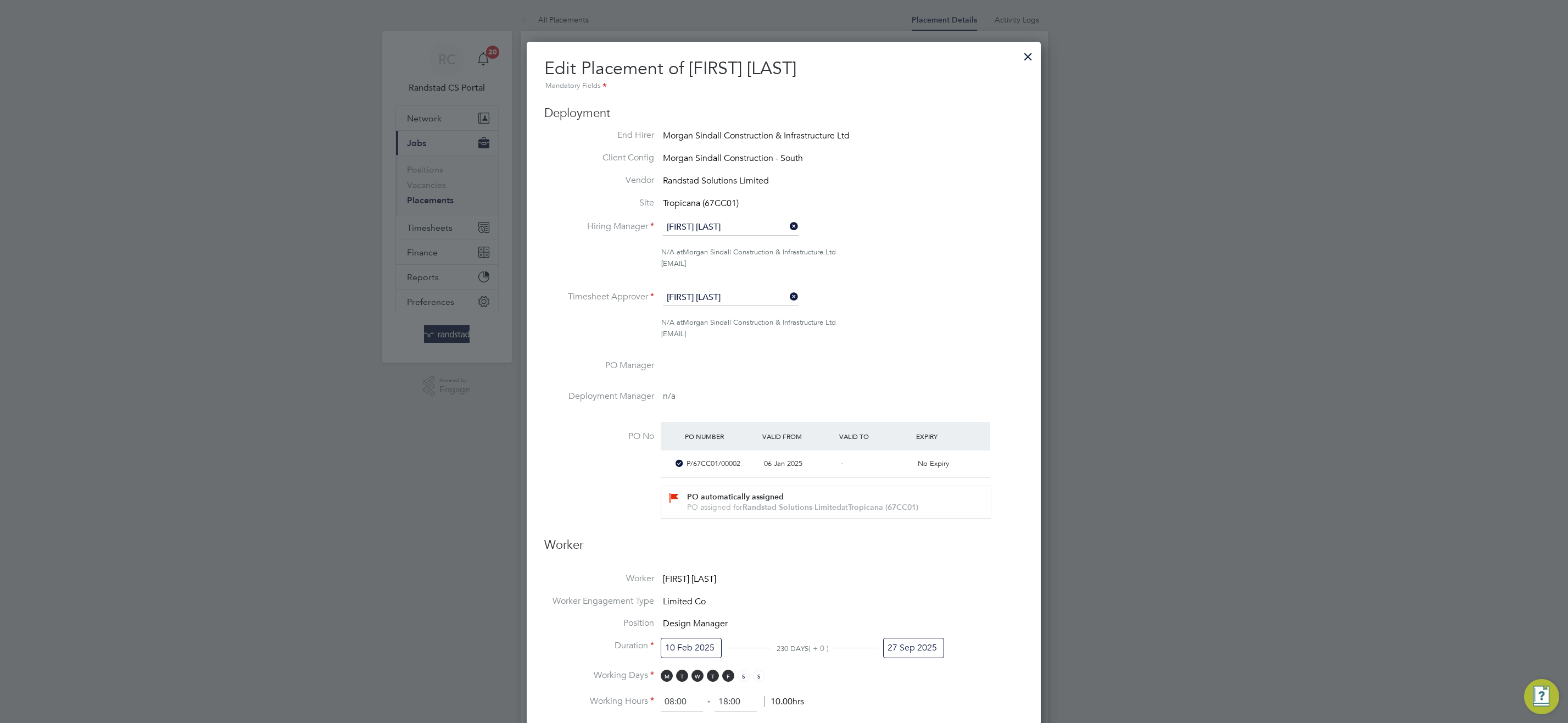 click at bounding box center [1028, 54] 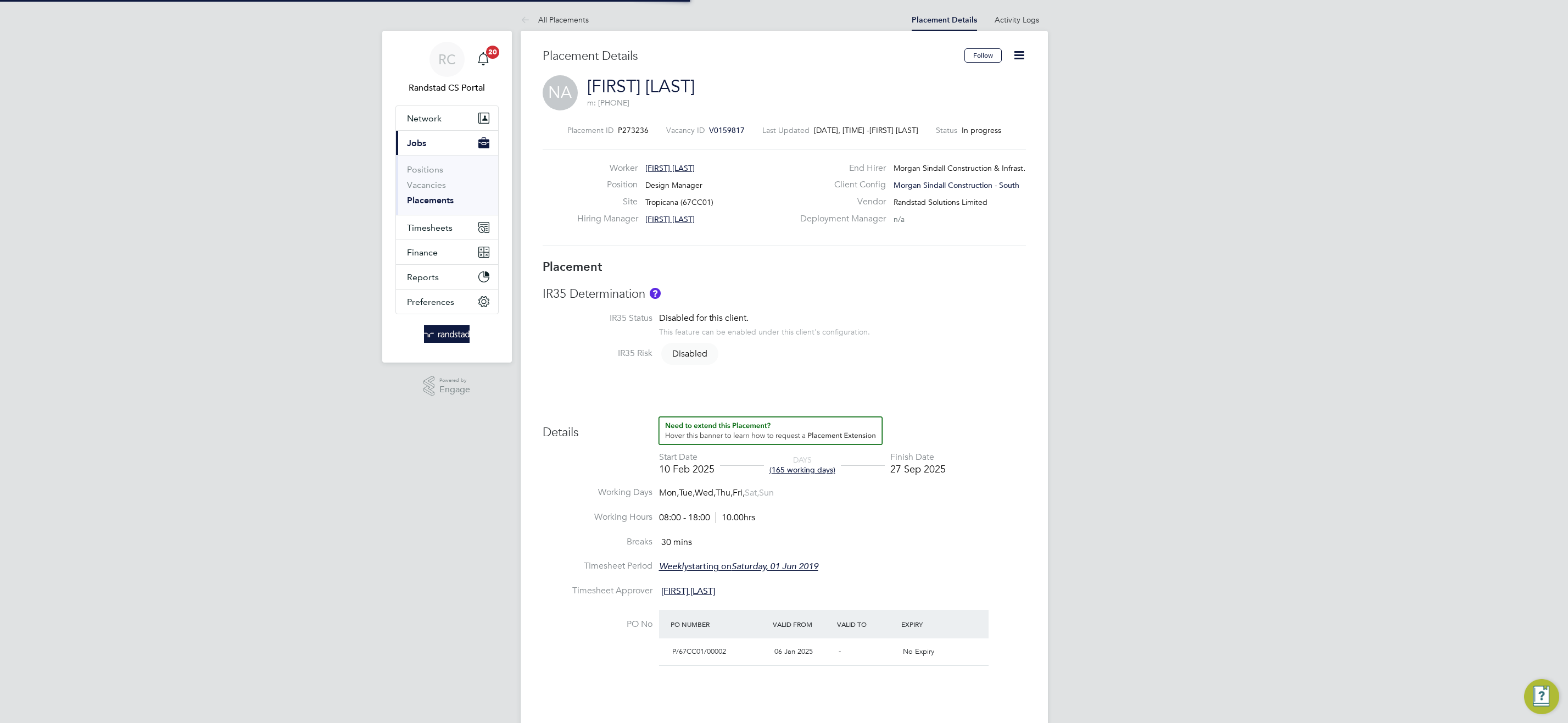 click on "Activity Logs" at bounding box center [1017, 20] 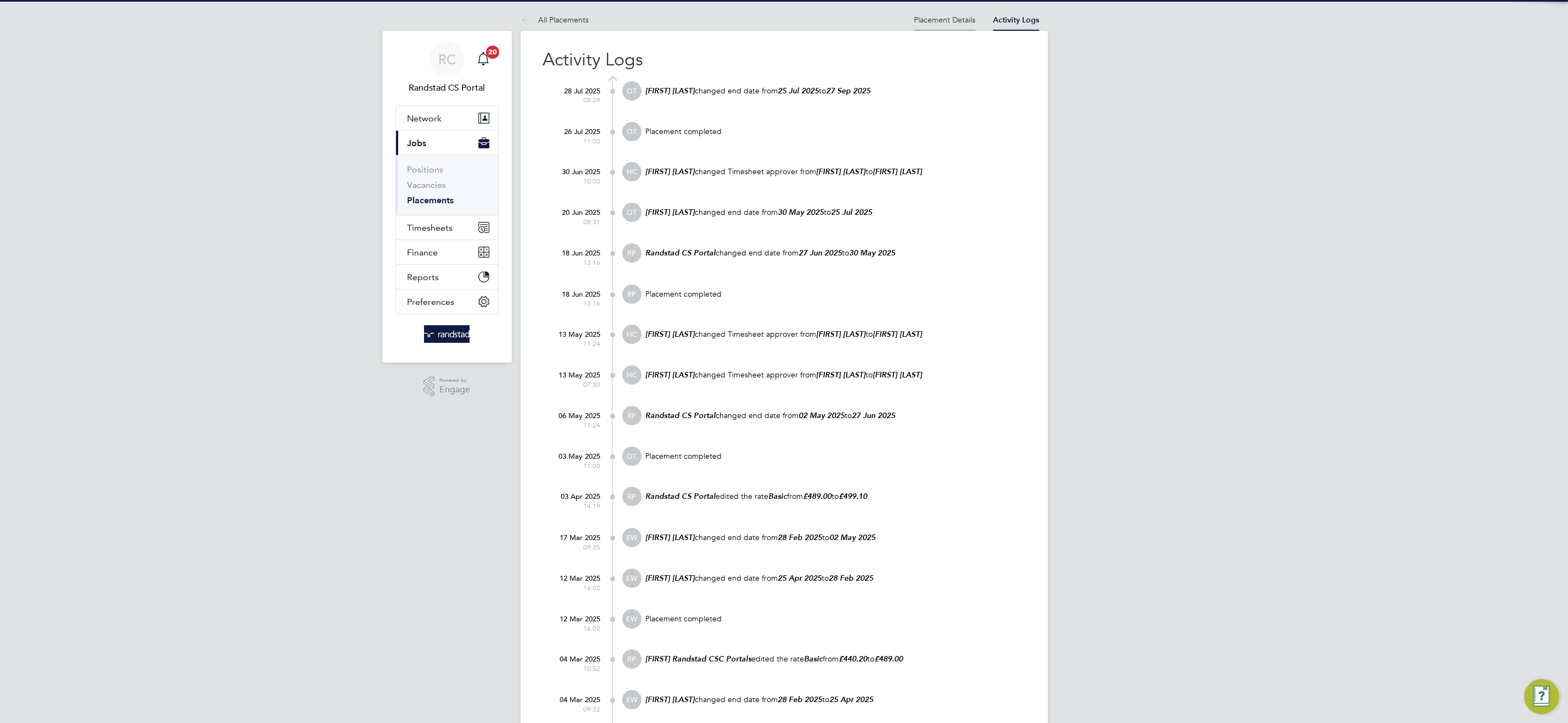click on "Placement Details" at bounding box center (945, 20) 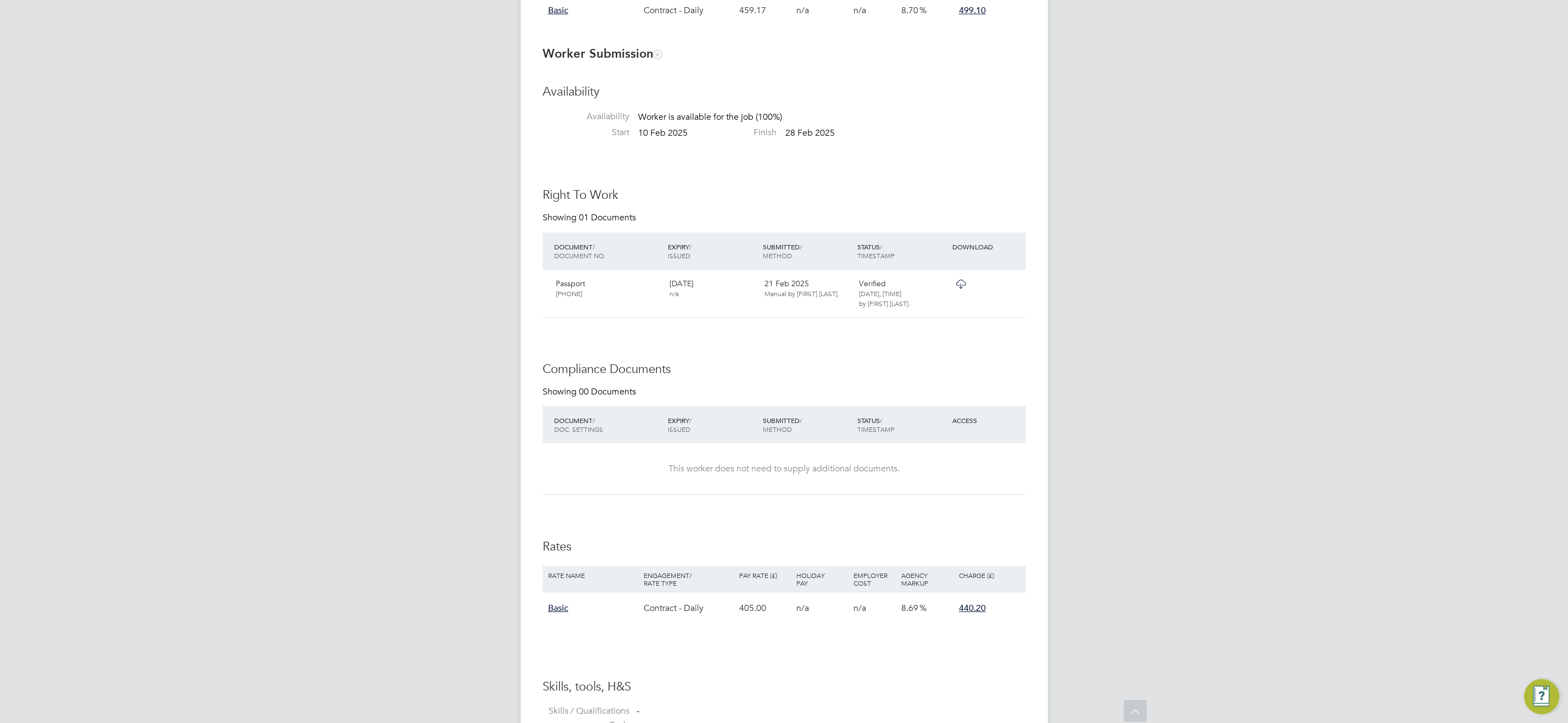 scroll, scrollTop: 782, scrollLeft: 0, axis: vertical 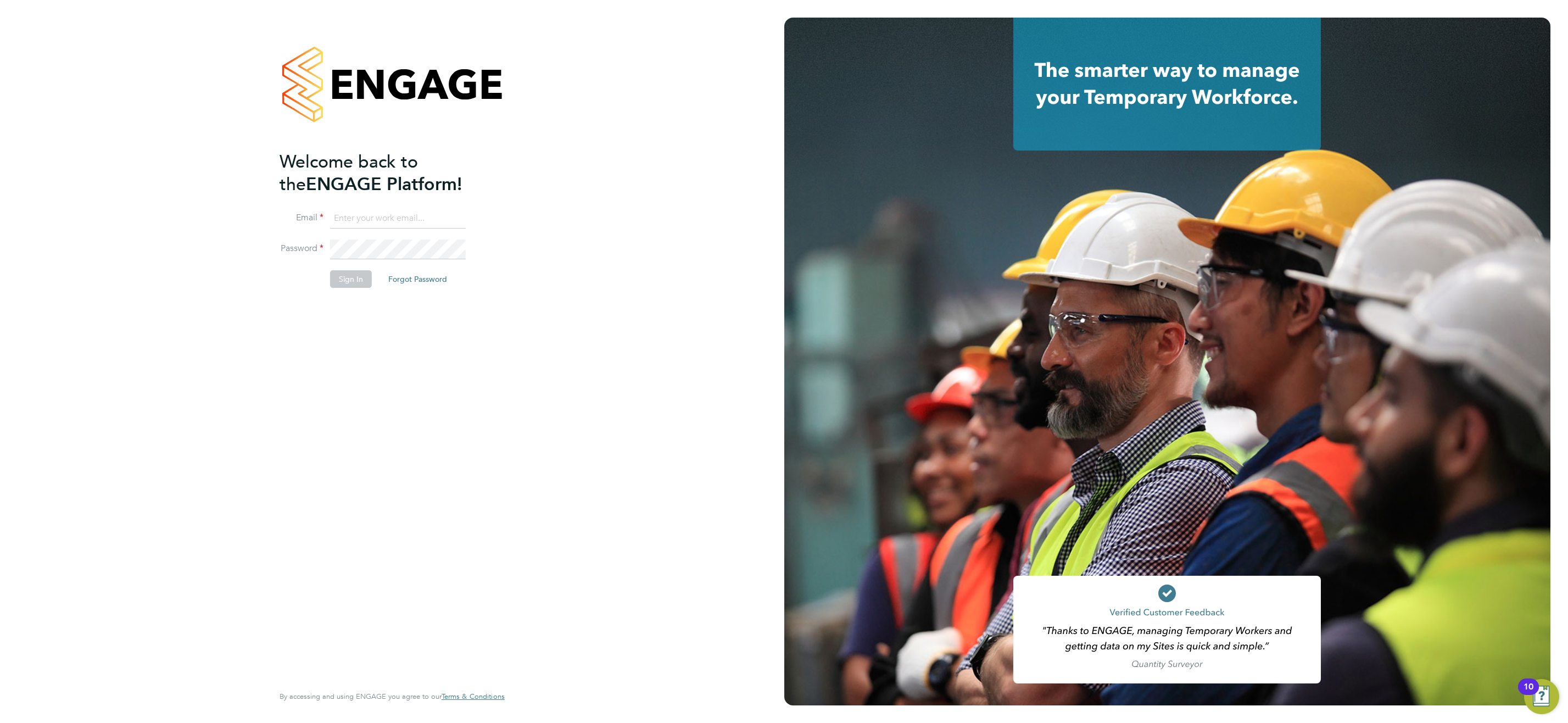 type on "labourdeskmslv@randstadcpe.com" 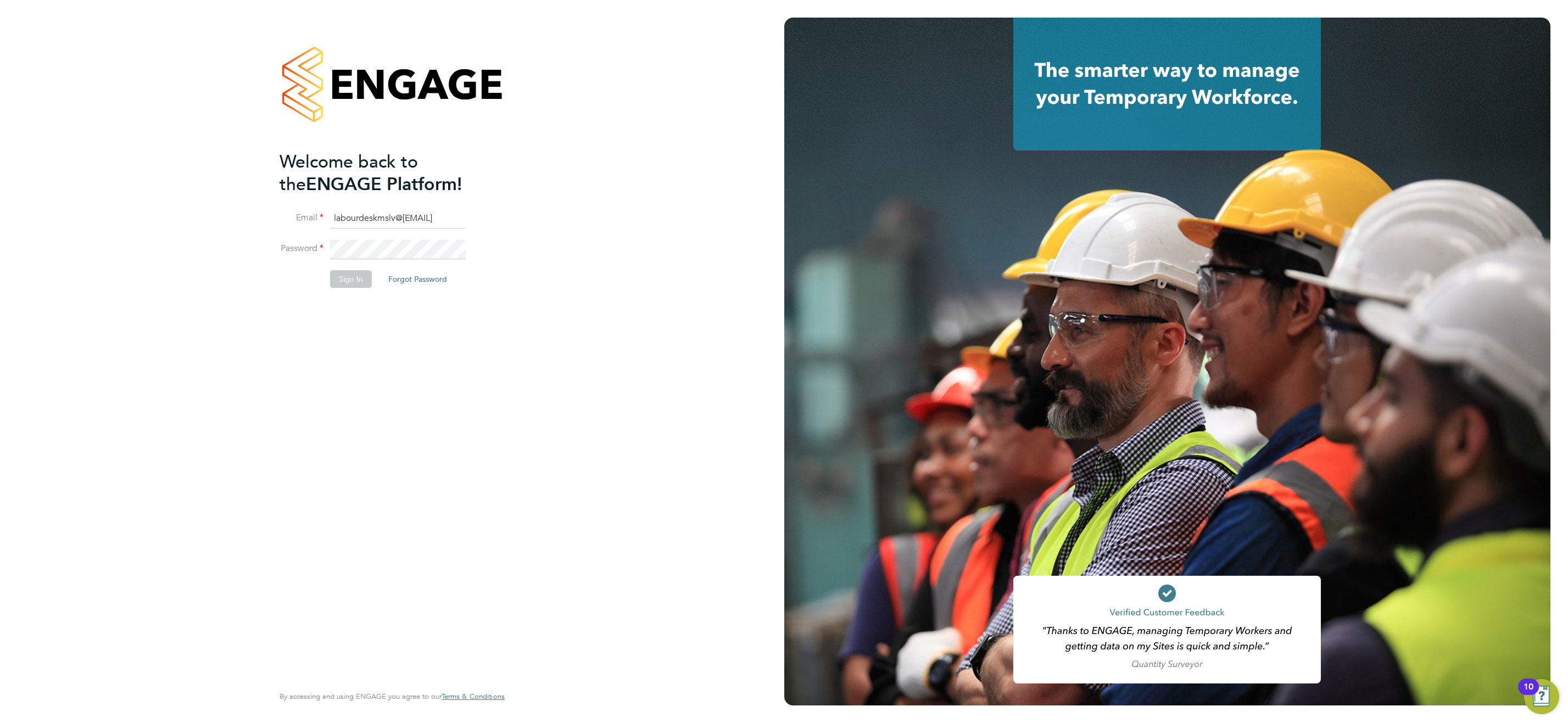 click on "Sign In" 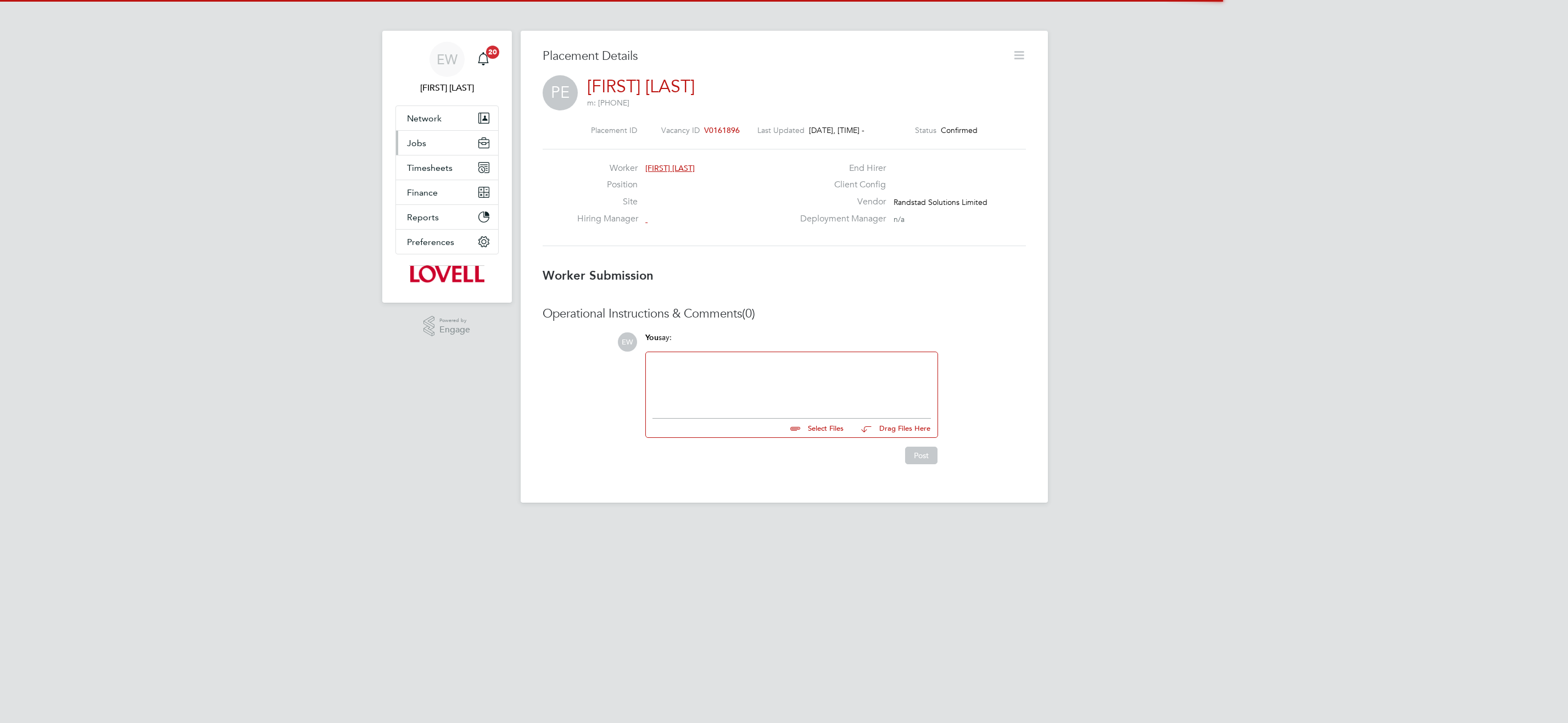 scroll, scrollTop: 0, scrollLeft: 0, axis: both 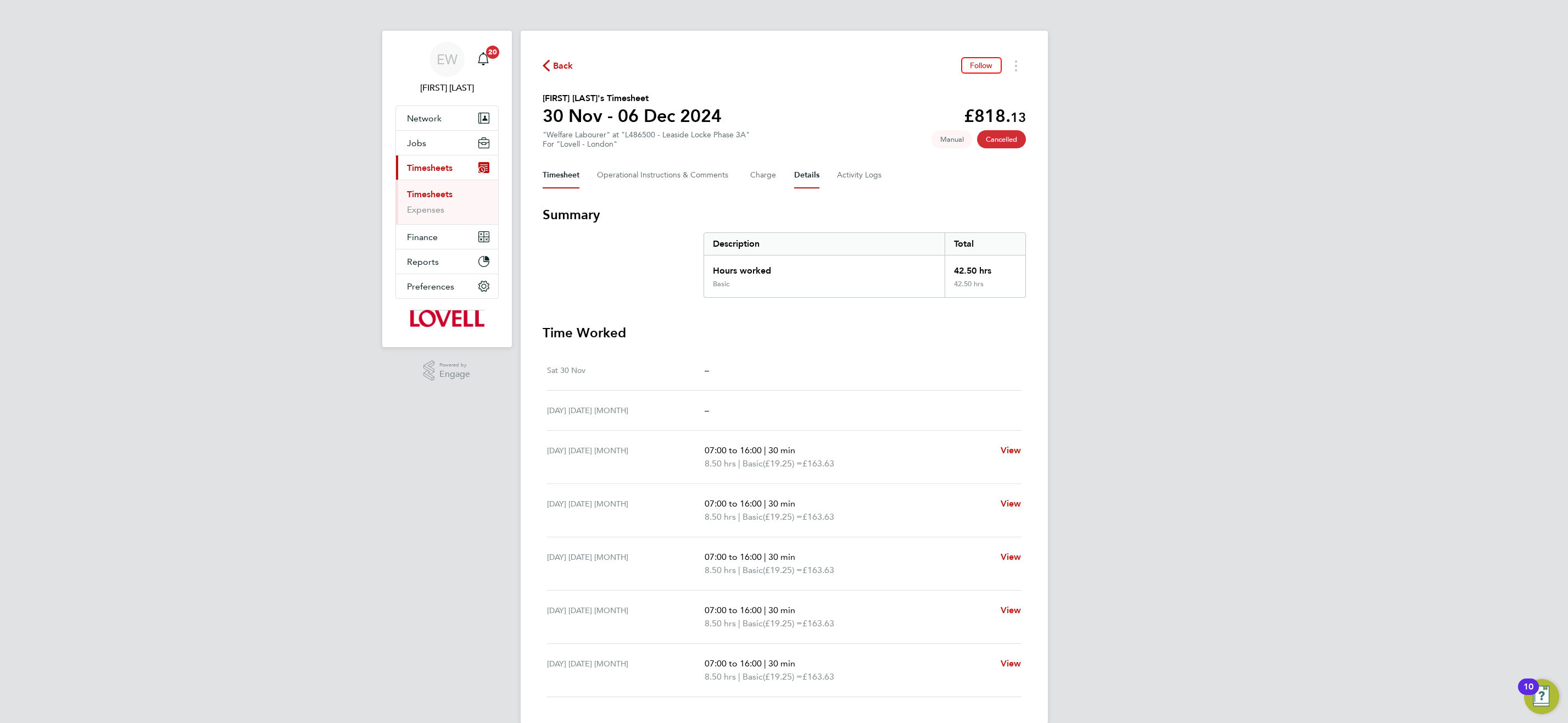 click on "Details" at bounding box center (807, 175) 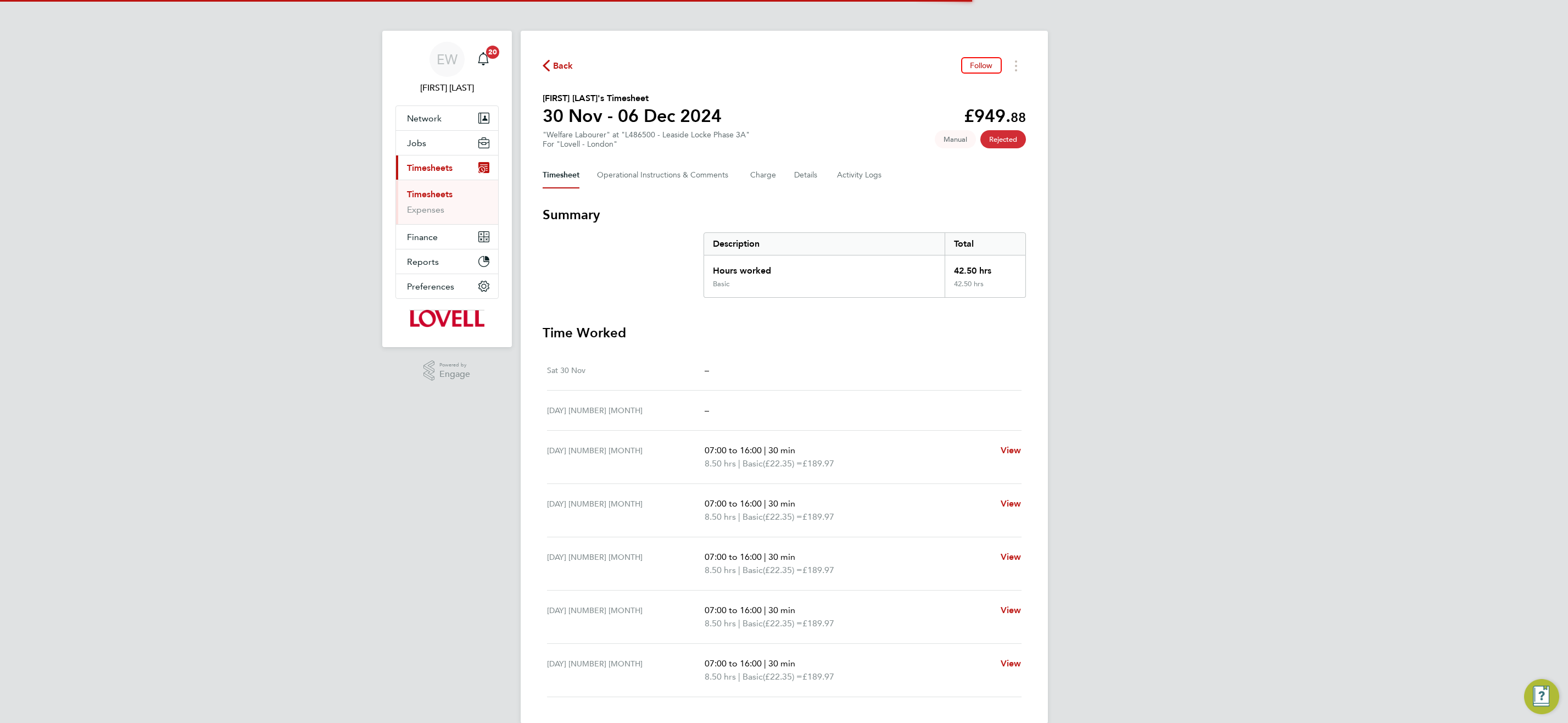 scroll, scrollTop: 0, scrollLeft: 0, axis: both 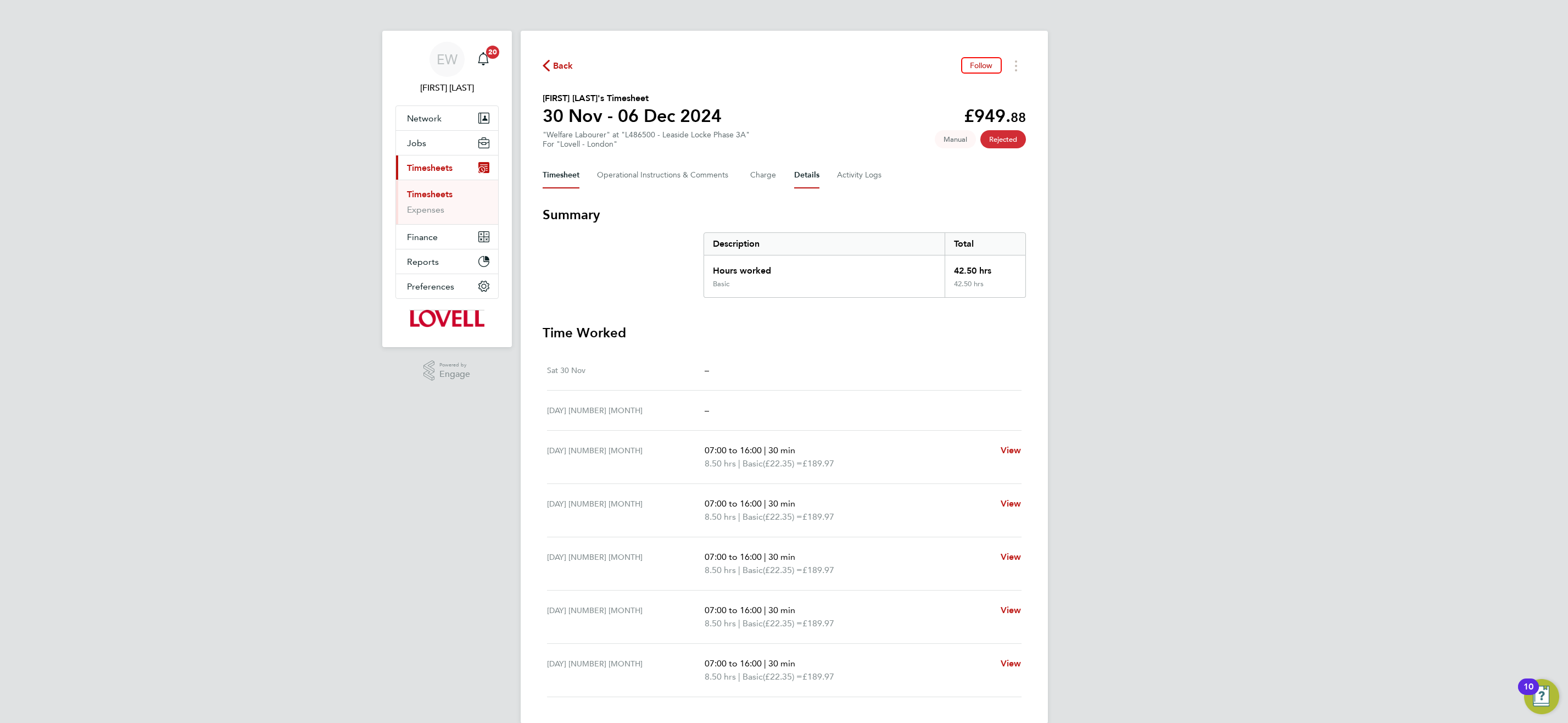 click on "Details" at bounding box center (807, 175) 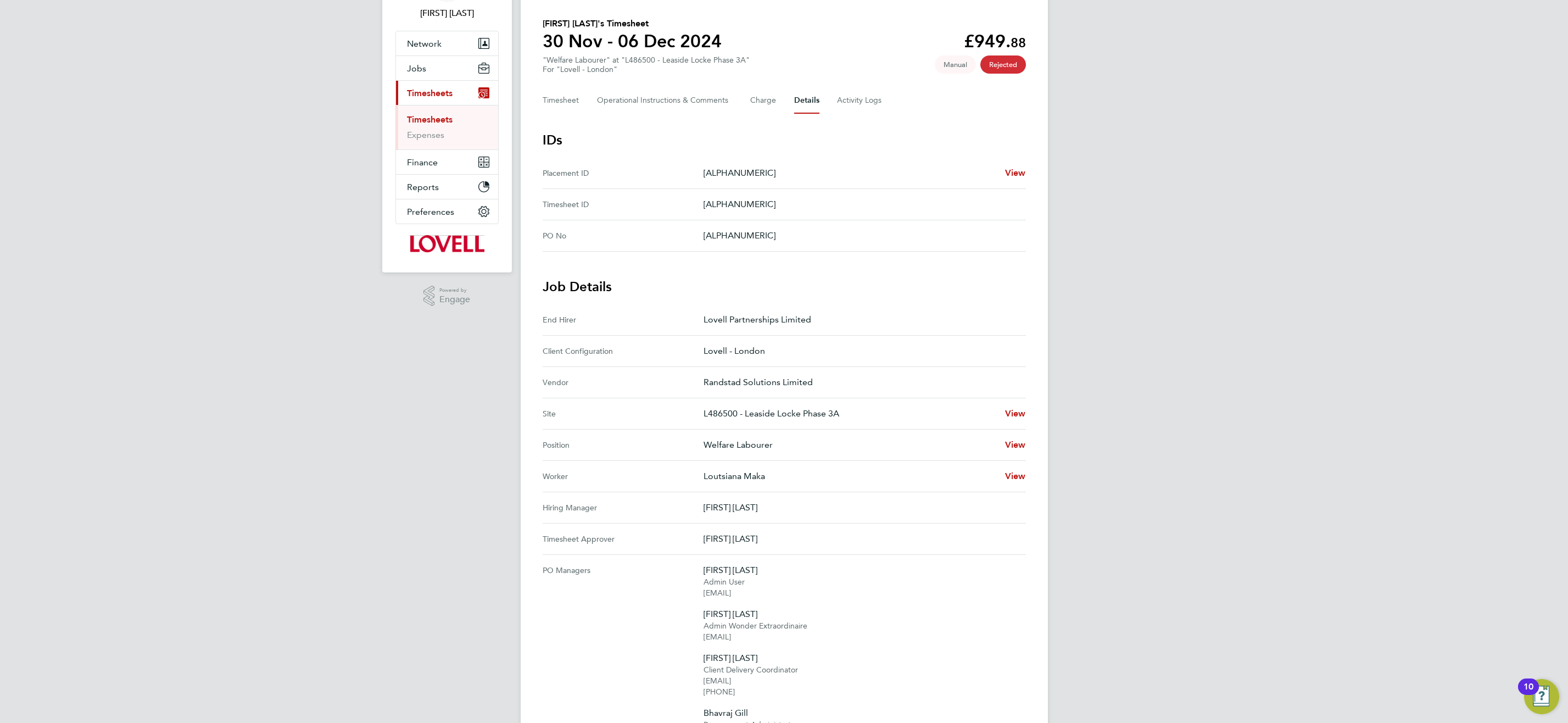 scroll, scrollTop: 0, scrollLeft: 0, axis: both 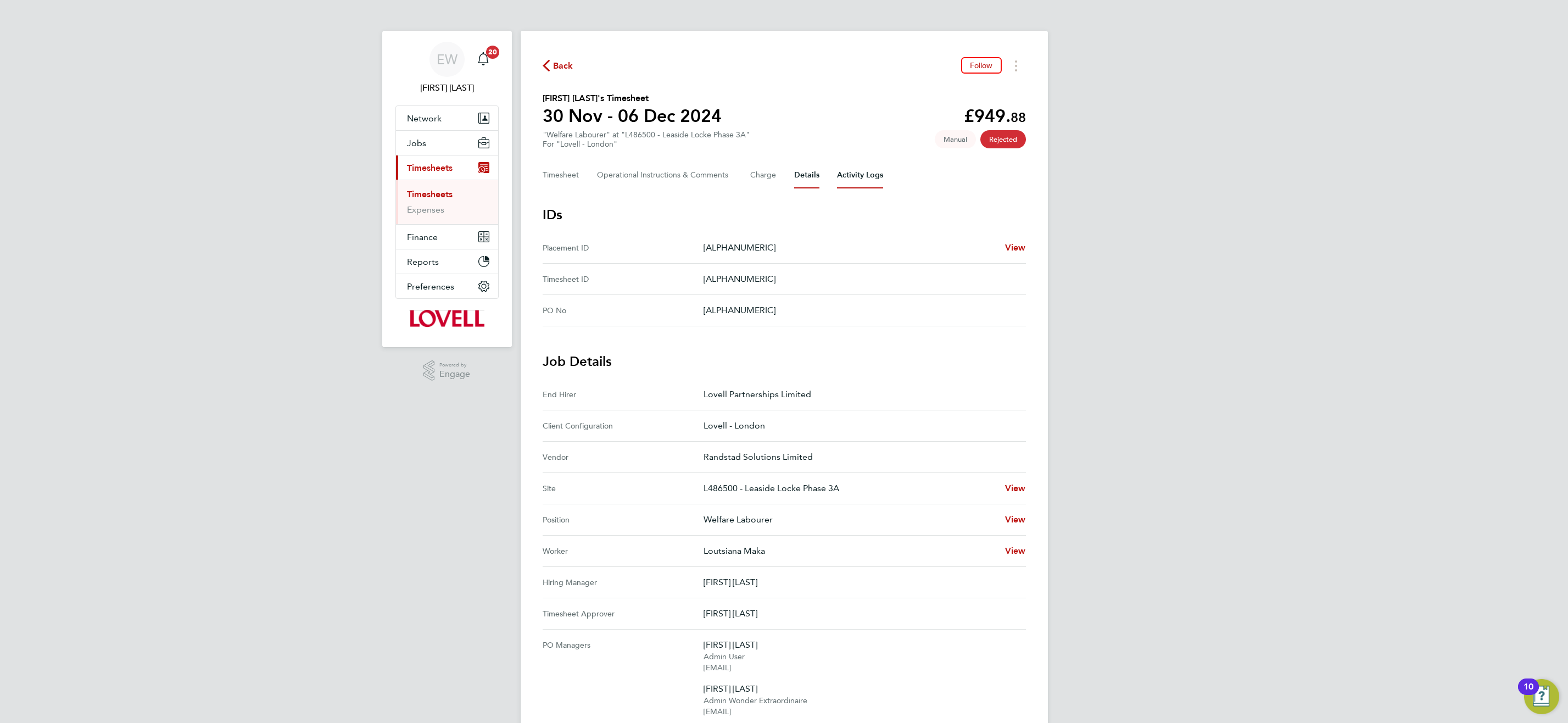 click on "Activity Logs" at bounding box center (860, 175) 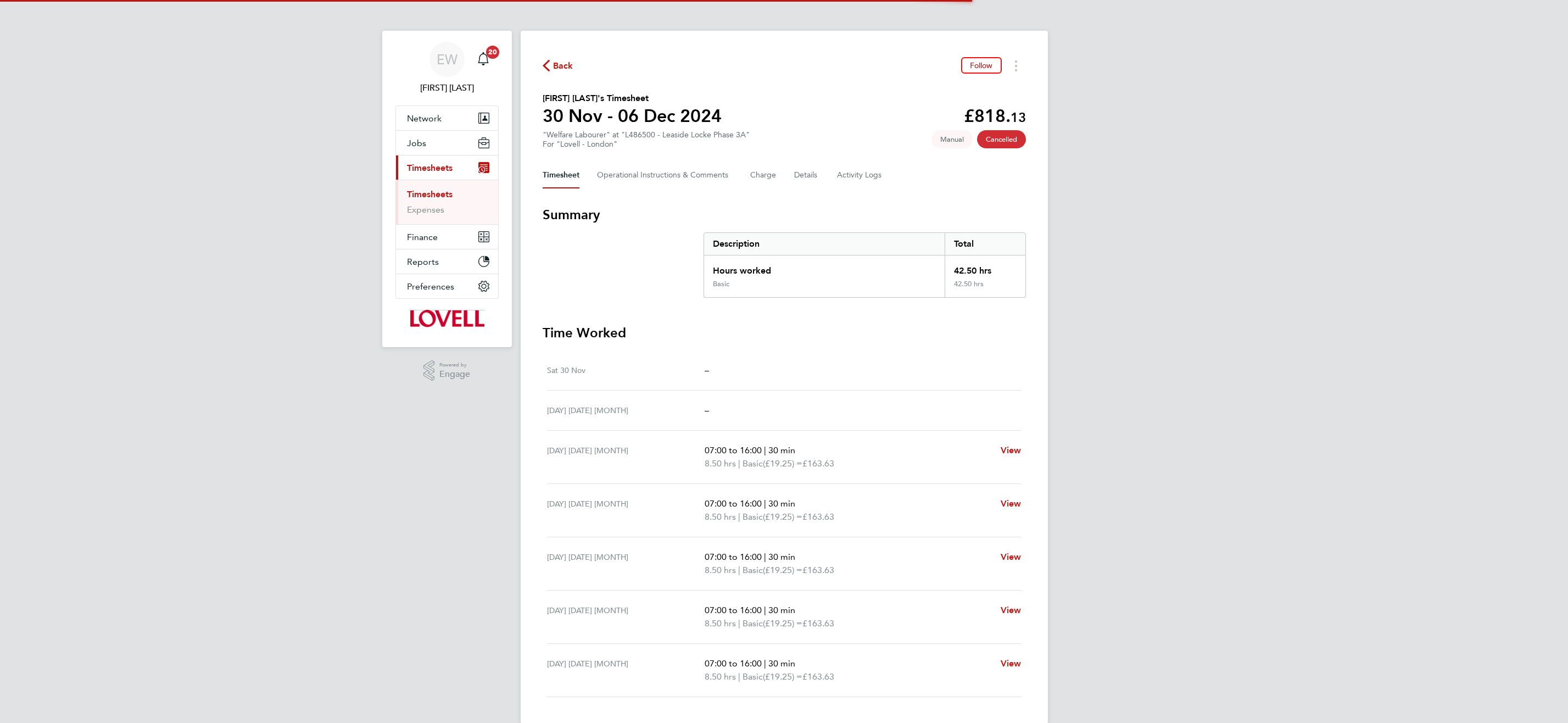 scroll, scrollTop: 0, scrollLeft: 0, axis: both 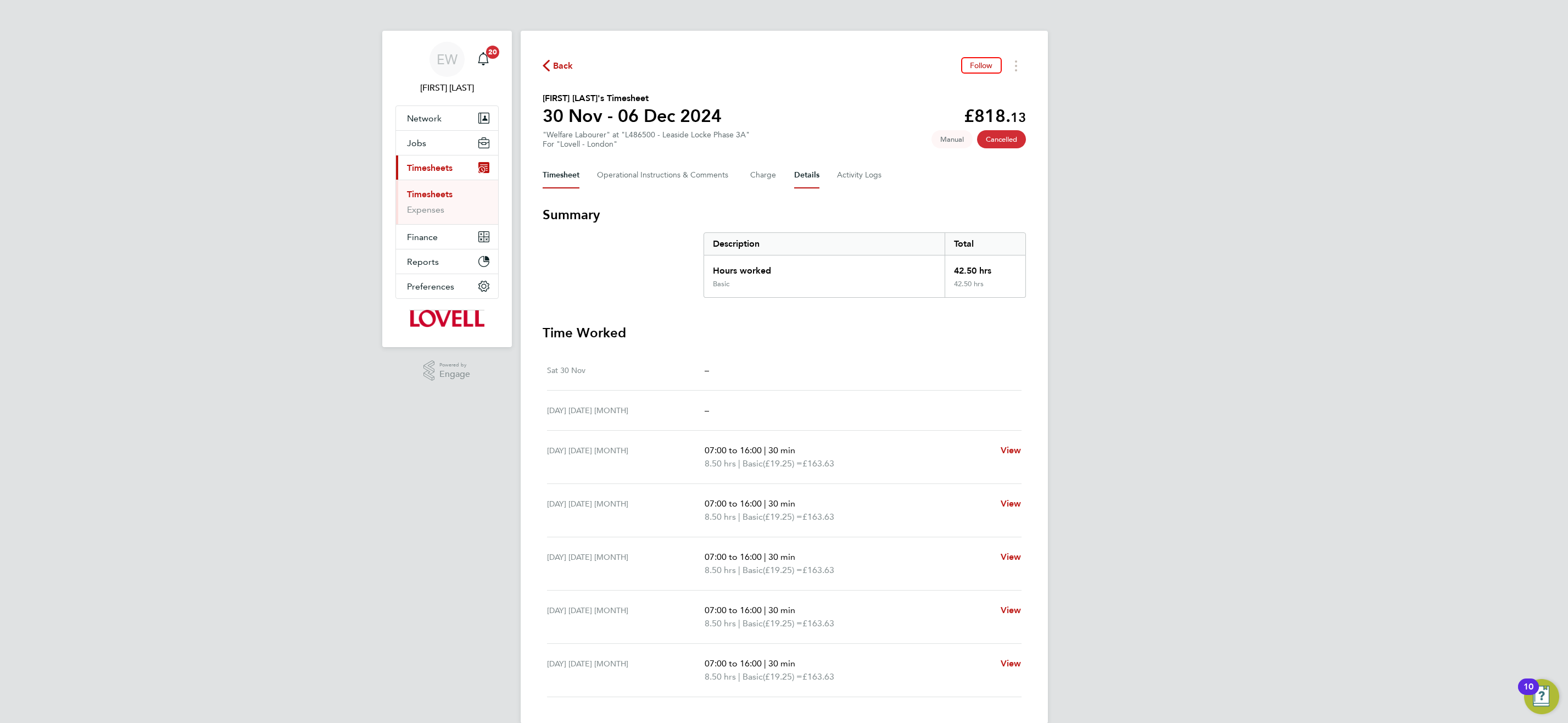 click on "Details" at bounding box center (807, 175) 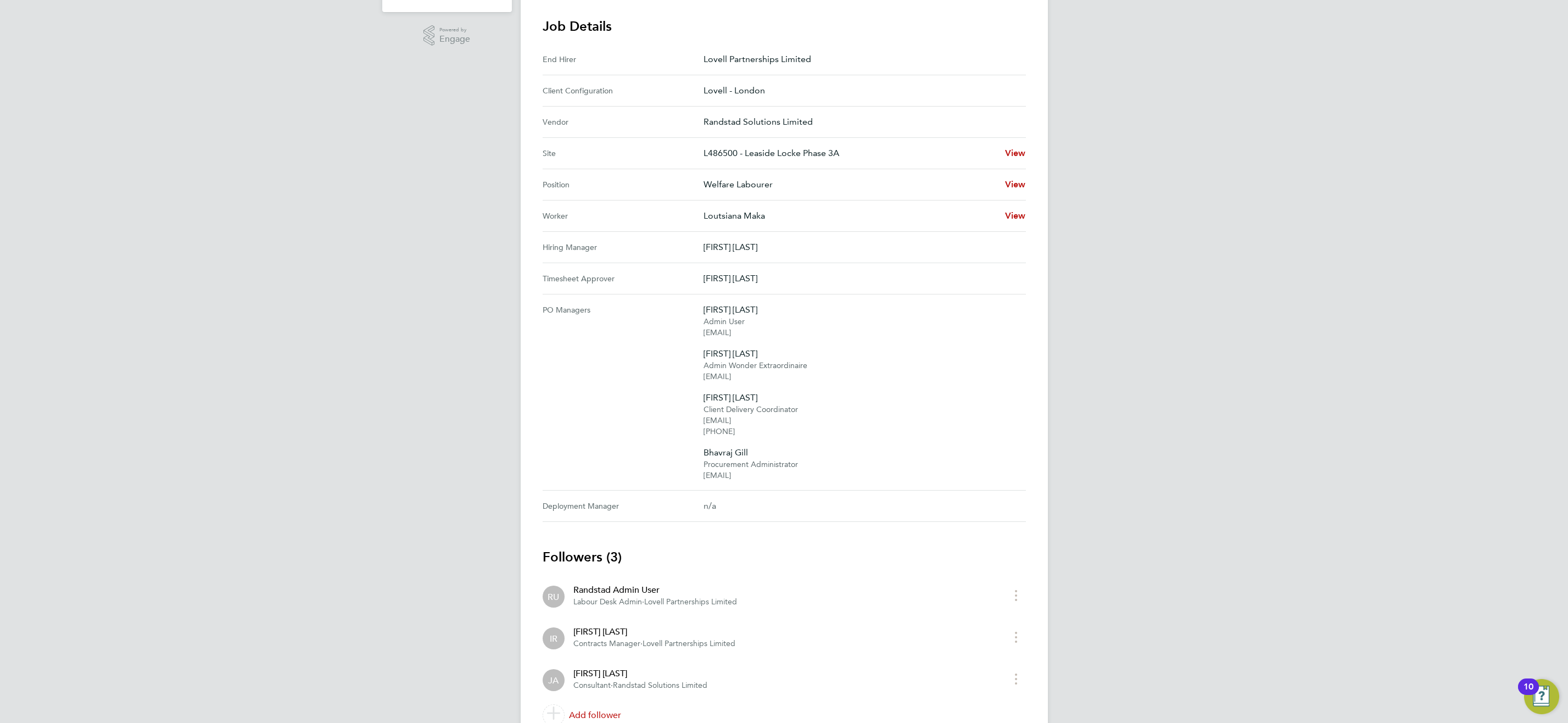 scroll, scrollTop: 0, scrollLeft: 0, axis: both 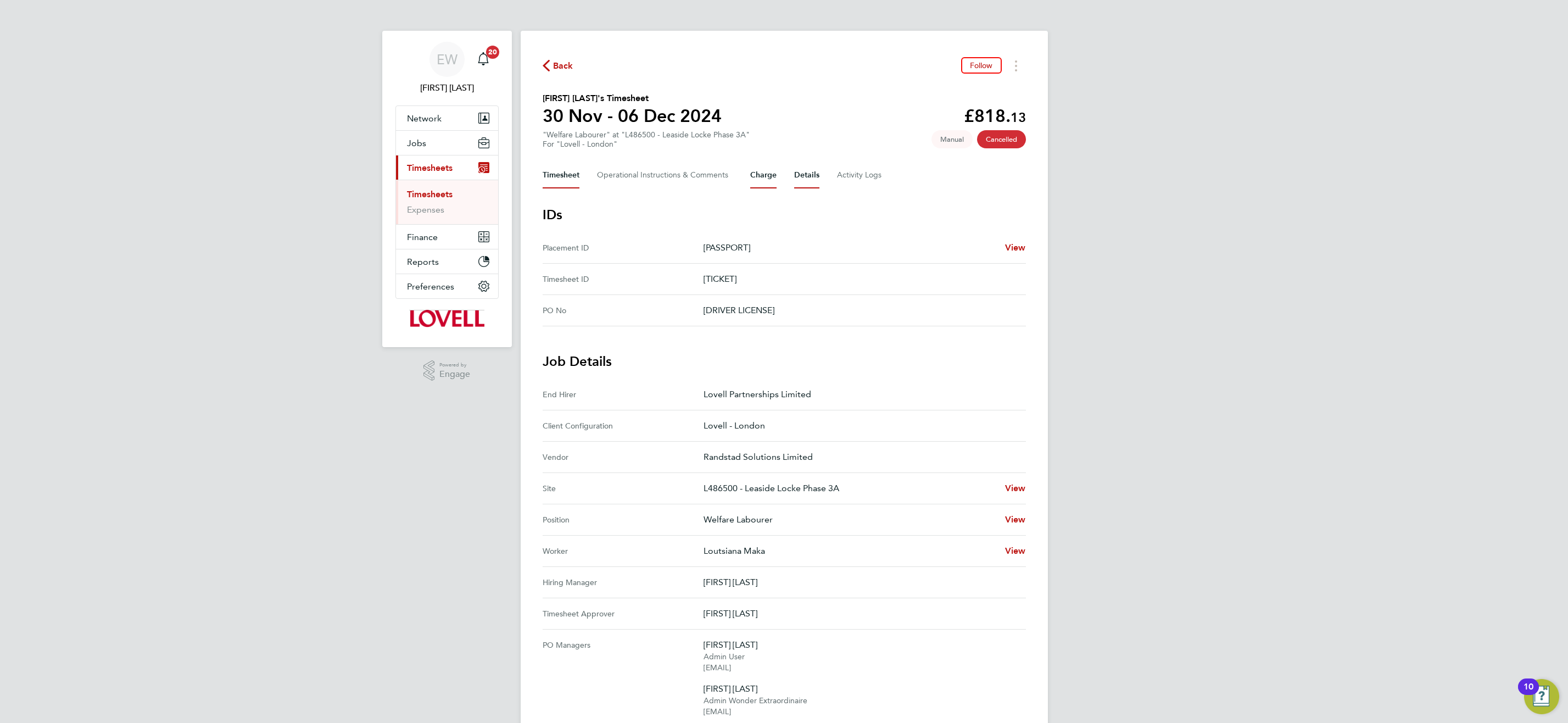click on "Timesheet" at bounding box center (561, 175) 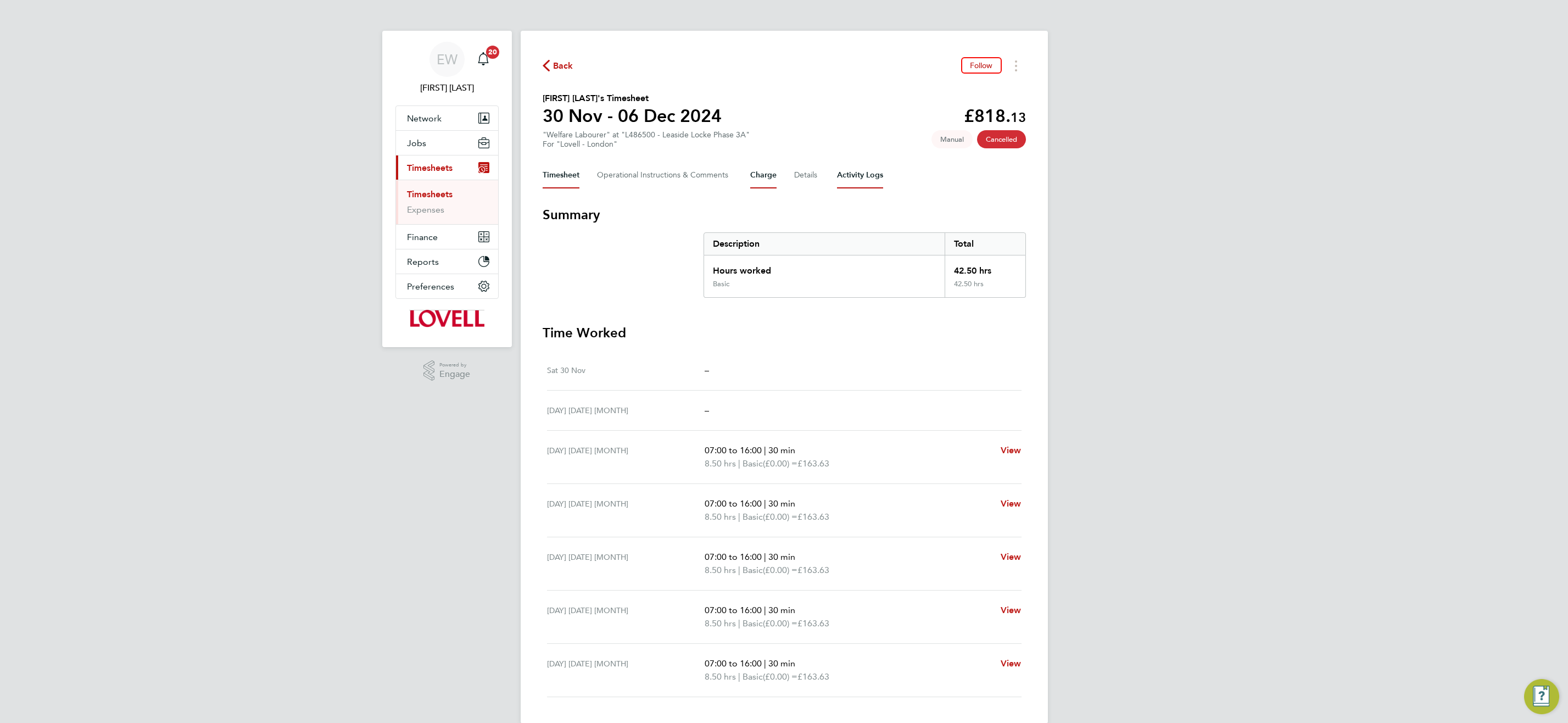 click on "Charge" at bounding box center (763, 175) 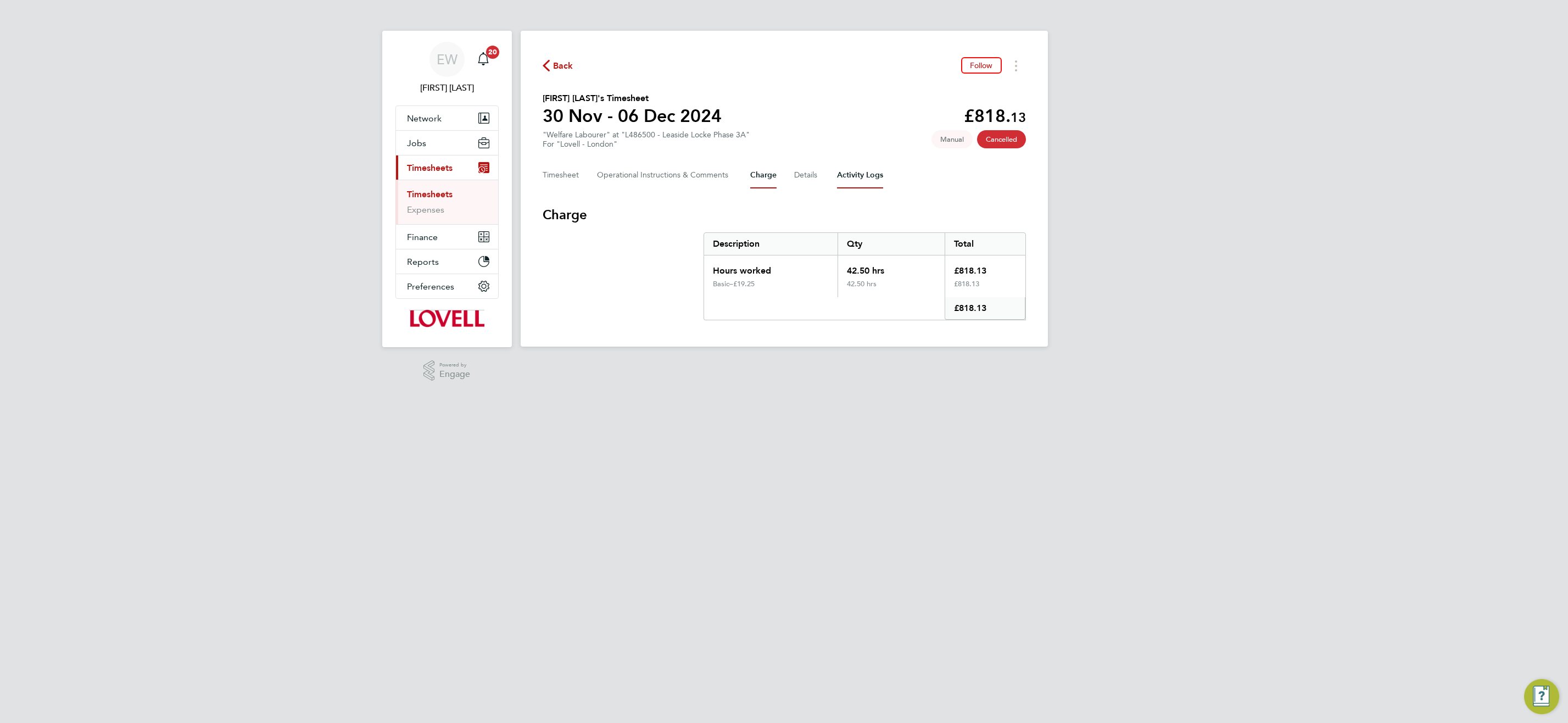 click on "Activity Logs" at bounding box center [860, 175] 